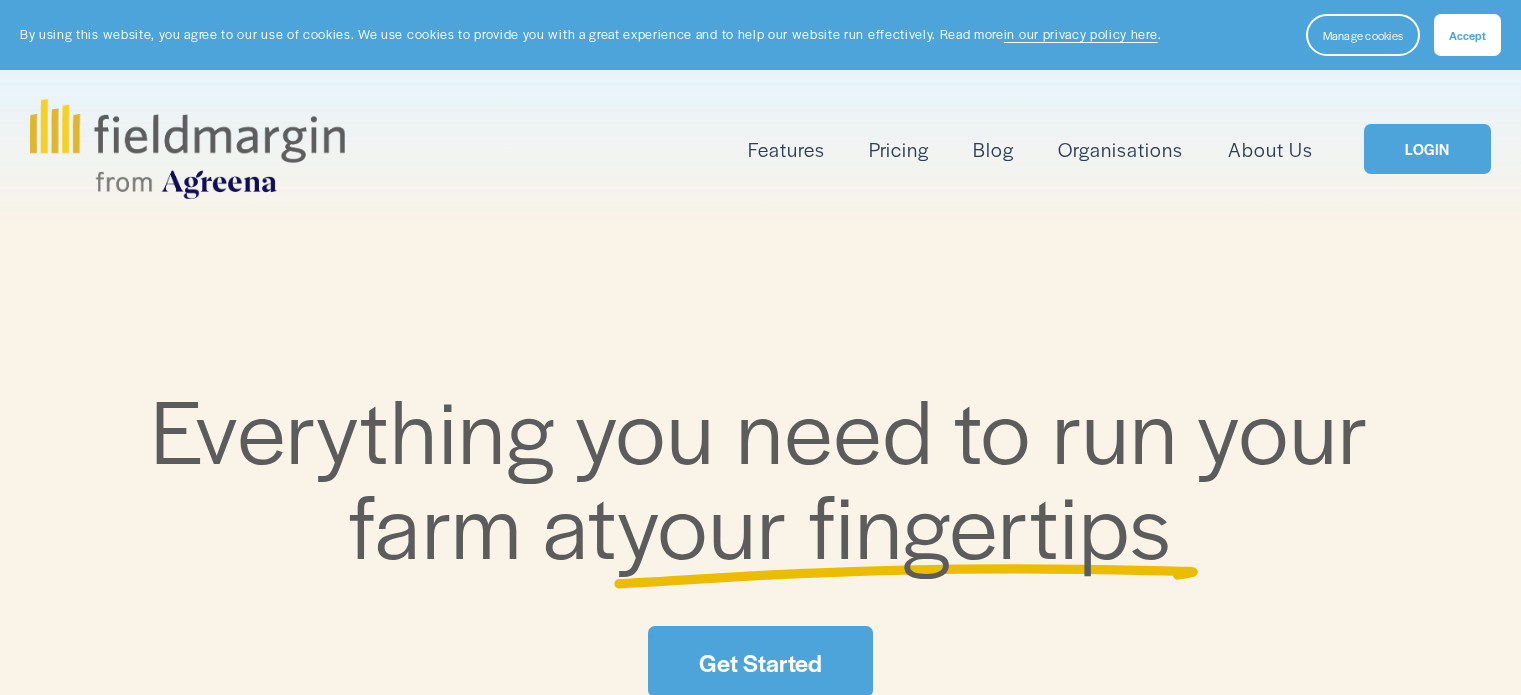 scroll, scrollTop: 0, scrollLeft: 0, axis: both 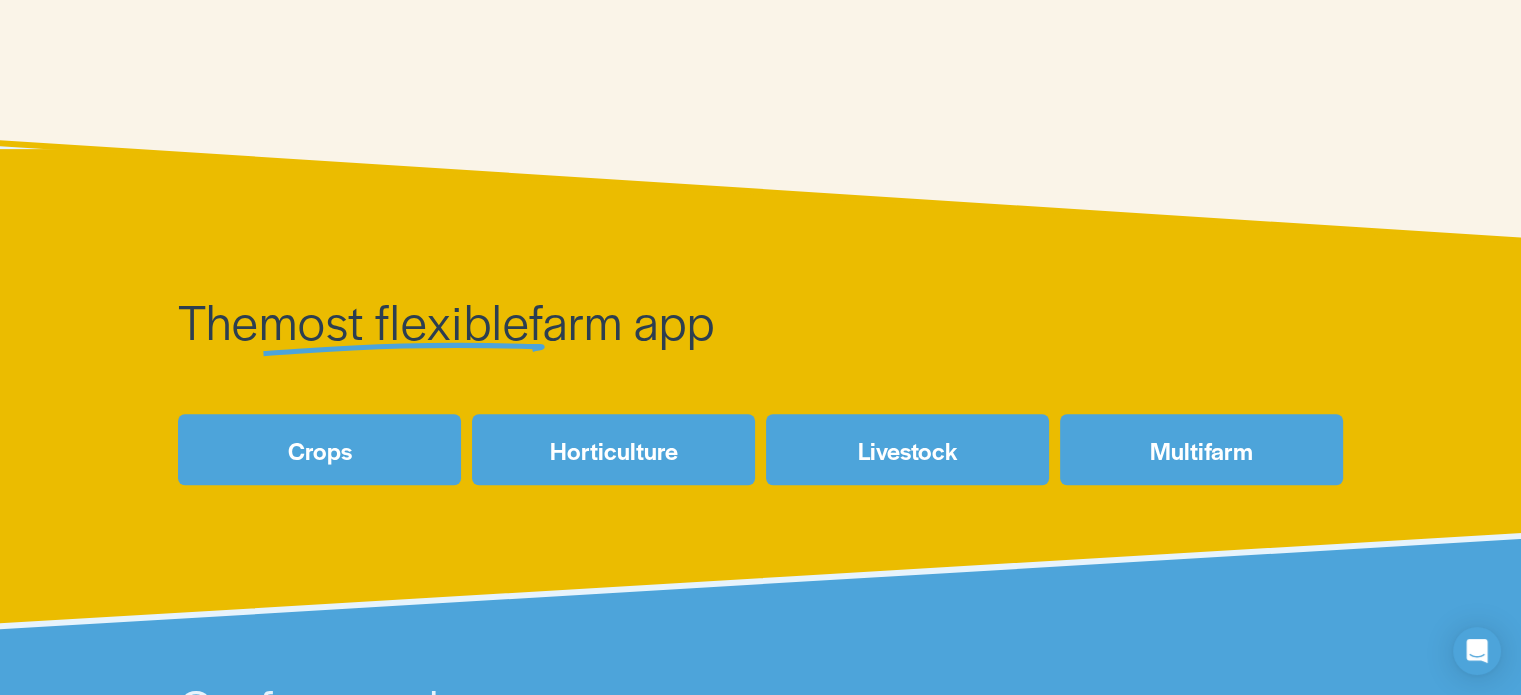 click on "Crops" at bounding box center (319, 449) 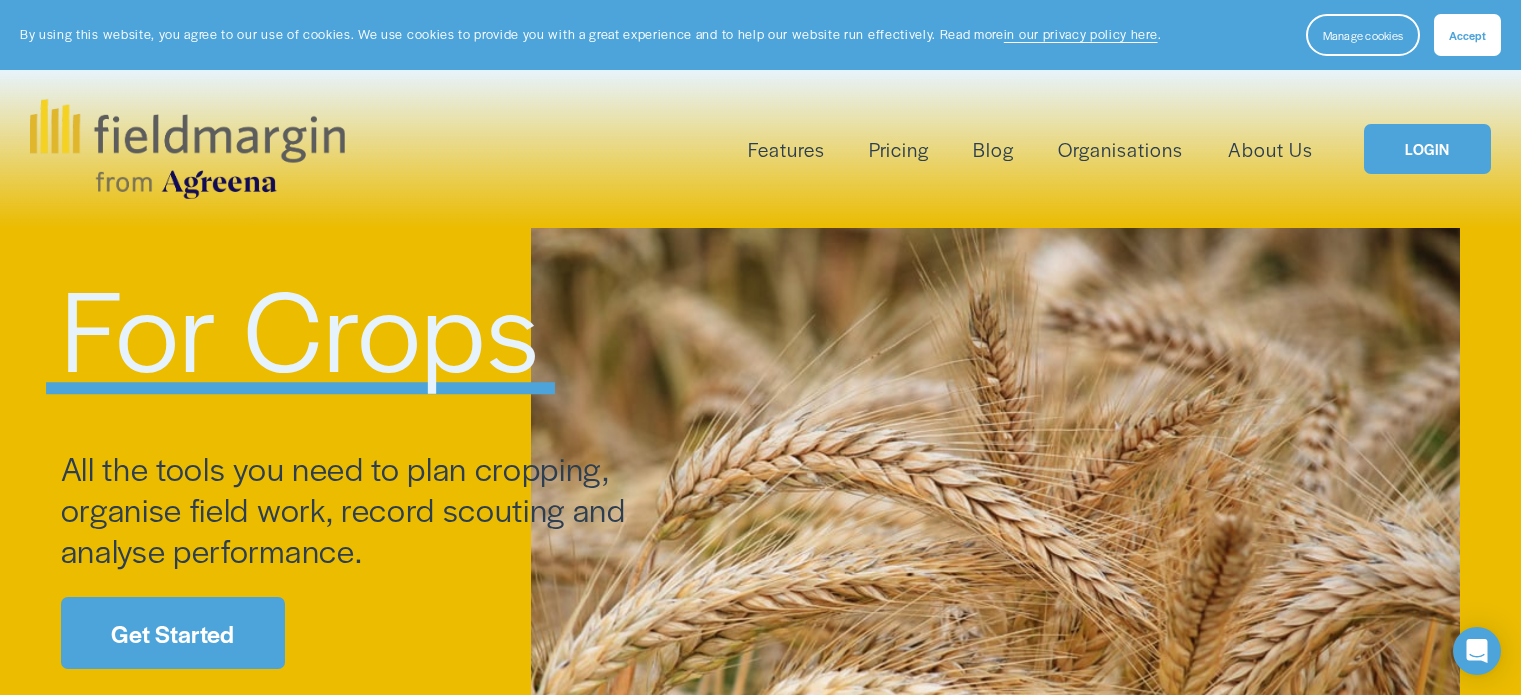 scroll, scrollTop: 100, scrollLeft: 0, axis: vertical 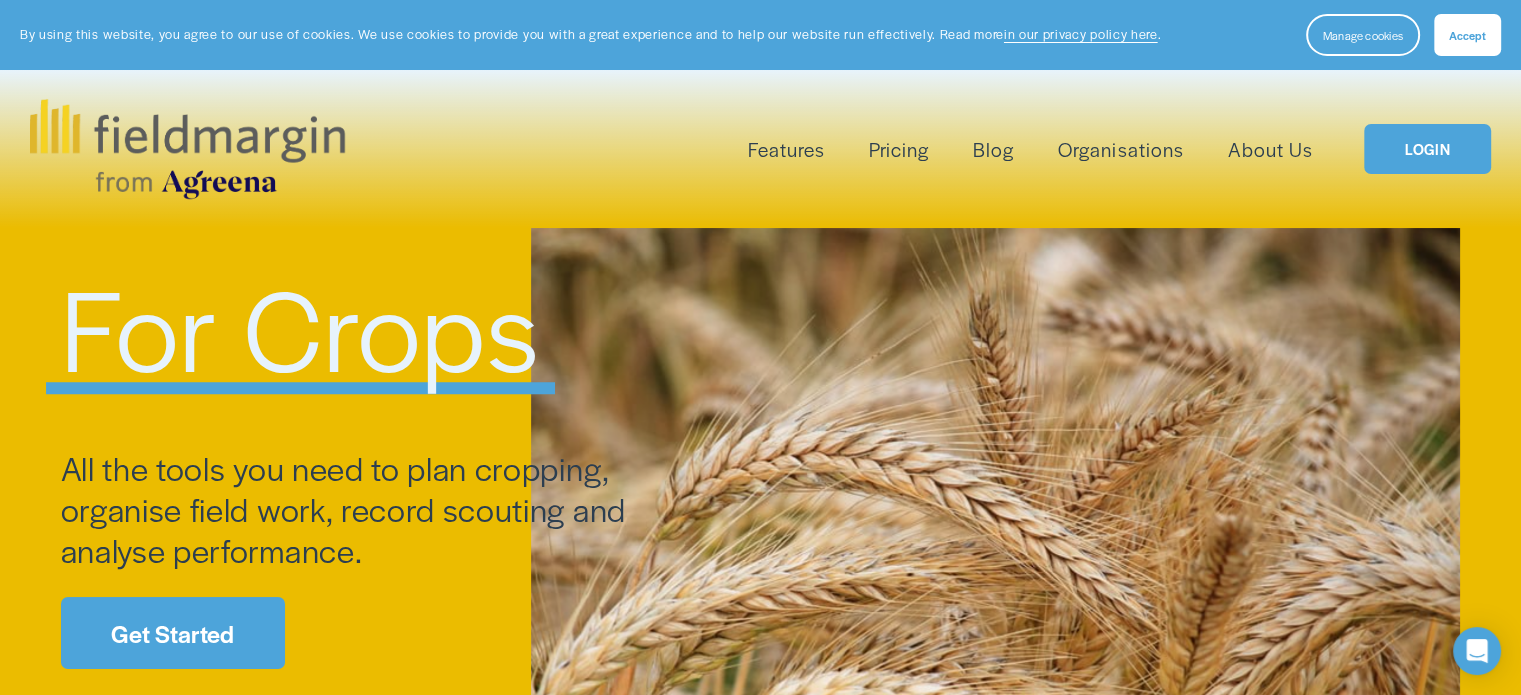 click on "Livestock" at bounding box center (0, 0) 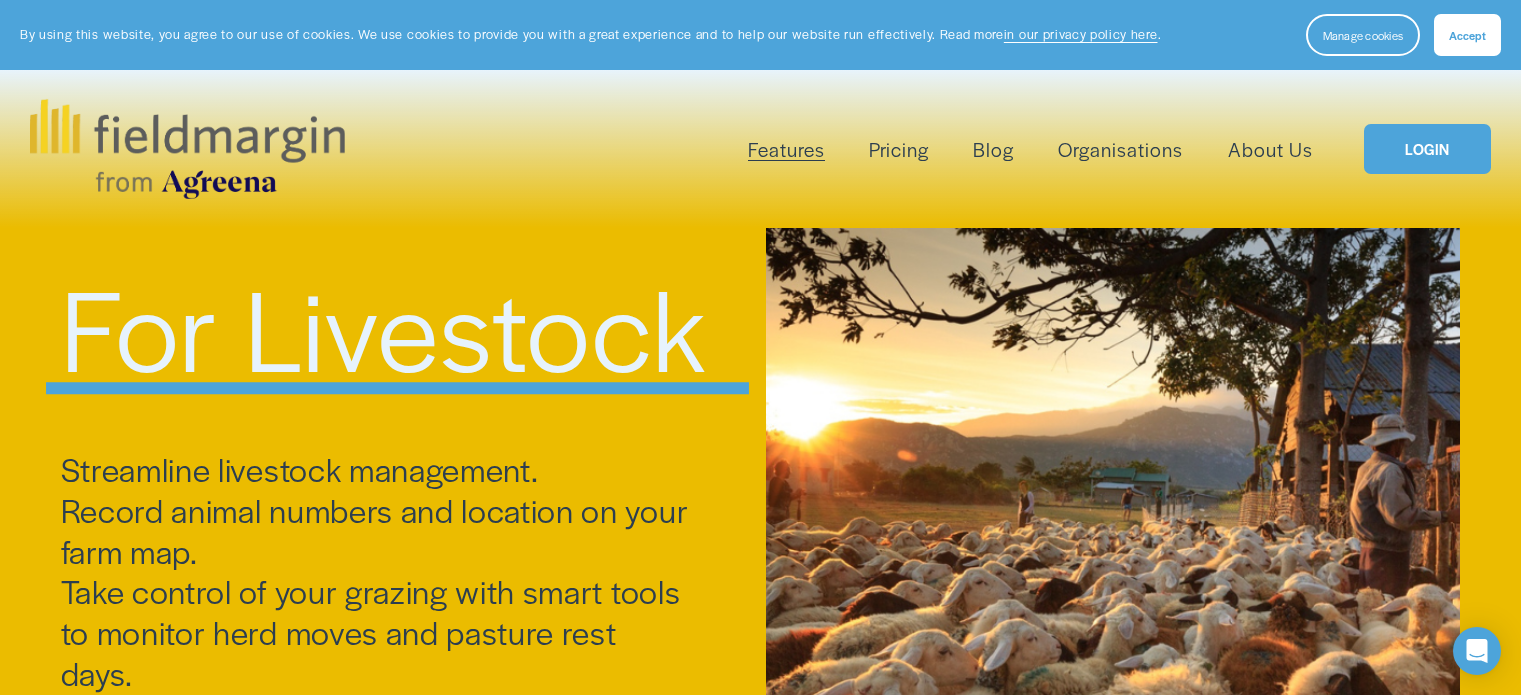 scroll, scrollTop: 700, scrollLeft: 0, axis: vertical 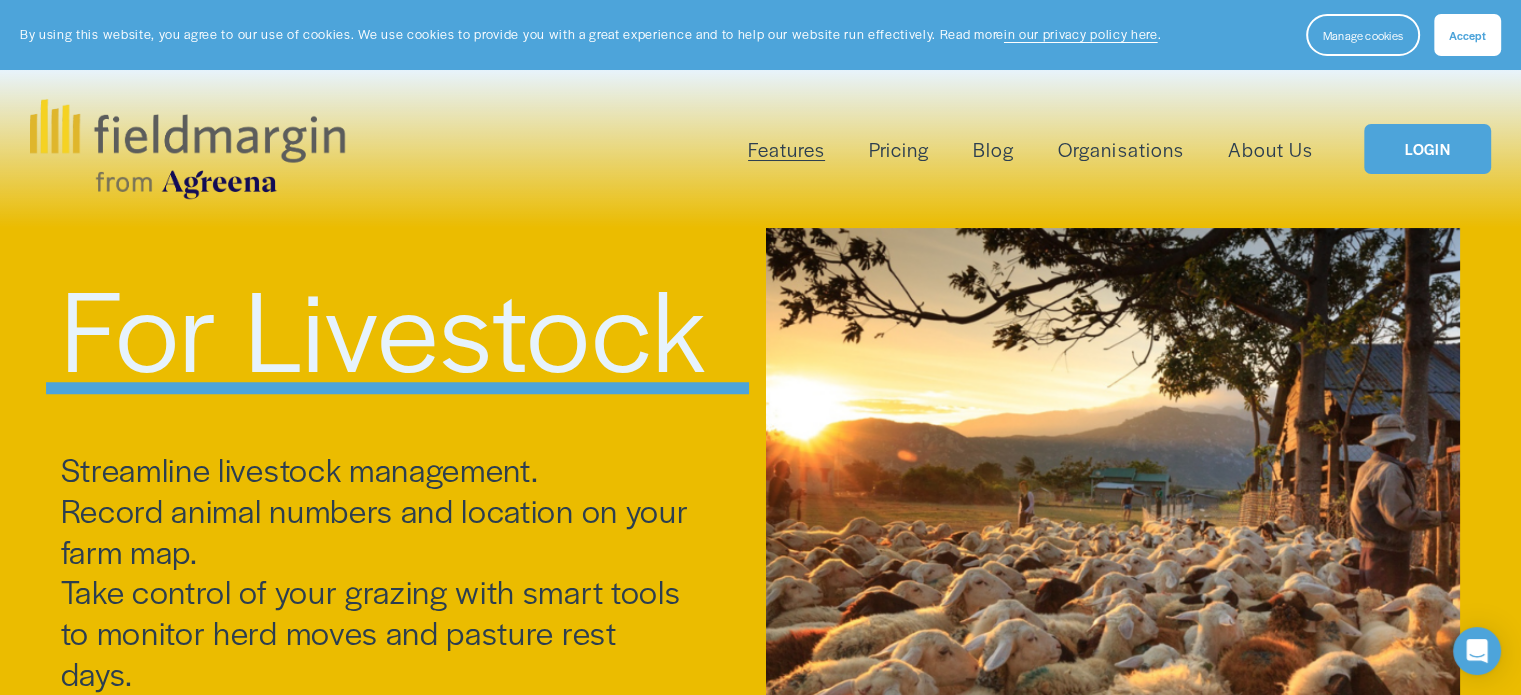 click on "Pricing" at bounding box center (899, 149) 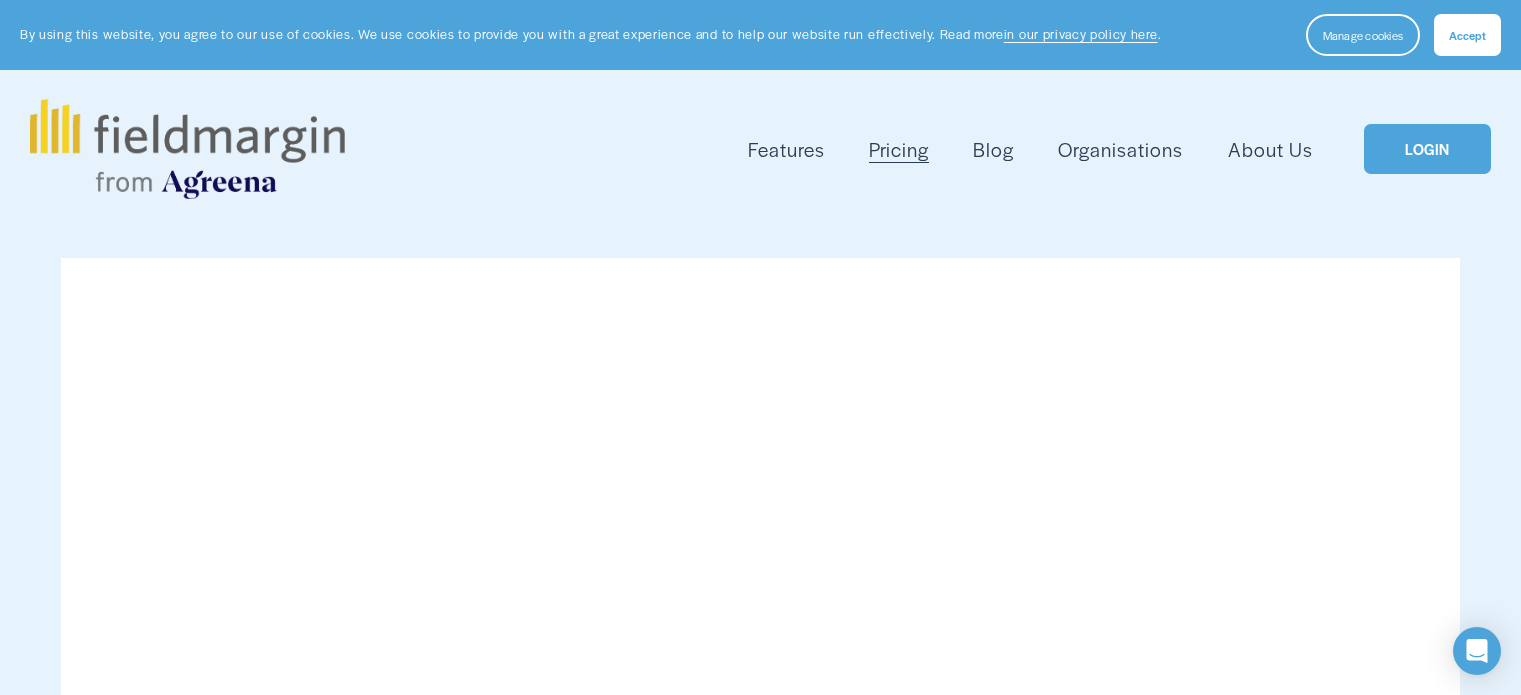 scroll, scrollTop: 0, scrollLeft: 0, axis: both 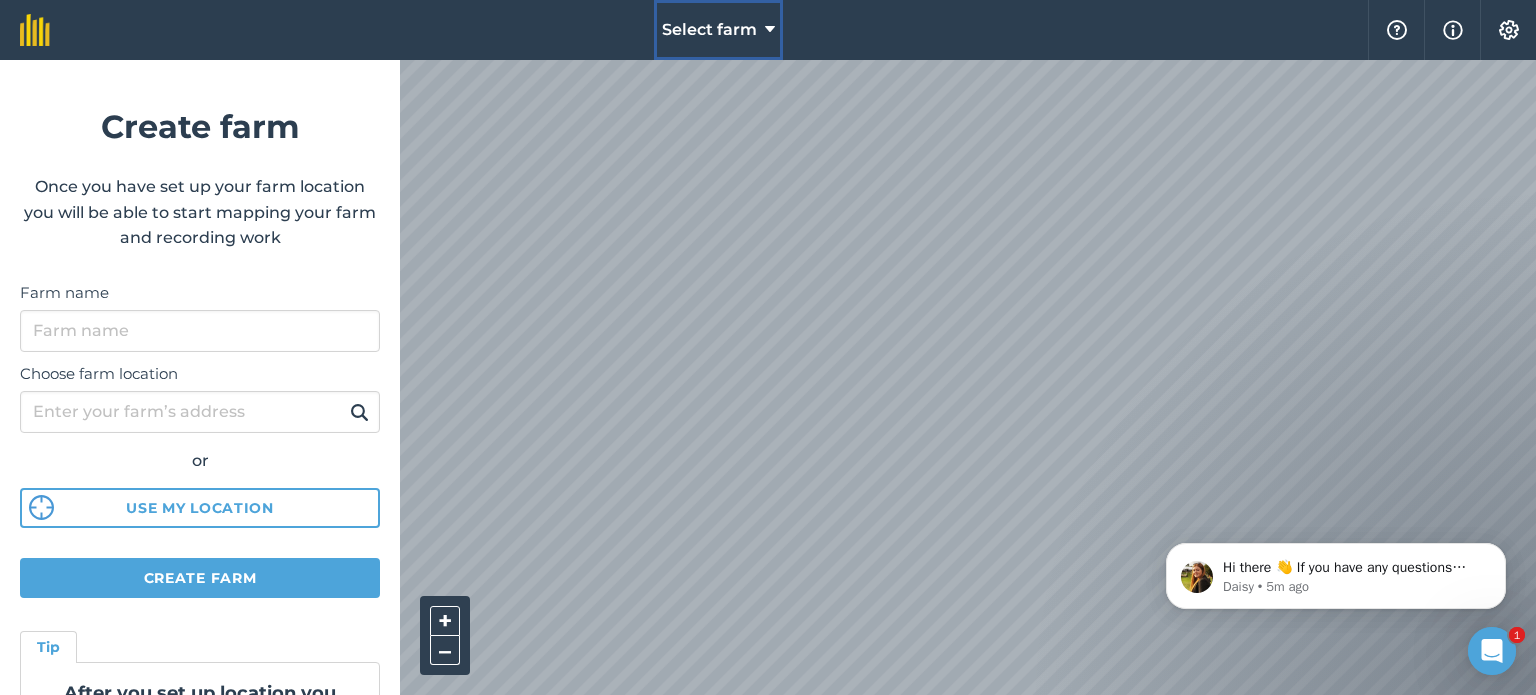 click on "Select farm" at bounding box center [718, 30] 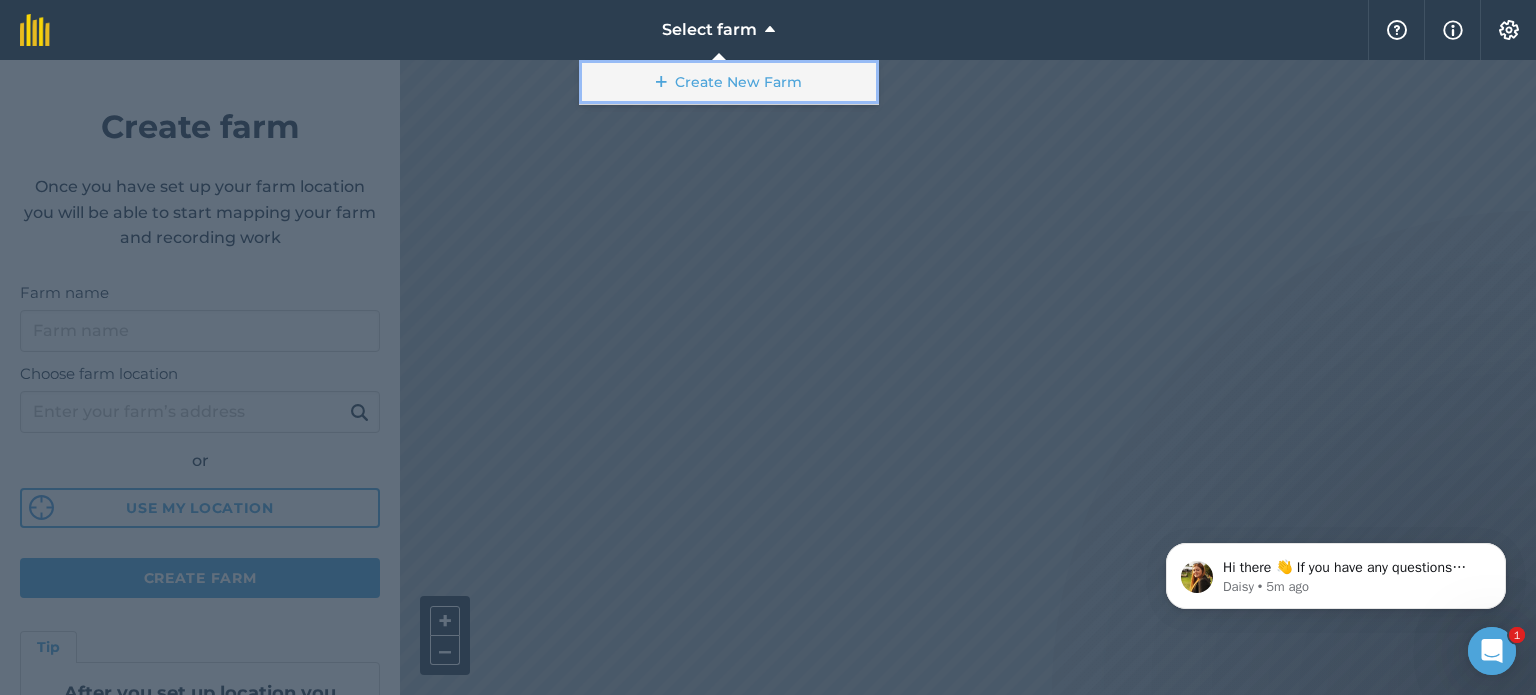 click on "Create New Farm" at bounding box center [729, 82] 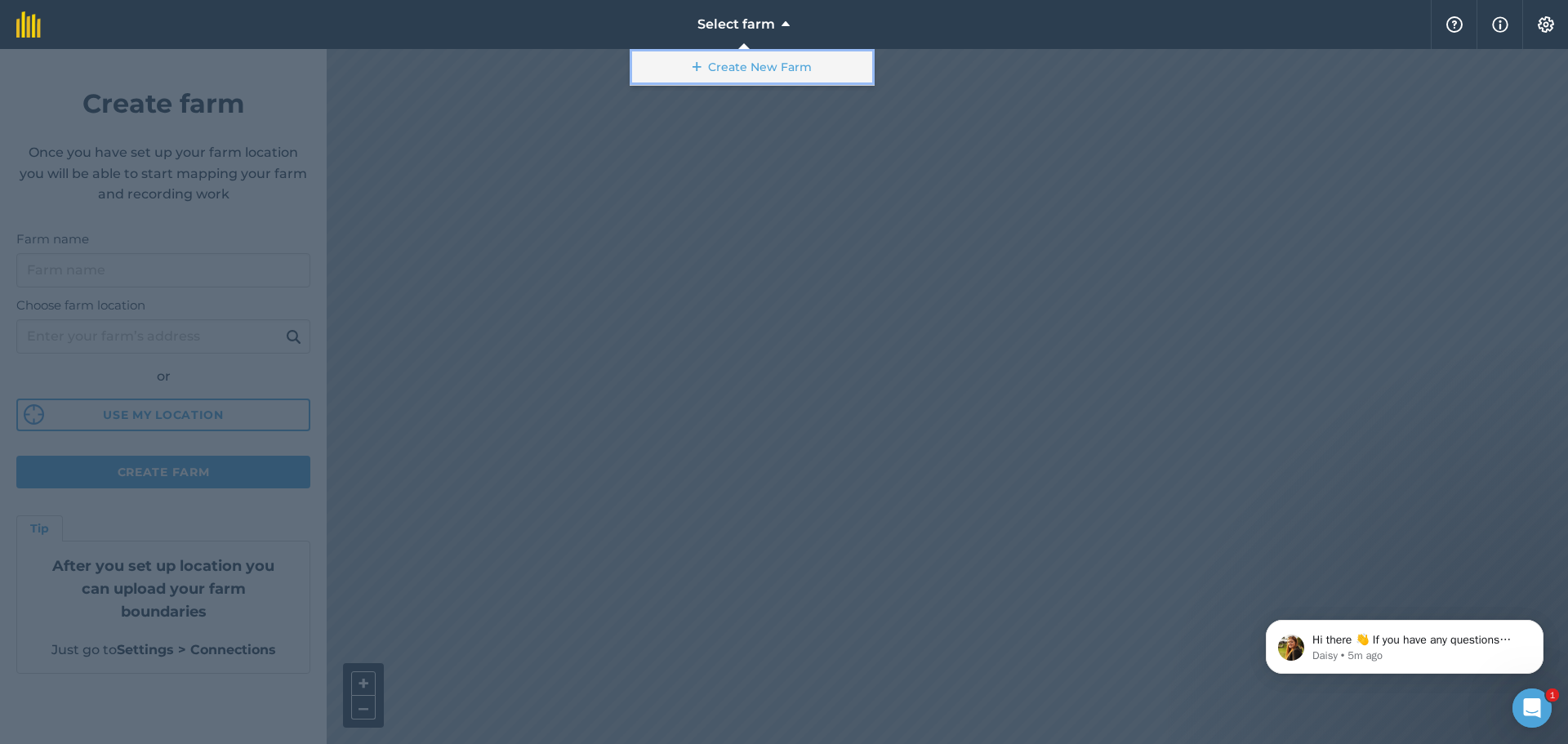 click on "Create New Farm" at bounding box center (752, 67) 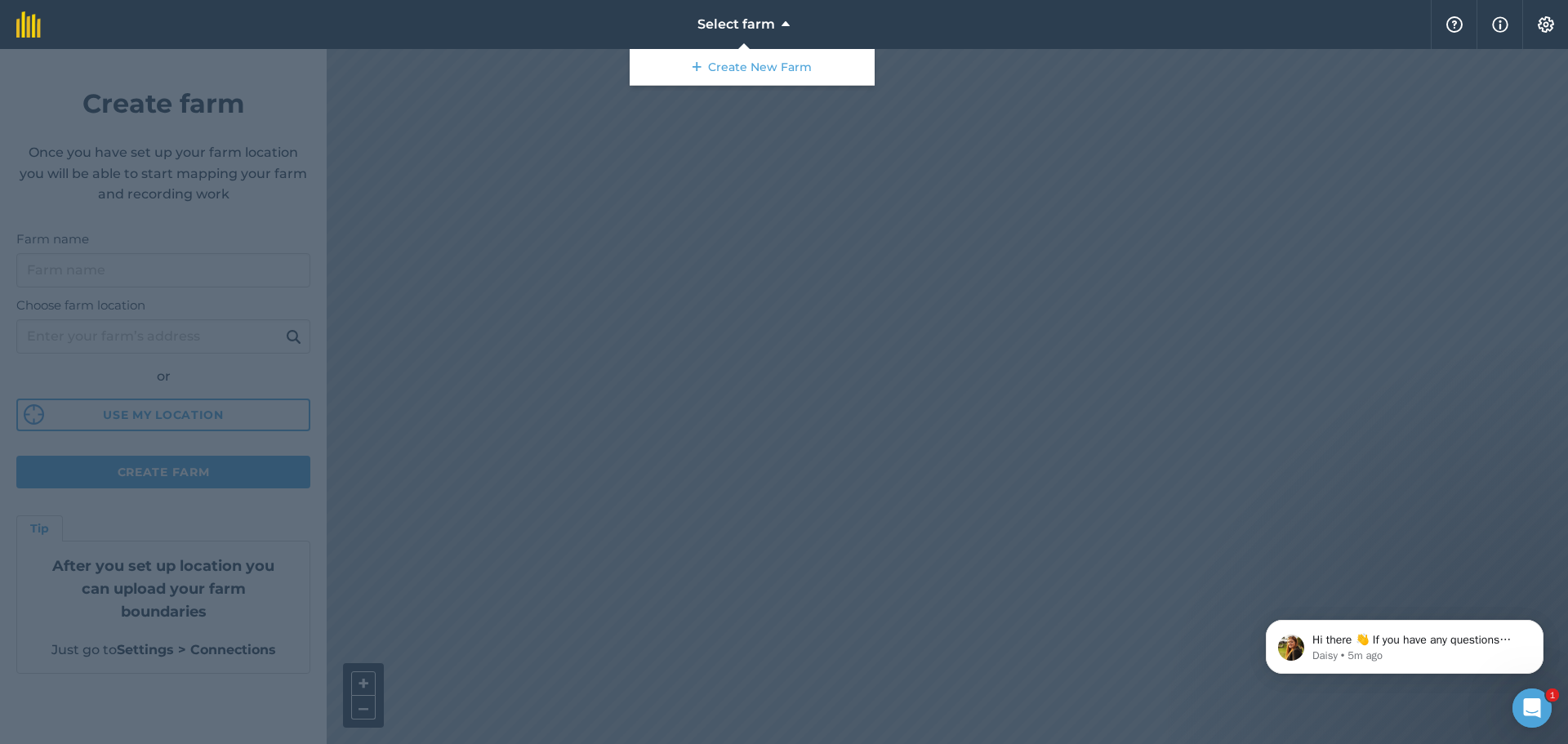 click at bounding box center (784, 396) 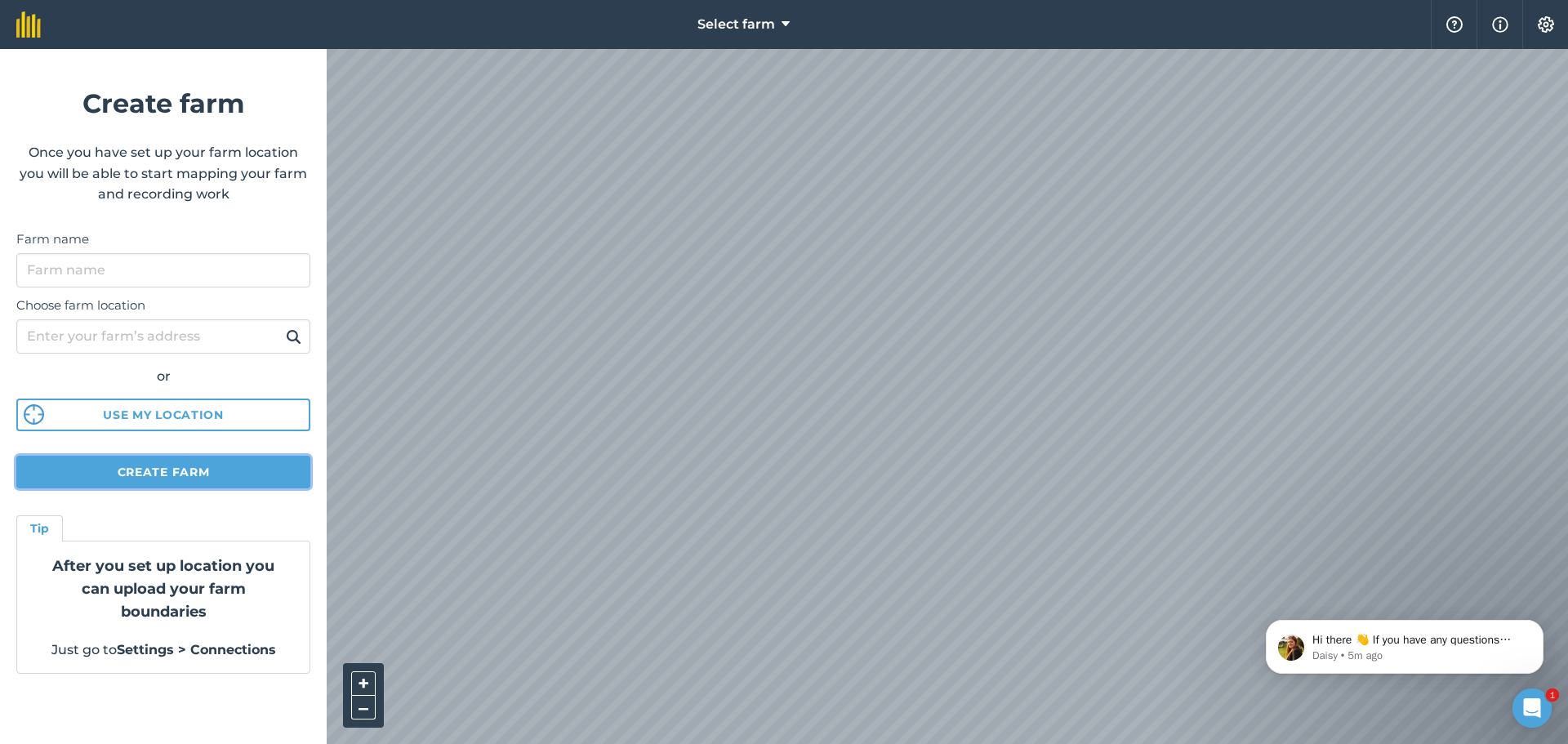 click on "Create farm" at bounding box center (163, 472) 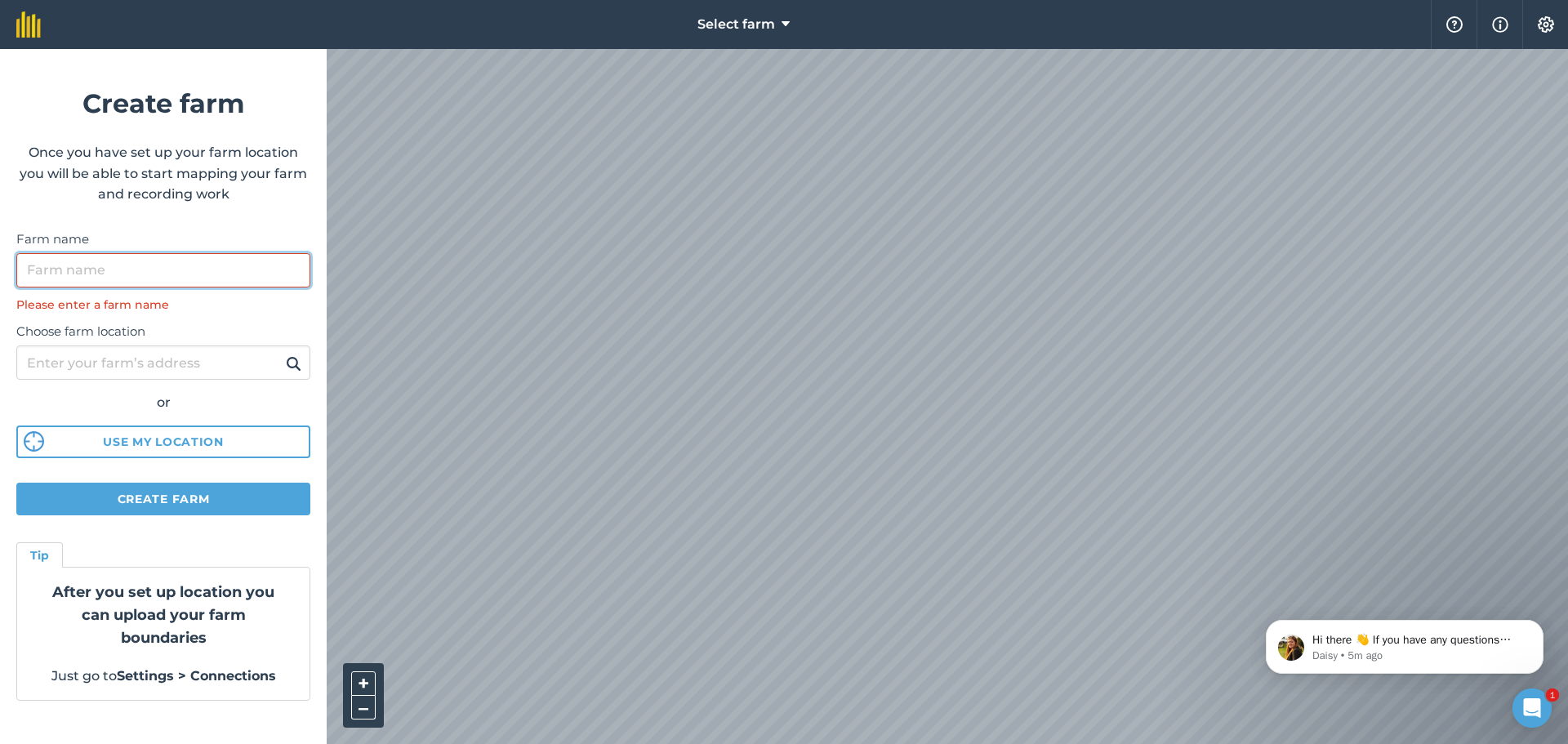 click on "Farm name" at bounding box center [163, 270] 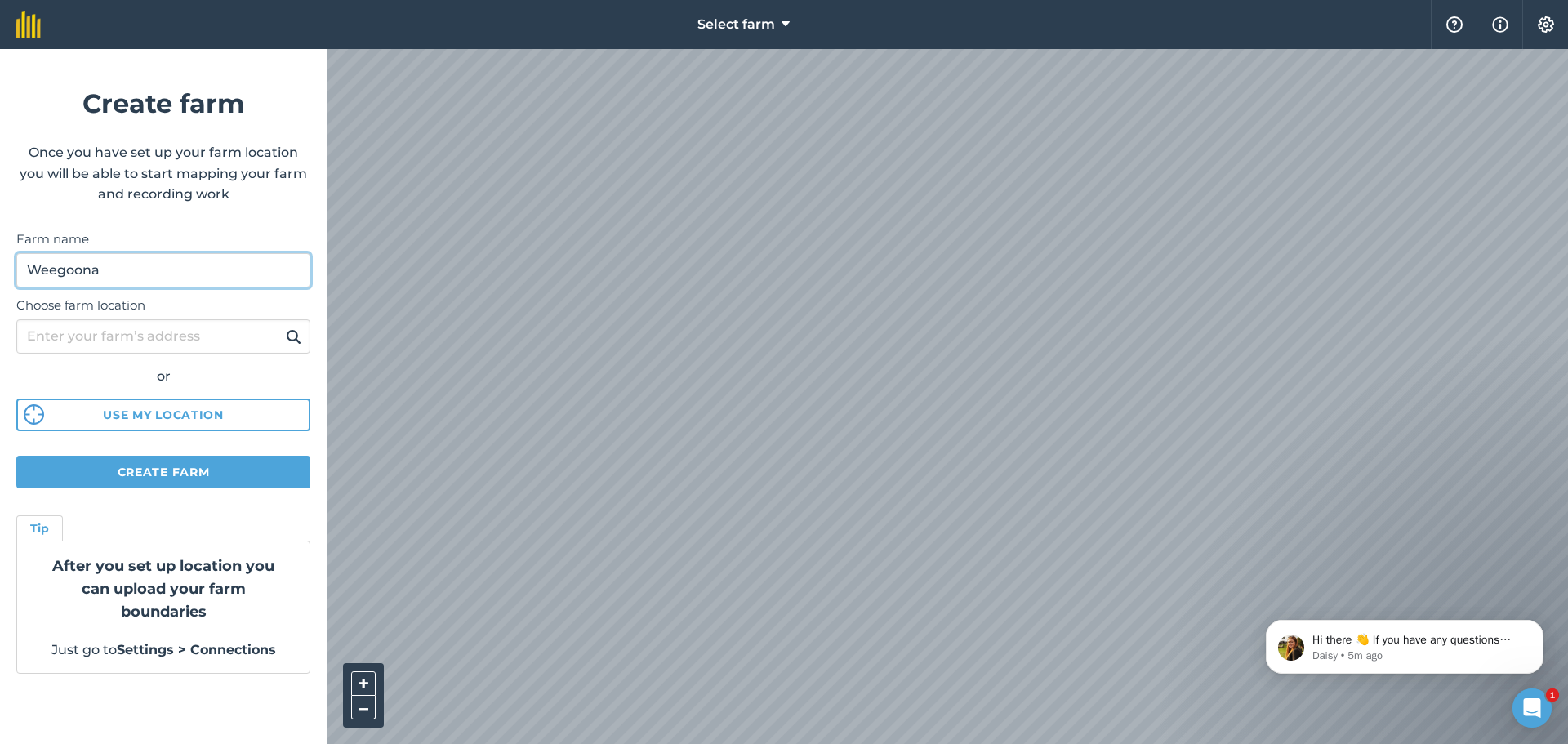 type on "Weegoona" 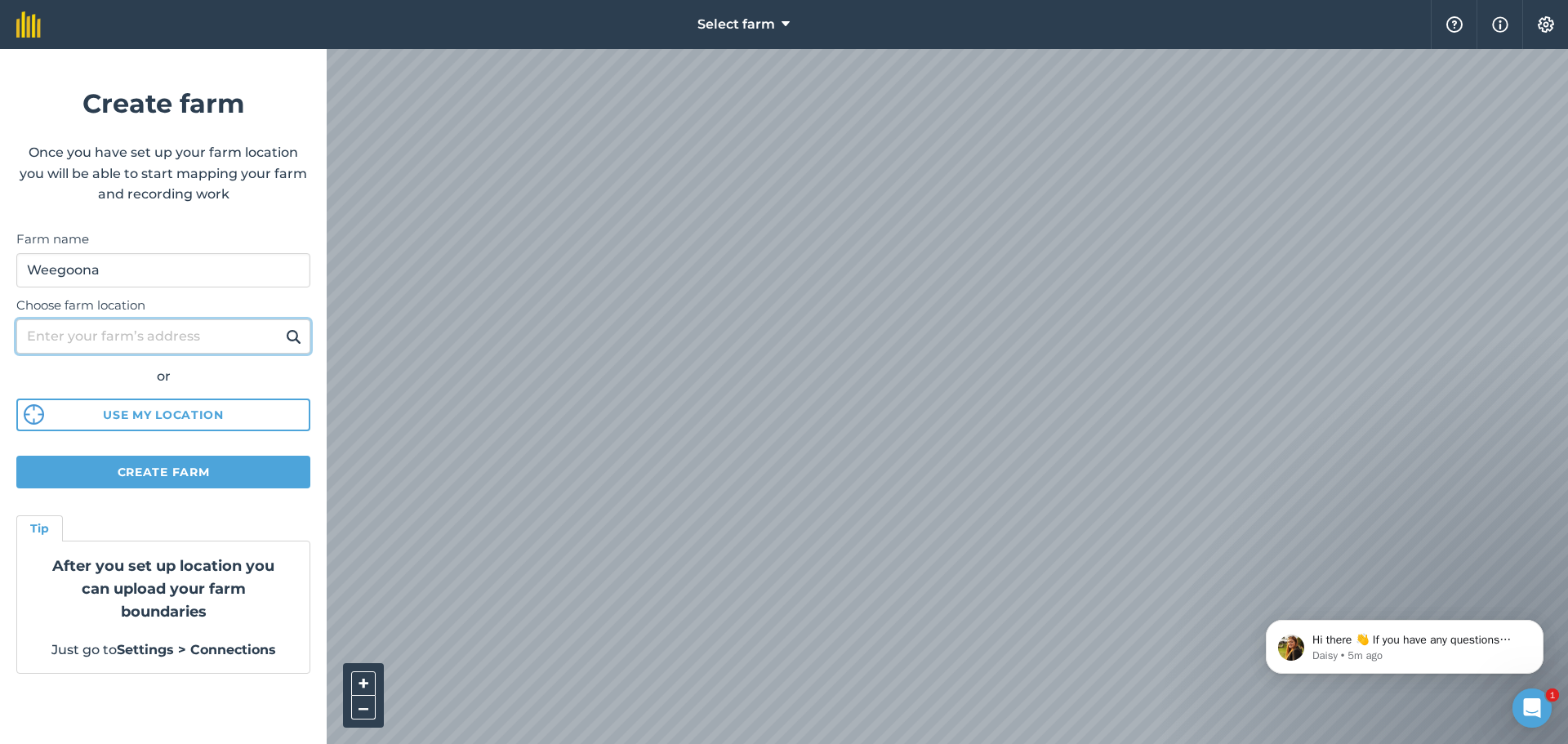 click on "Choose farm location" at bounding box center [163, 336] 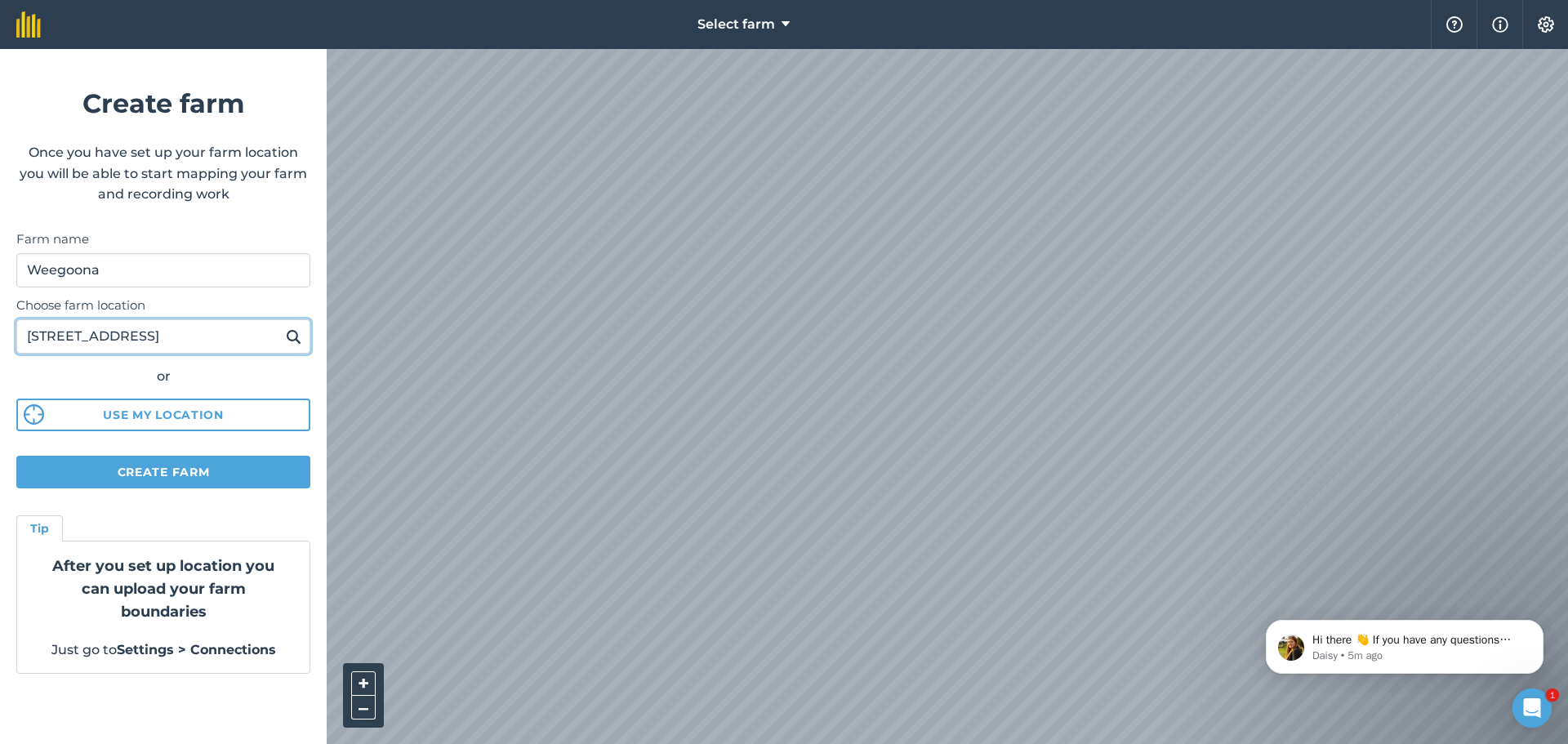 type on "[STREET_ADDRESS]" 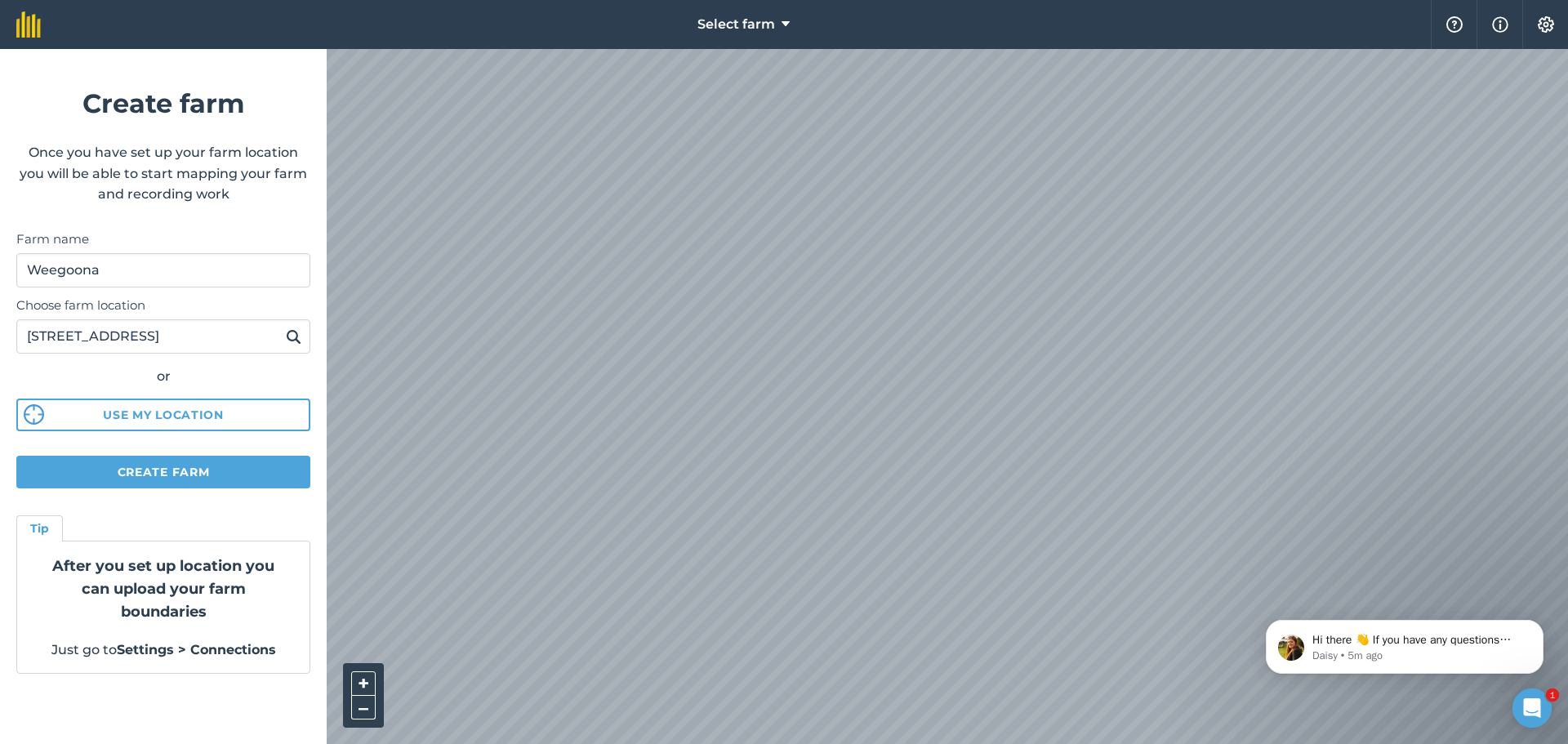 click at bounding box center (293, 336) 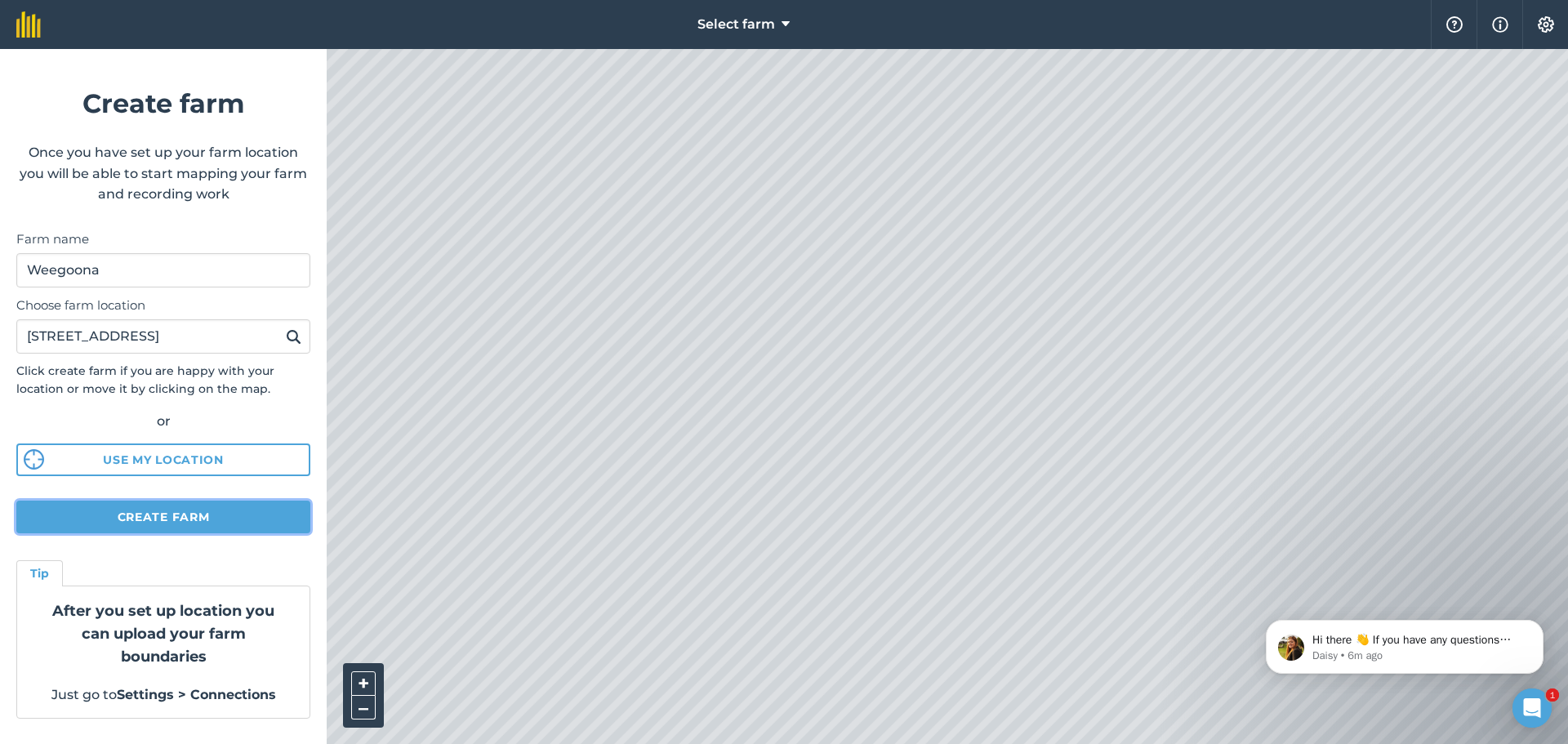 click on "Create farm" at bounding box center [163, 517] 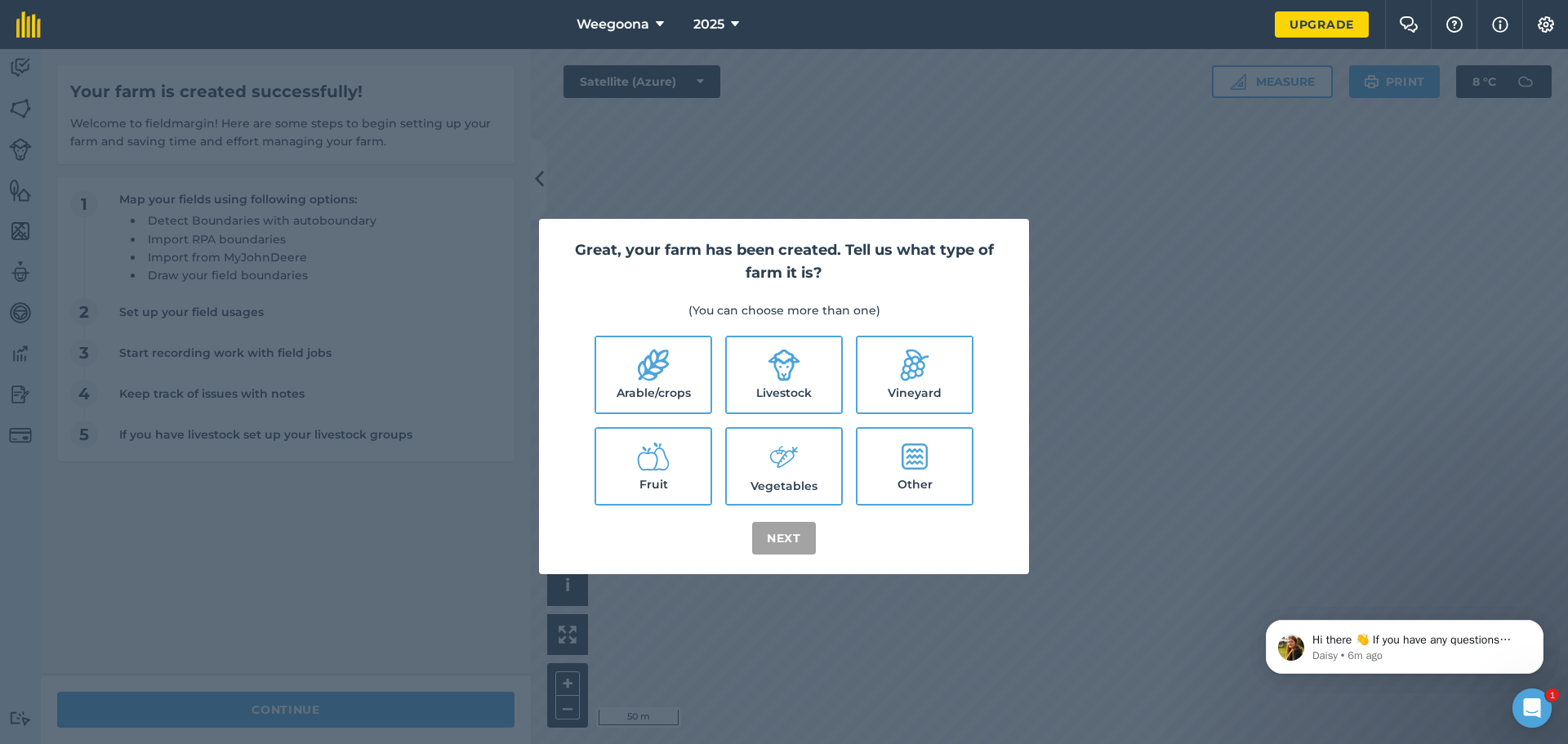 click on "Livestock" at bounding box center [784, 375] 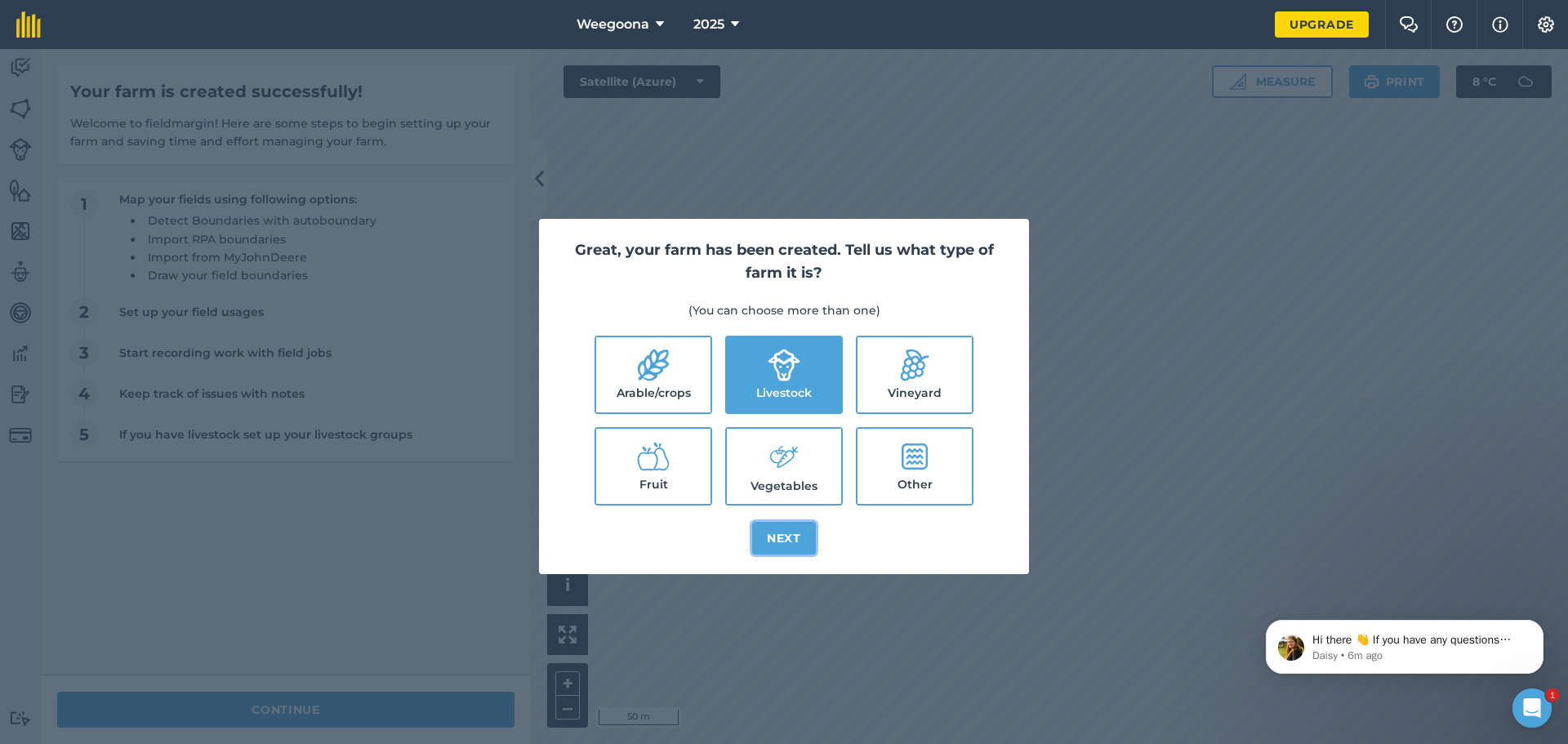 click on "Next" at bounding box center (784, 538) 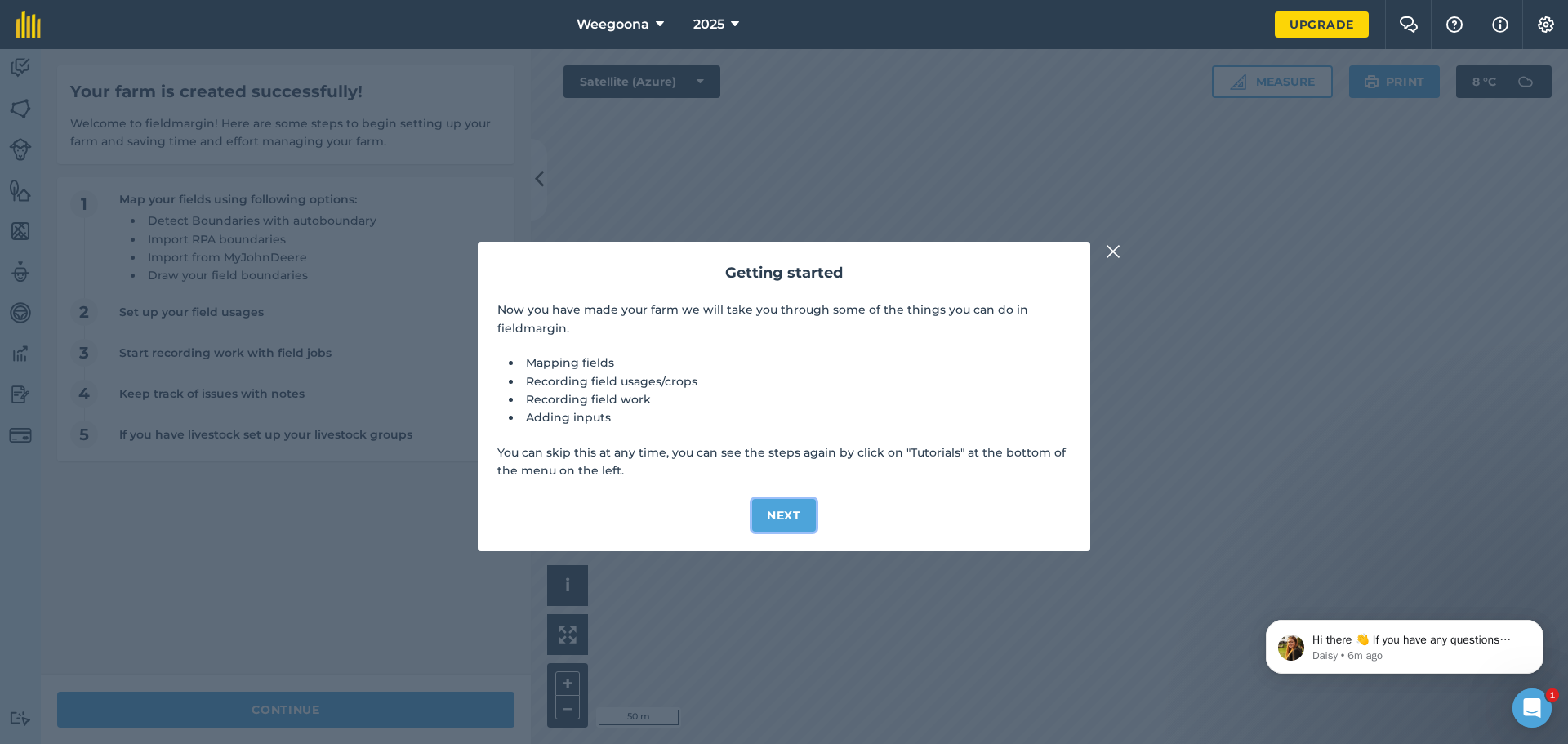 click on "Next" at bounding box center [784, 515] 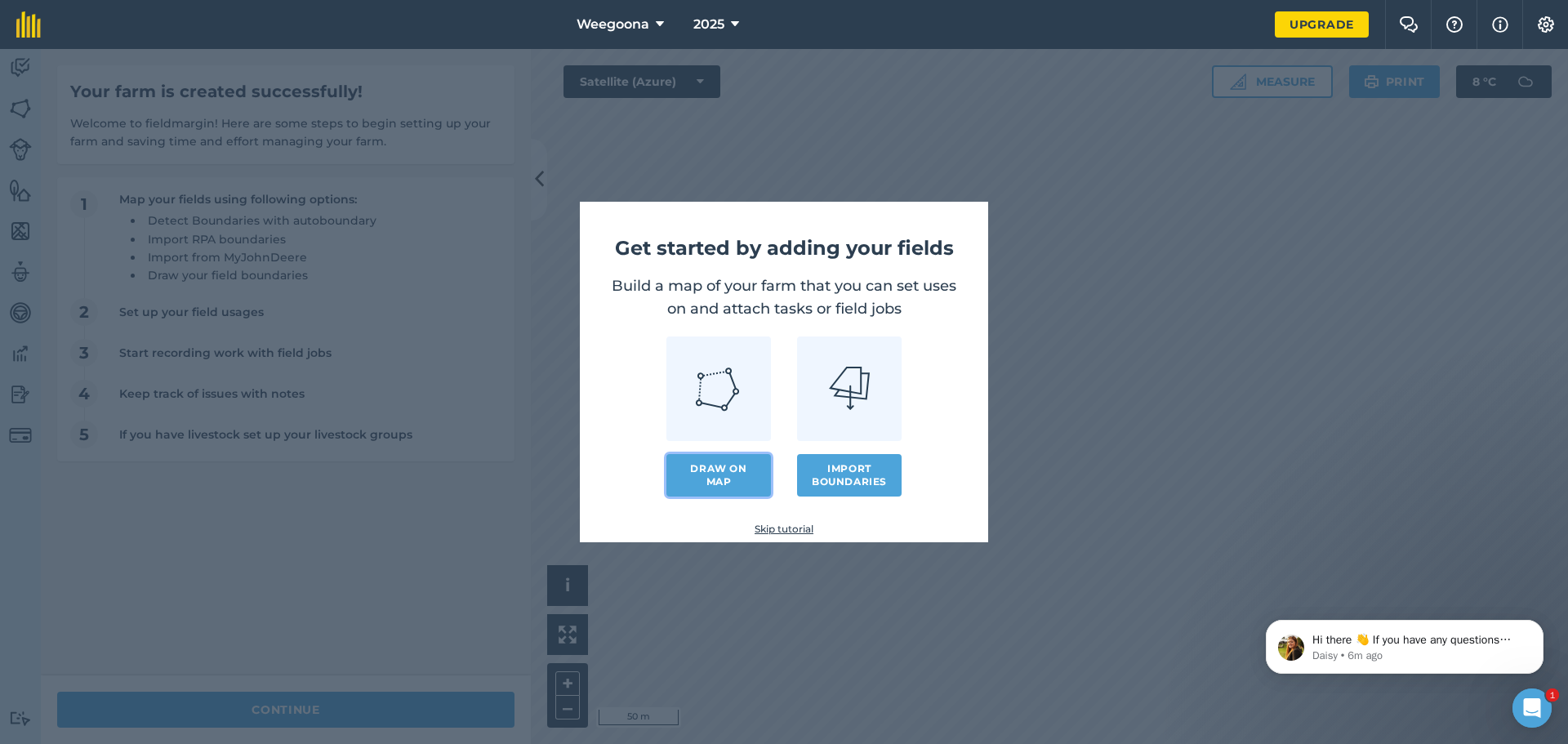 click on "Draw on map" at bounding box center (719, 475) 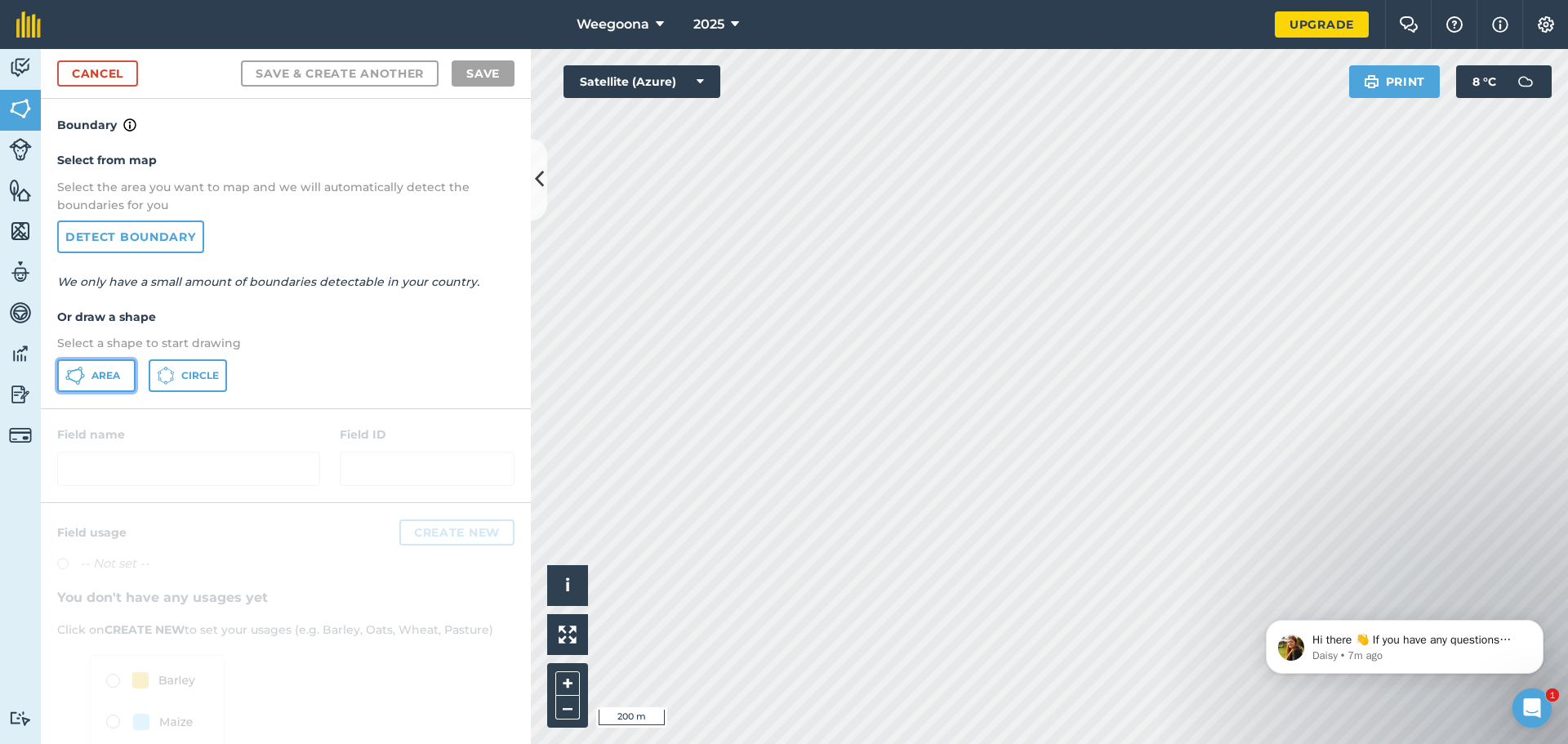 click on "Area" at bounding box center [96, 376] 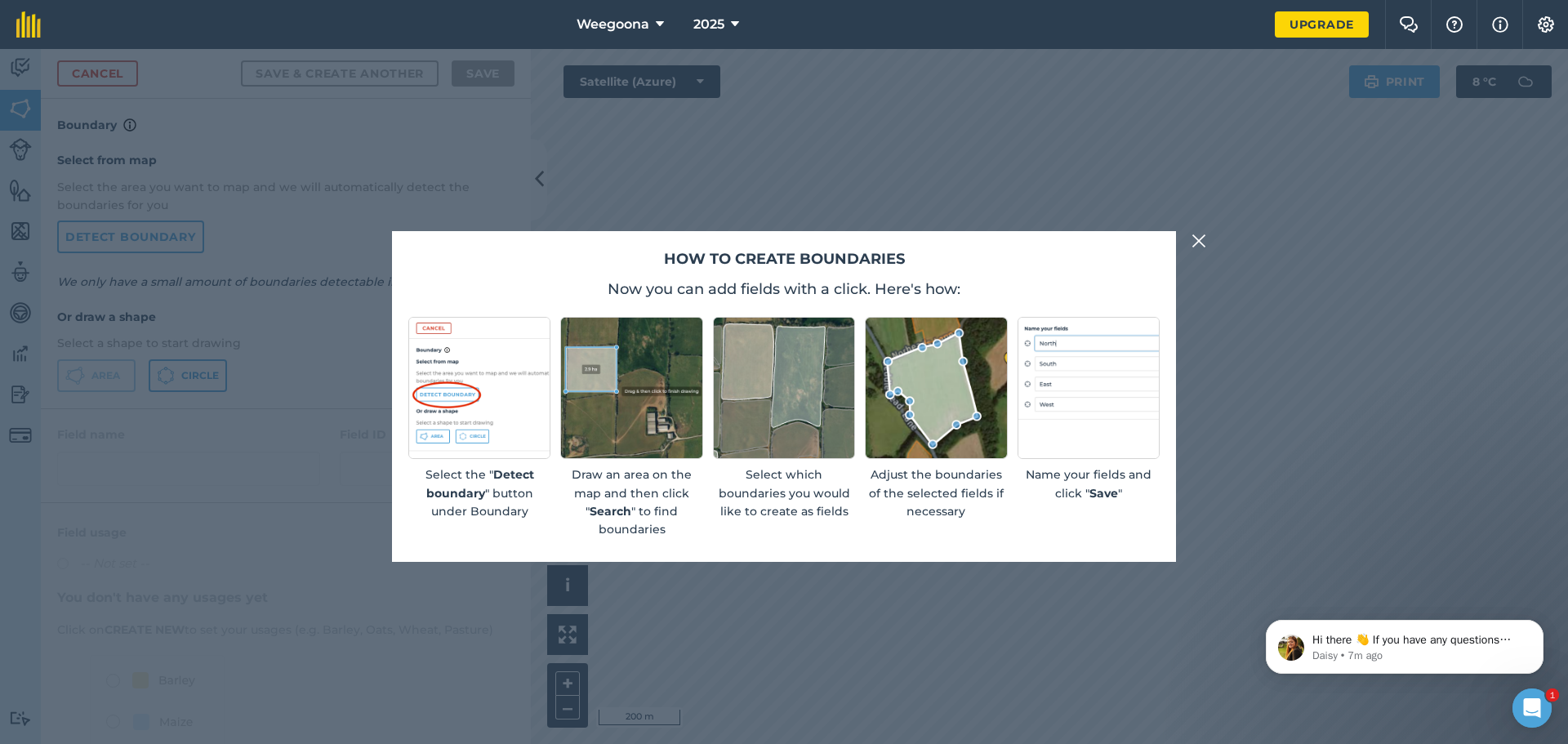 click at bounding box center (1199, 241) 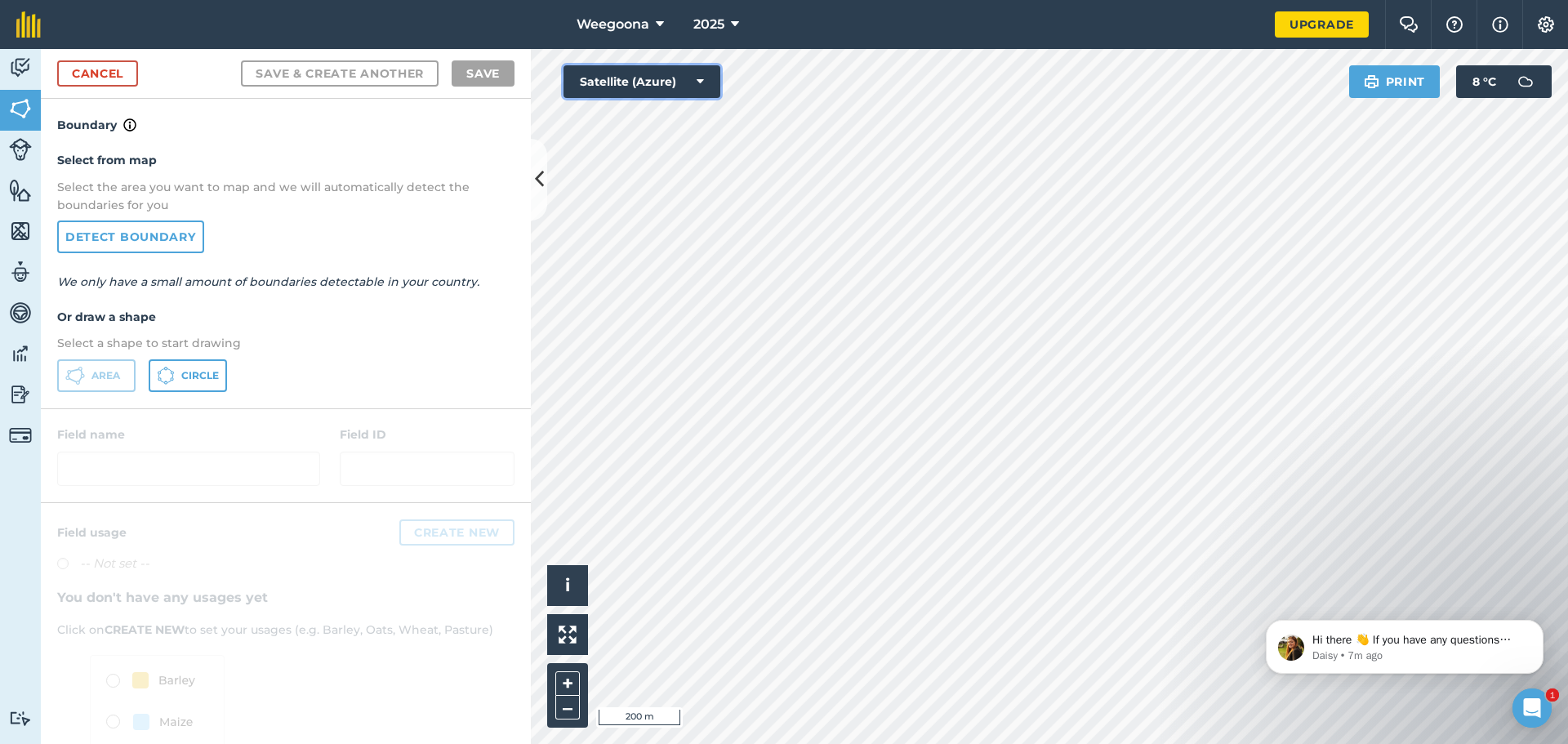 click on "Satellite (Azure)" at bounding box center [642, 82] 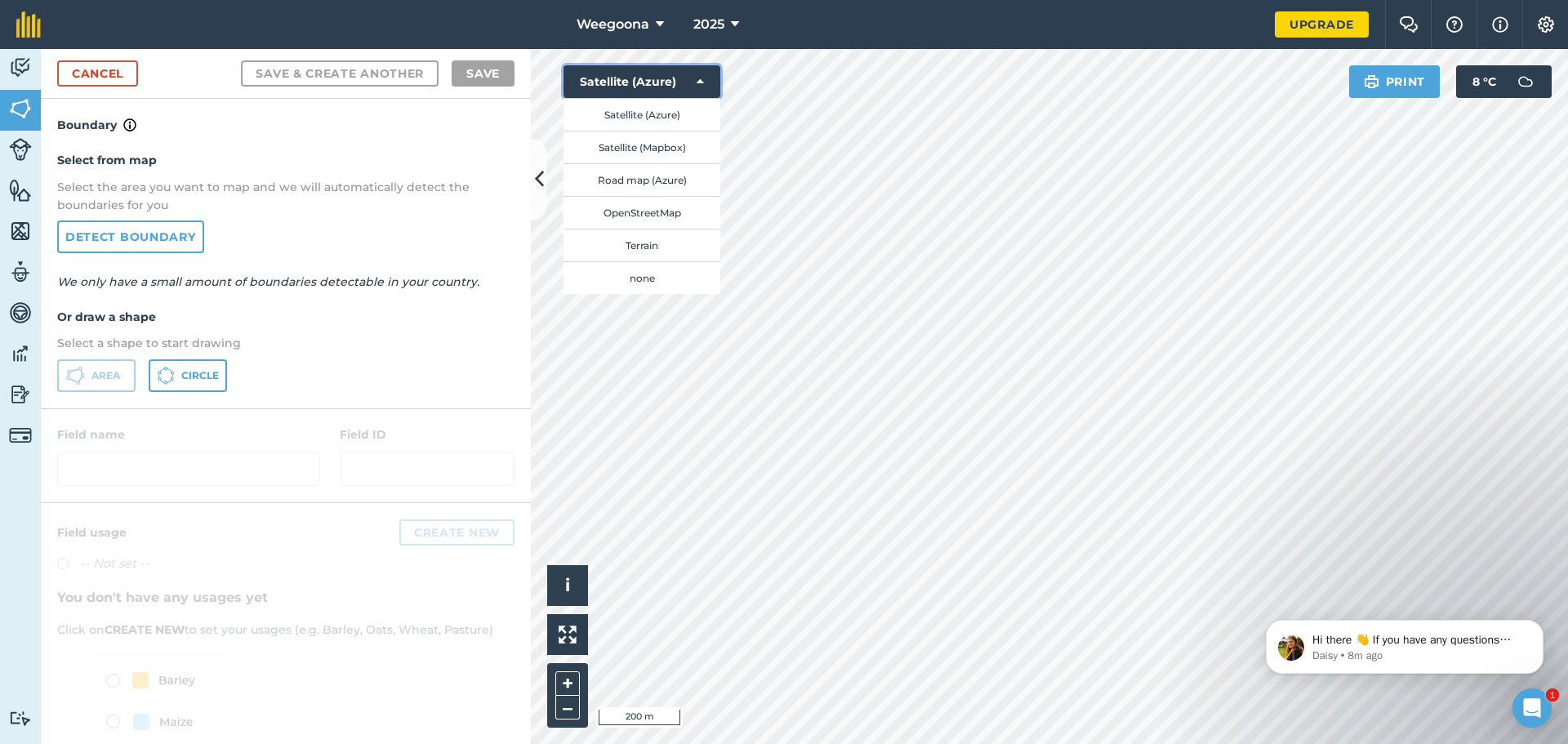 click on "Satellite (Azure)" at bounding box center (642, 82) 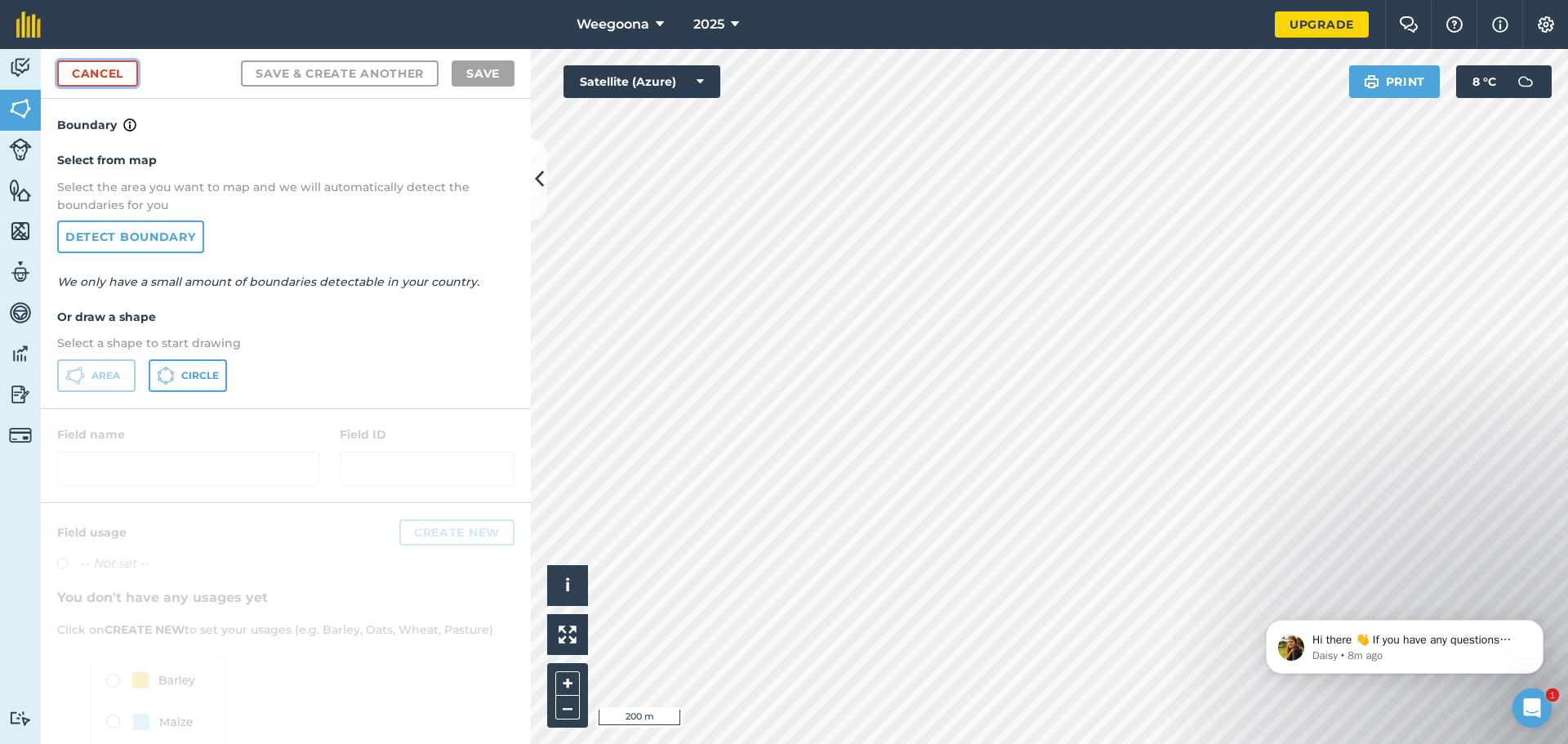 click on "Cancel" at bounding box center [97, 74] 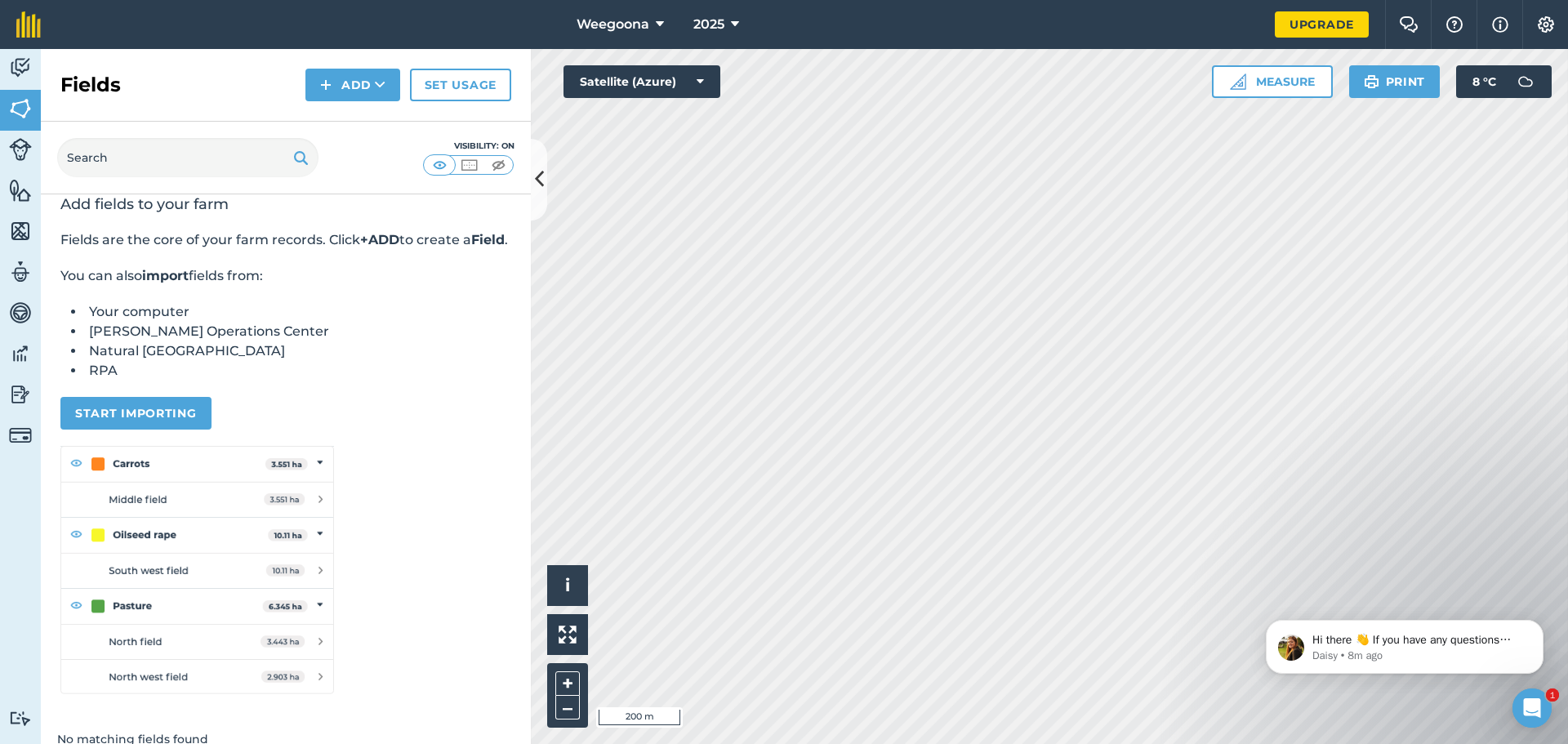 scroll, scrollTop: 0, scrollLeft: 0, axis: both 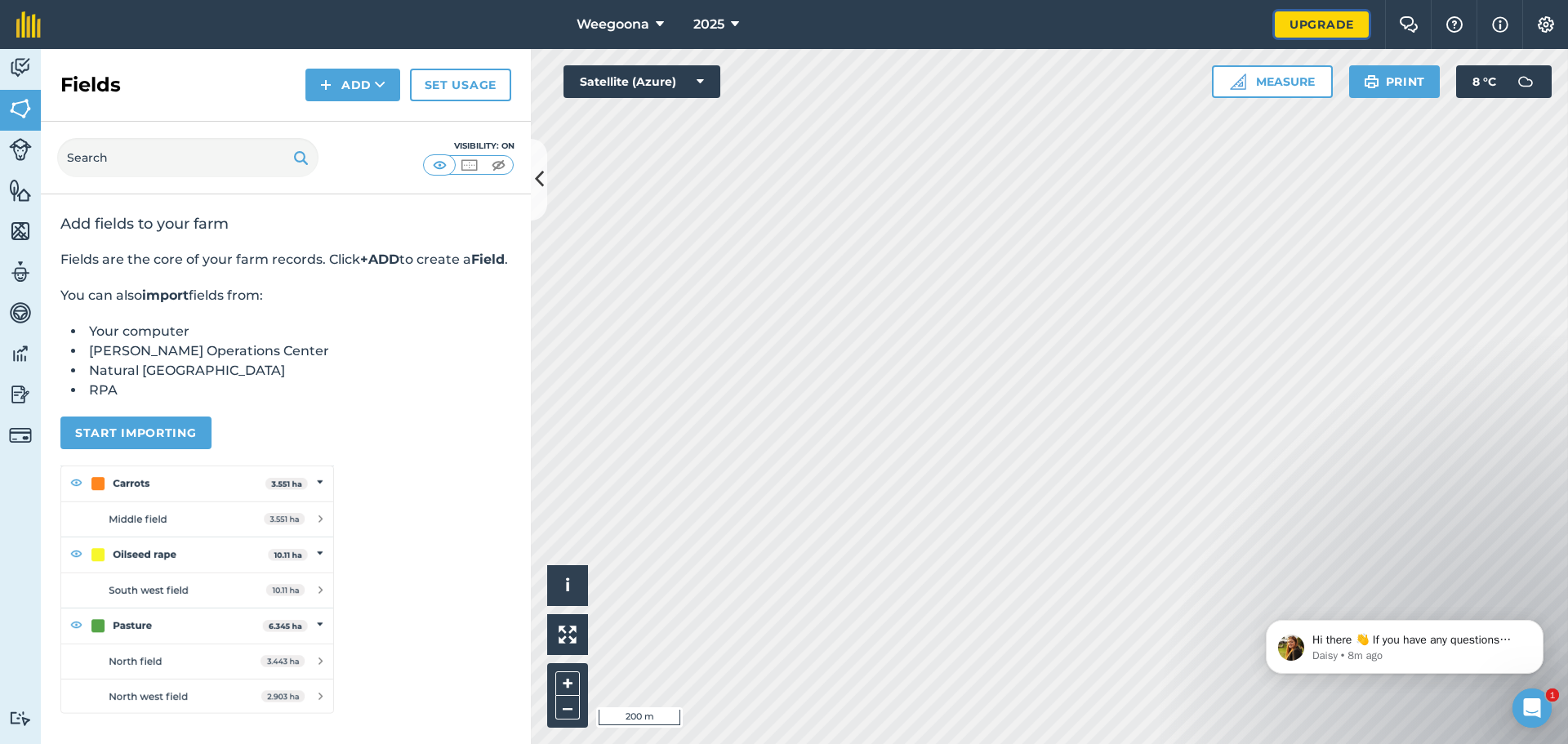 click on "Upgrade" at bounding box center (1321, 25) 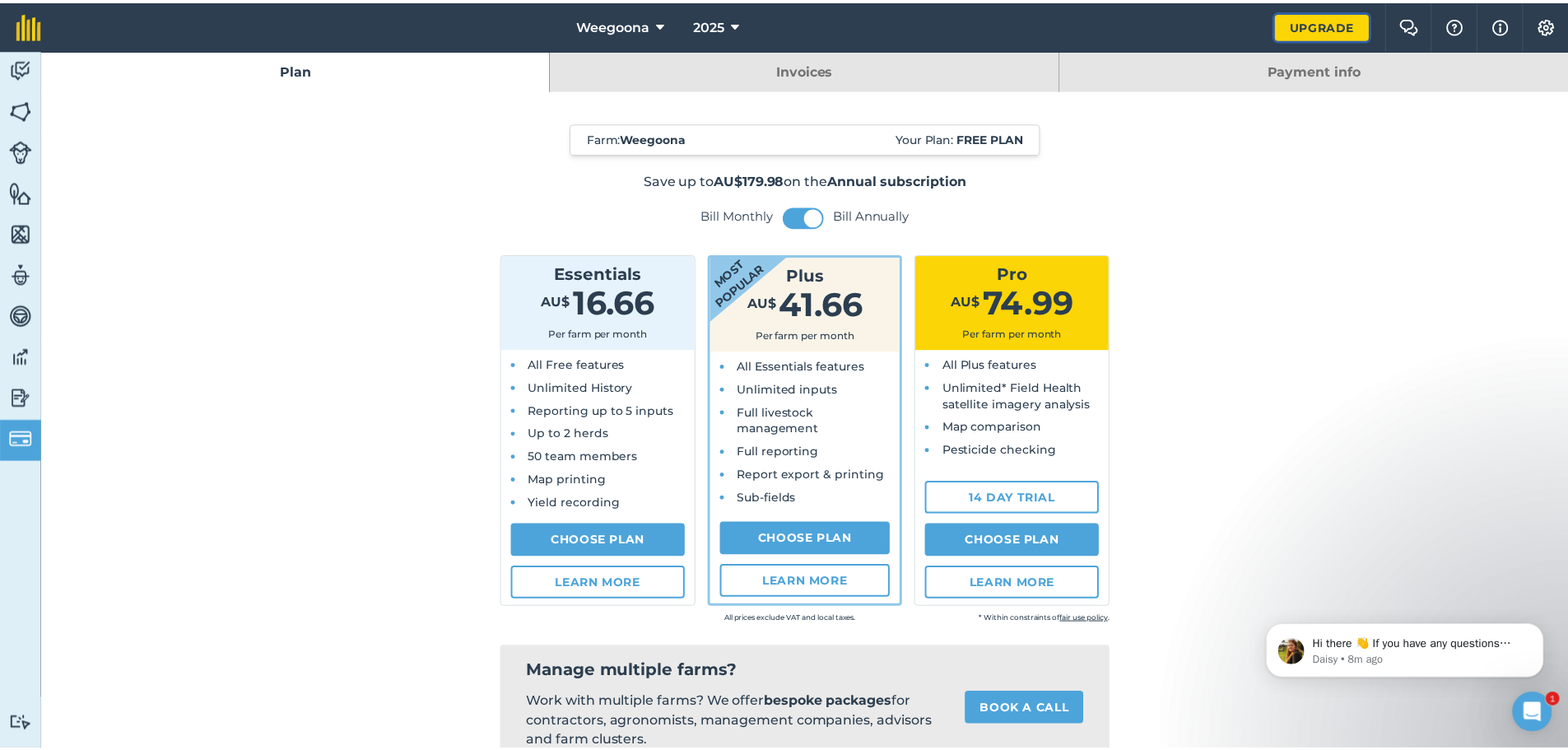 scroll, scrollTop: 82, scrollLeft: 0, axis: vertical 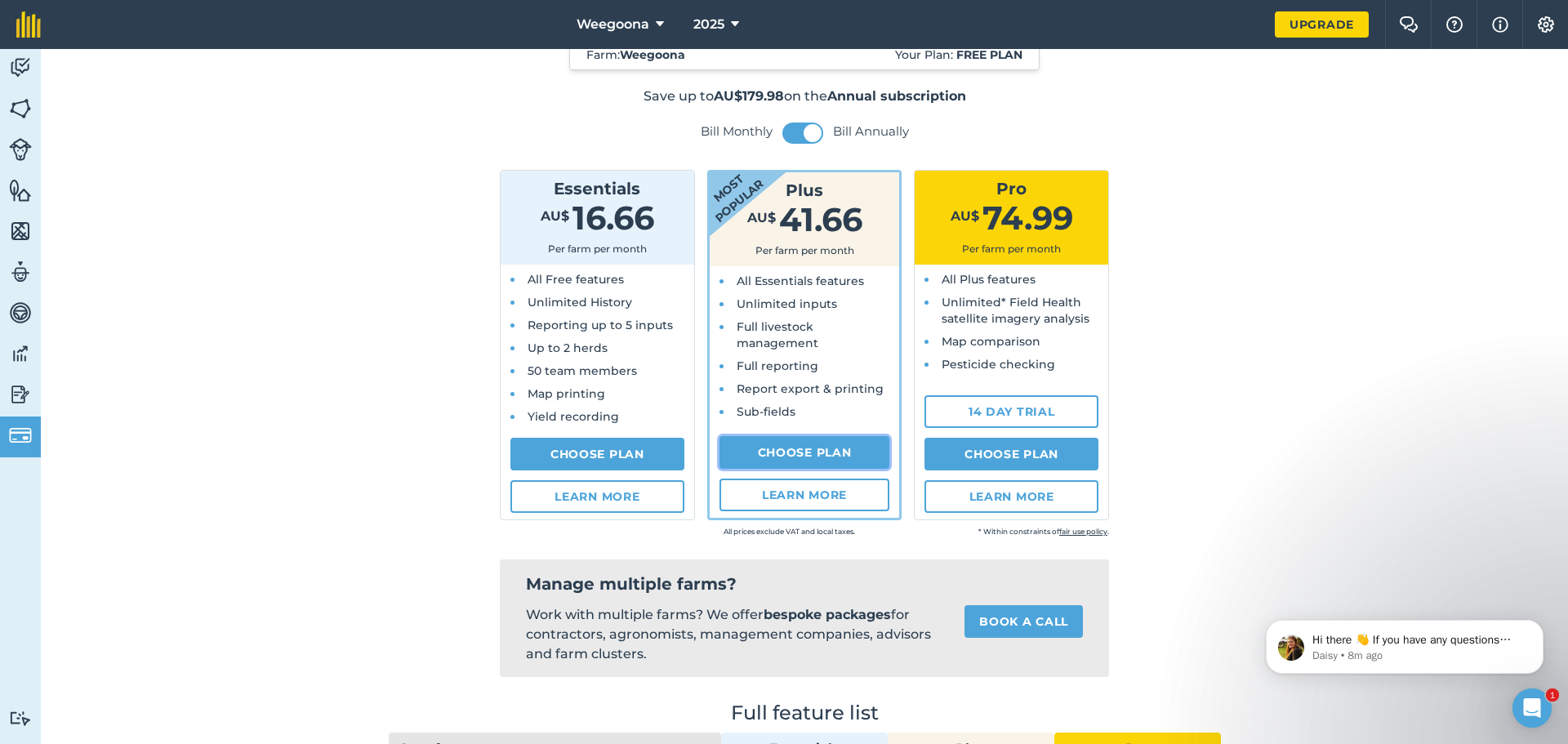 click on "Choose Plan" at bounding box center (804, 452) 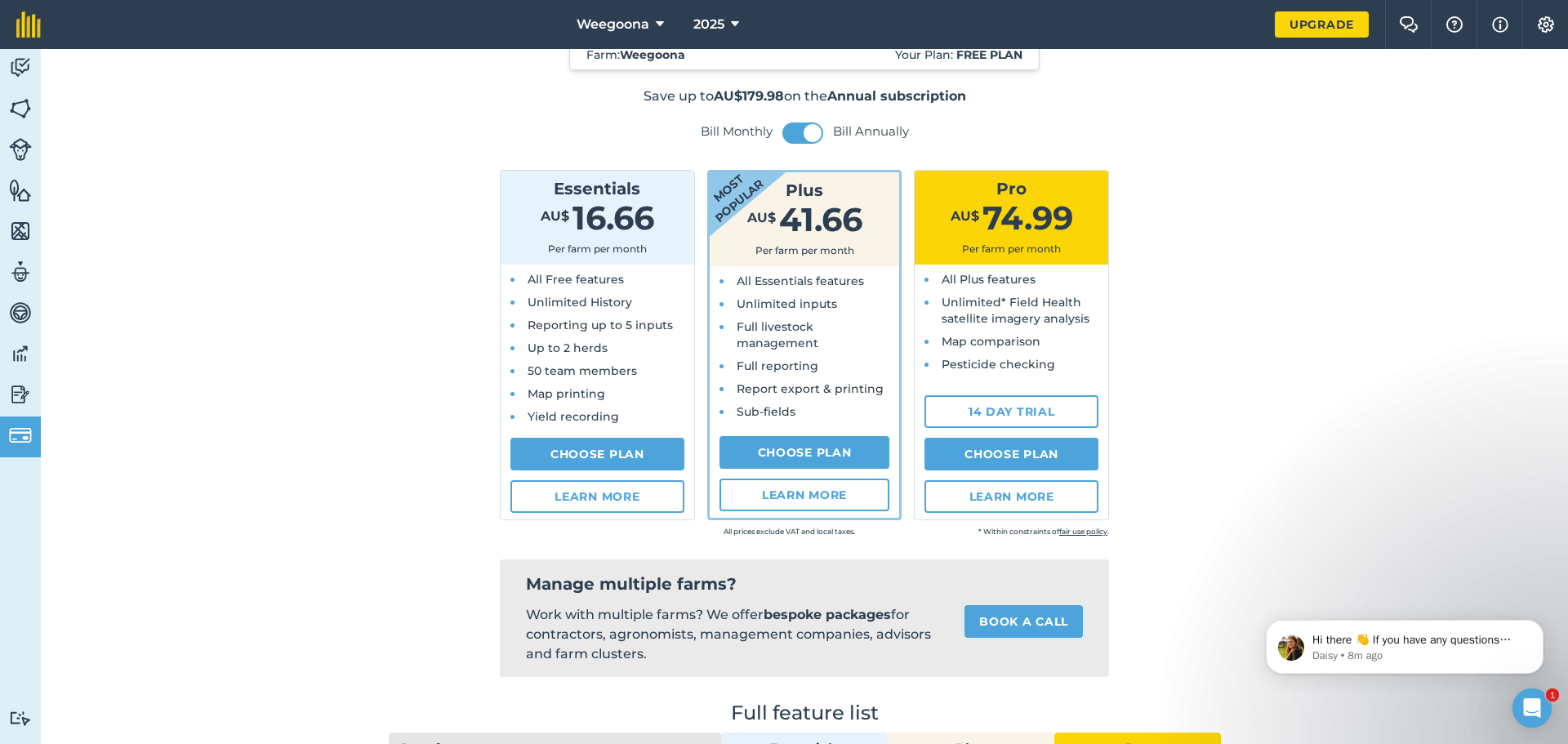 select on "9220acf7-288c-4cbd-b74c-53c24f79aa56" 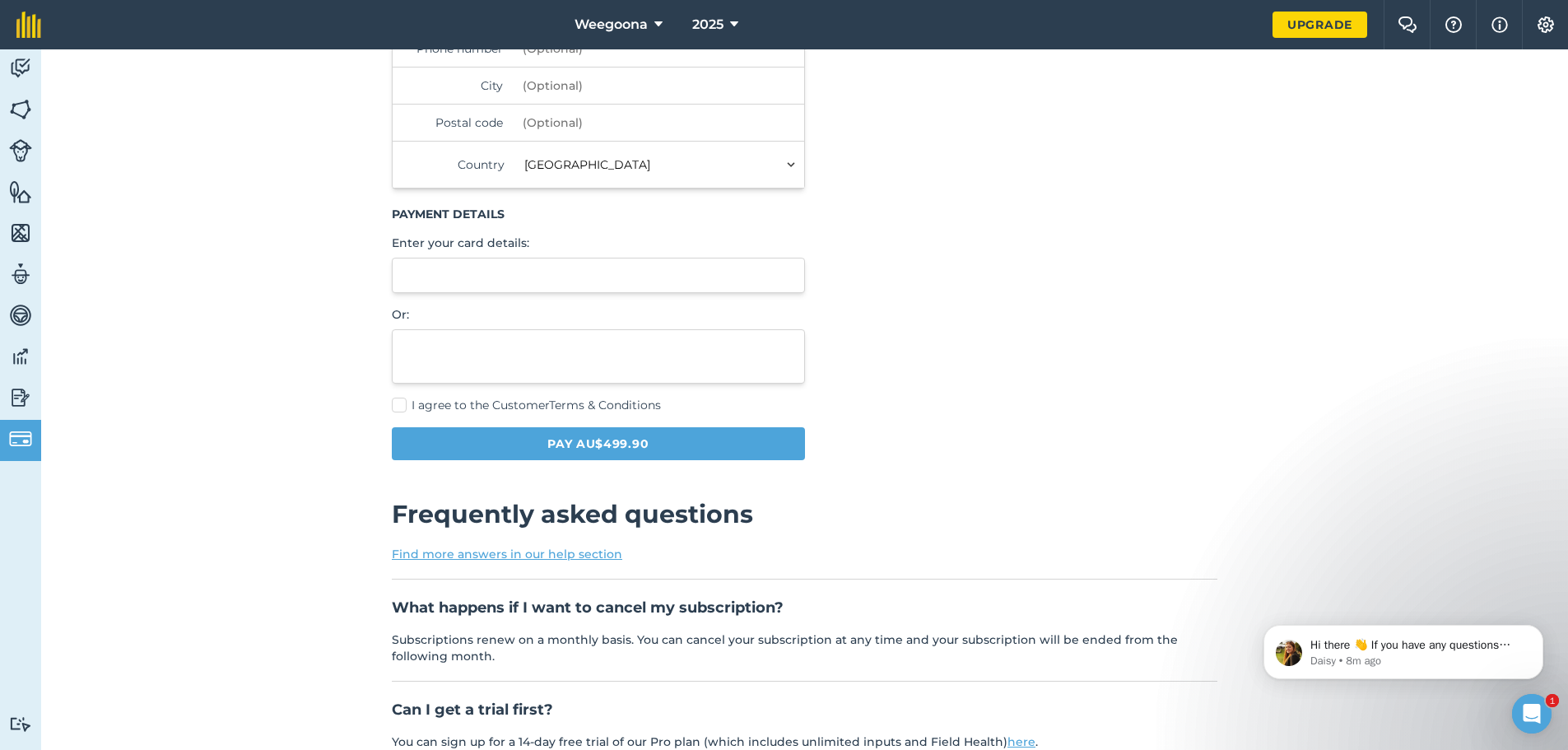 scroll, scrollTop: 412, scrollLeft: 0, axis: vertical 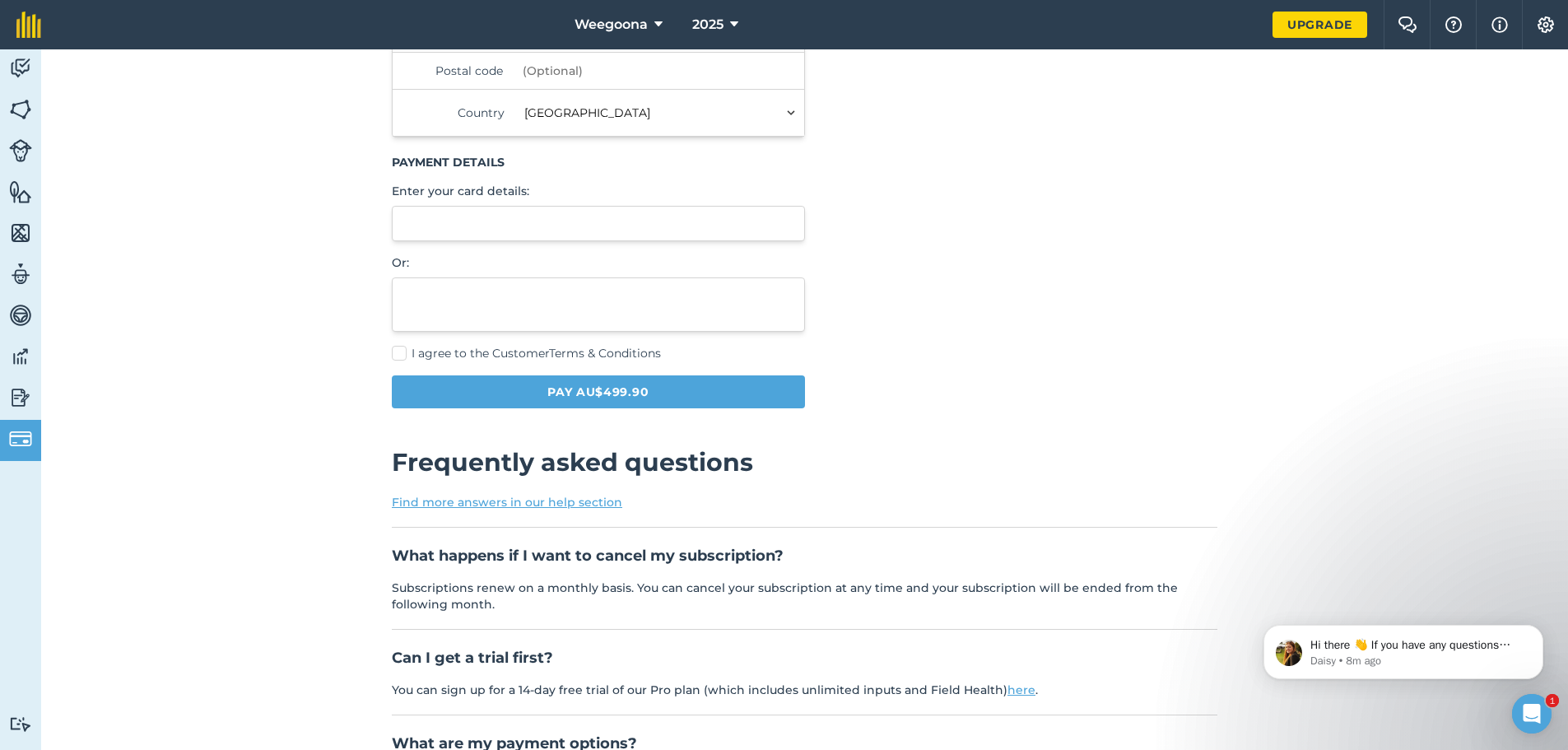 click on "I agree to the Customer  Terms & Conditions" at bounding box center [598, 353] 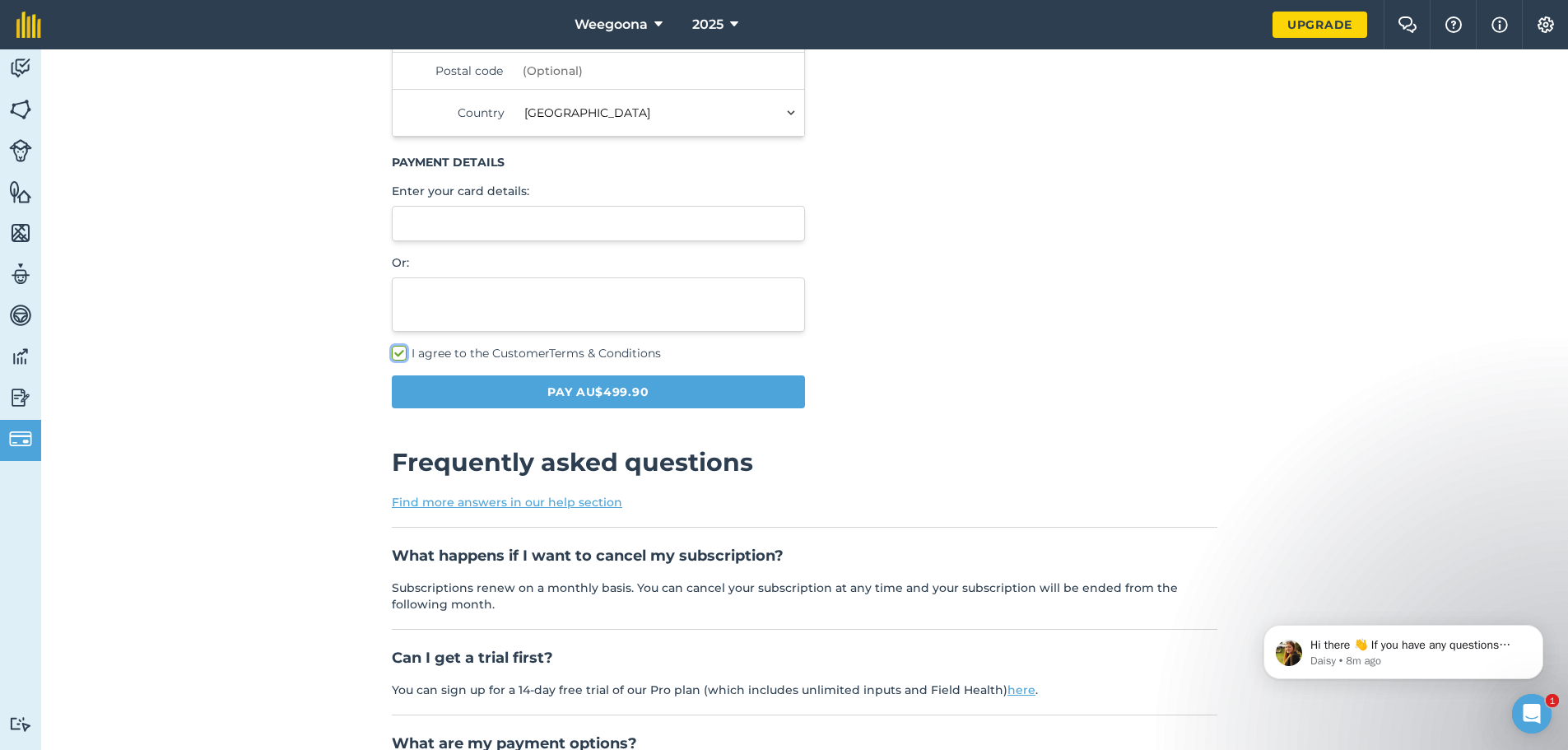 checkbox on "true" 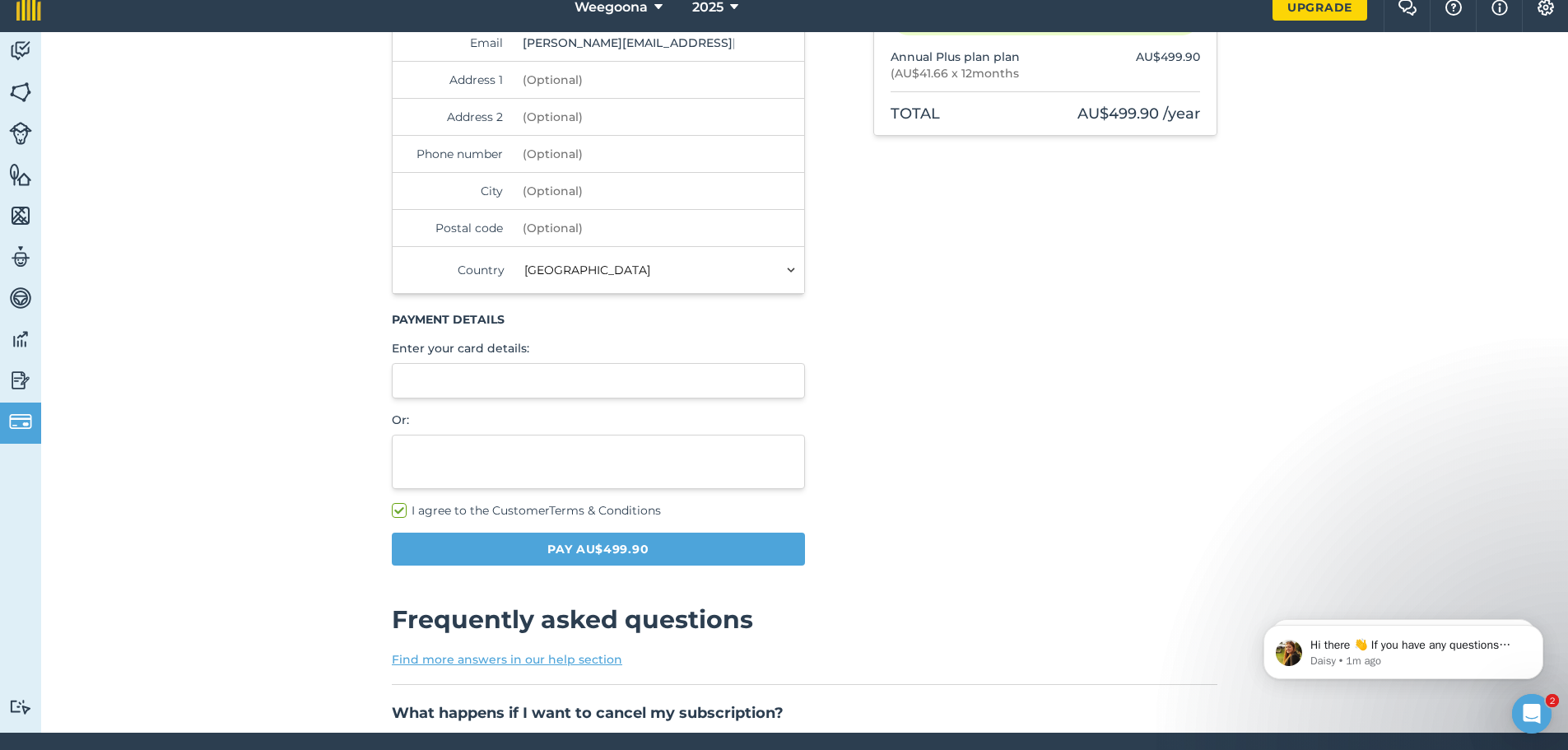scroll, scrollTop: 247, scrollLeft: 0, axis: vertical 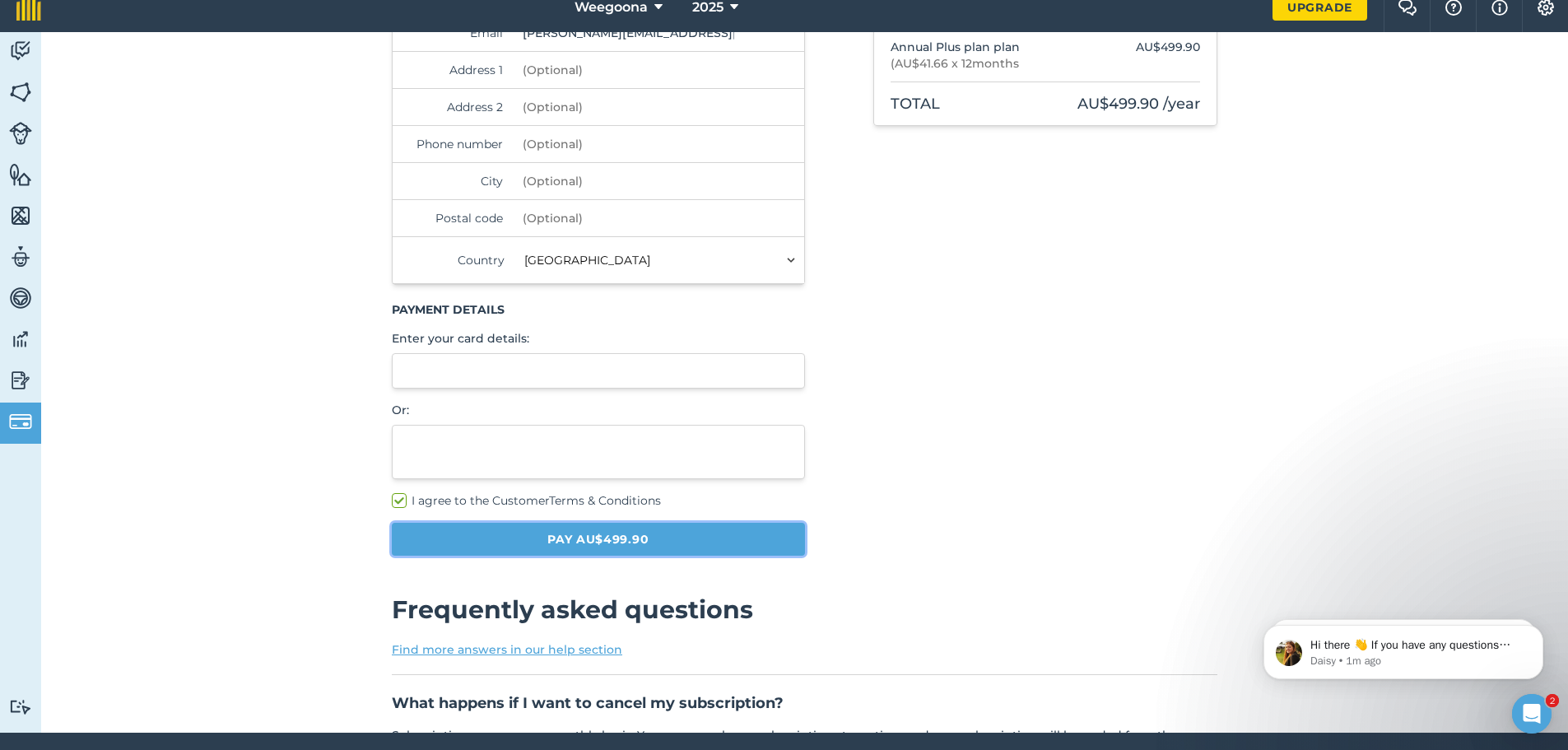 click on "Pay AU$499.90" at bounding box center [598, 539] 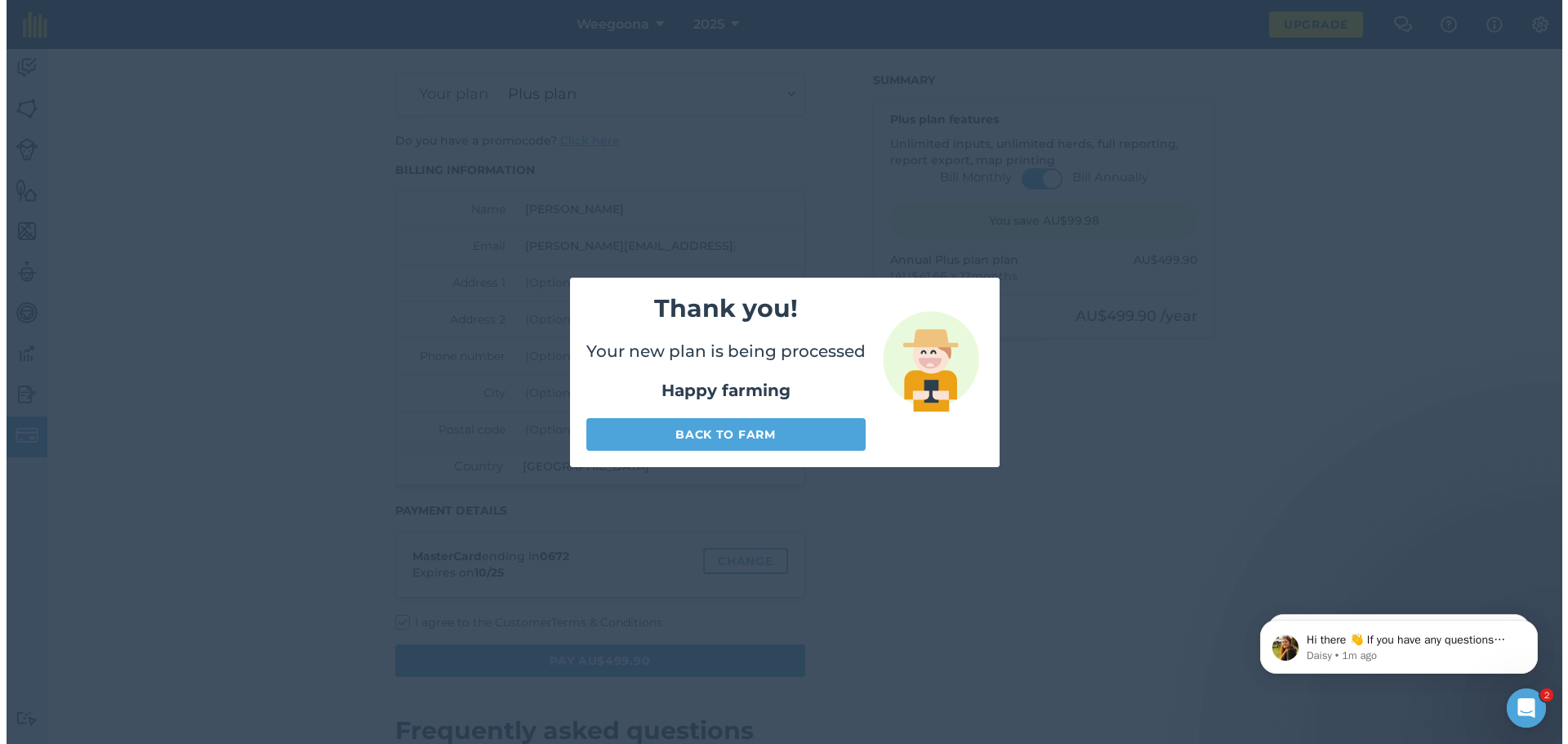 scroll, scrollTop: 0, scrollLeft: 0, axis: both 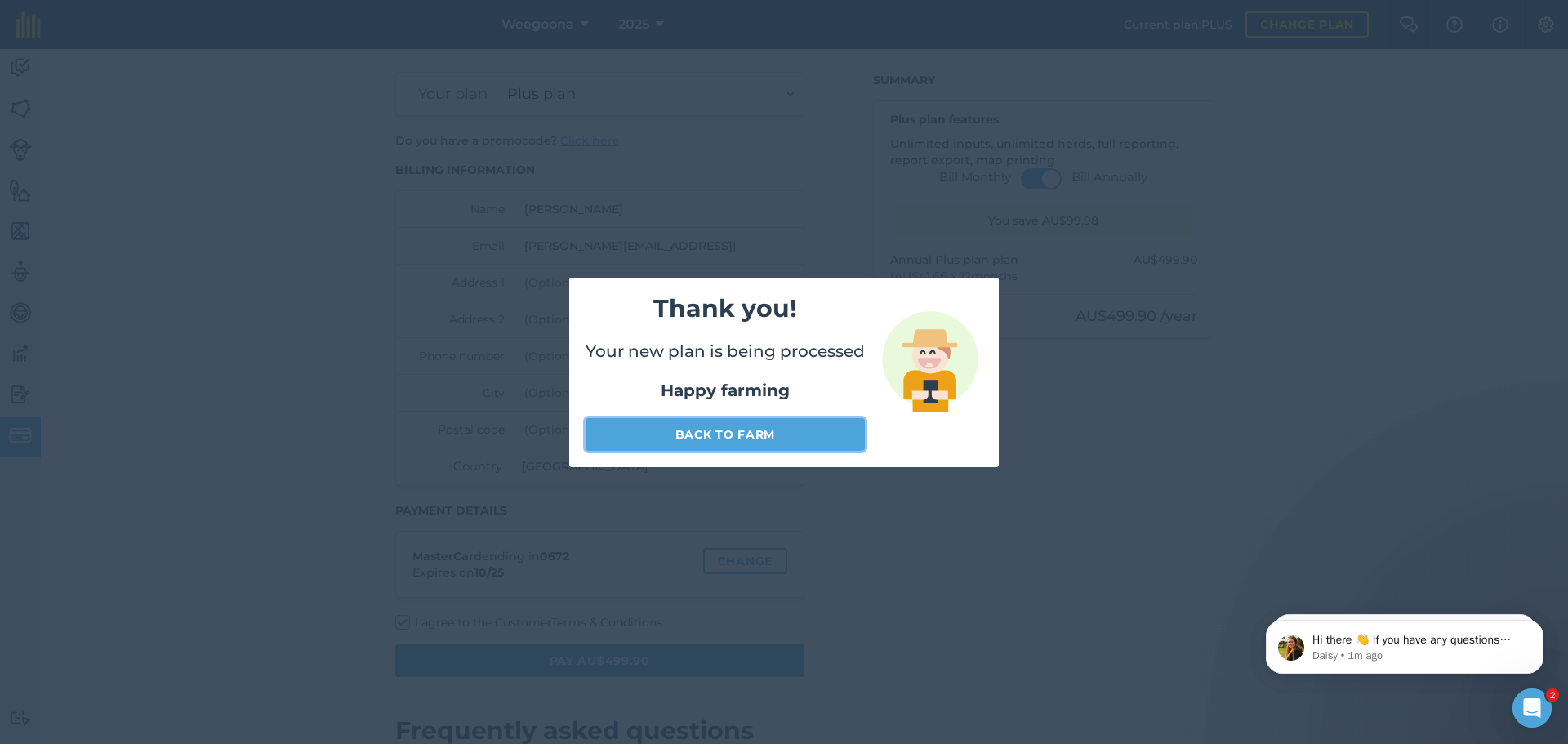 click on "Back to farm" at bounding box center (725, 434) 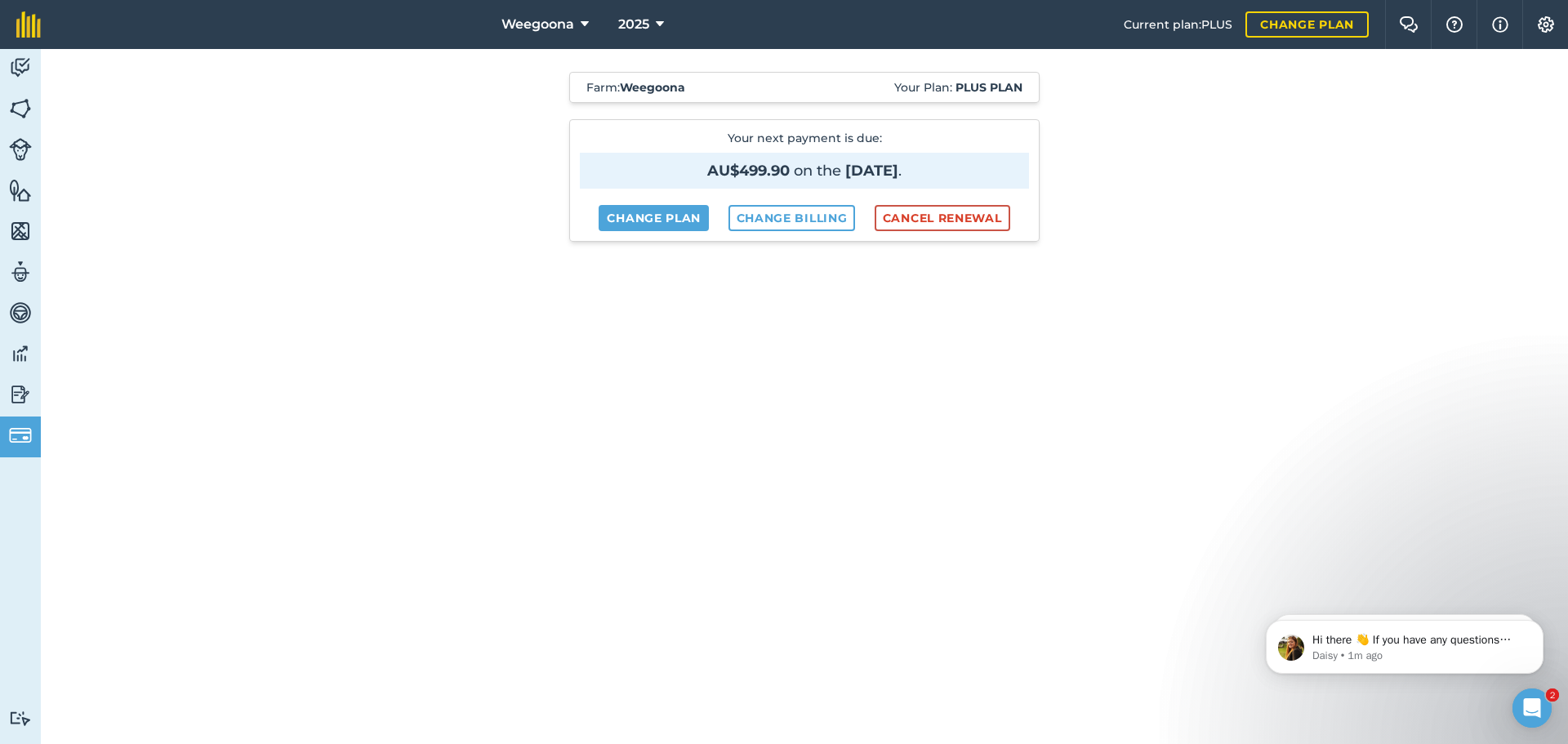 scroll, scrollTop: 0, scrollLeft: 0, axis: both 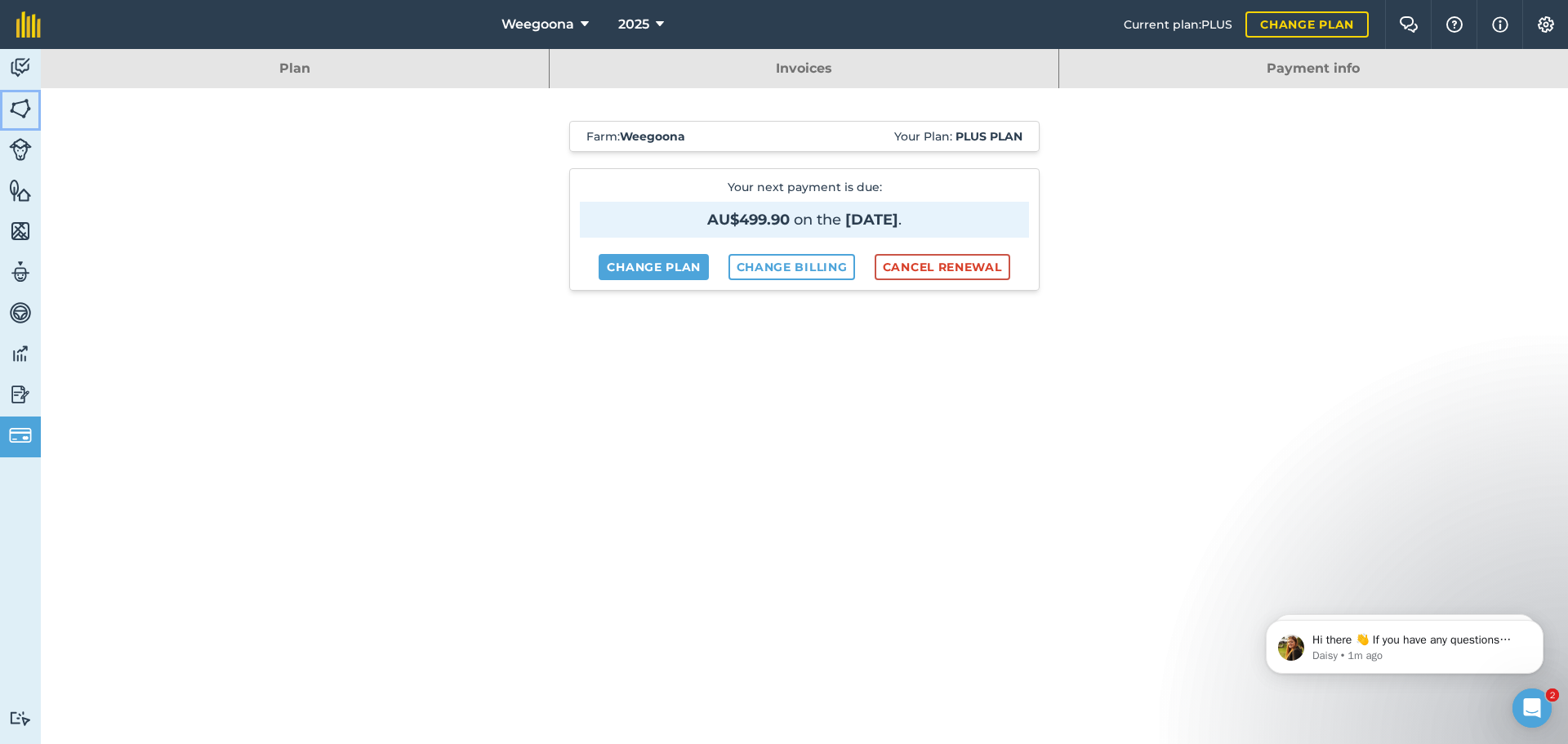 click at bounding box center [20, 109] 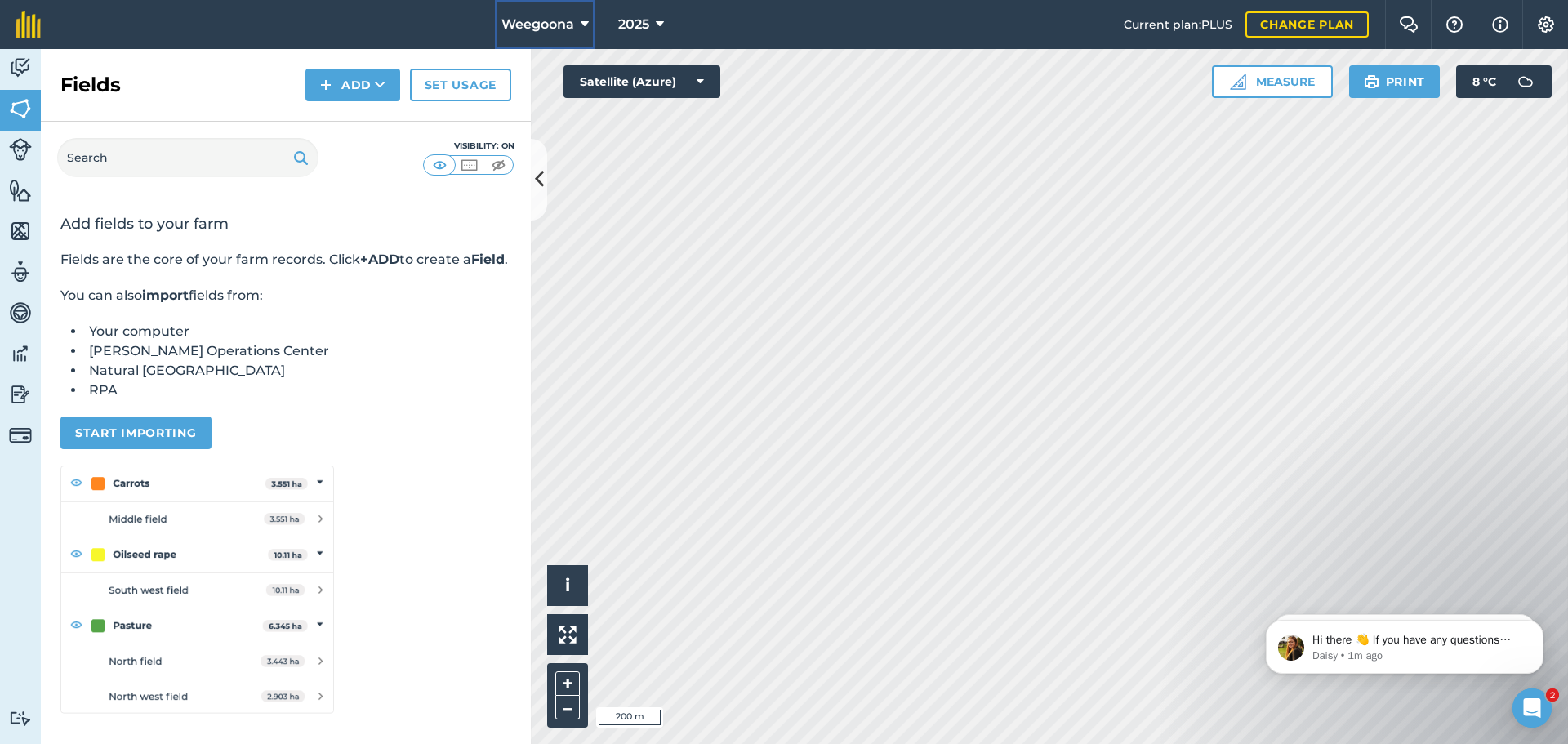 click on "Weegoona" at bounding box center [545, 25] 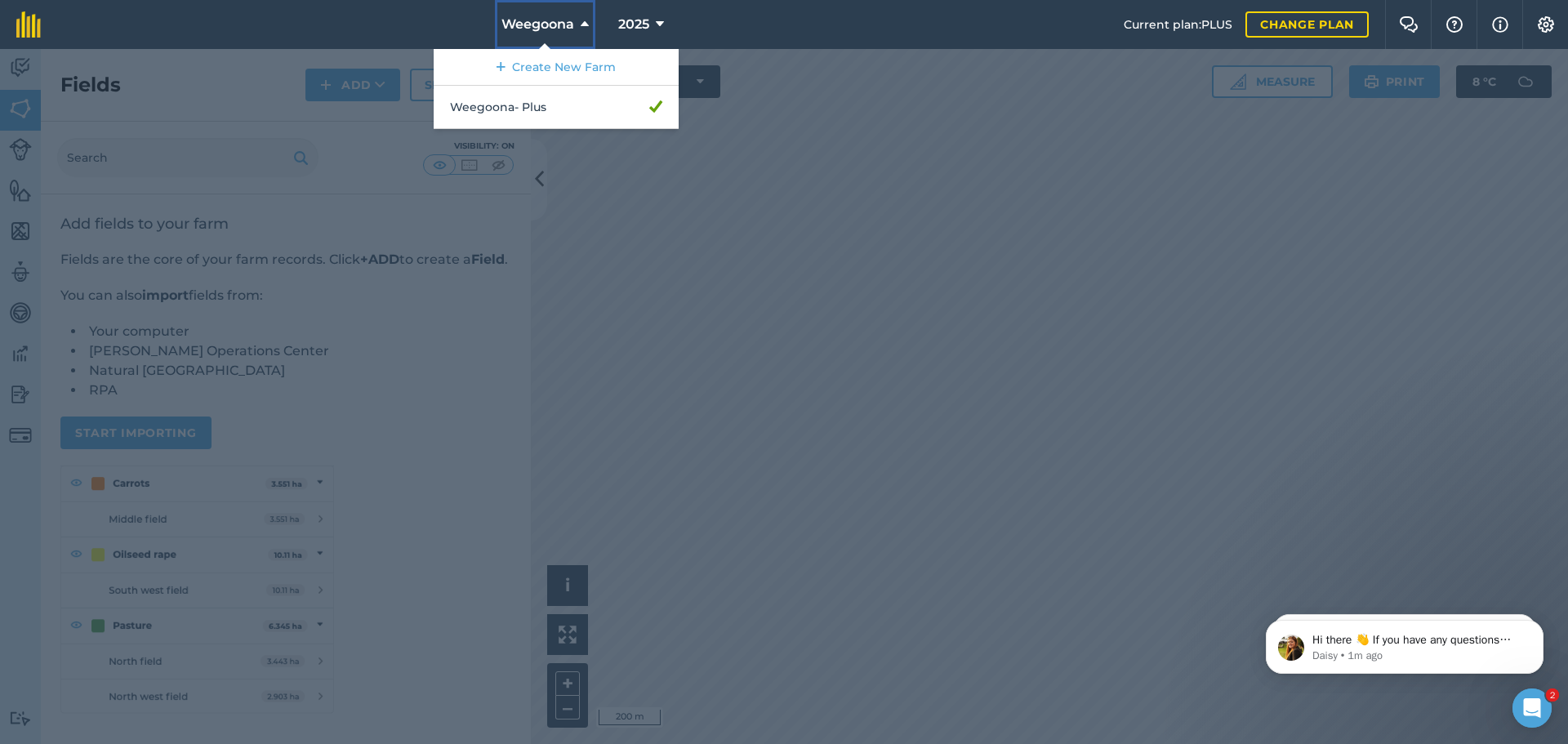 click on "Weegoona" at bounding box center (537, 25) 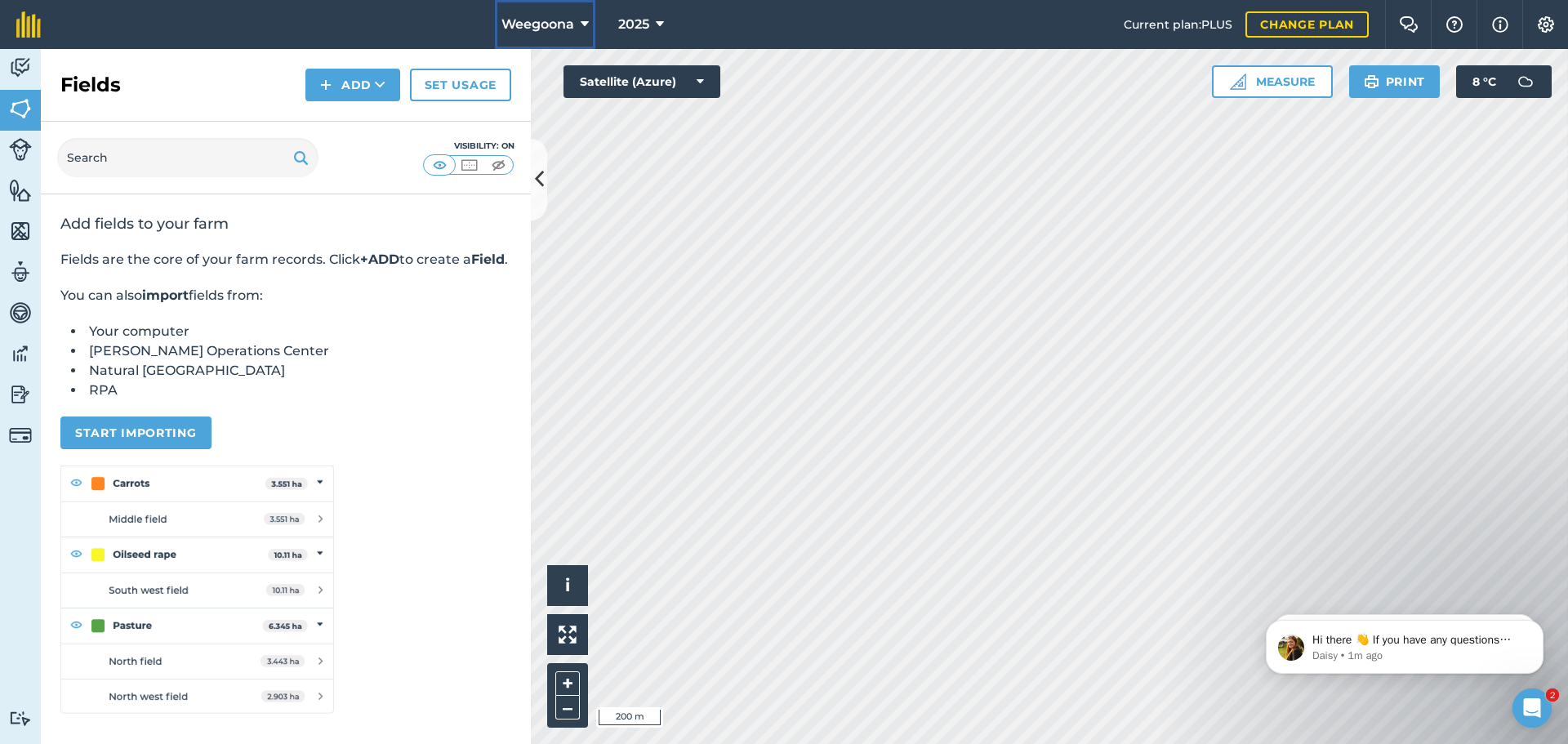 scroll, scrollTop: 60, scrollLeft: 0, axis: vertical 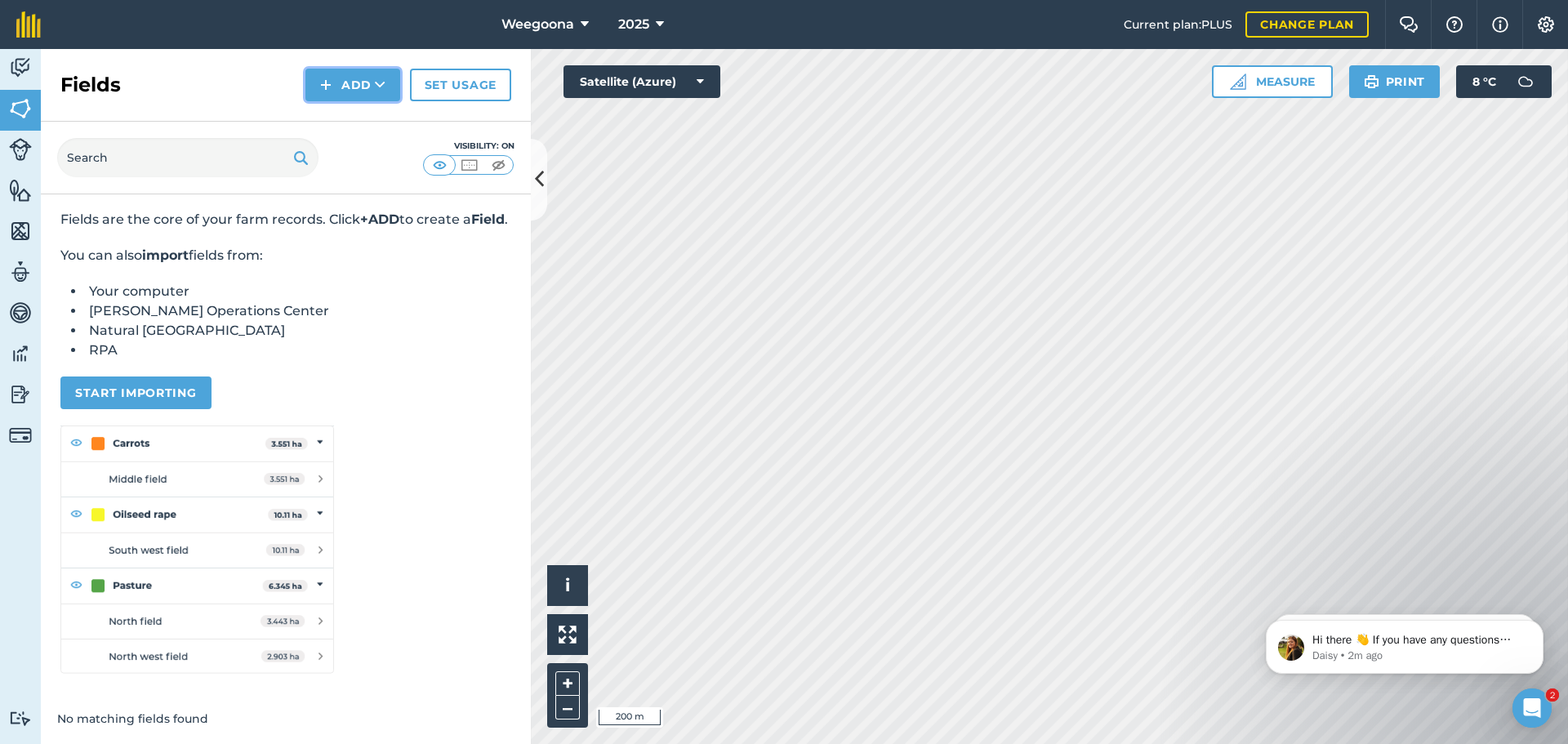 click at bounding box center [380, 85] 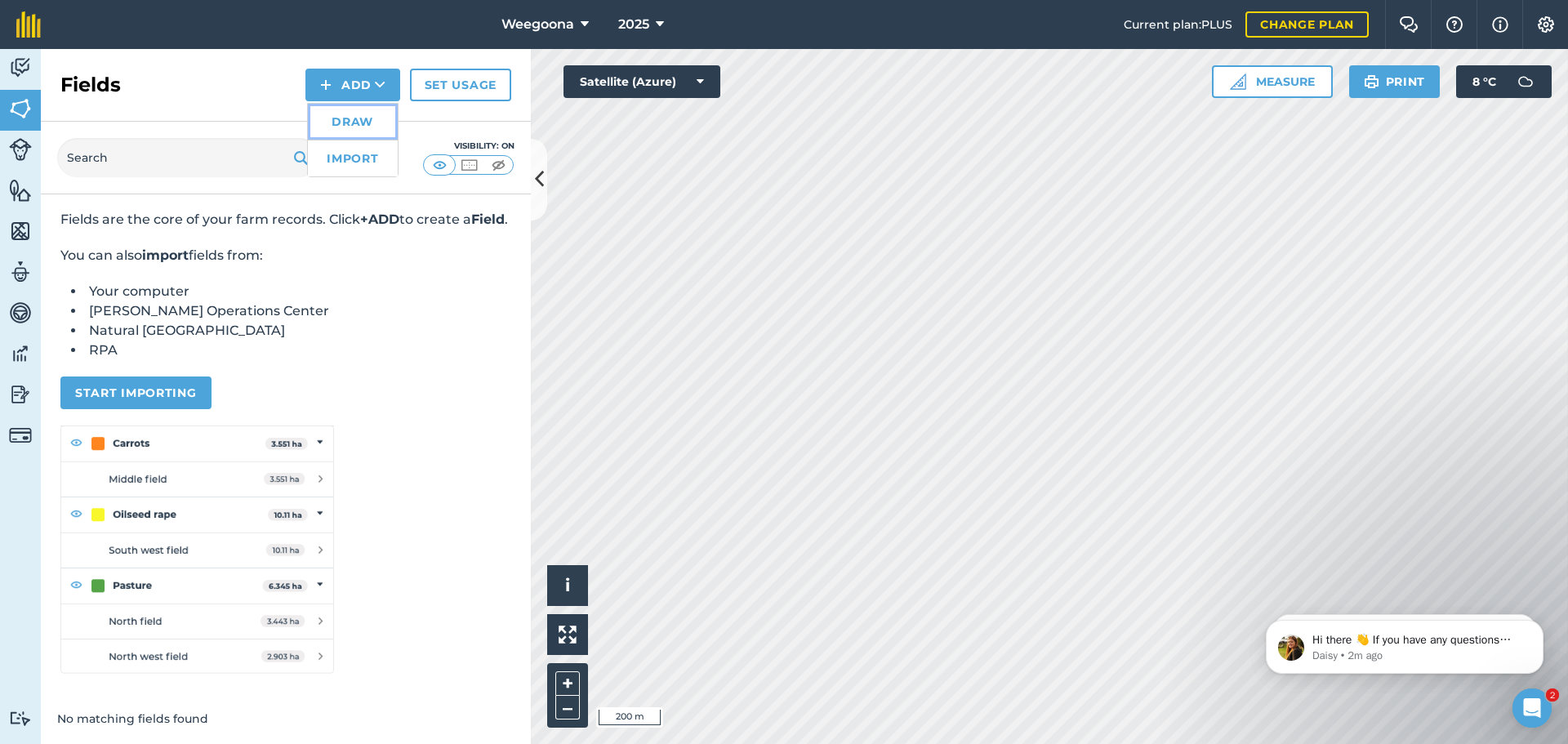 click on "Draw" at bounding box center [353, 122] 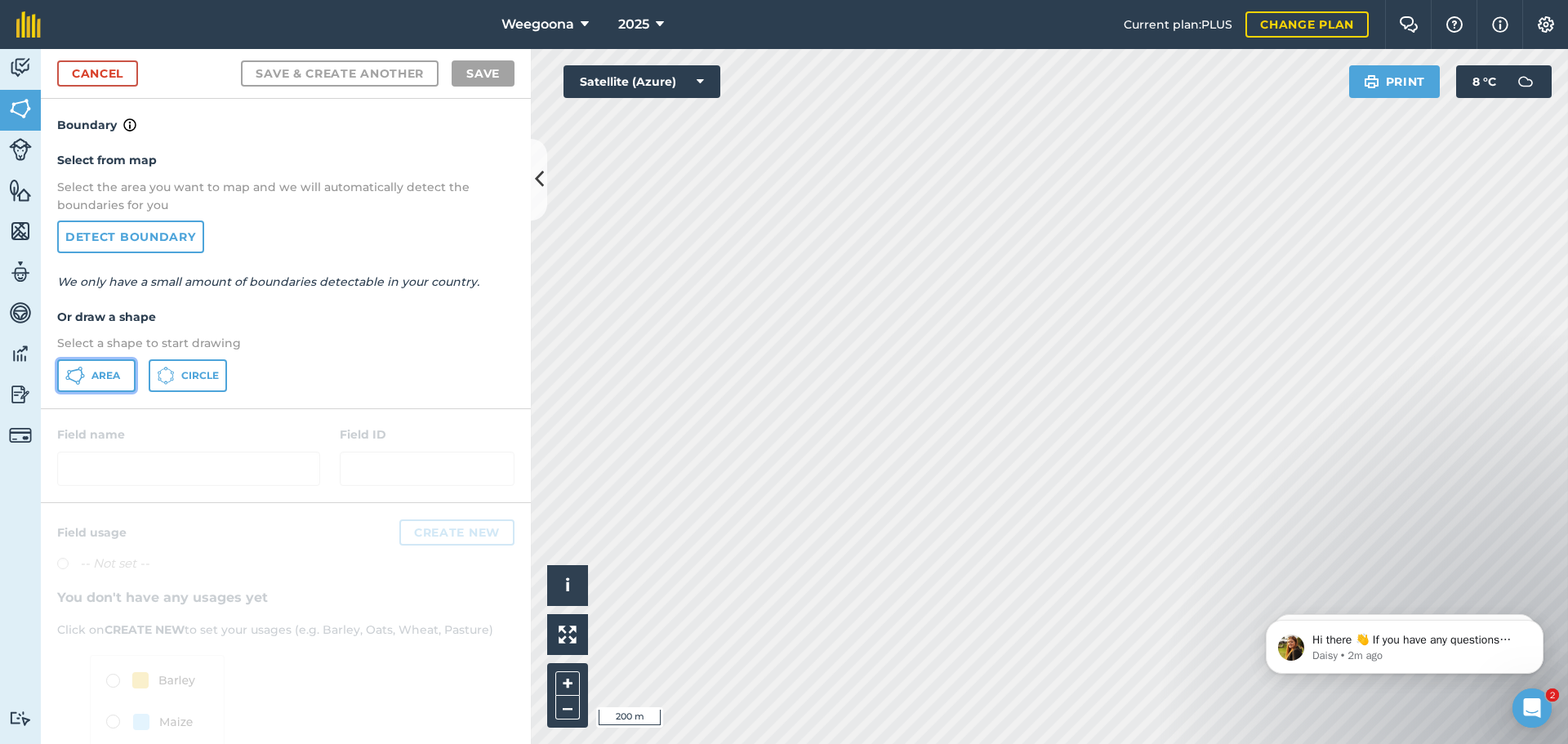click on "Area" at bounding box center (96, 376) 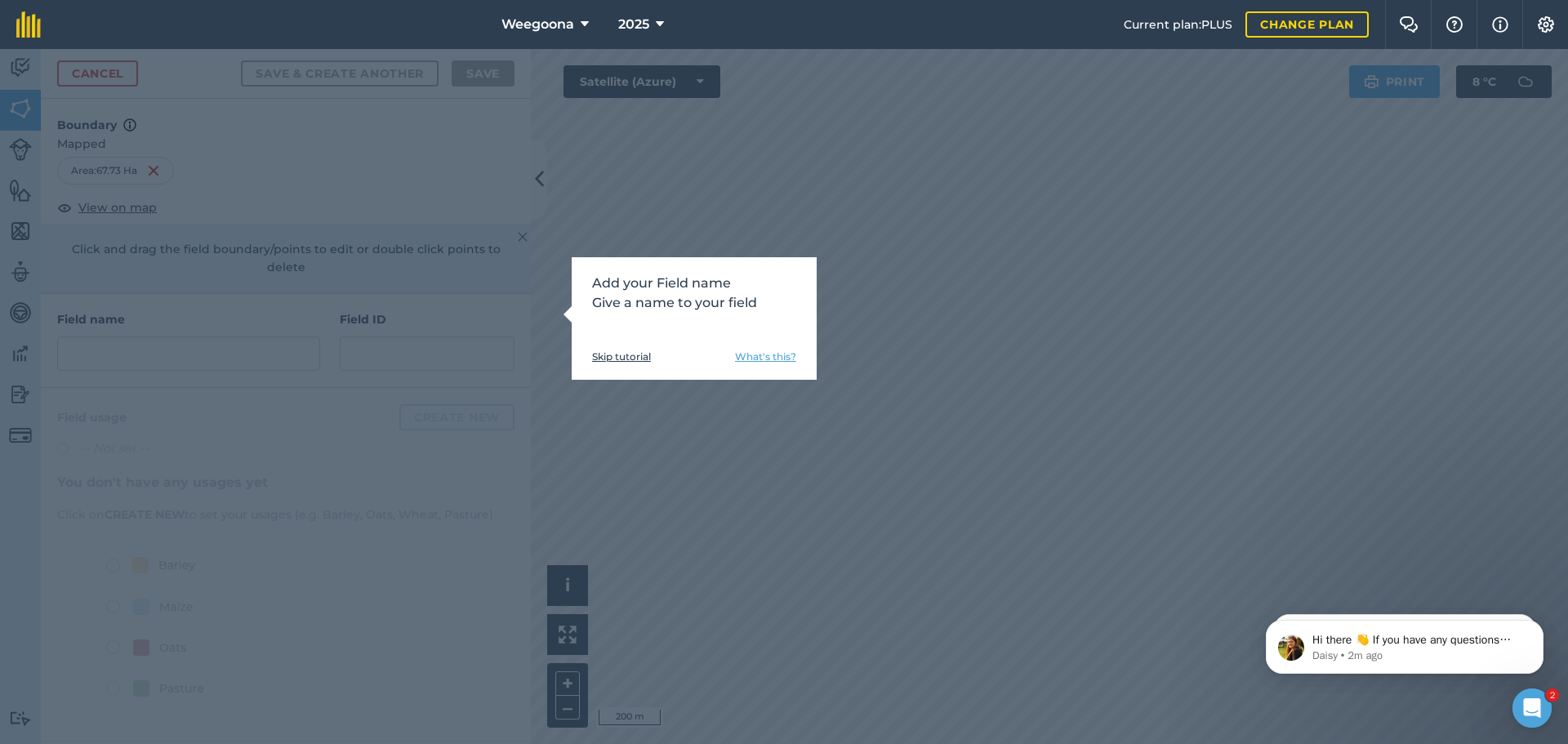 click on "Skip tutorial" at bounding box center [621, 357] 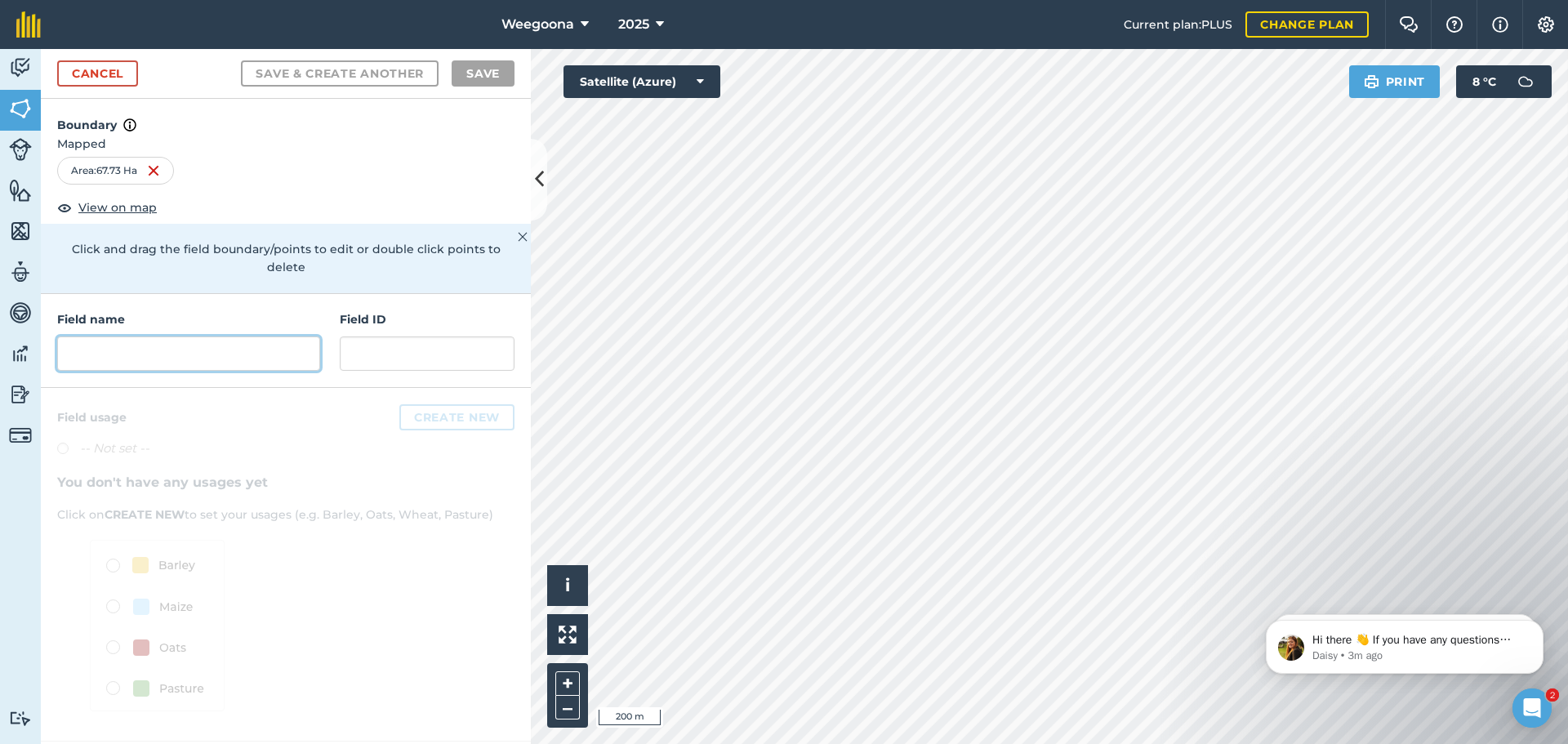 click at bounding box center [189, 354] 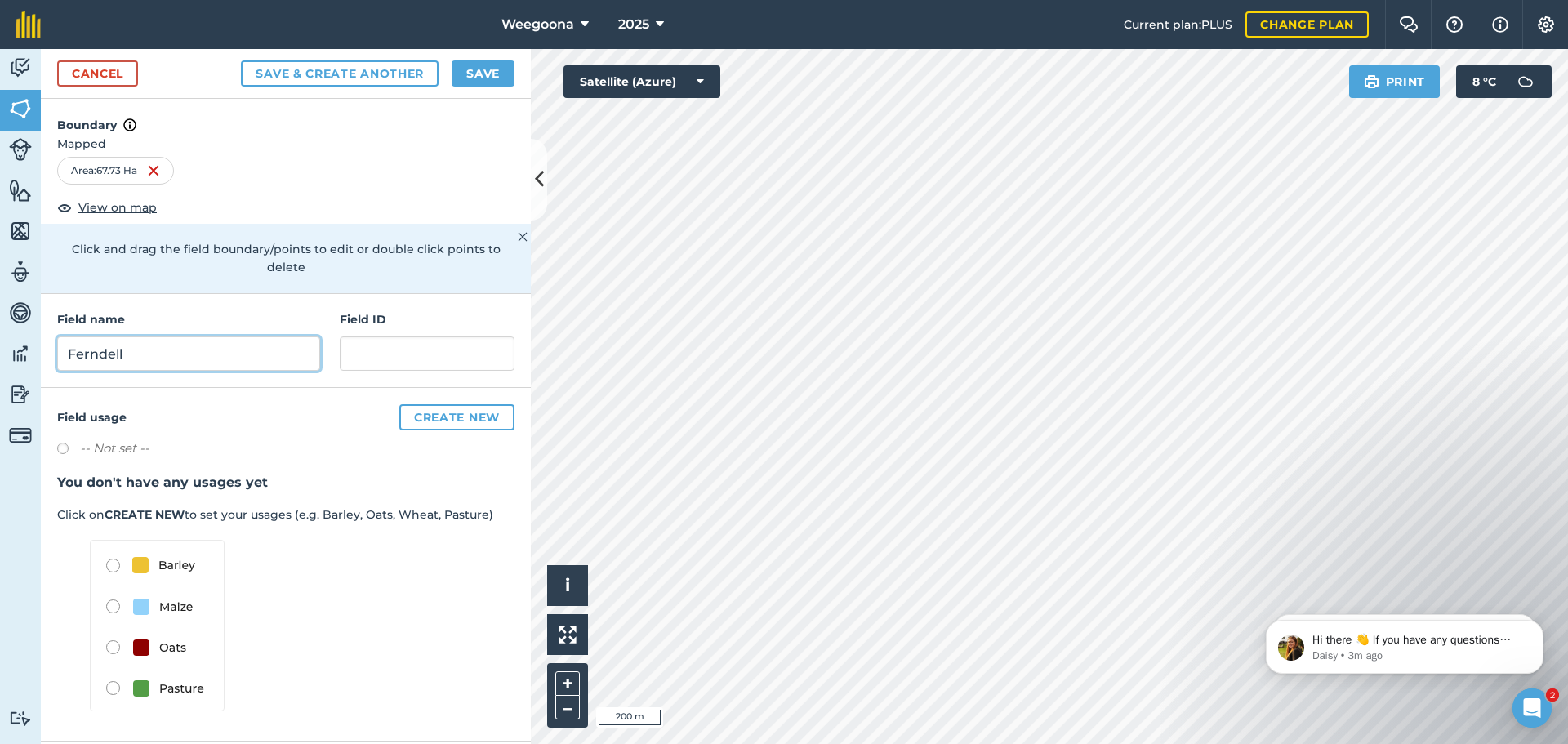 type on "Ferndell" 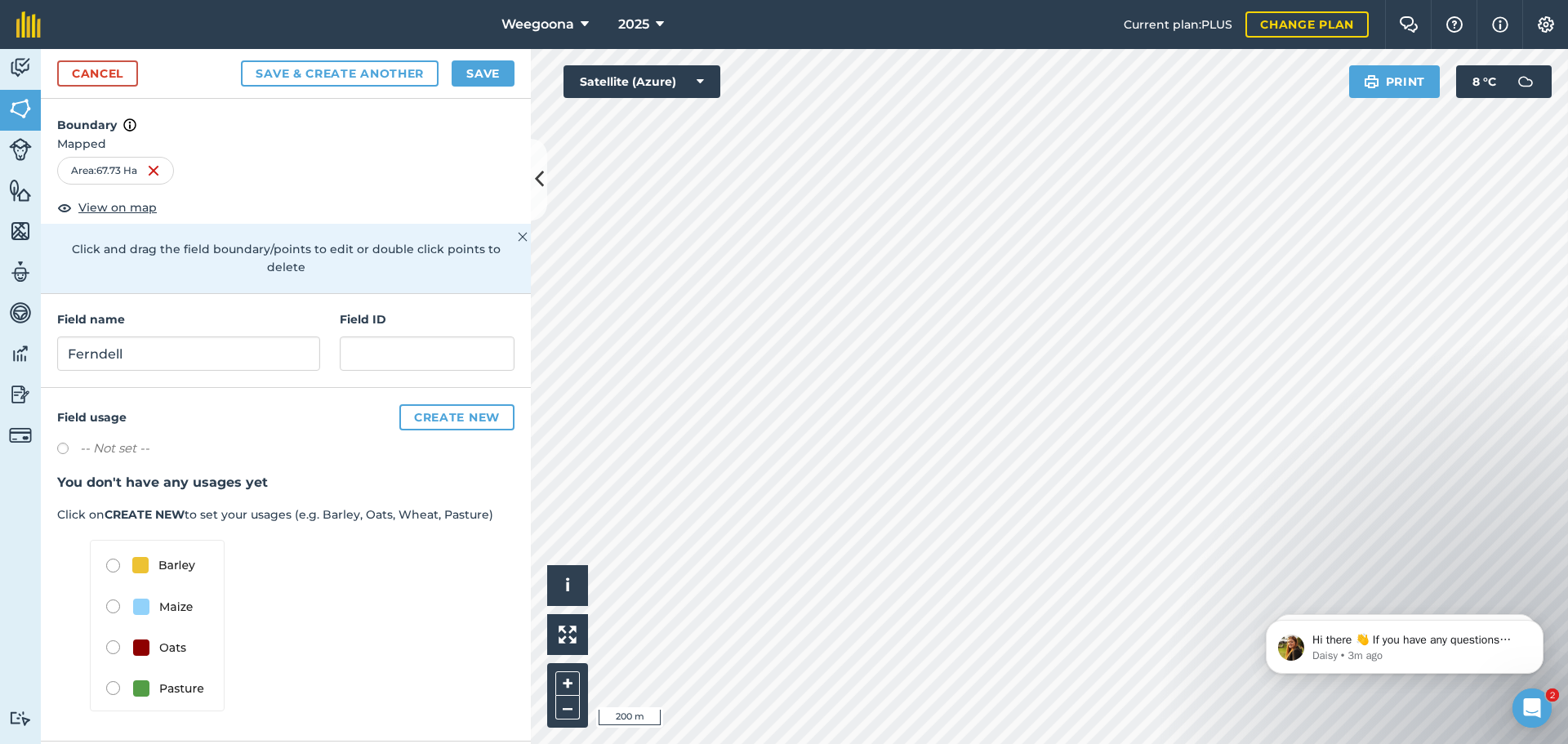 click at bounding box center (157, 626) 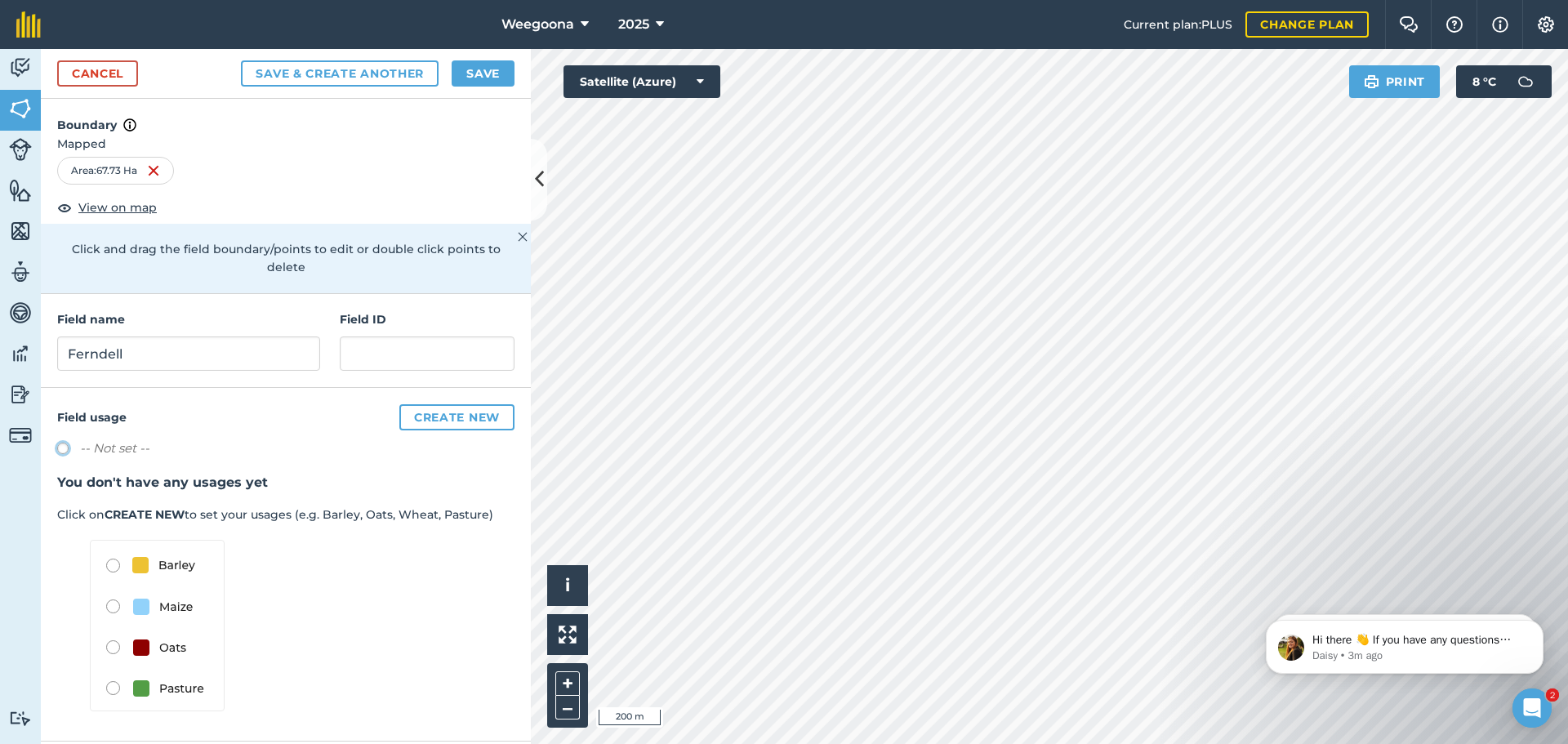 click on "-- Not set --" at bounding box center (-8104, 448) 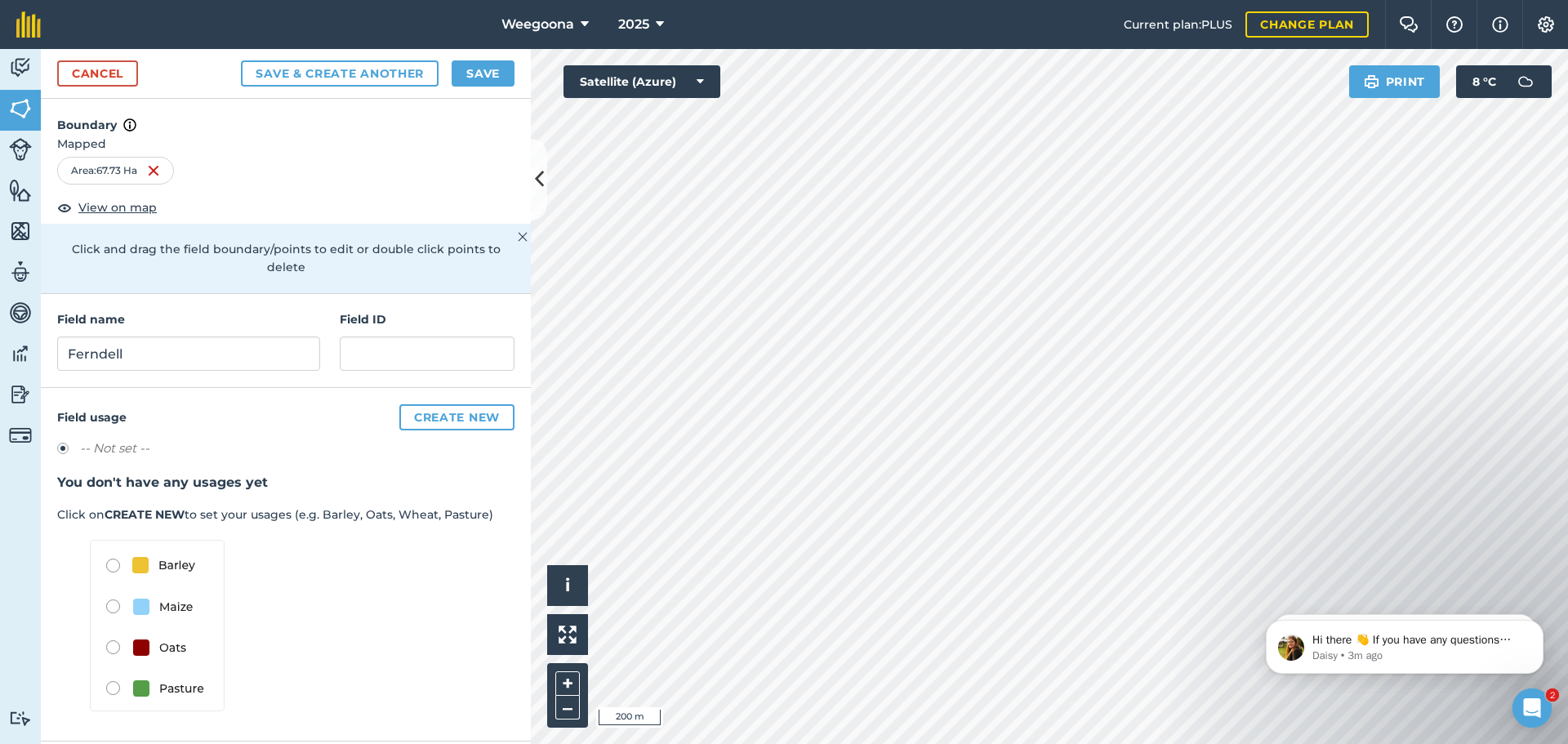 click at bounding box center (157, 626) 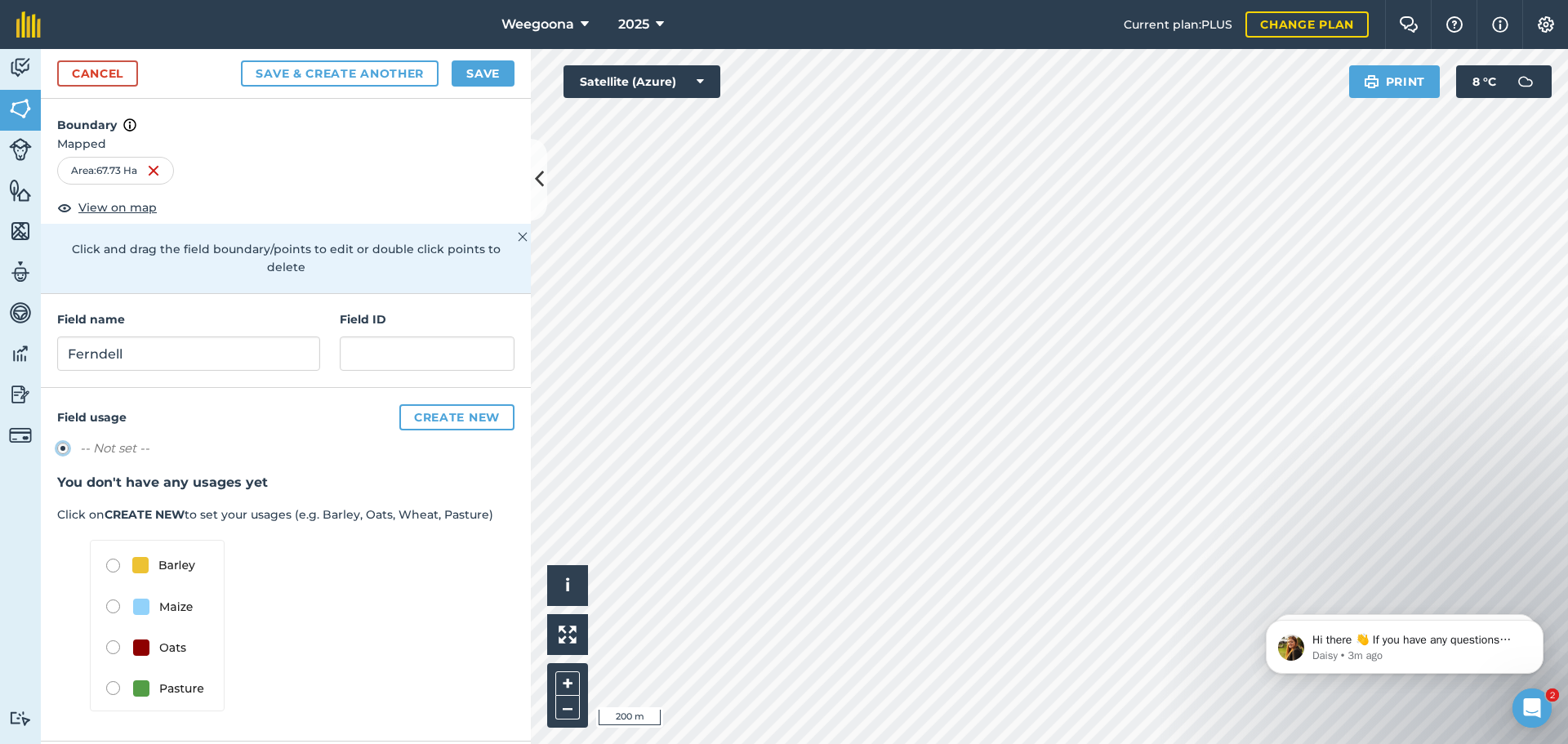 click on "-- Not set --" at bounding box center [-8104, 448] 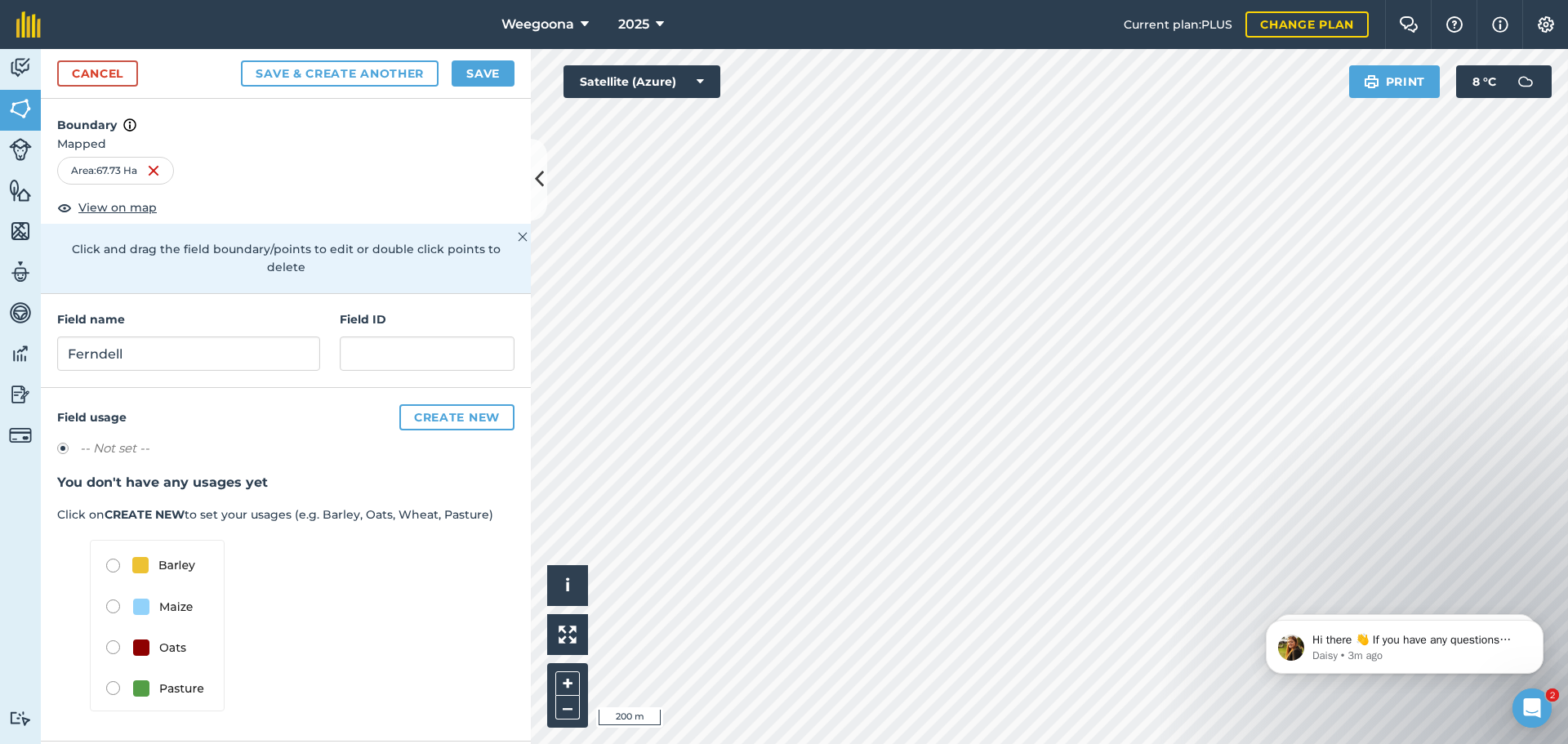 click on "-- Not set --" at bounding box center [286, 450] 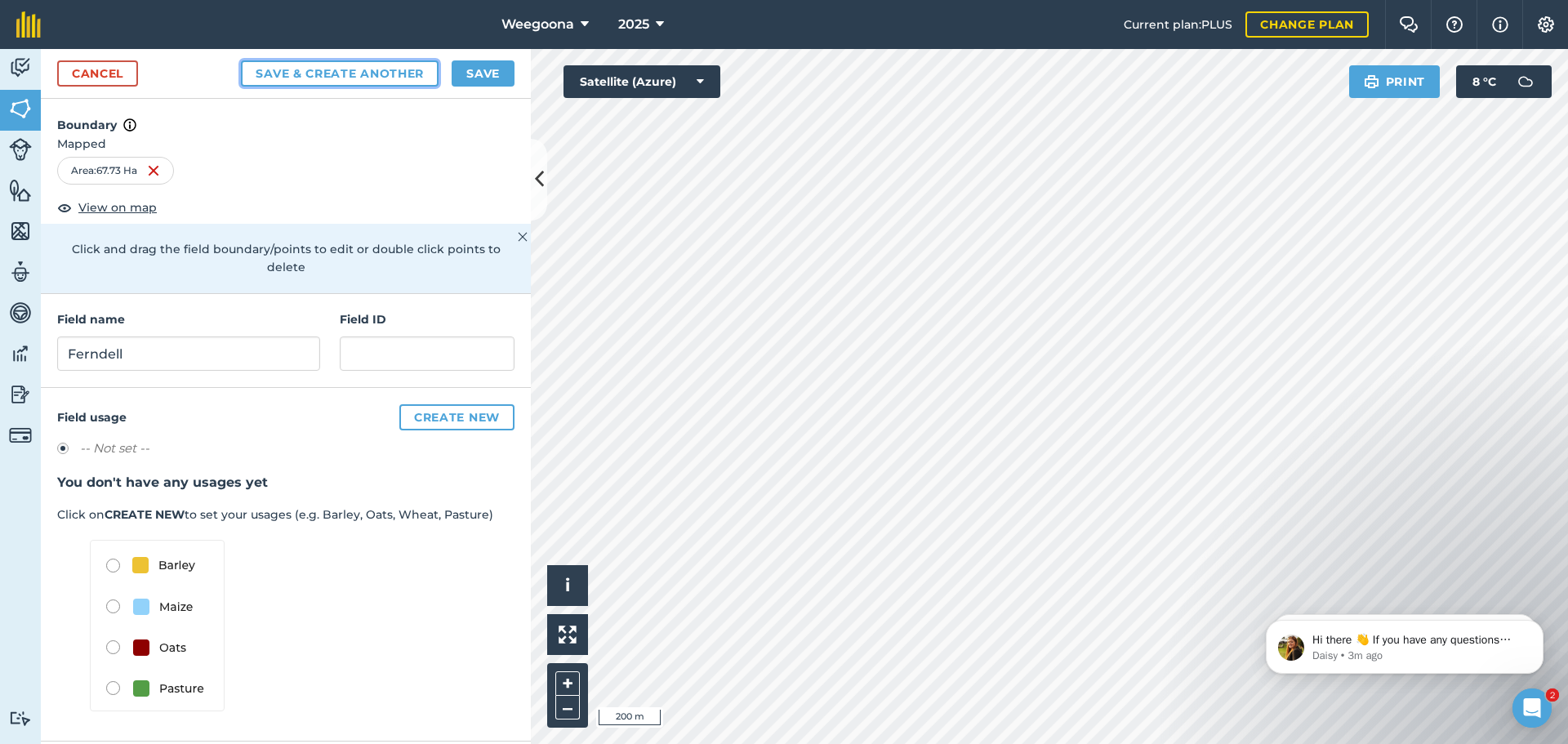click on "Save & Create Another" at bounding box center [340, 74] 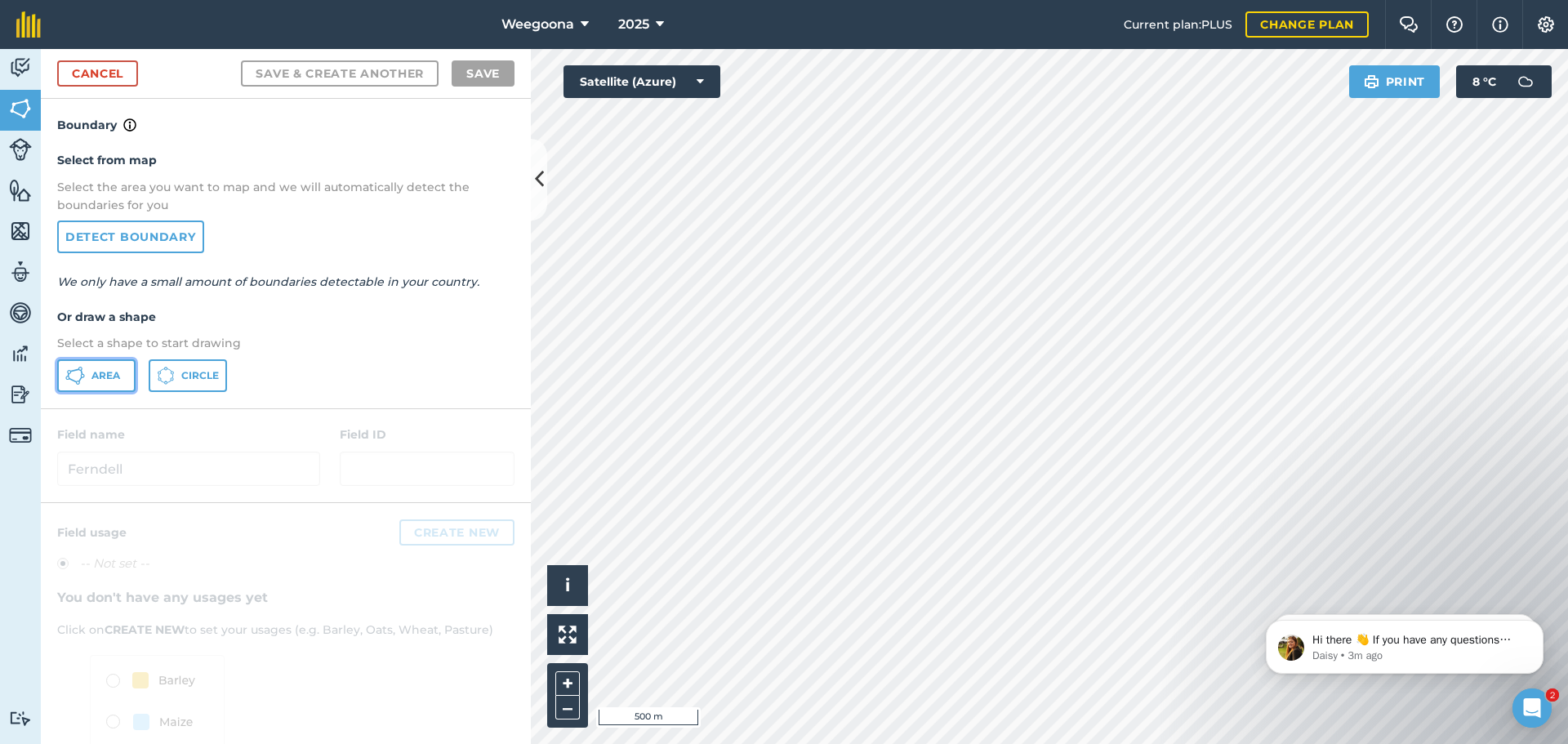 click on "Area" at bounding box center (96, 376) 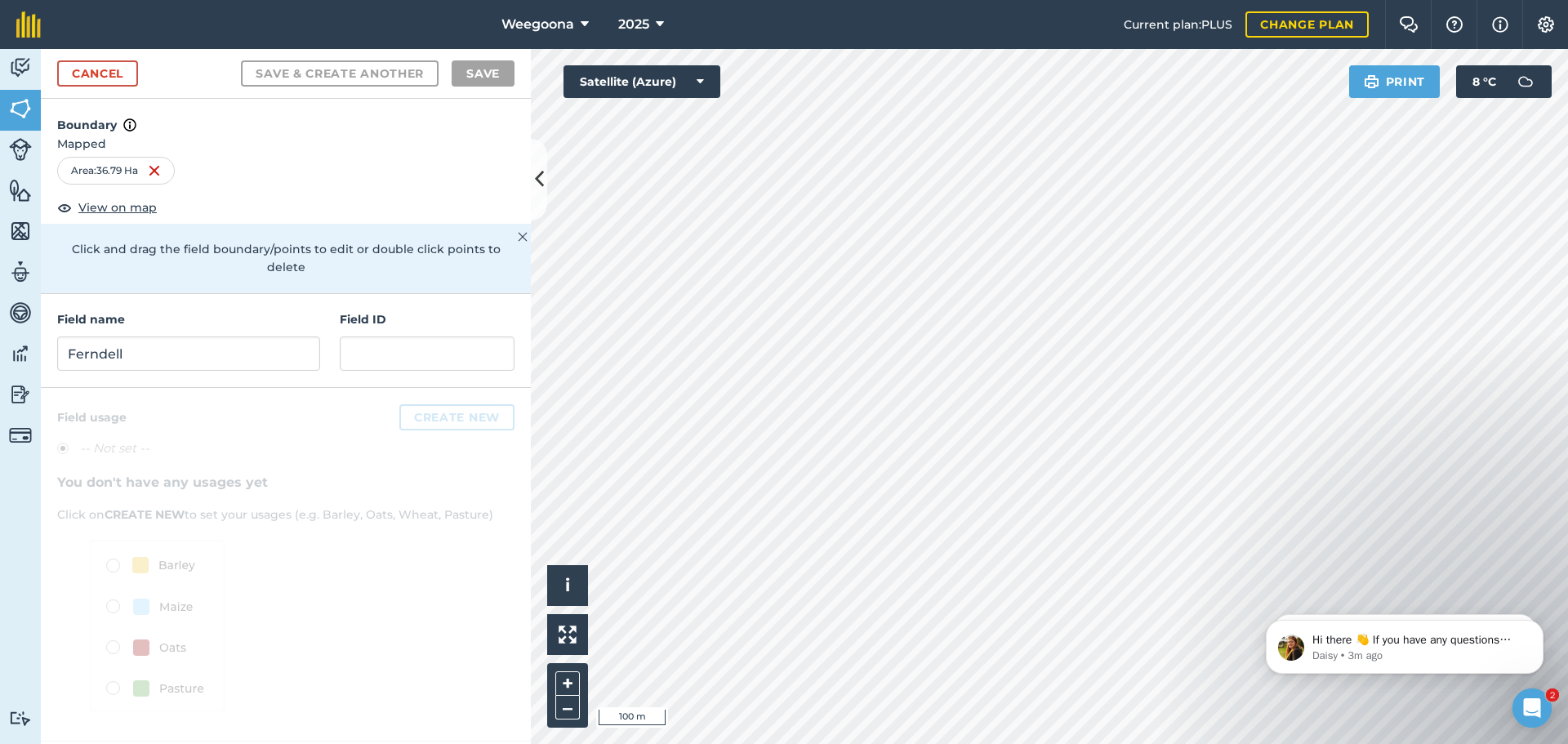 click on "Field name [PERSON_NAME]" at bounding box center (189, 341) 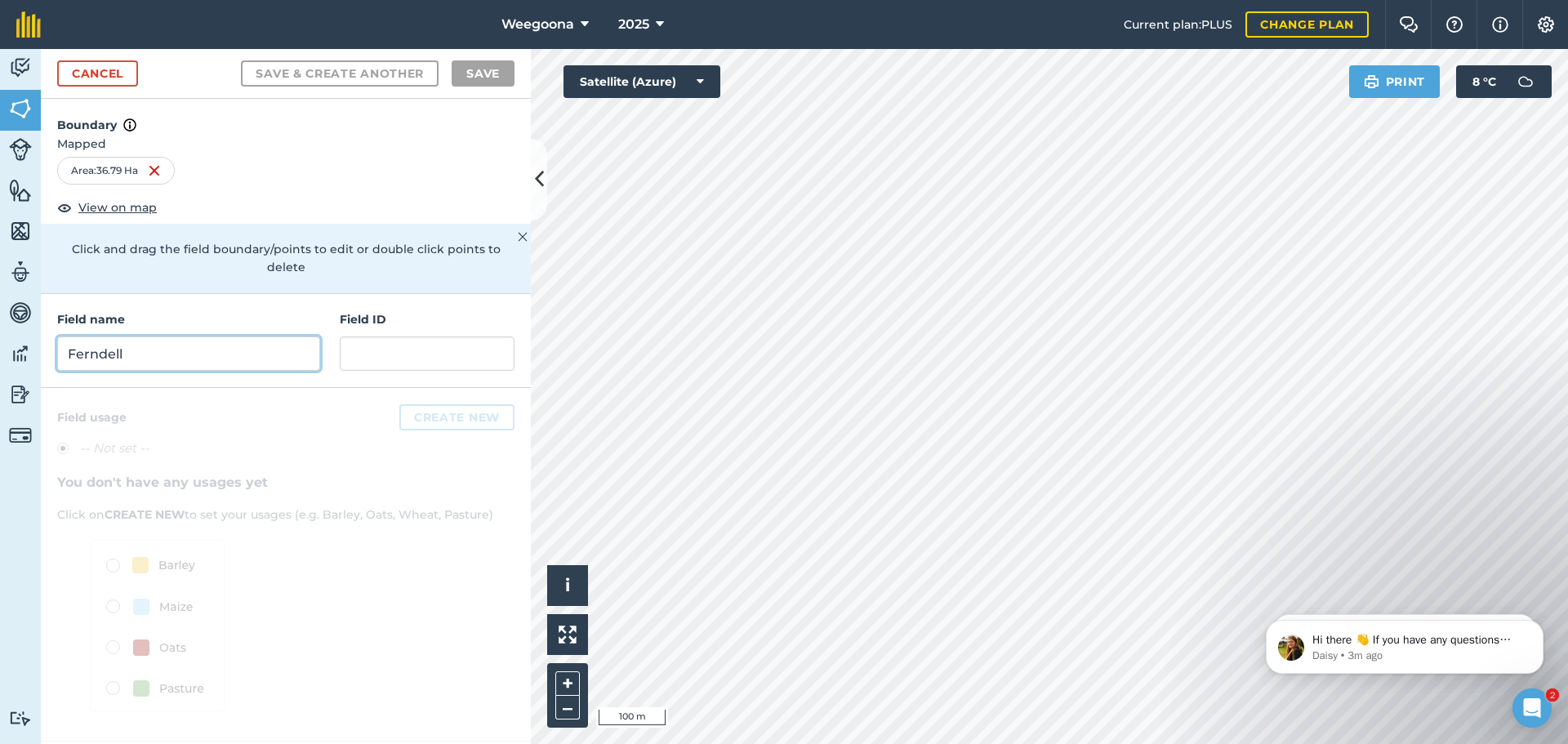 click on "Ferndell" at bounding box center [189, 354] 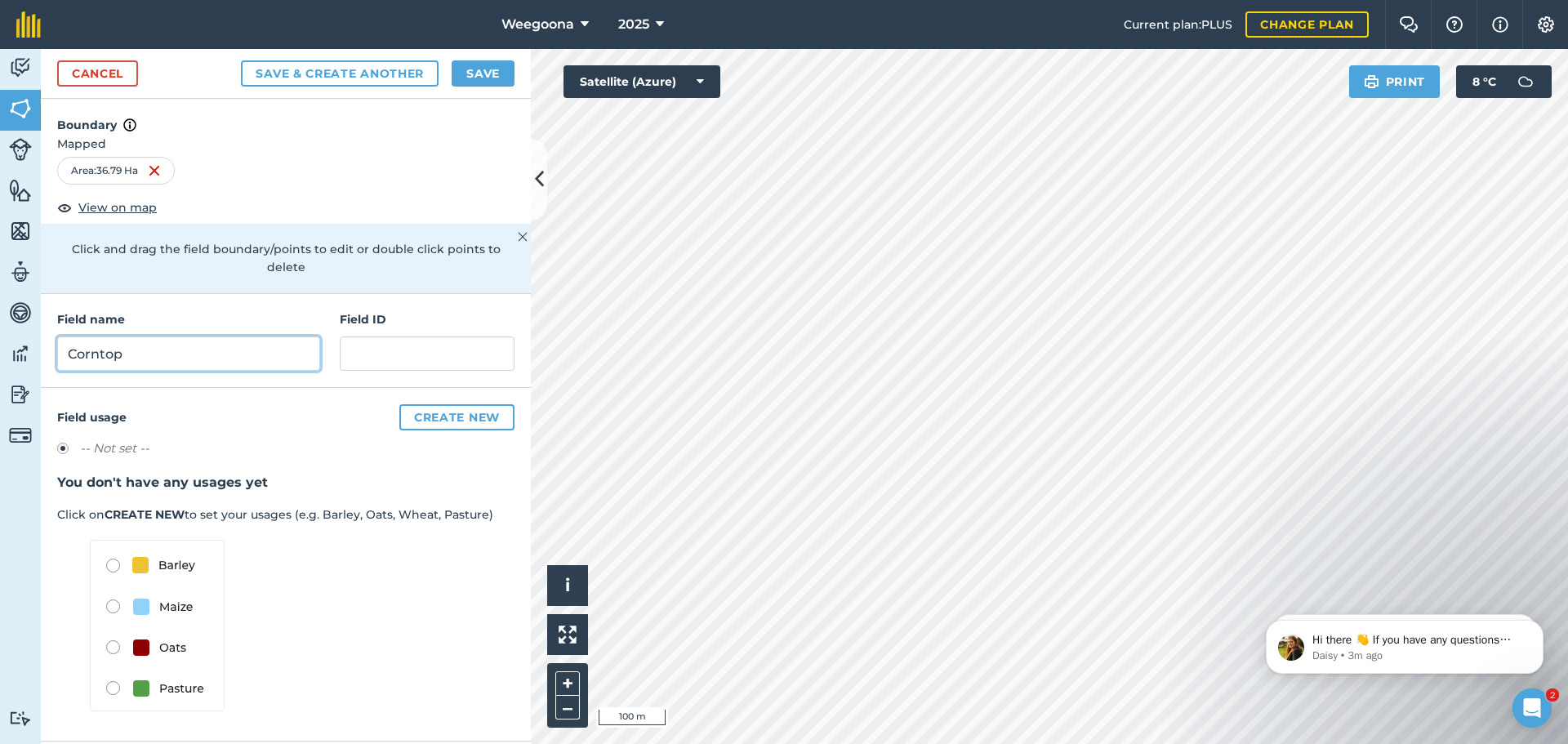type on "Corntop" 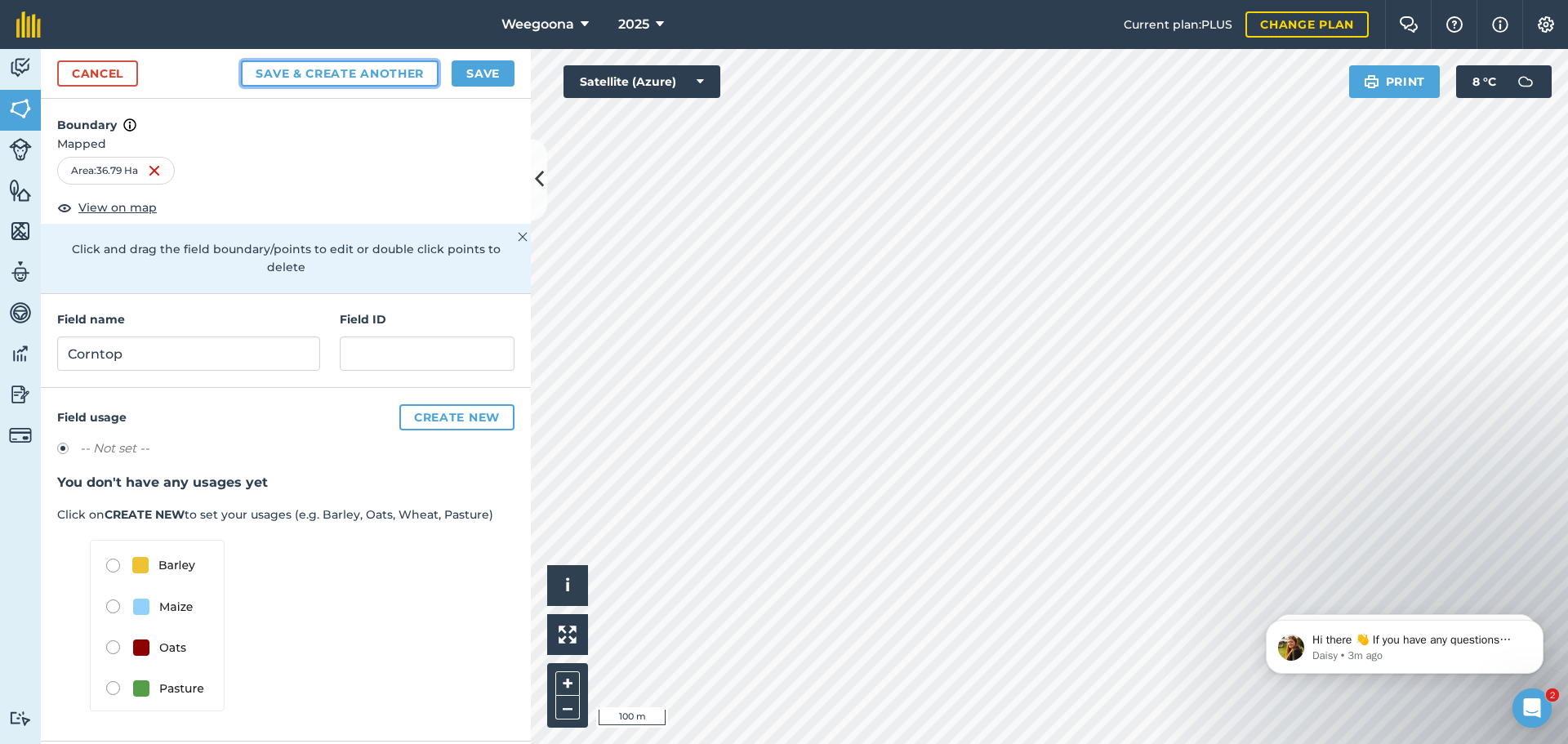 click on "Save & Create Another" at bounding box center (340, 74) 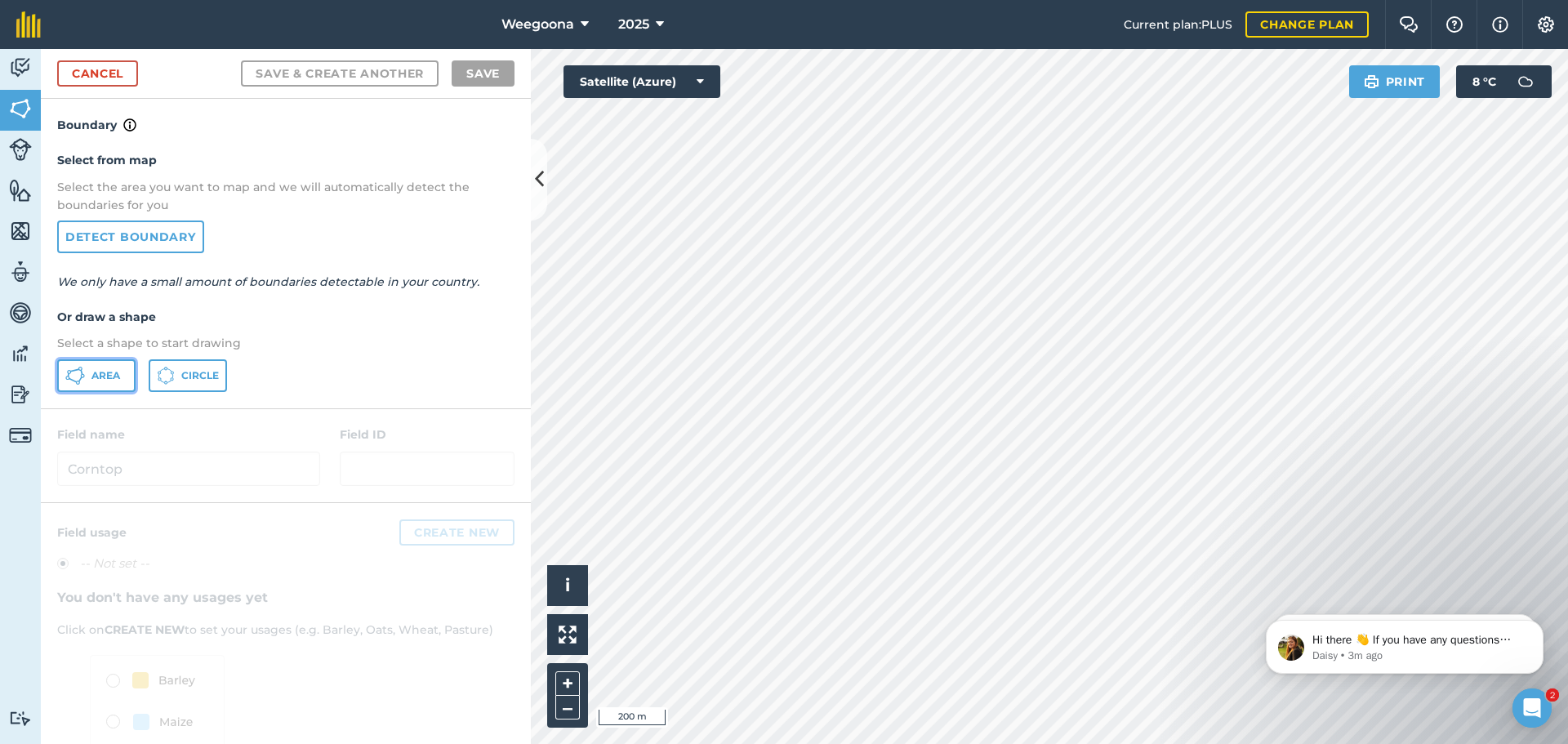 click on "Area" at bounding box center (96, 376) 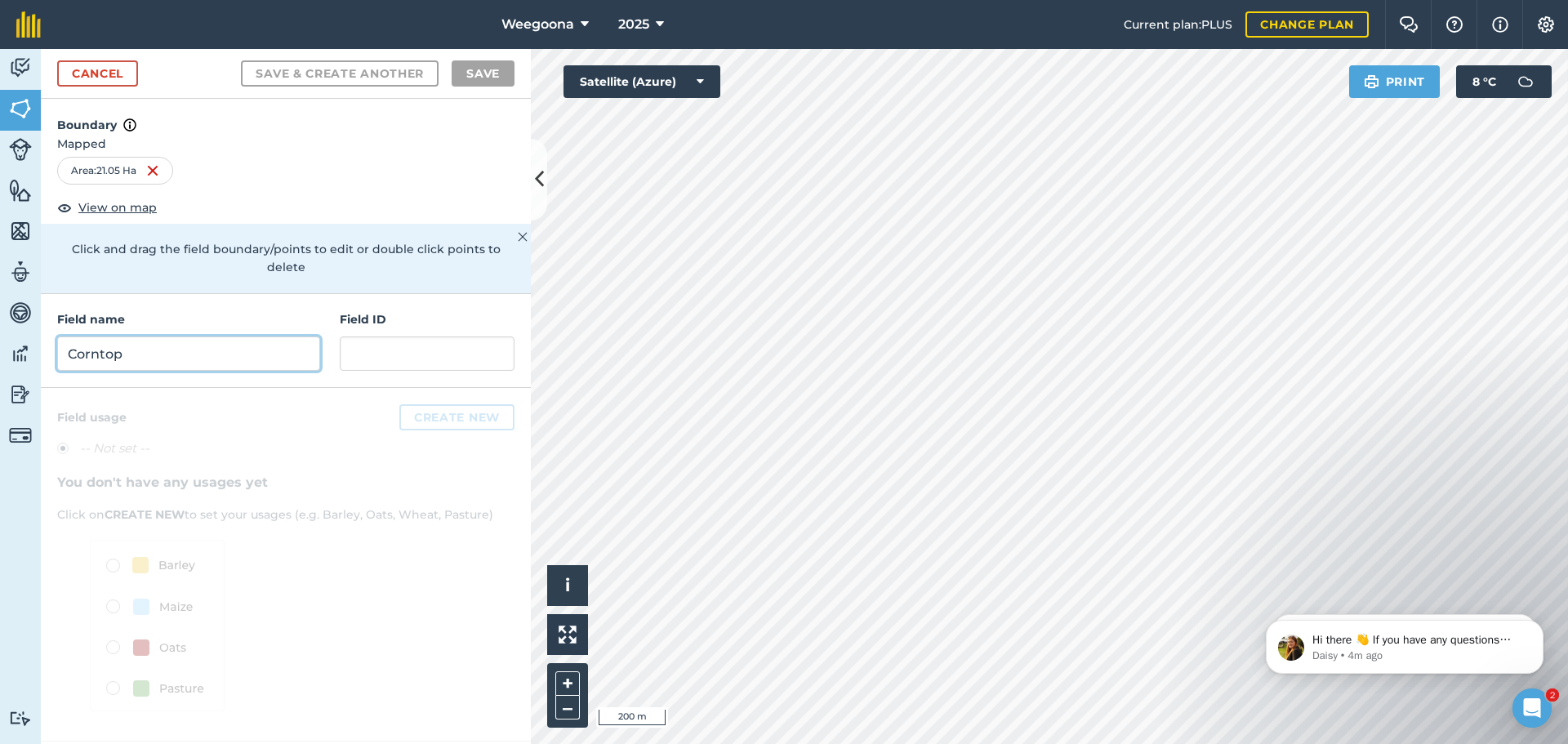 click on "Corntop" at bounding box center [189, 354] 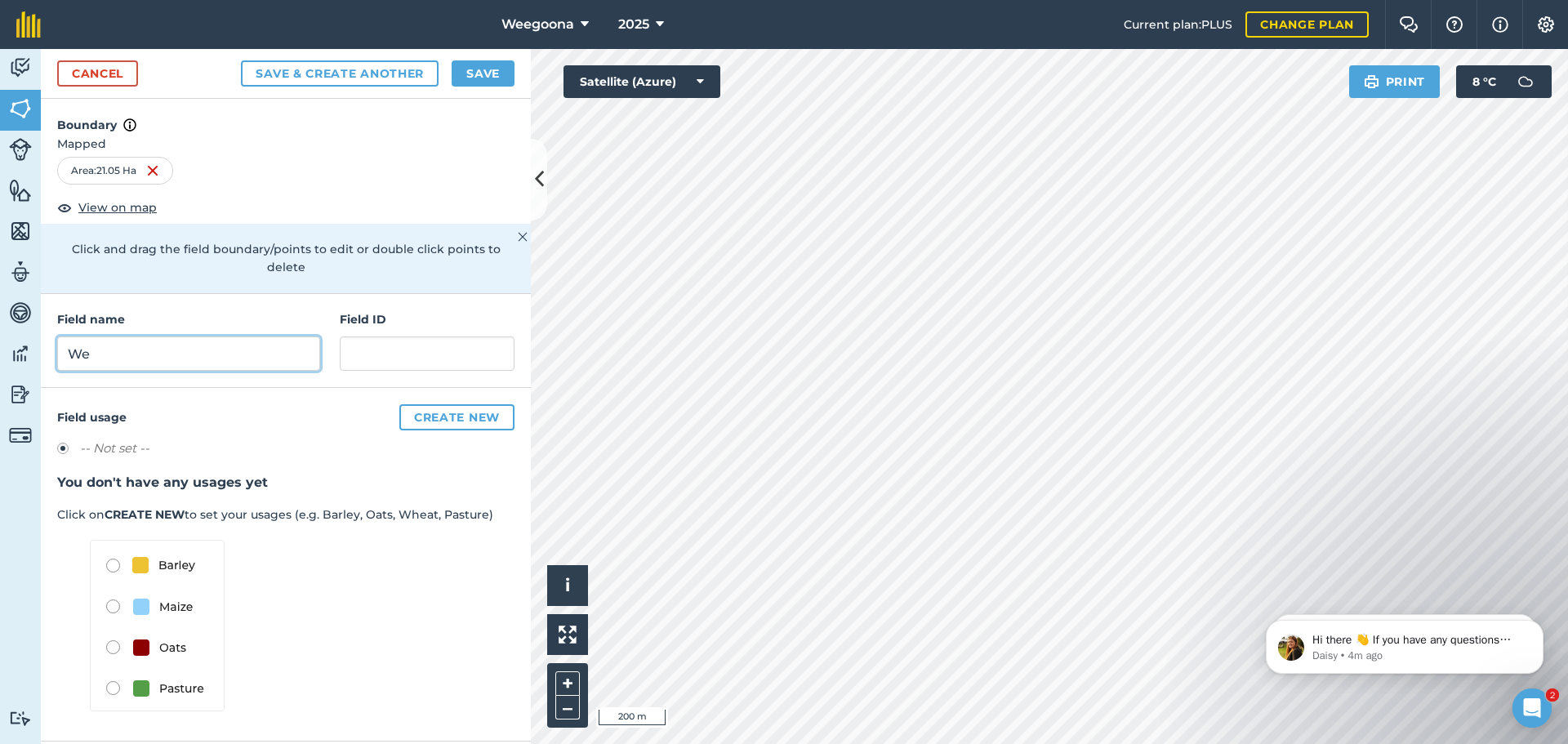 type on "W" 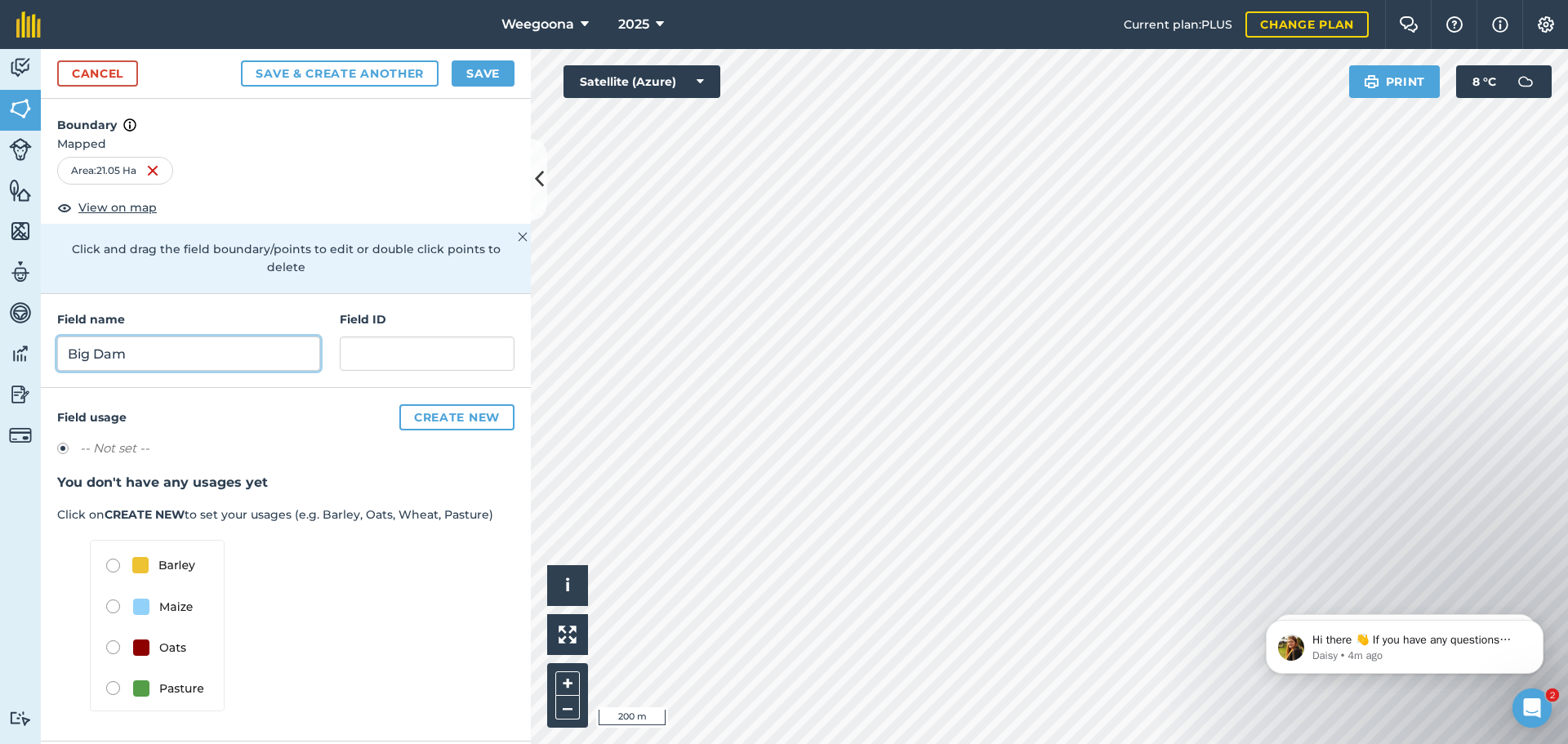 type on "Big Dam" 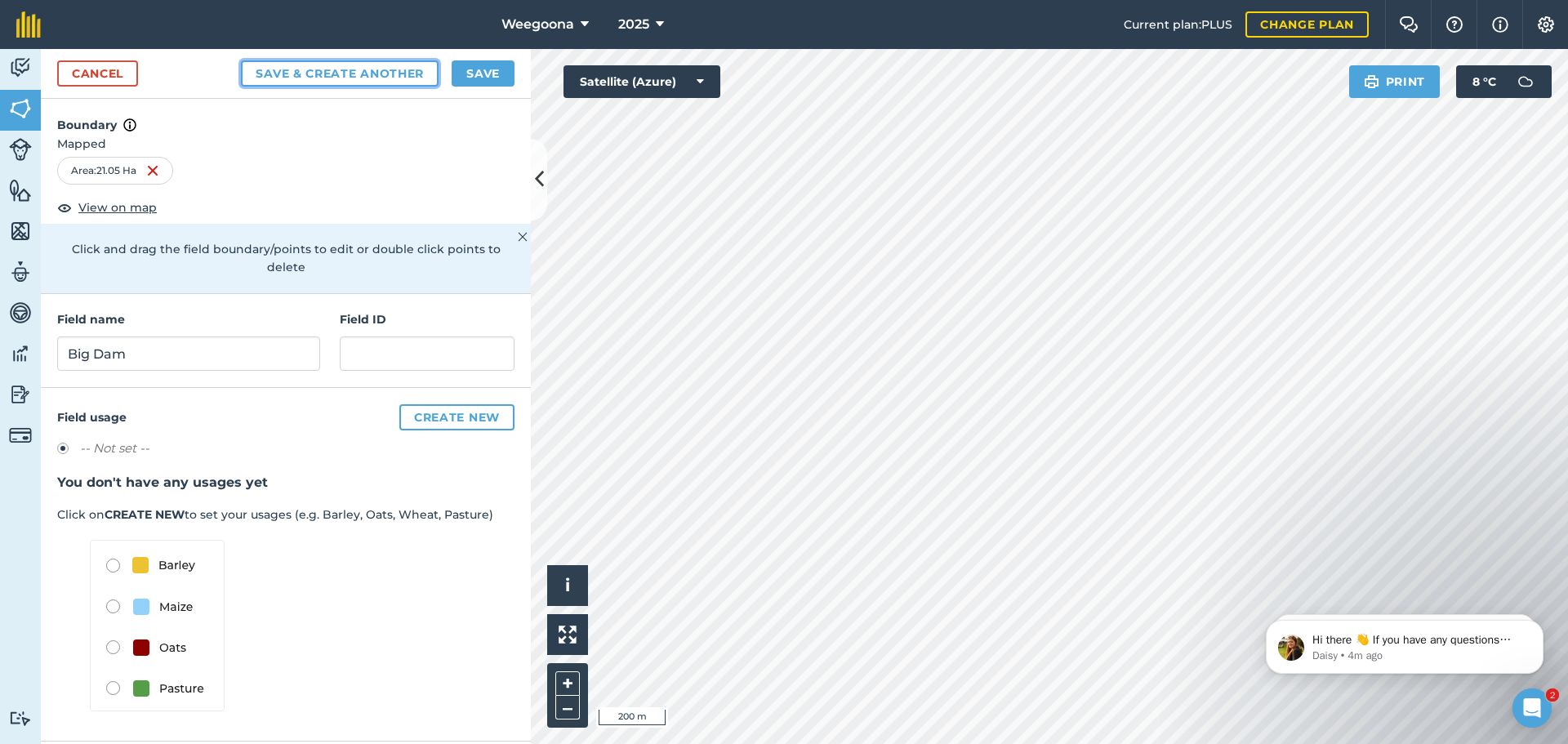 click on "Save & Create Another" at bounding box center (340, 74) 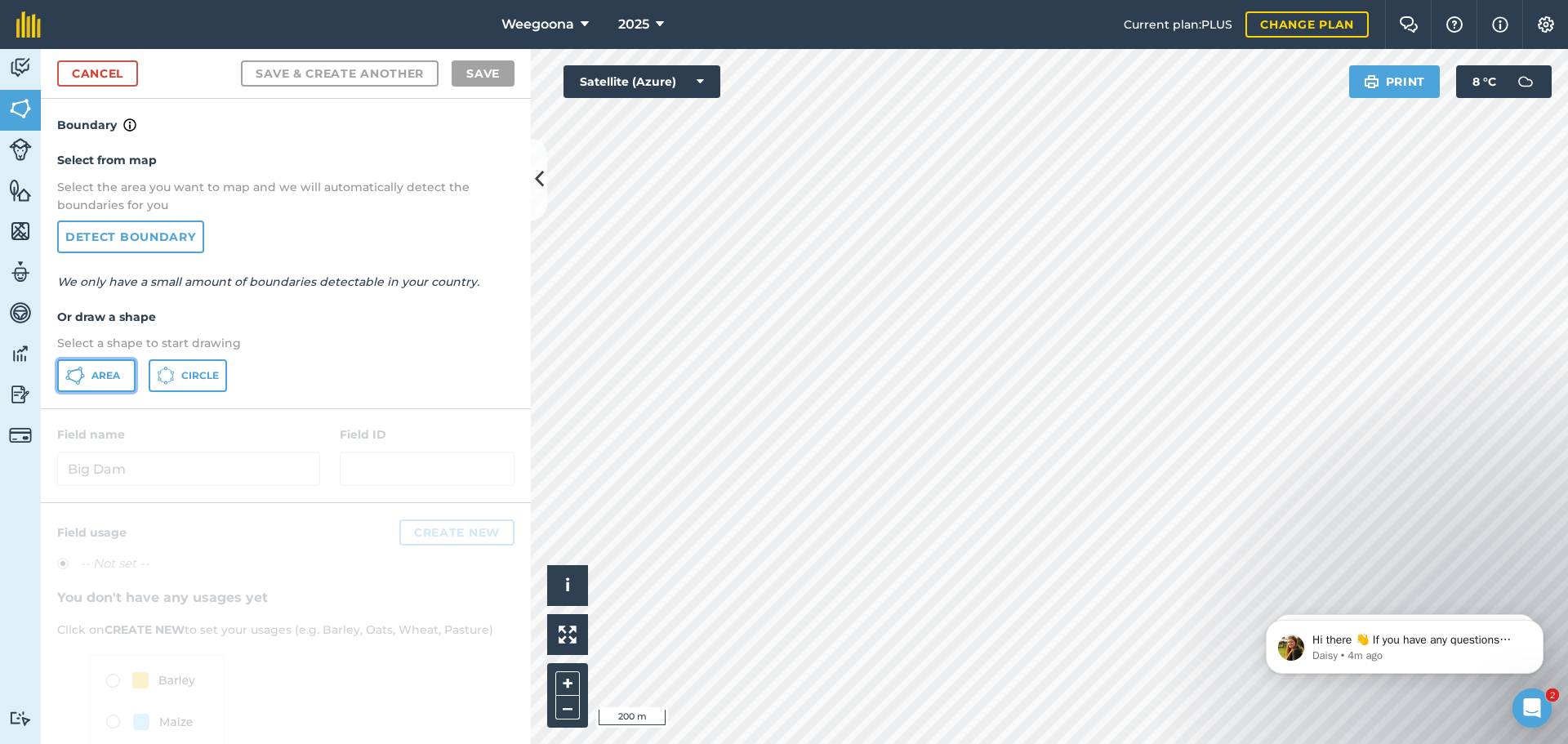 click on "Area" at bounding box center (105, 376) 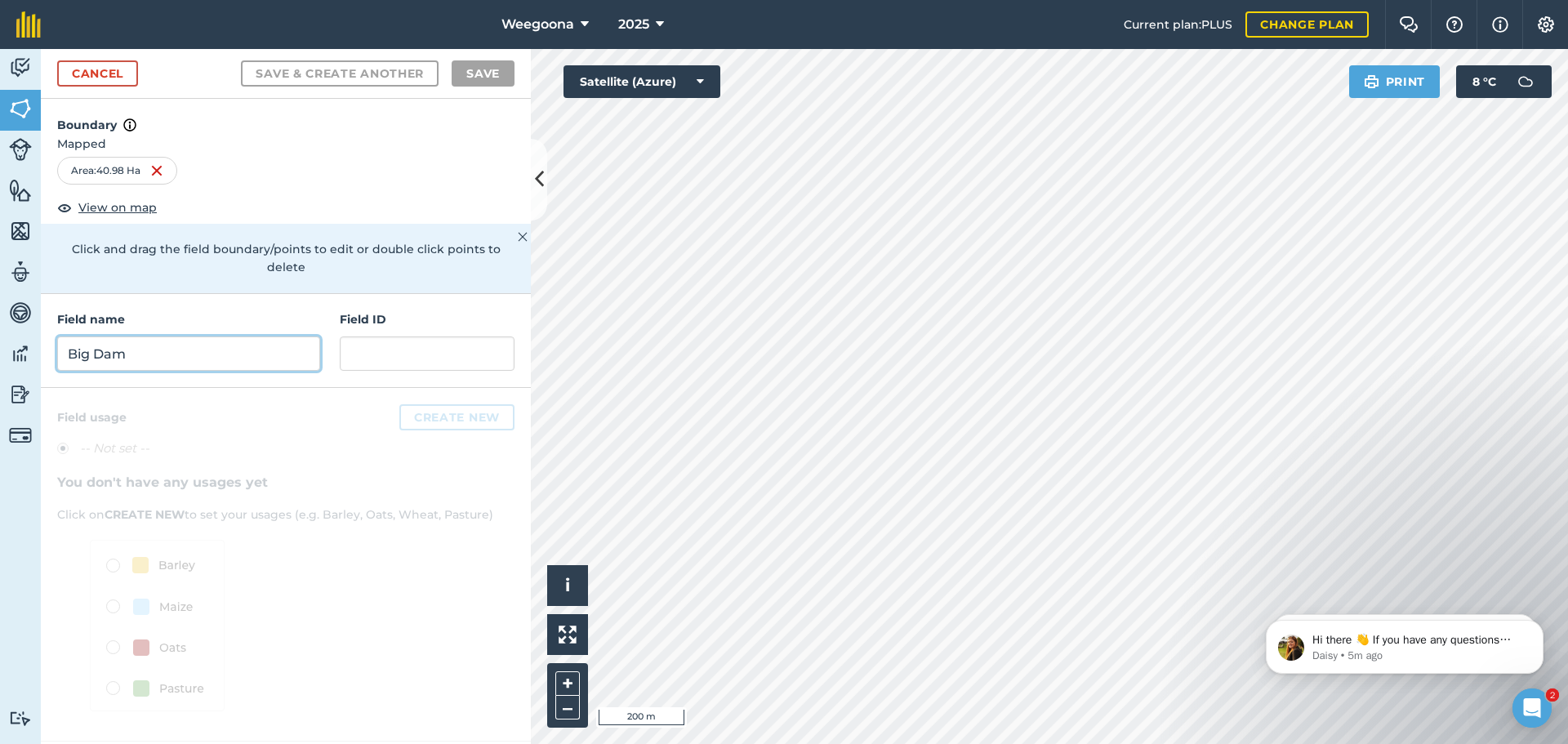 click on "Big Dam" at bounding box center (189, 354) 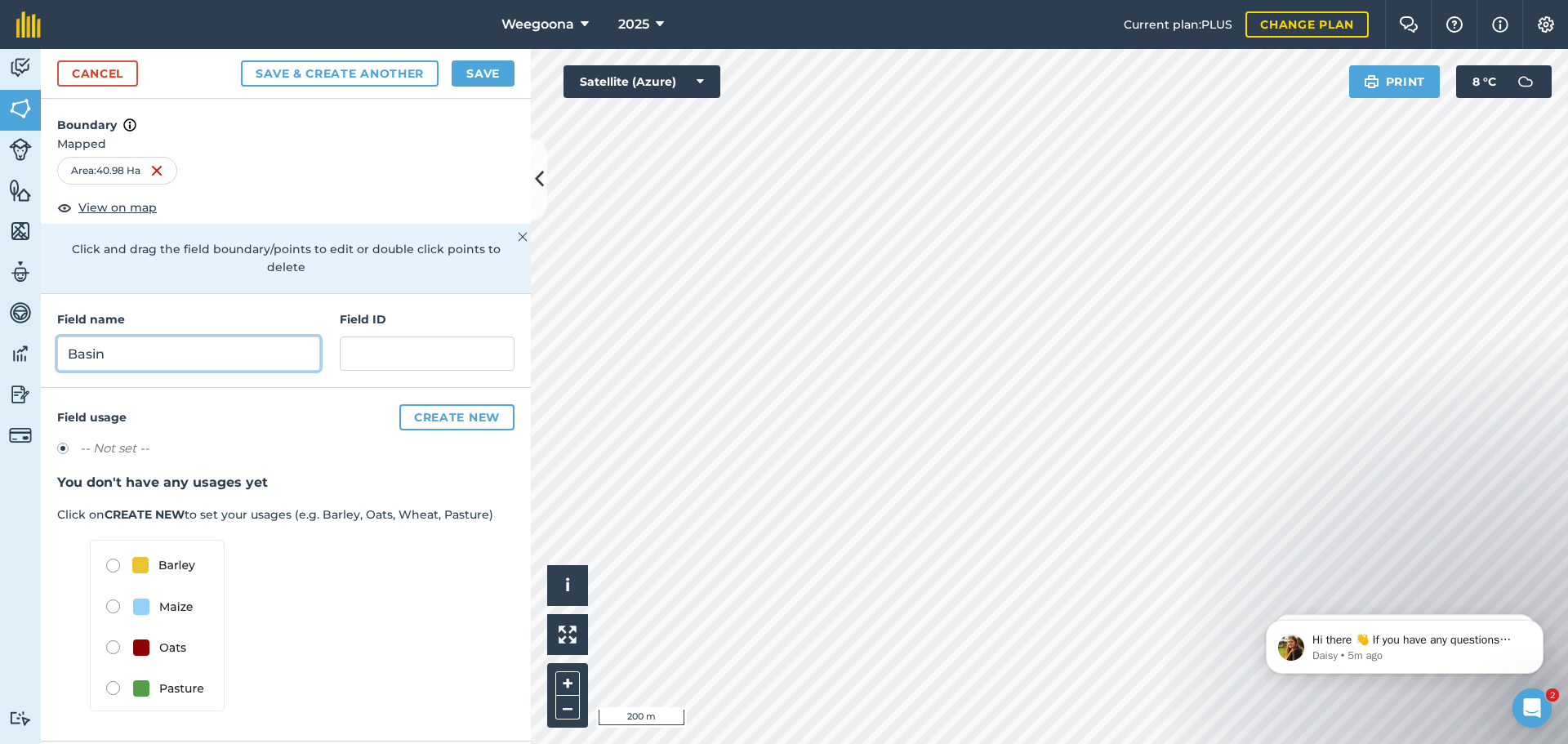 type on "Basin" 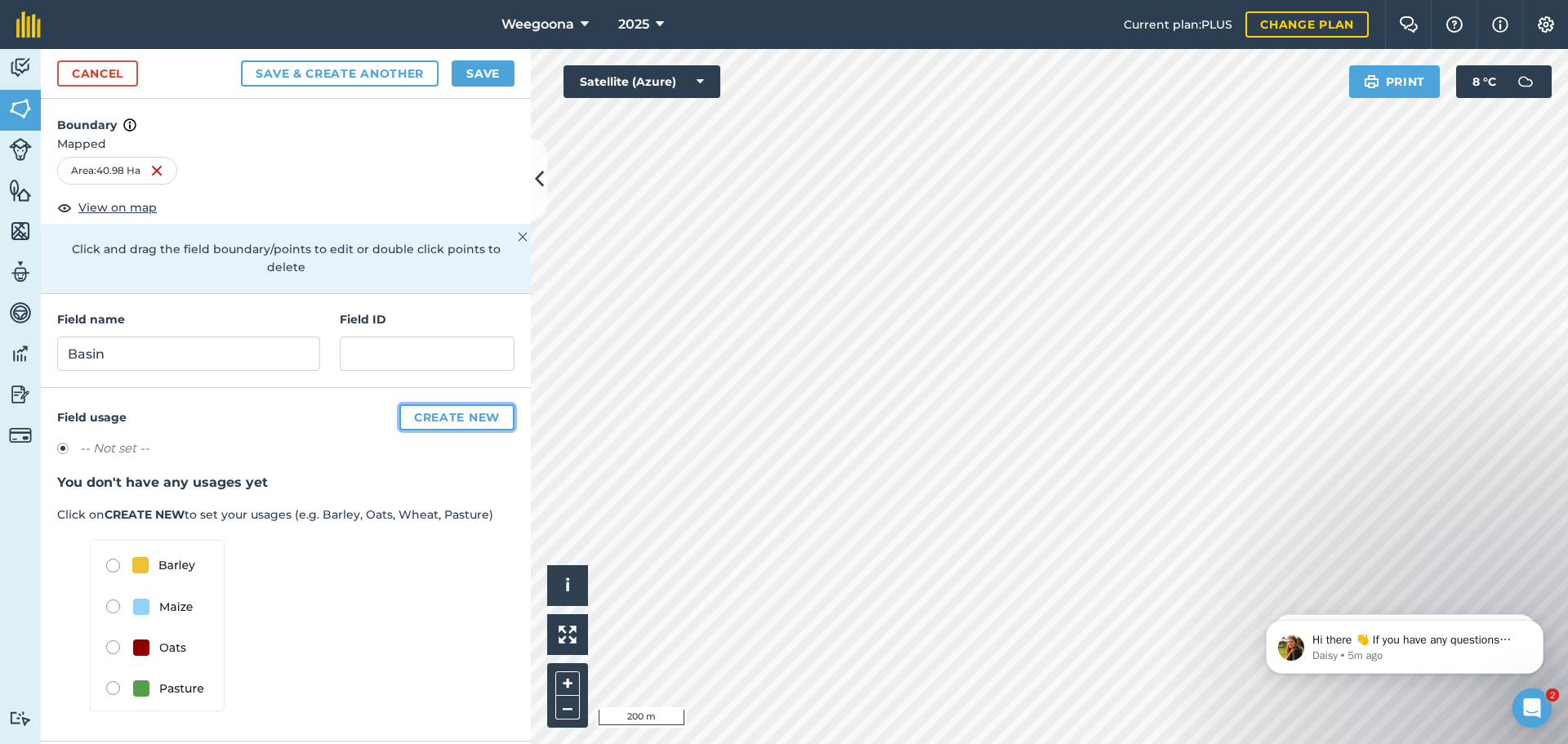 click on "Create new" at bounding box center [457, 417] 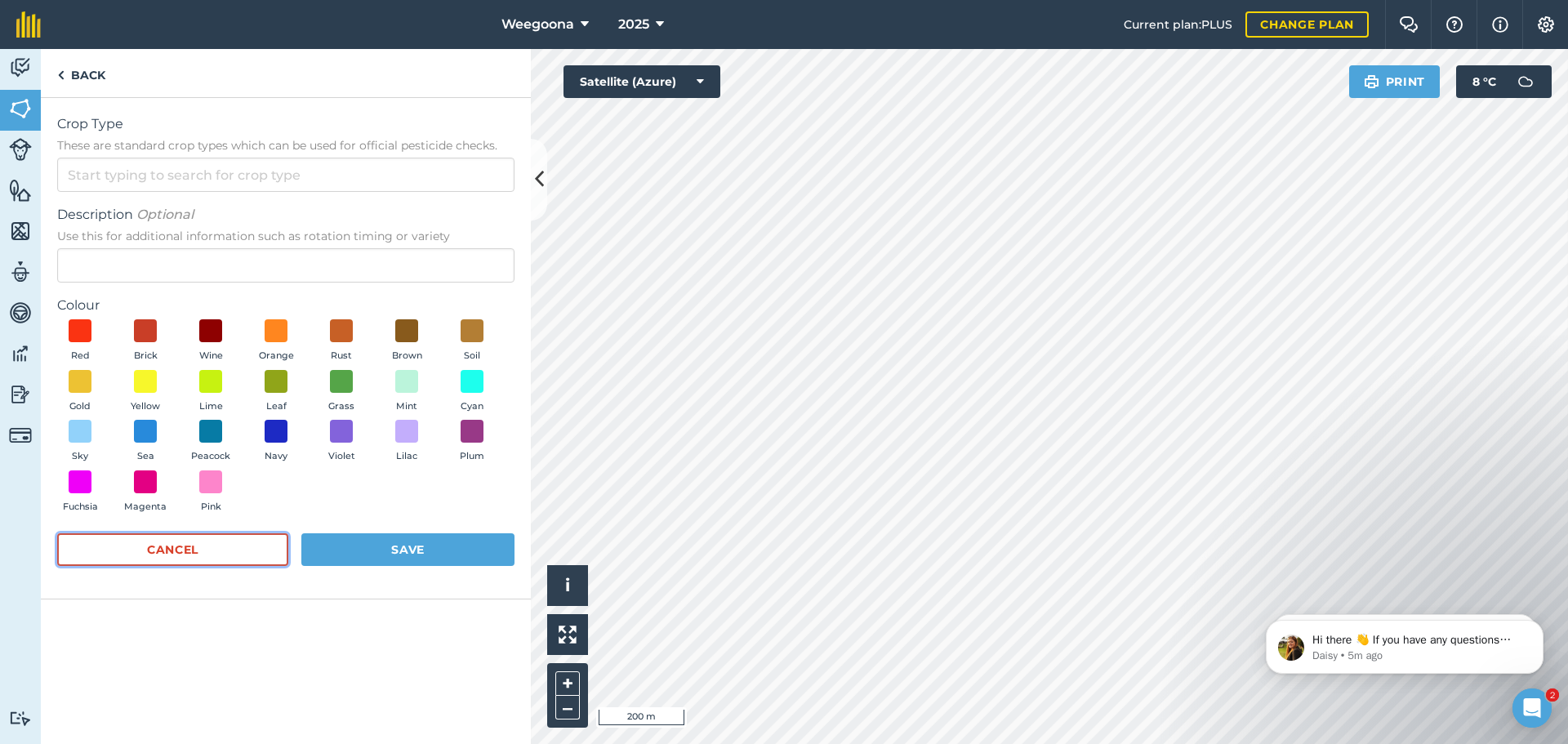 click on "Cancel" at bounding box center [172, 550] 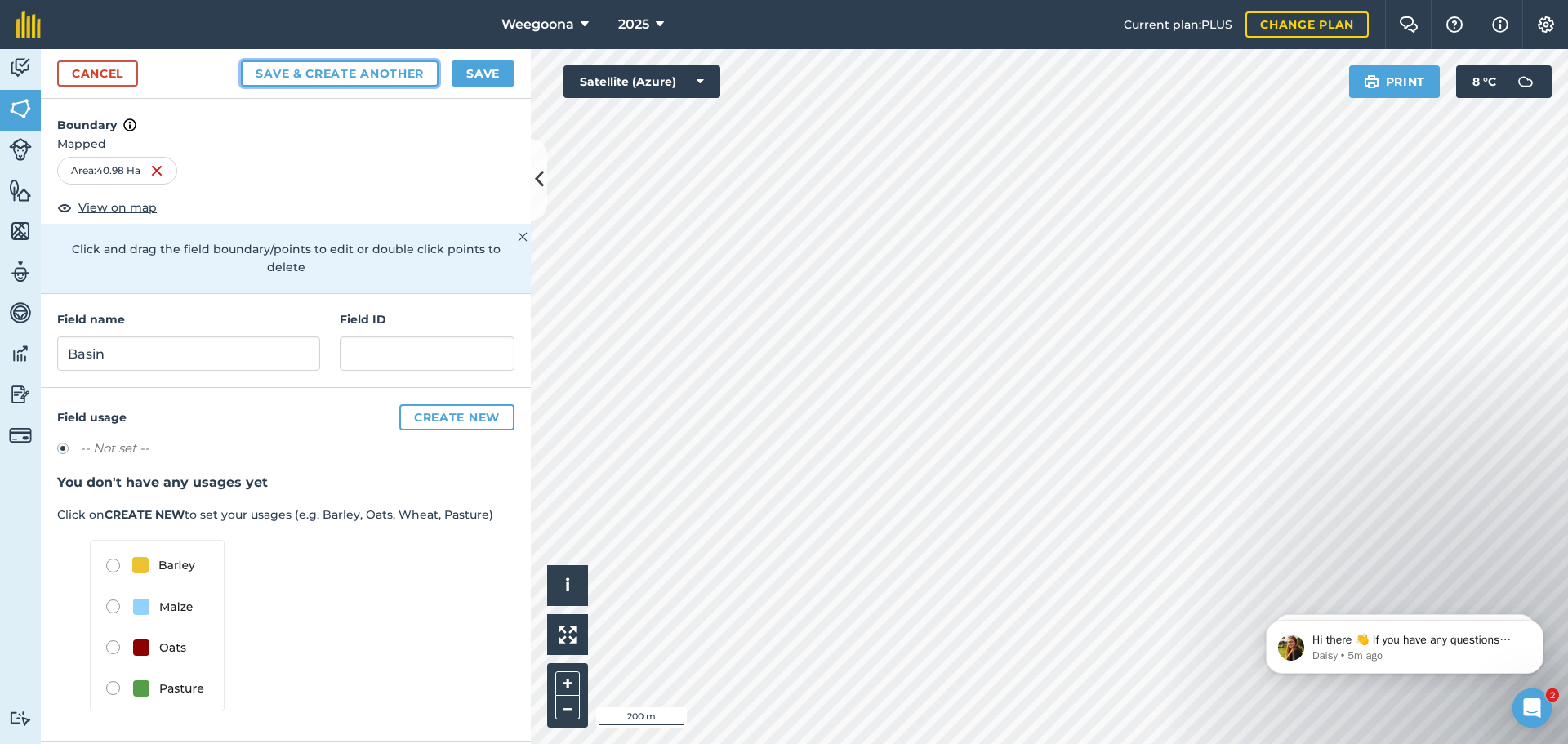 click on "Save & Create Another" at bounding box center (340, 74) 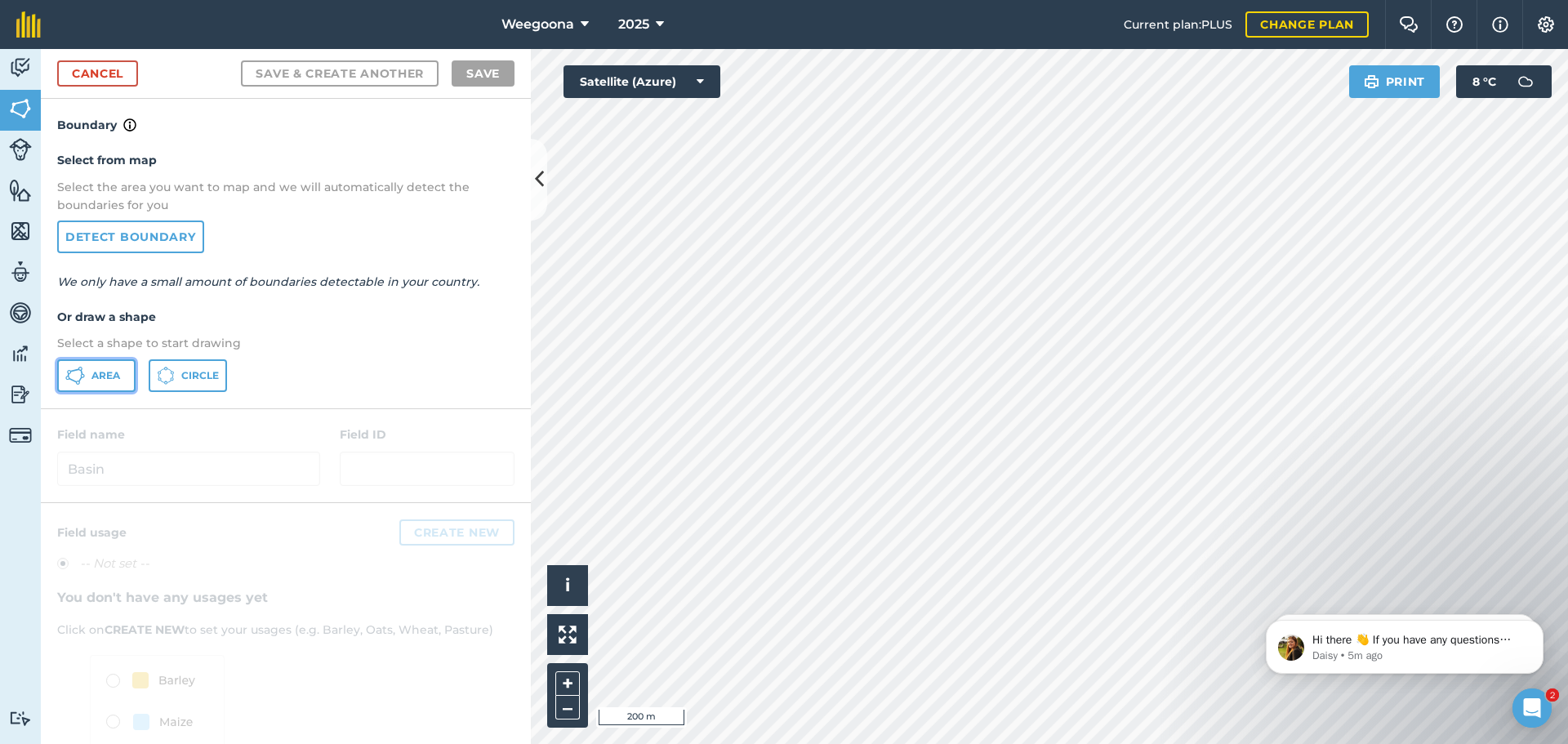 click on "Area" at bounding box center [105, 376] 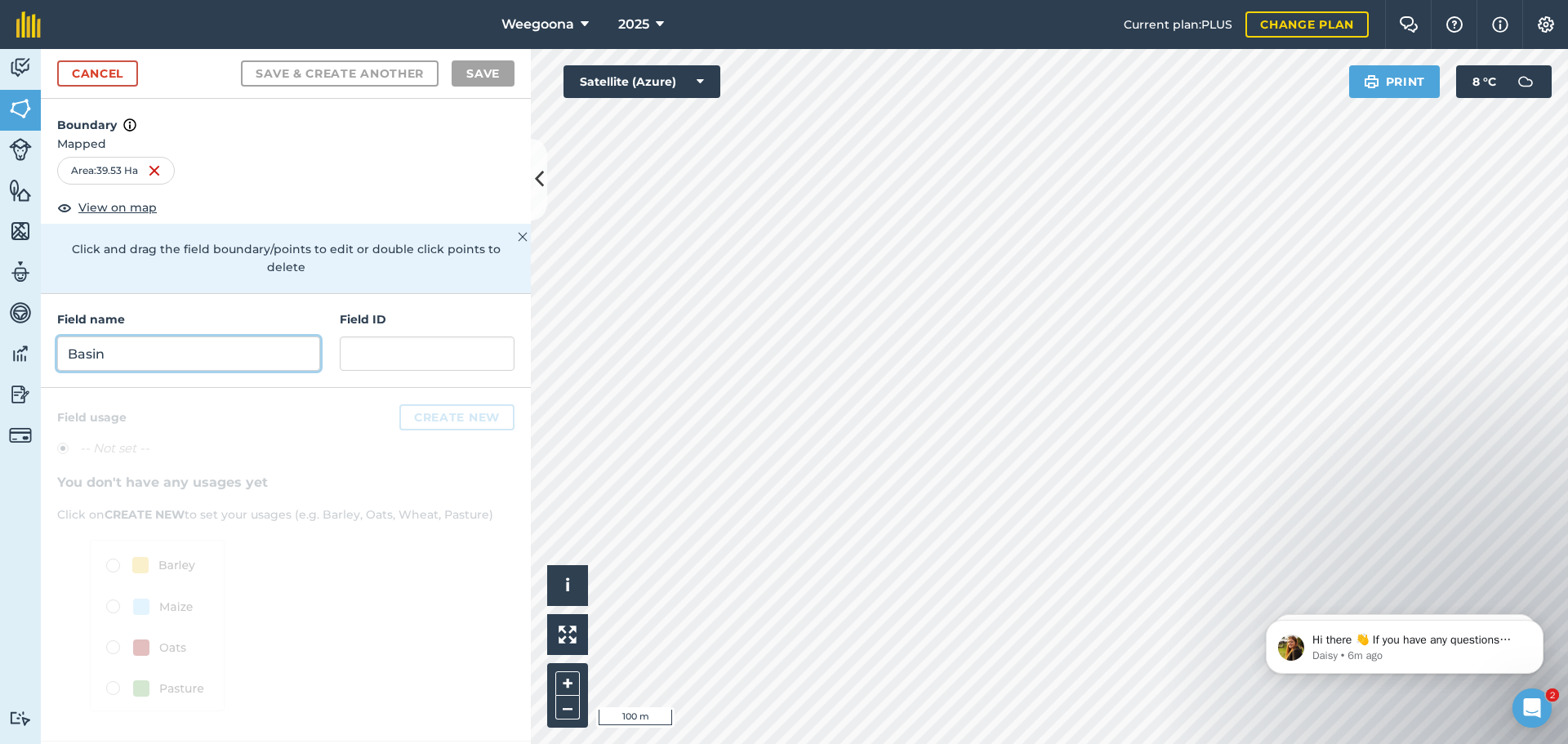 click on "Basin" at bounding box center (189, 354) 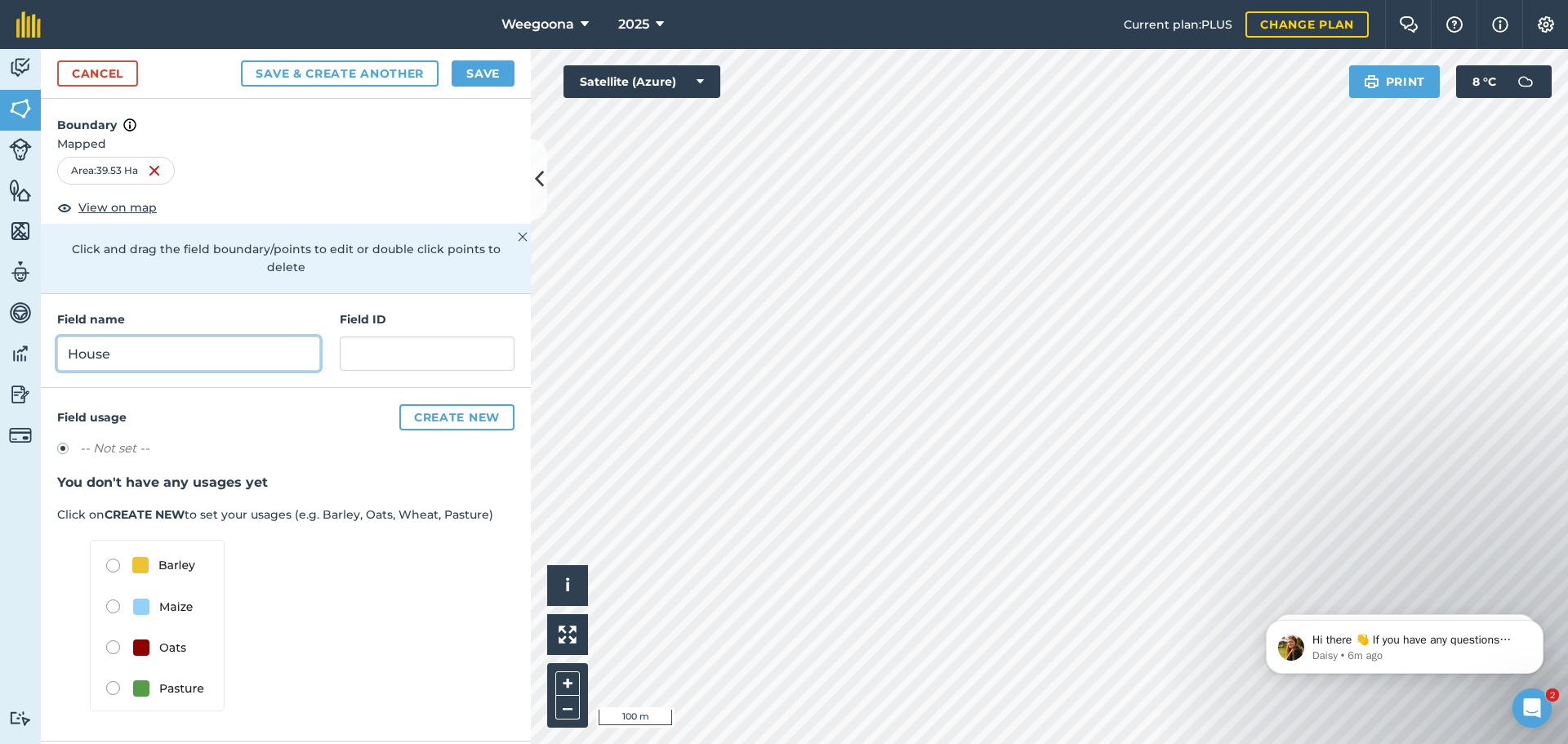 type on "House" 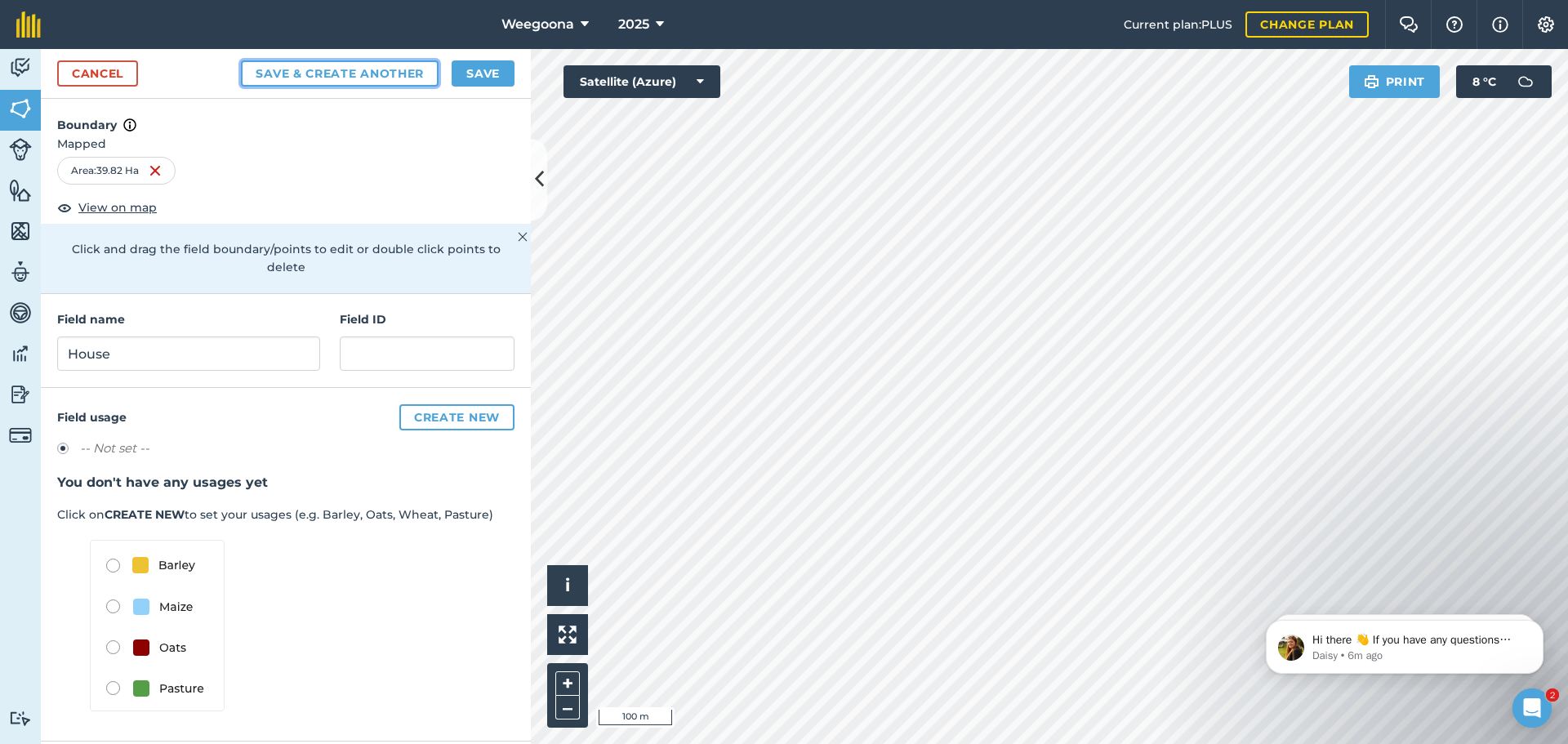 click on "Save & Create Another" at bounding box center (340, 74) 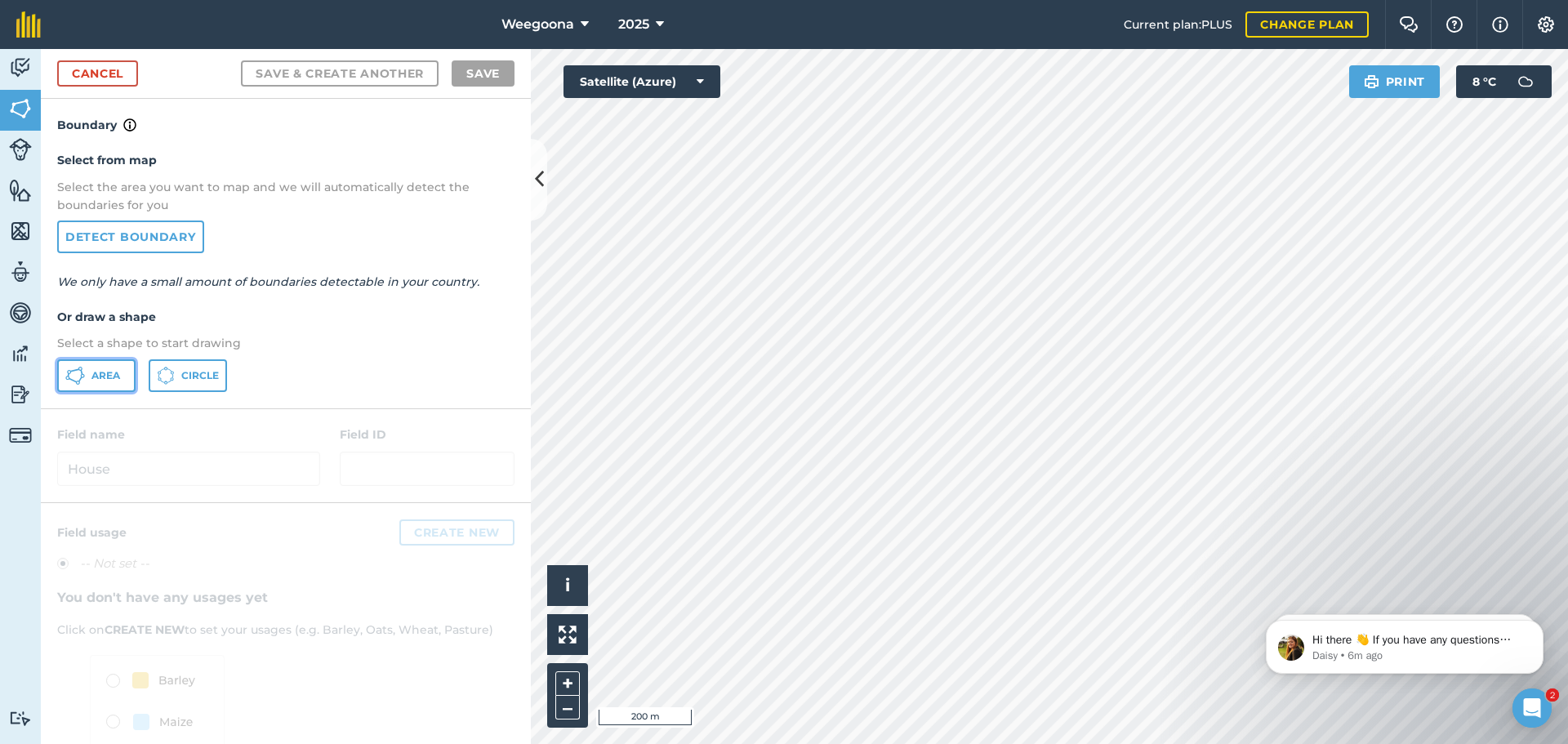 click on "Area" at bounding box center [96, 376] 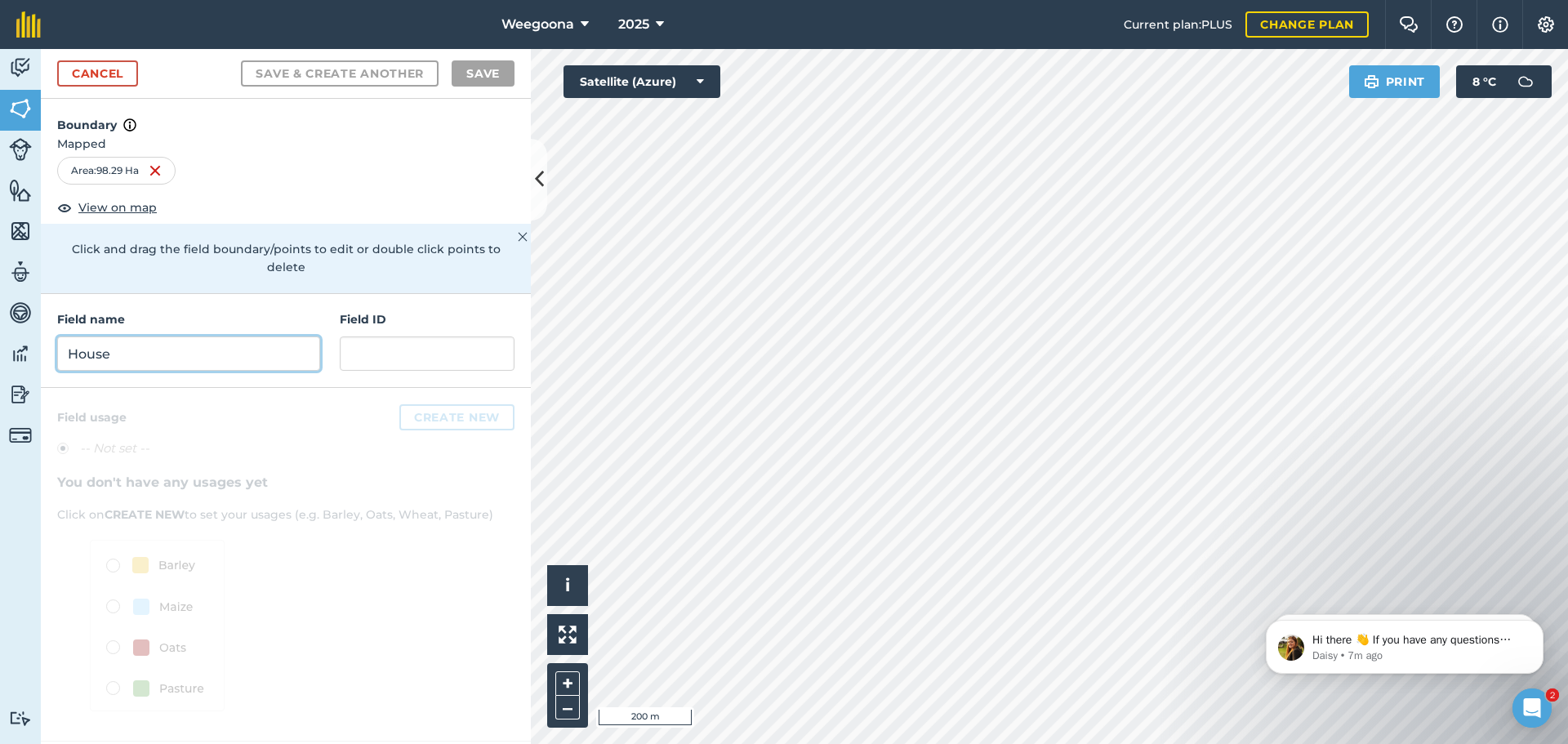 click on "House" at bounding box center (189, 354) 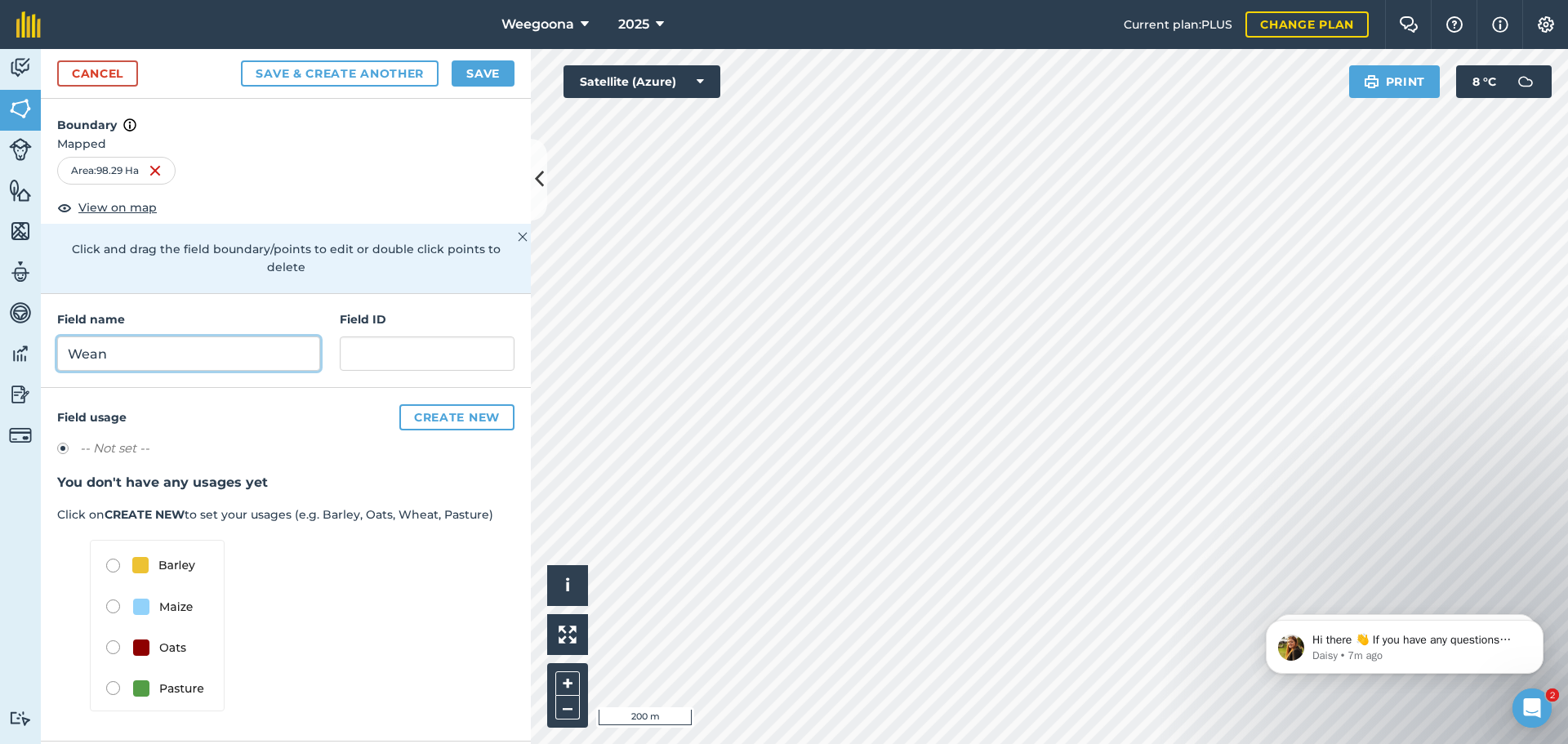 type on "Wean" 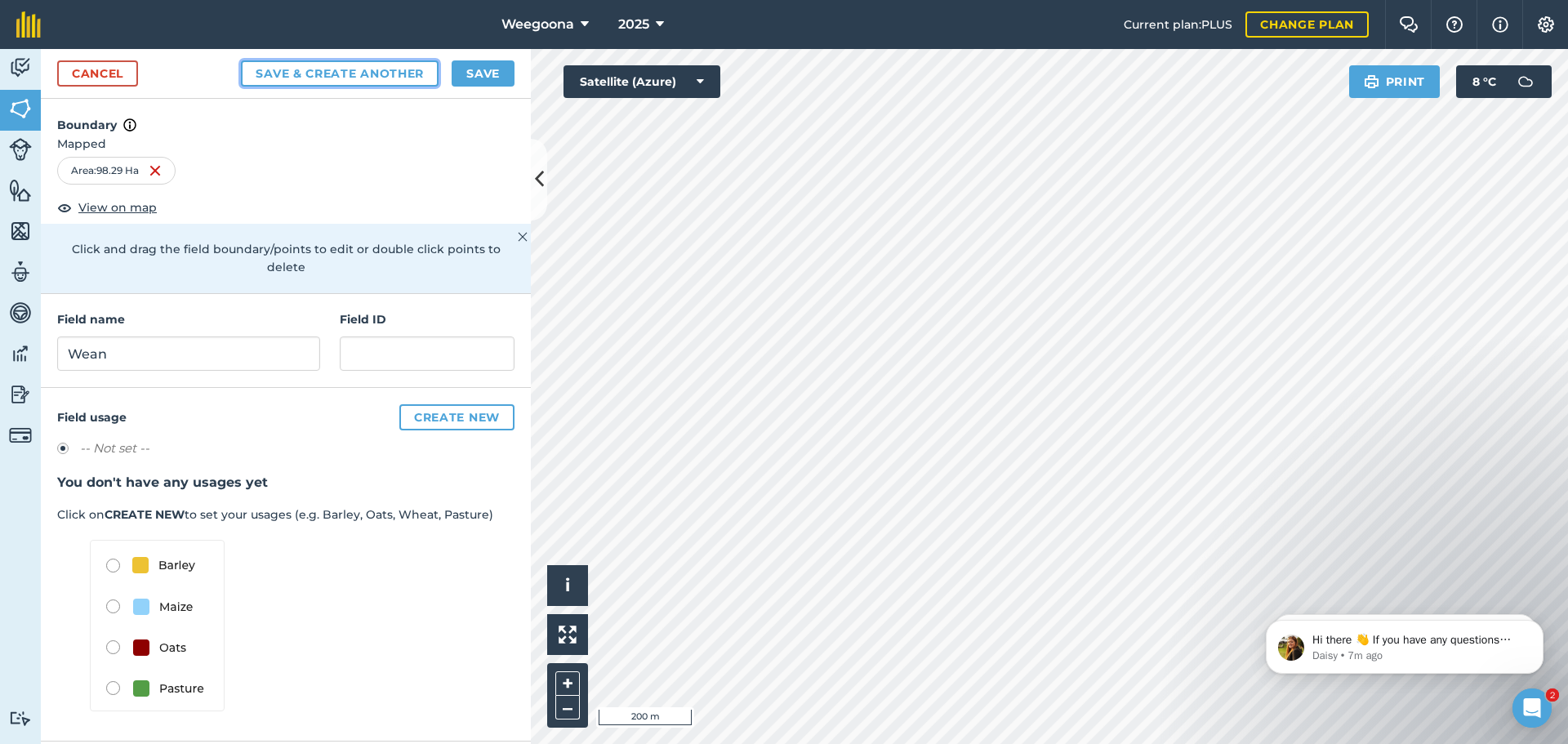 click on "Save & Create Another" at bounding box center [340, 74] 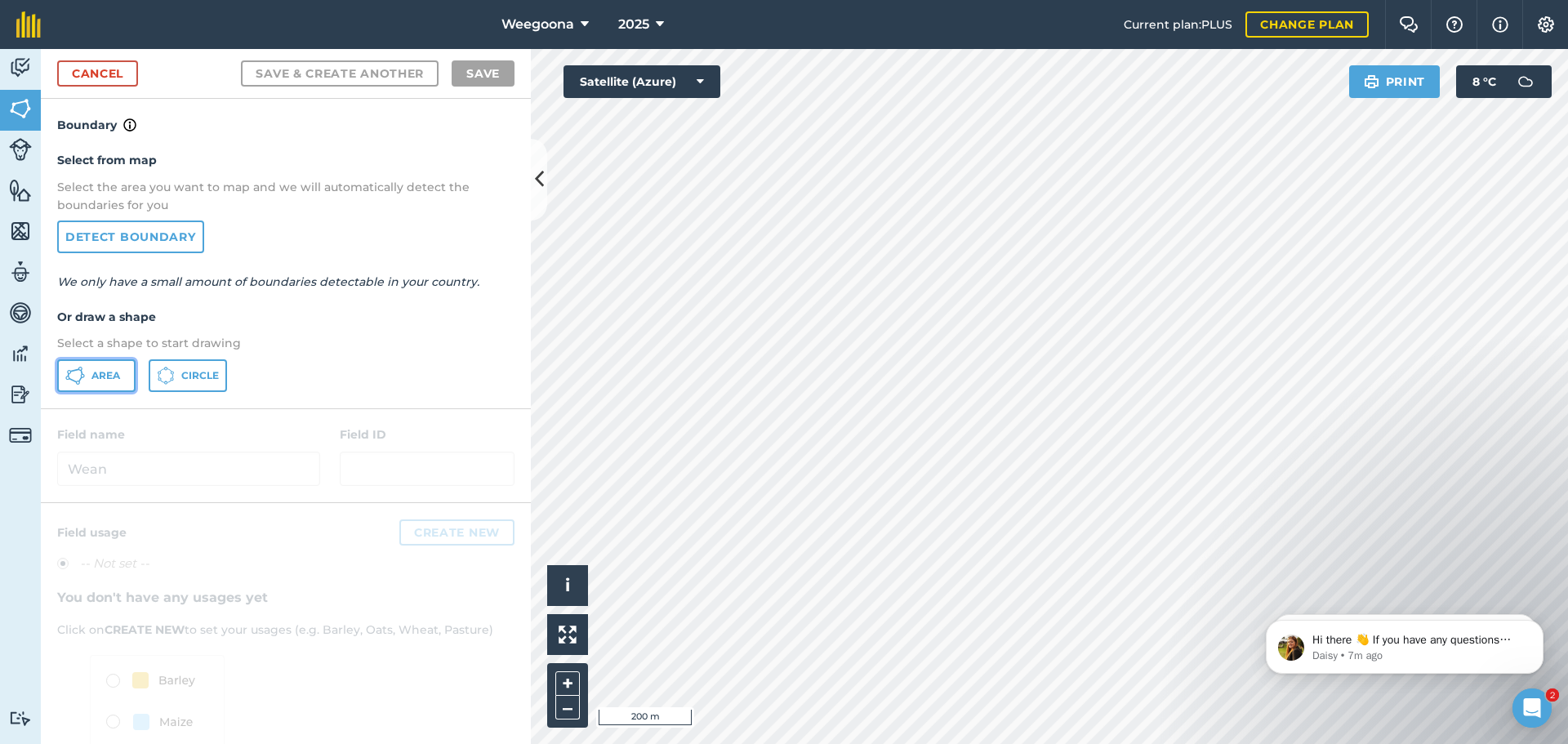 click on "Area" at bounding box center [105, 376] 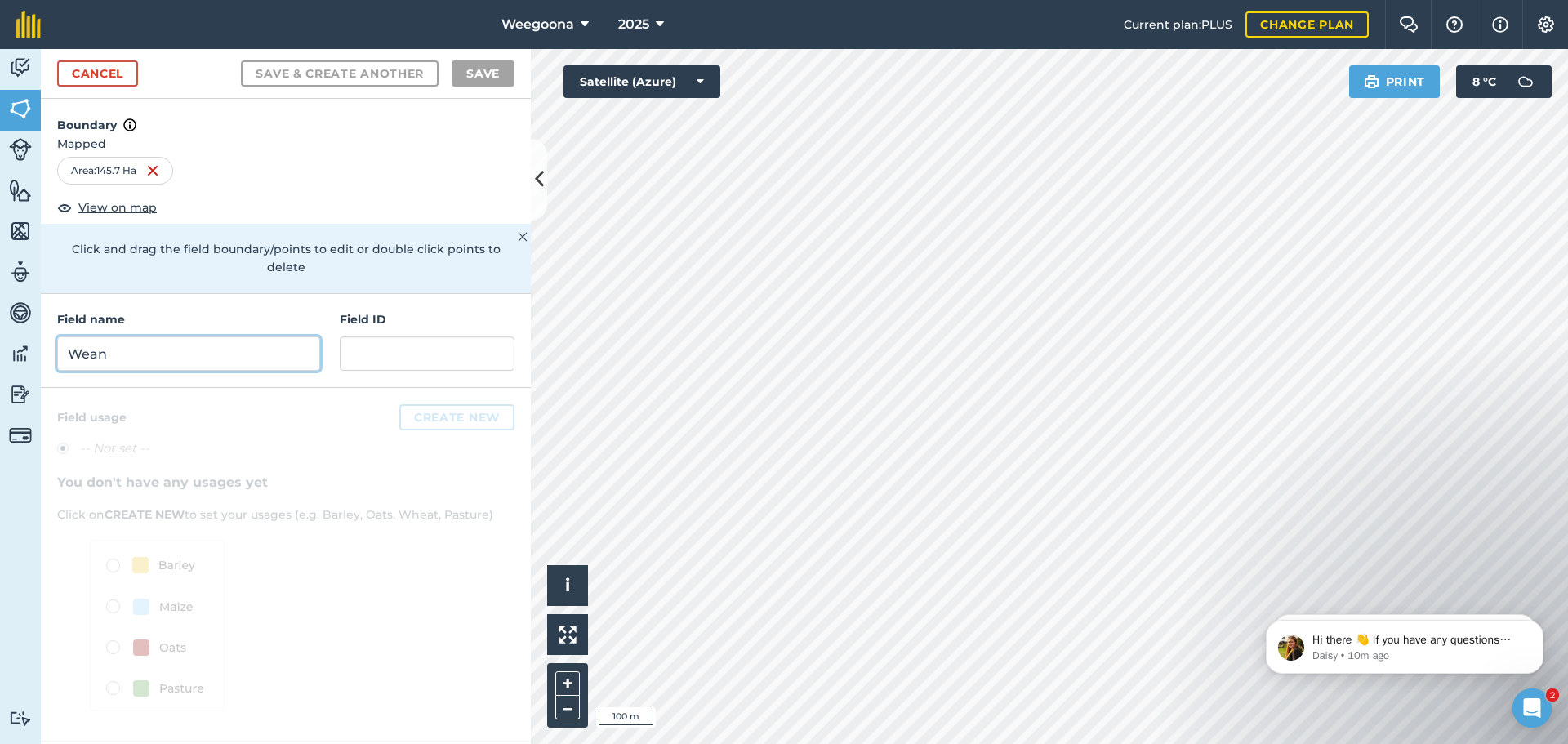 click on "Wean" at bounding box center [189, 354] 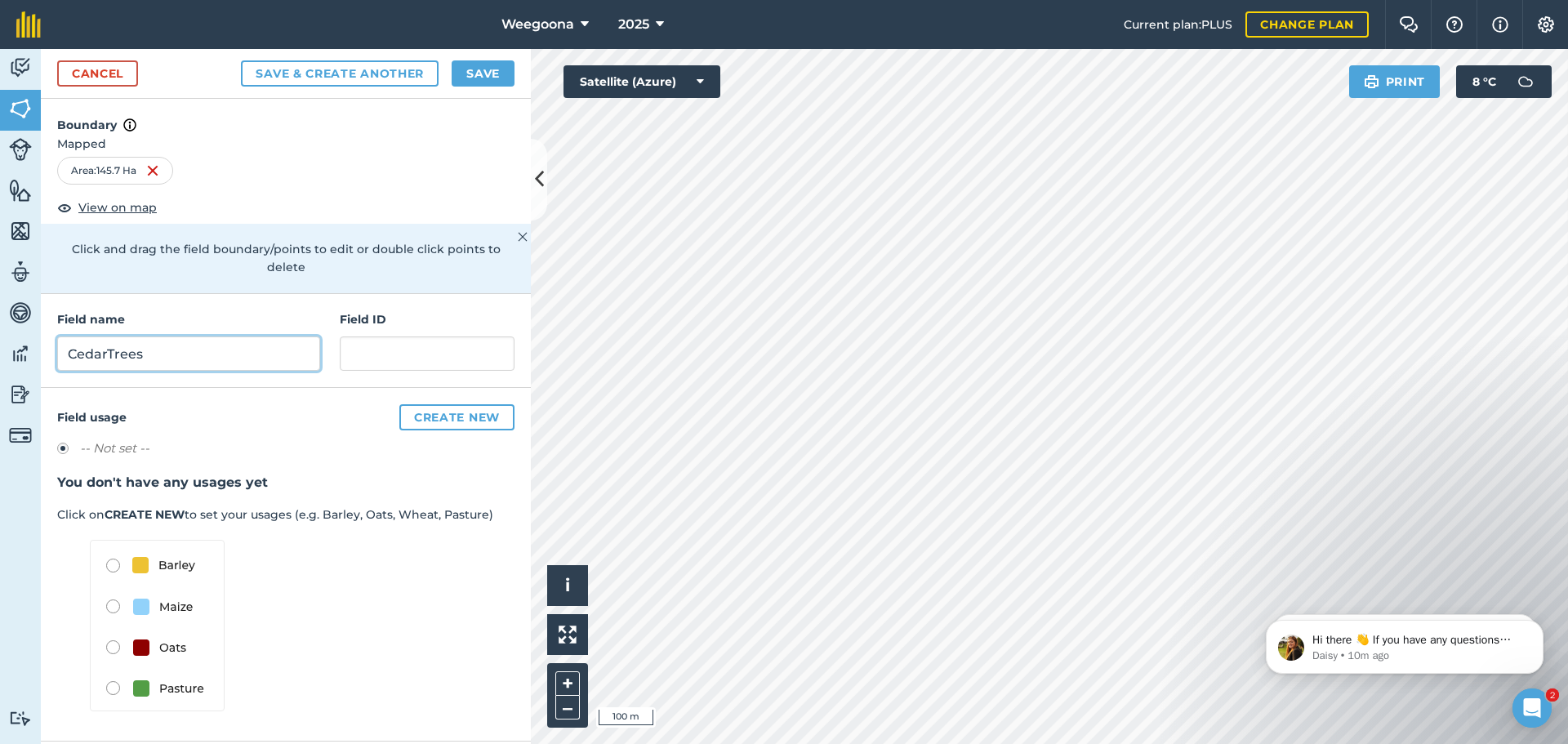 type on "CedarTrees" 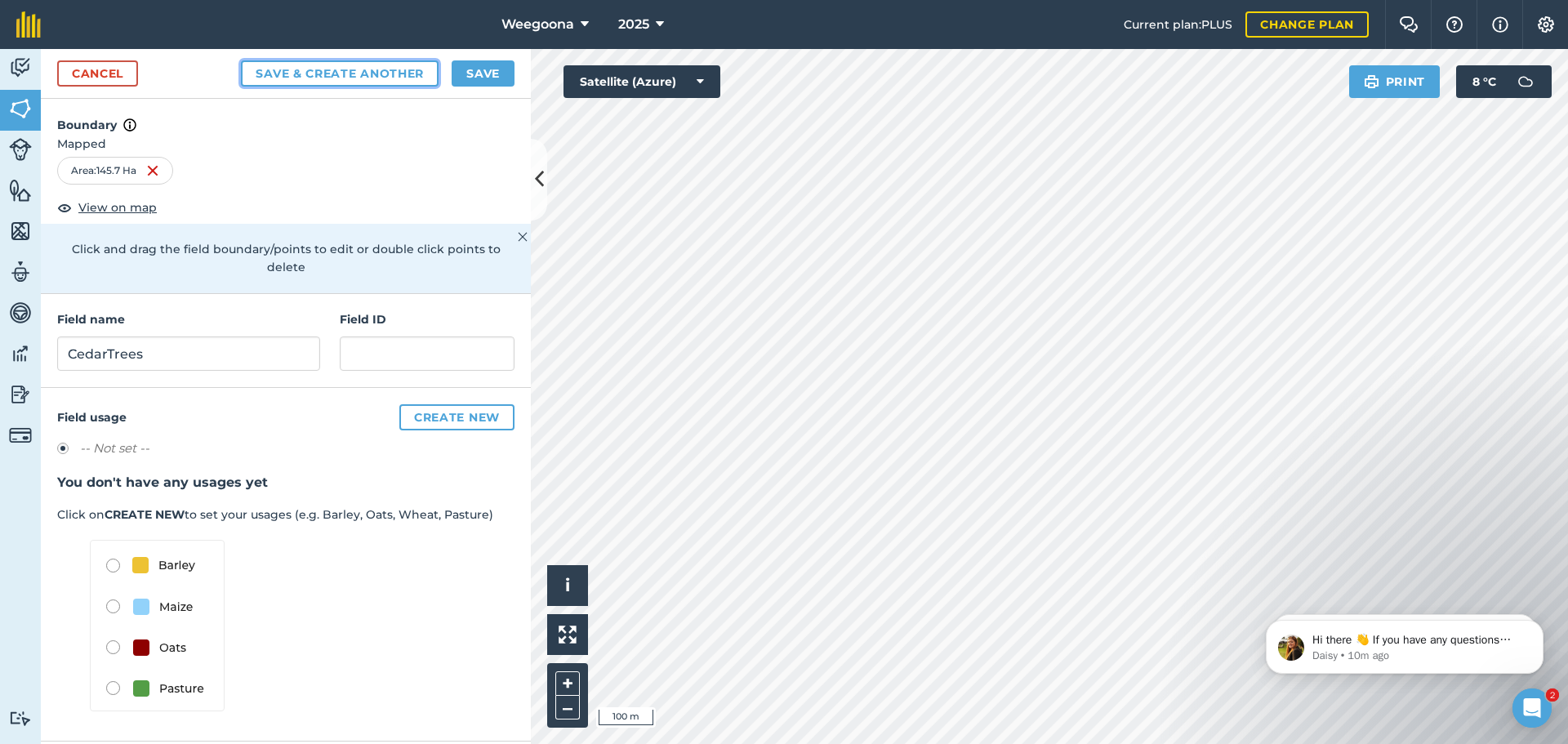 click on "Save & Create Another" at bounding box center [340, 74] 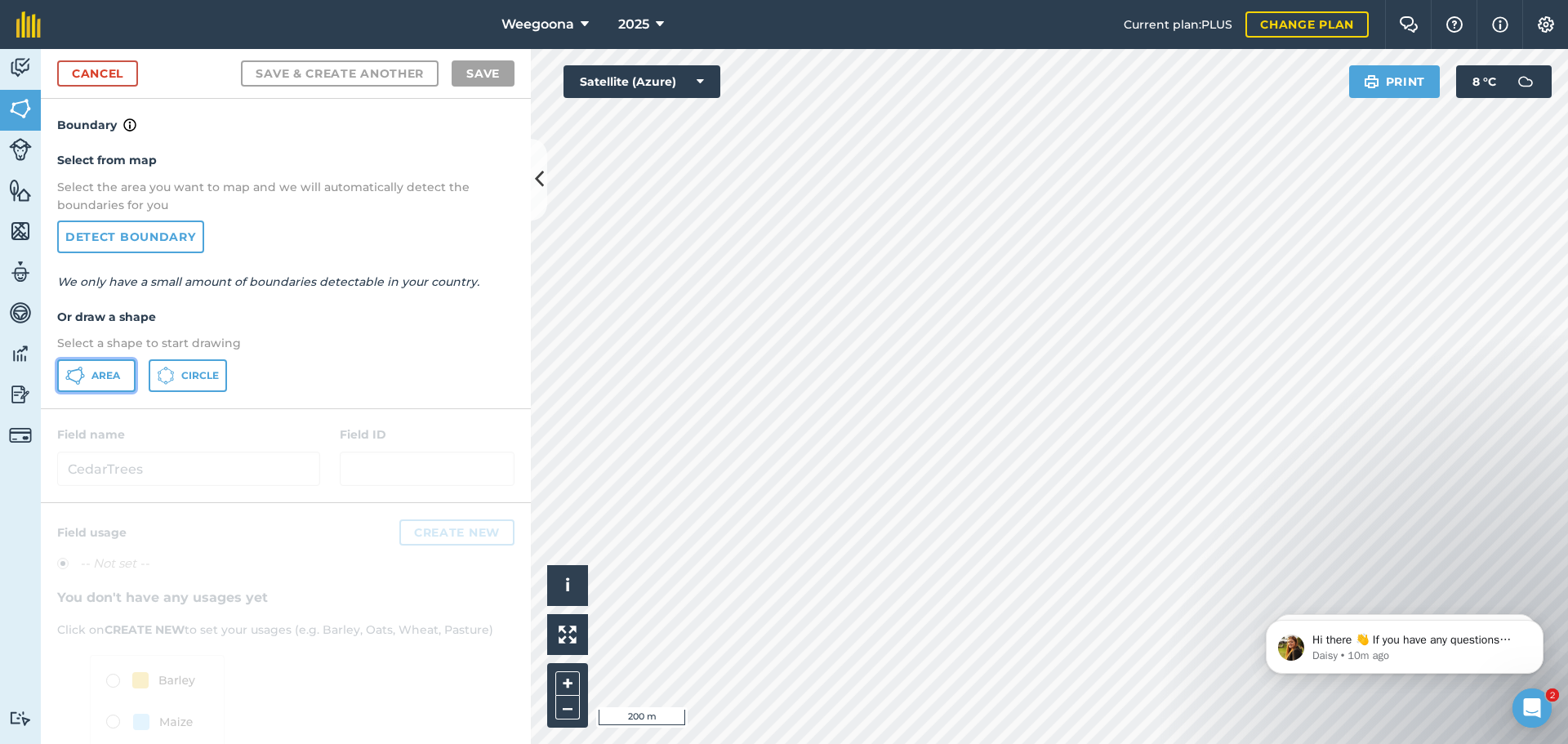 click on "Area" at bounding box center (96, 376) 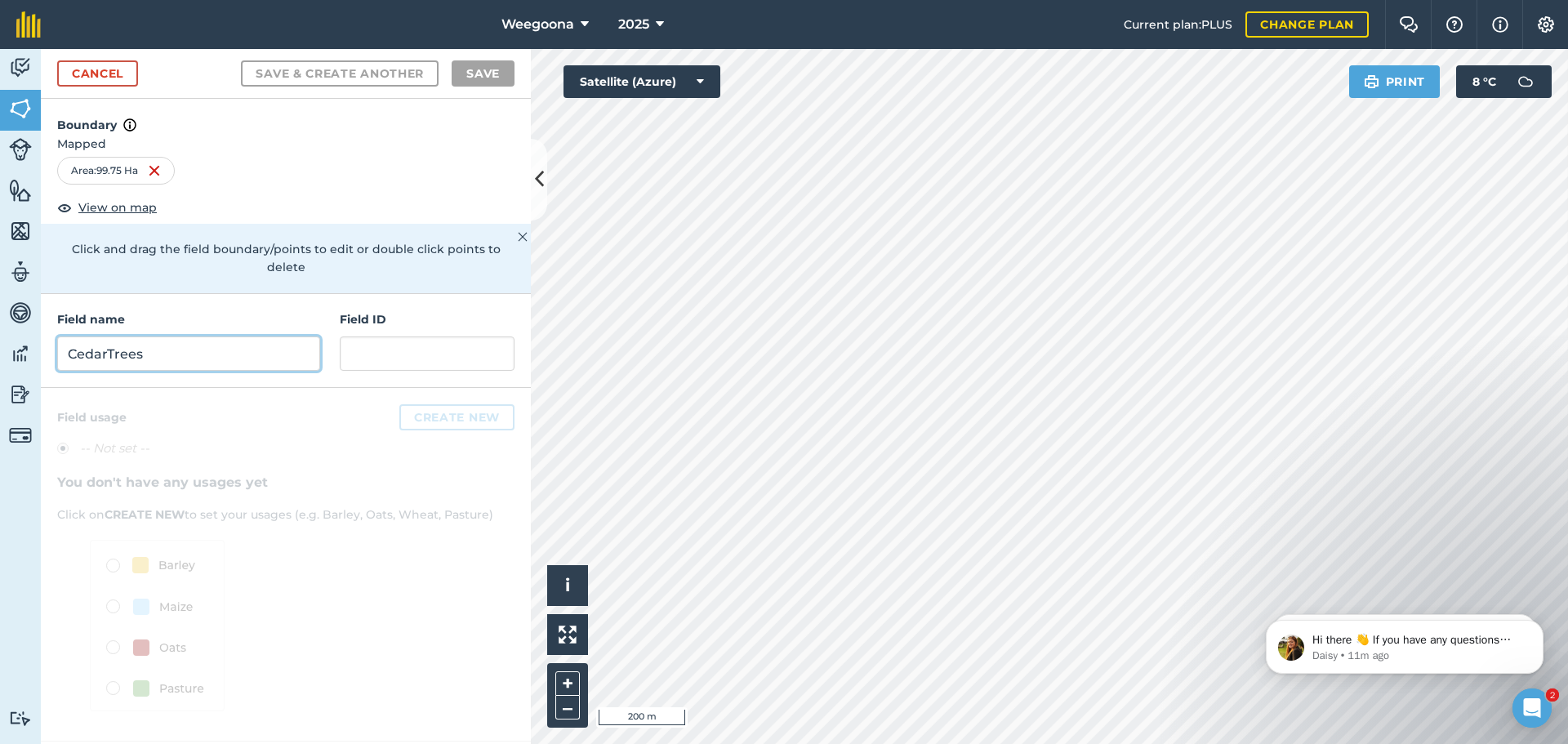 click on "CedarTrees" at bounding box center [189, 354] 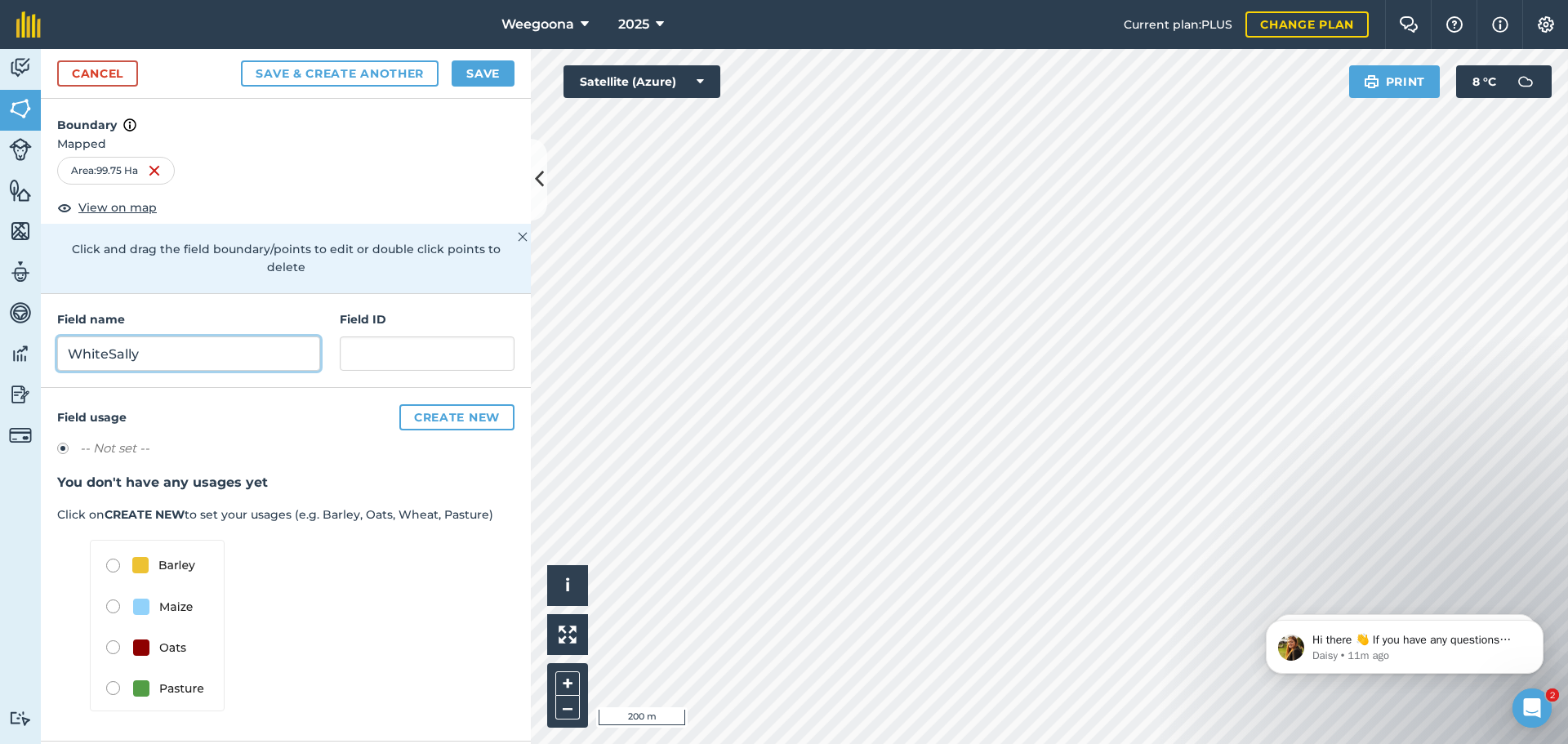 type on "WhiteSally" 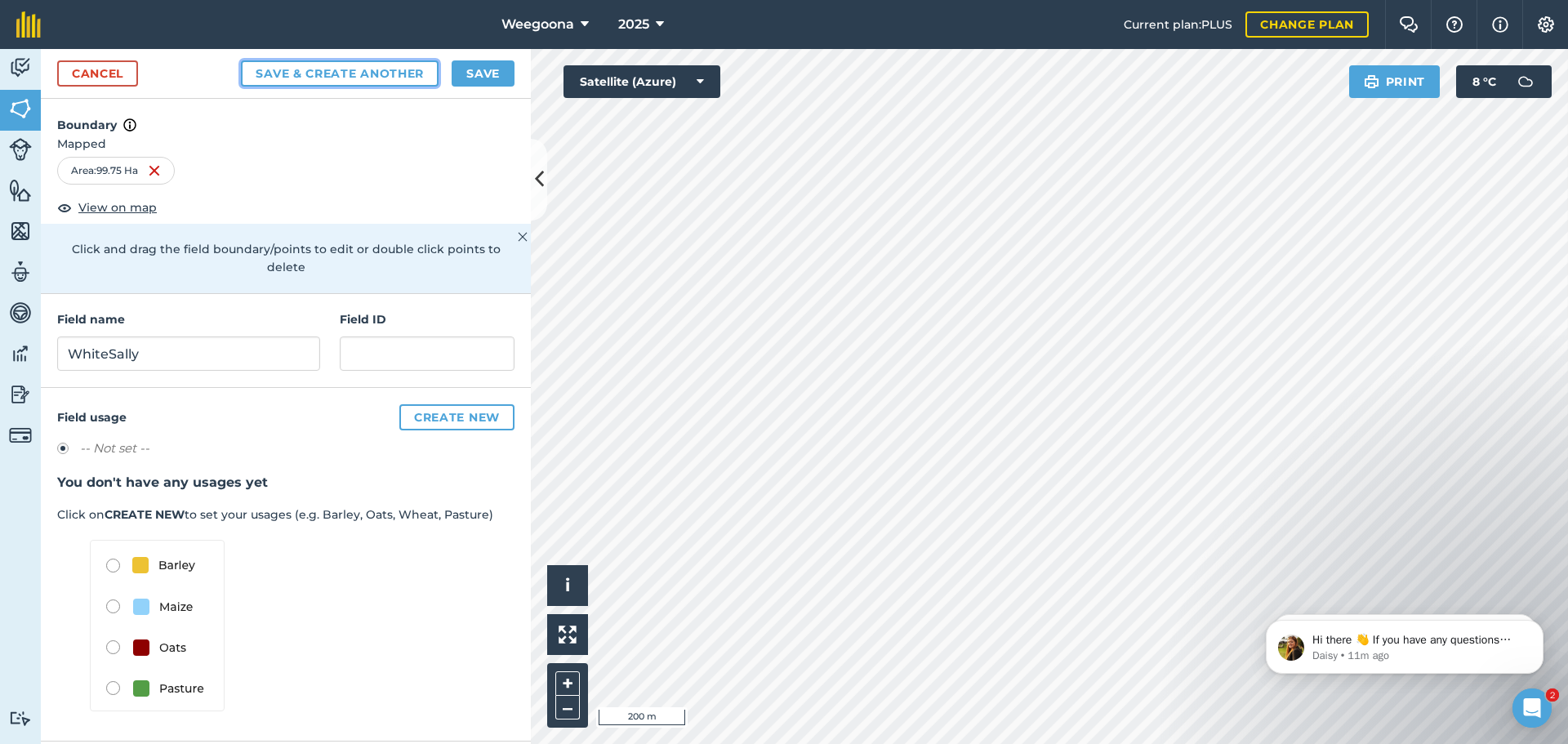 click on "Save & Create Another" at bounding box center (340, 74) 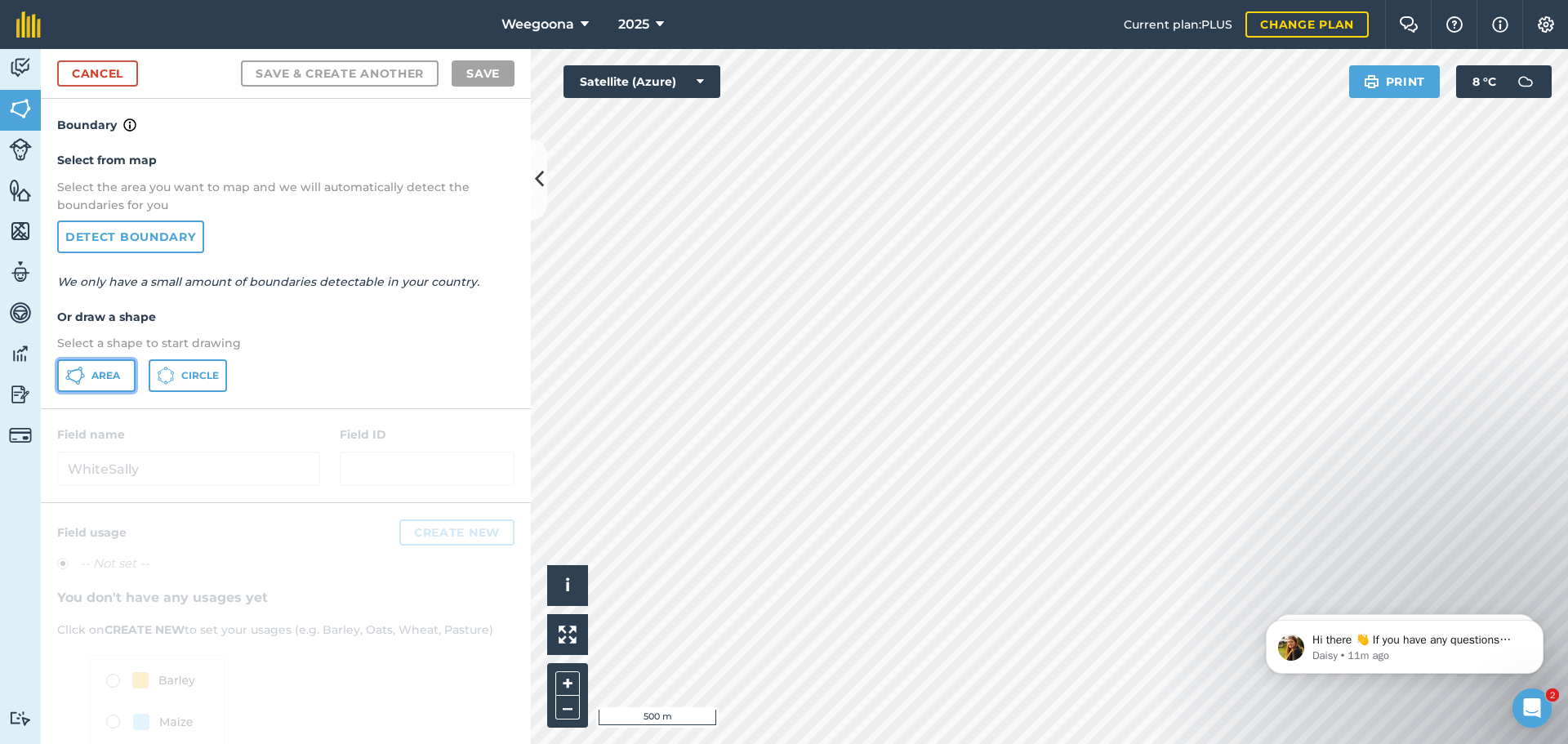 click on "Area" at bounding box center [105, 376] 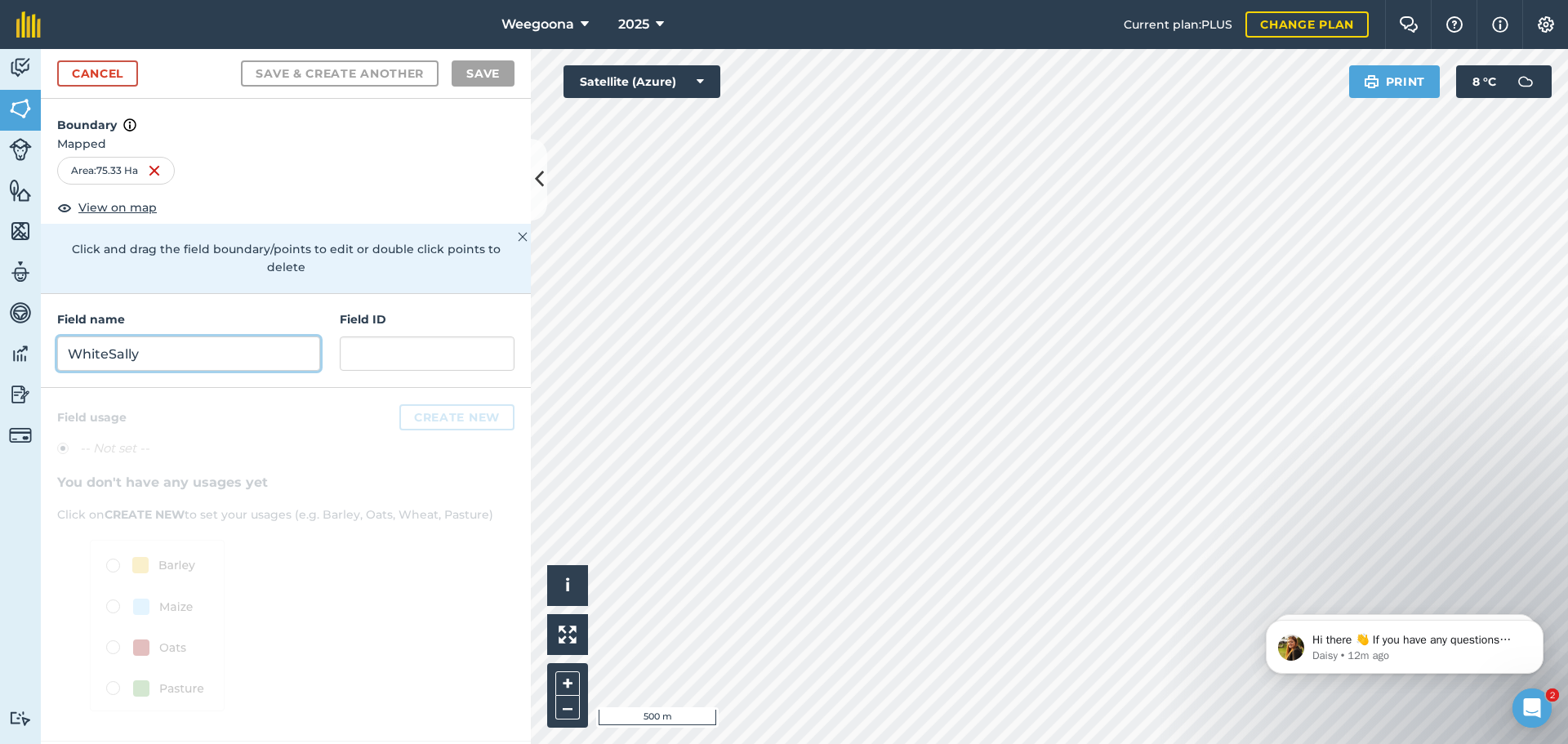 click on "WhiteSally" at bounding box center (189, 354) 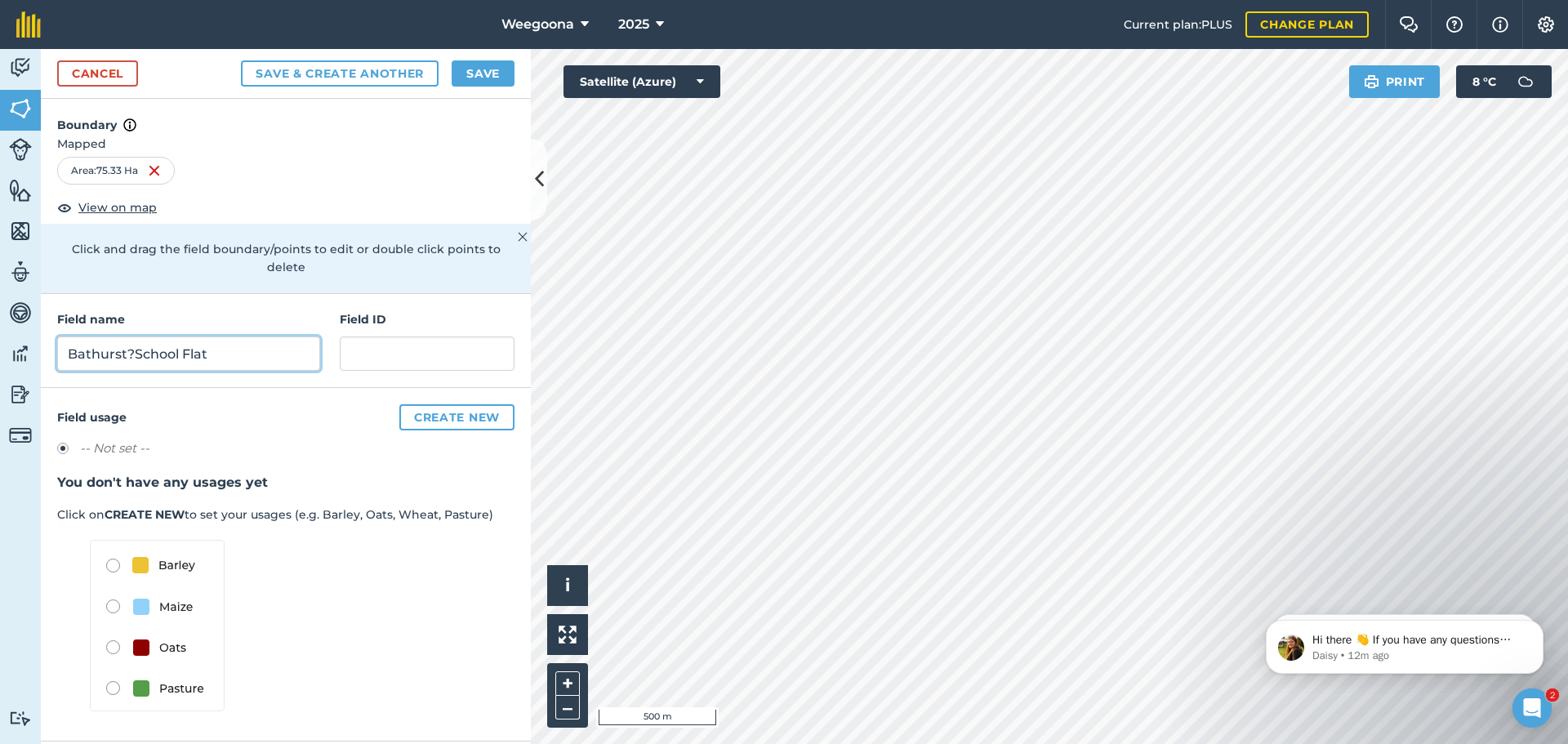click on "Bathurst?School Flat" at bounding box center [189, 354] 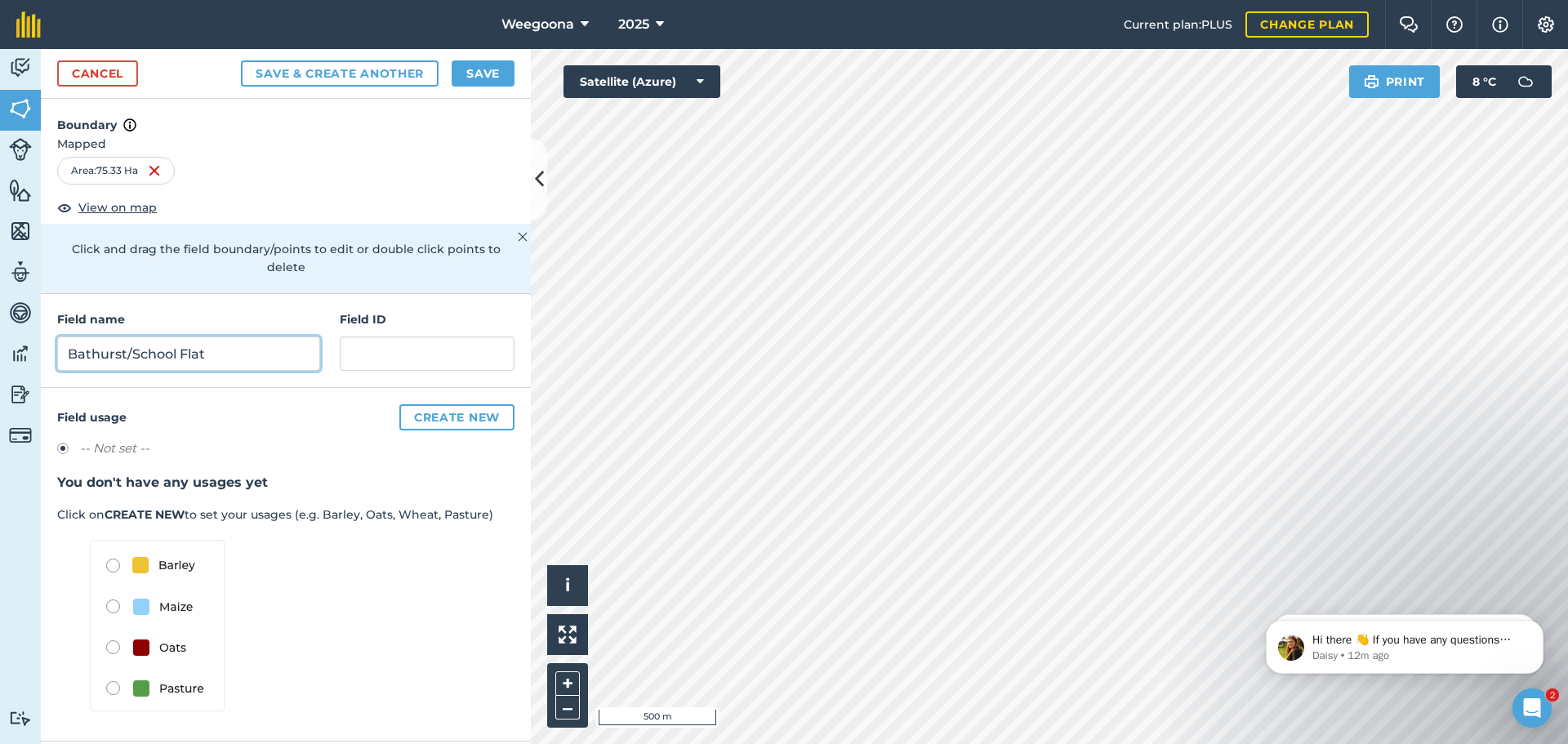 type on "Bathurst/School Flat" 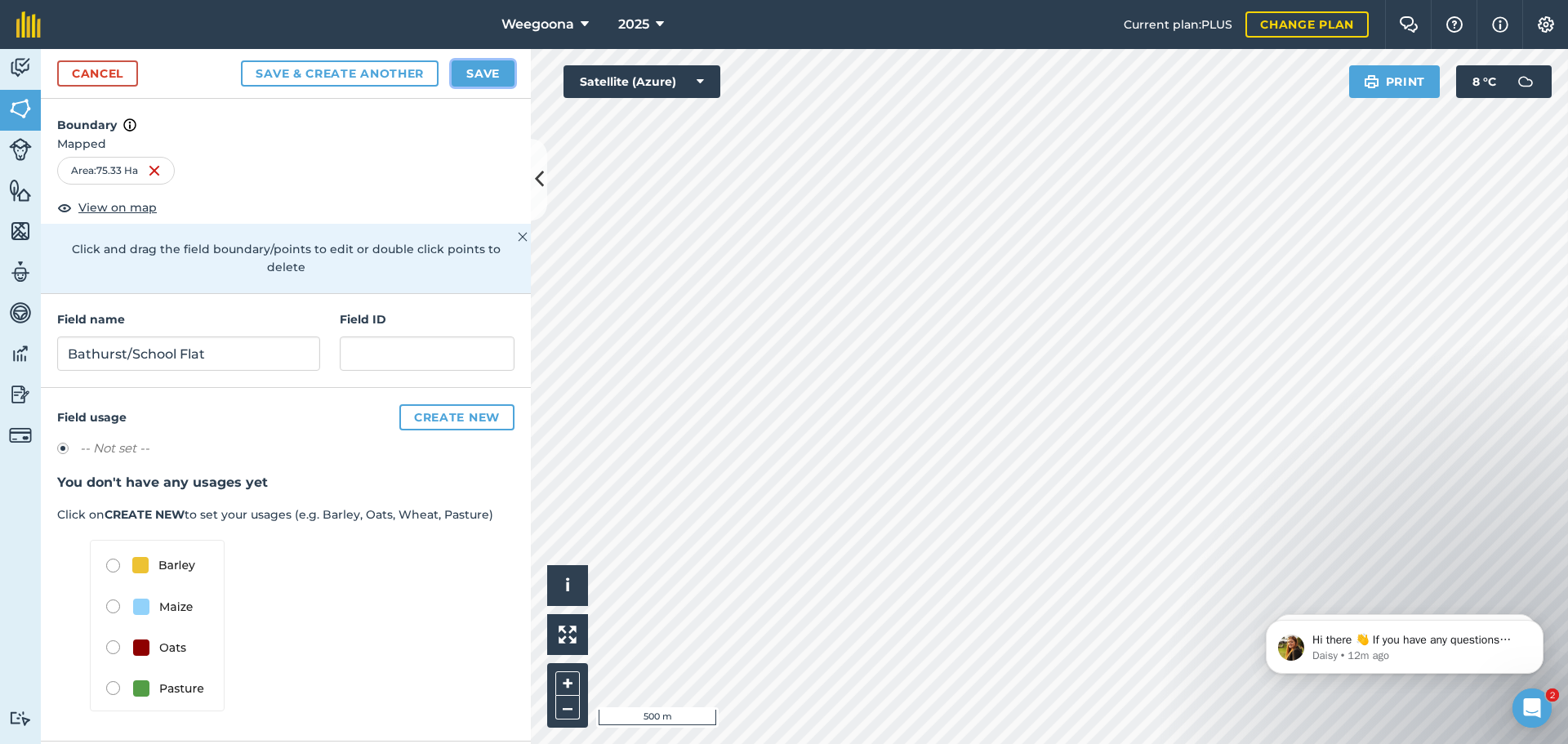 click on "Save" at bounding box center (483, 74) 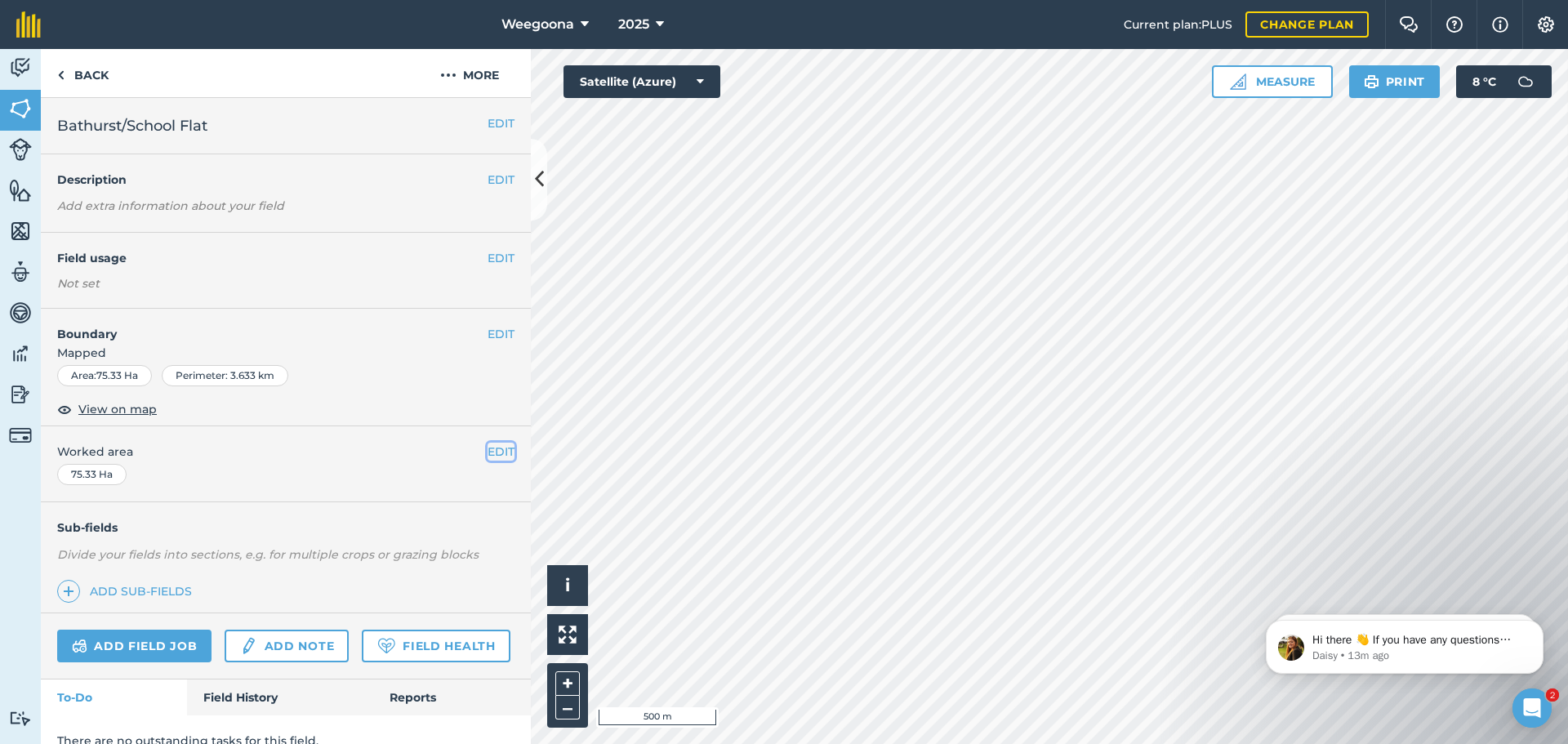 click on "EDIT" at bounding box center [501, 452] 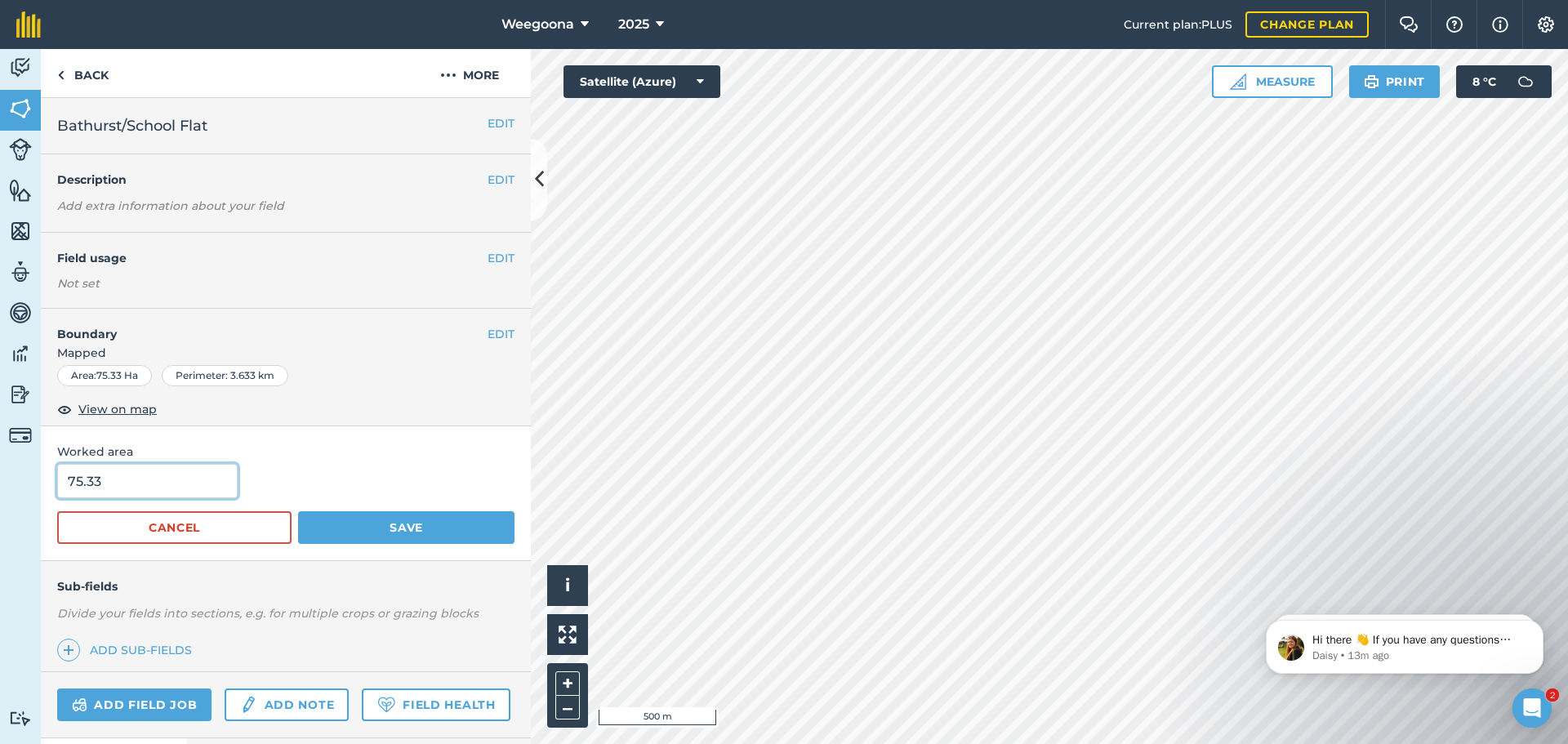 drag, startPoint x: 114, startPoint y: 484, endPoint x: 0, endPoint y: 504, distance: 115.74109 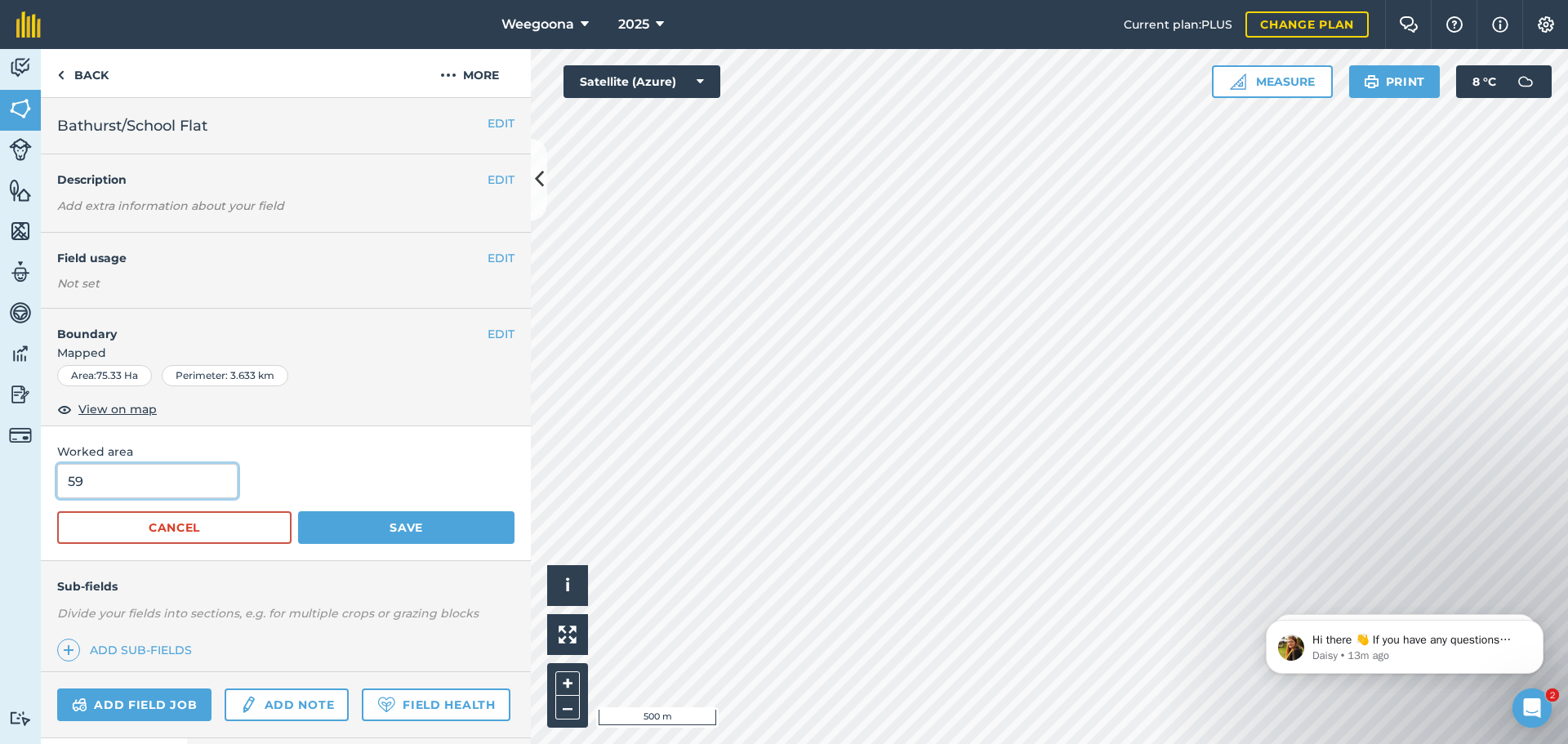 type on "59" 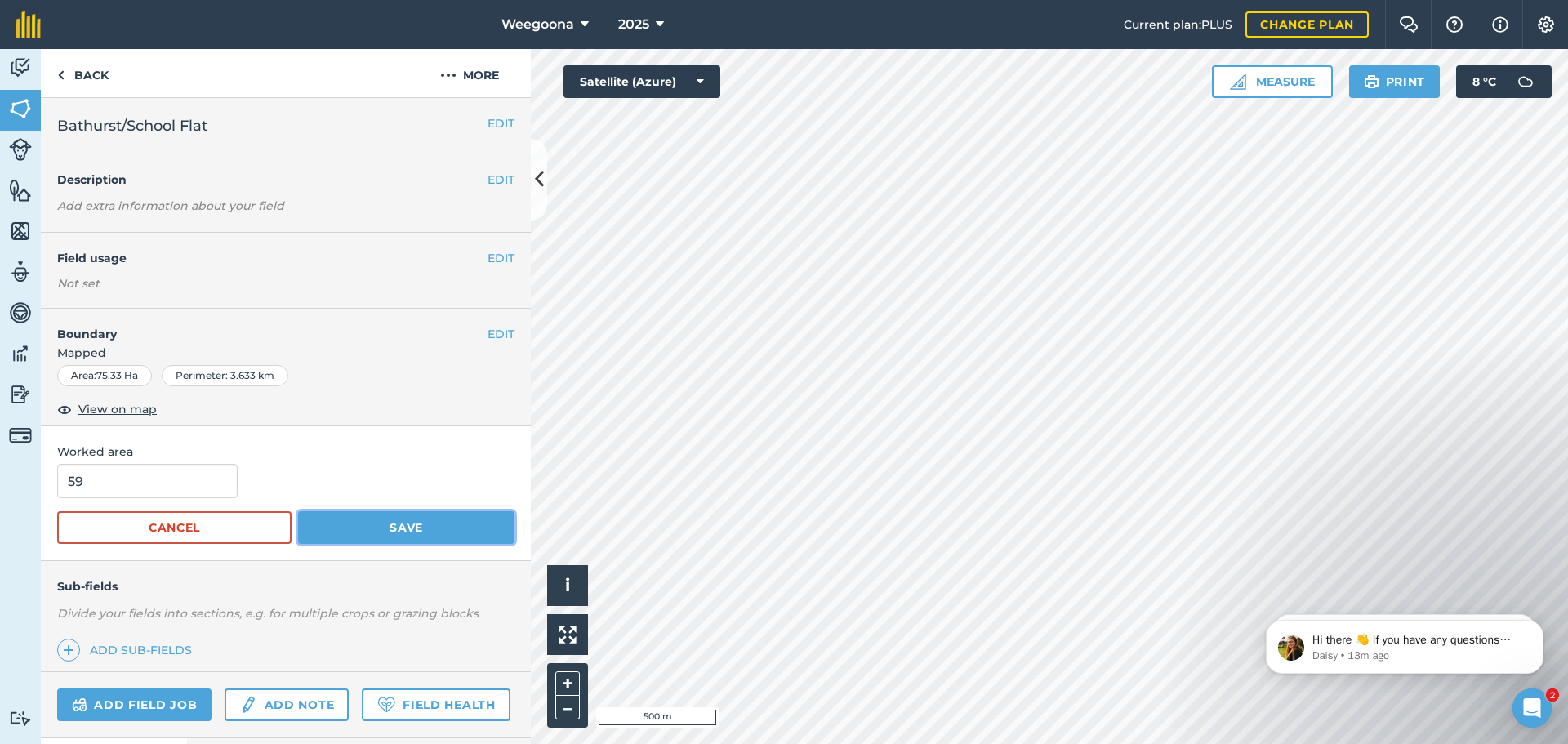 click on "Save" at bounding box center (406, 528) 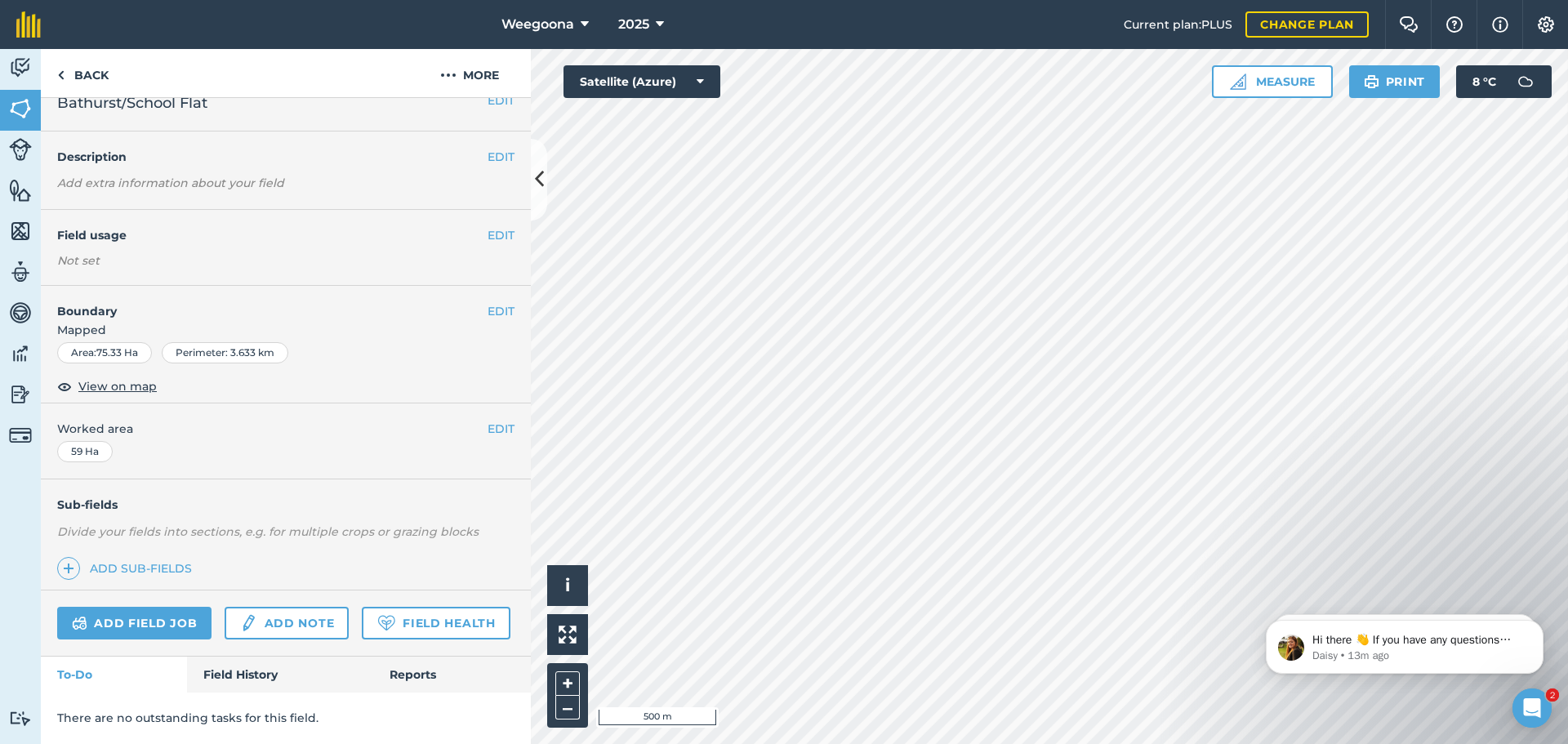 scroll, scrollTop: 69, scrollLeft: 0, axis: vertical 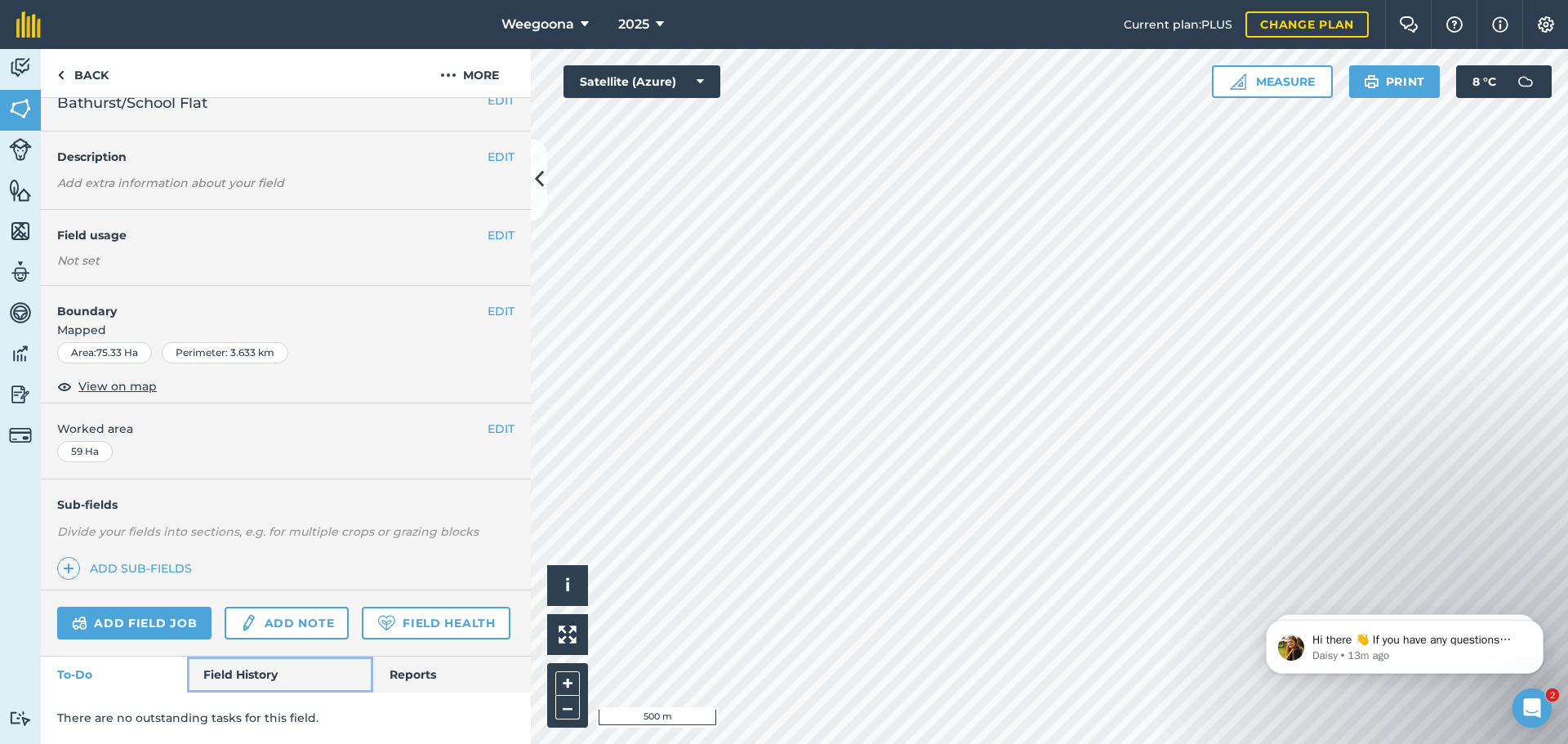 click on "Field History" at bounding box center (279, 675) 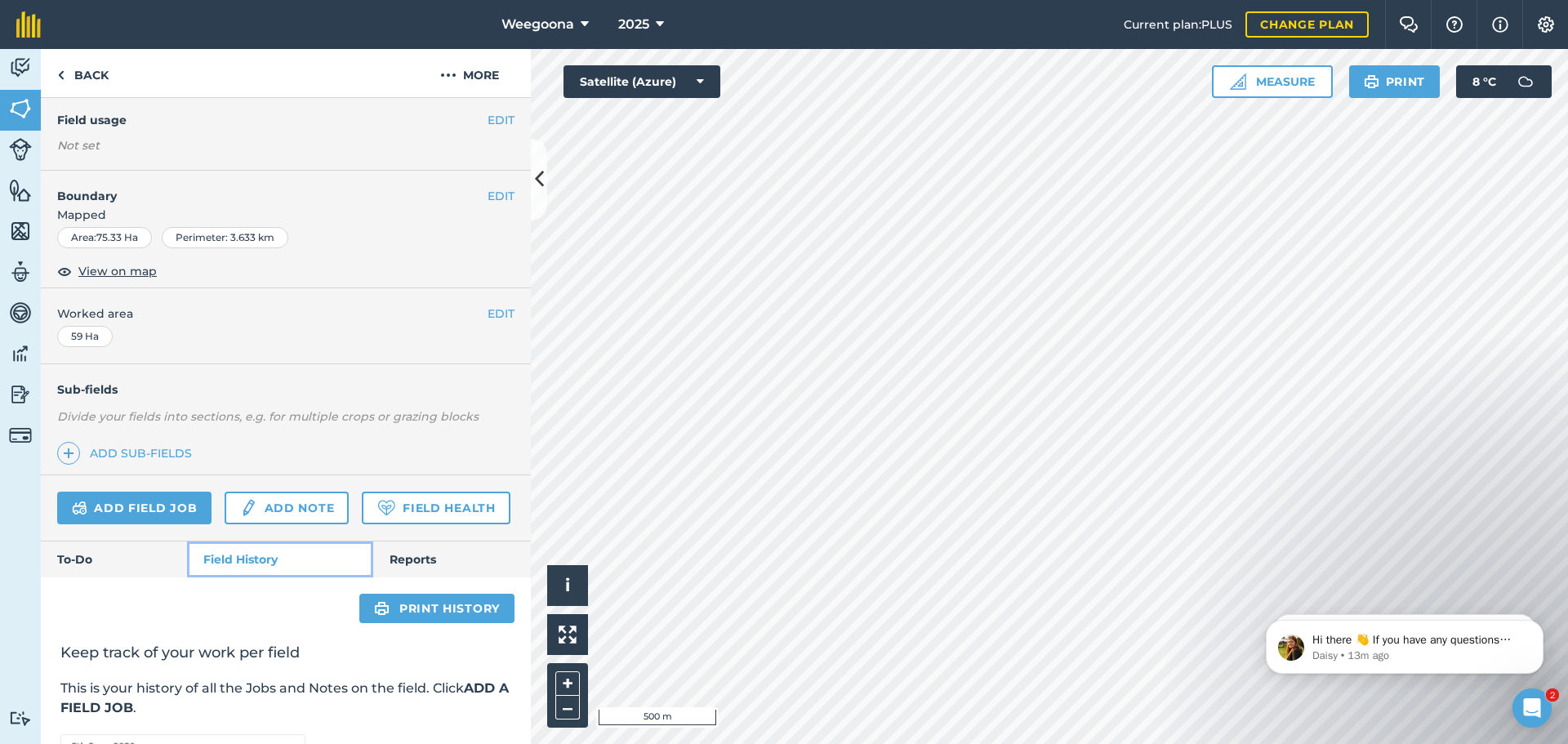 scroll, scrollTop: 352, scrollLeft: 0, axis: vertical 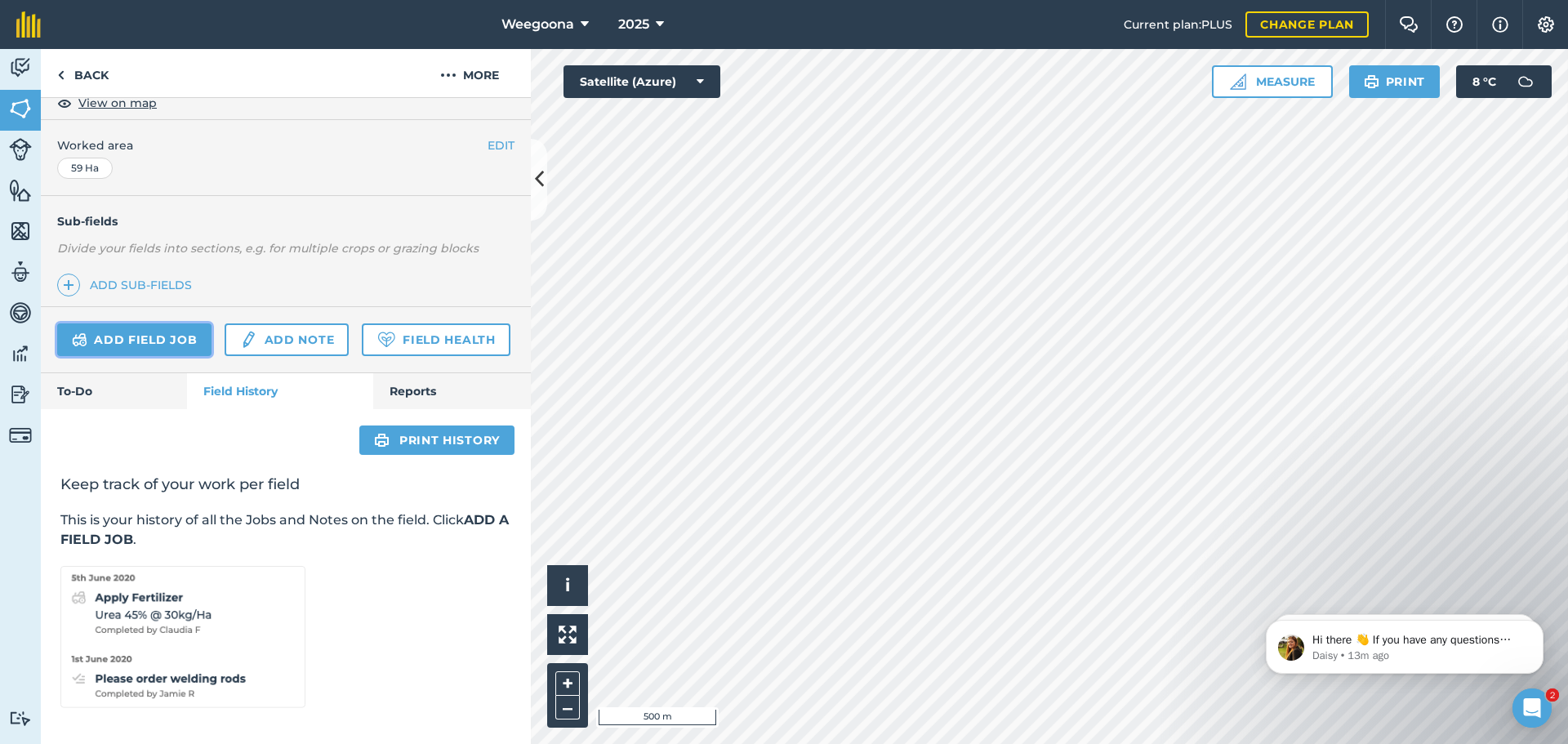 click on "Add field job" at bounding box center (134, 340) 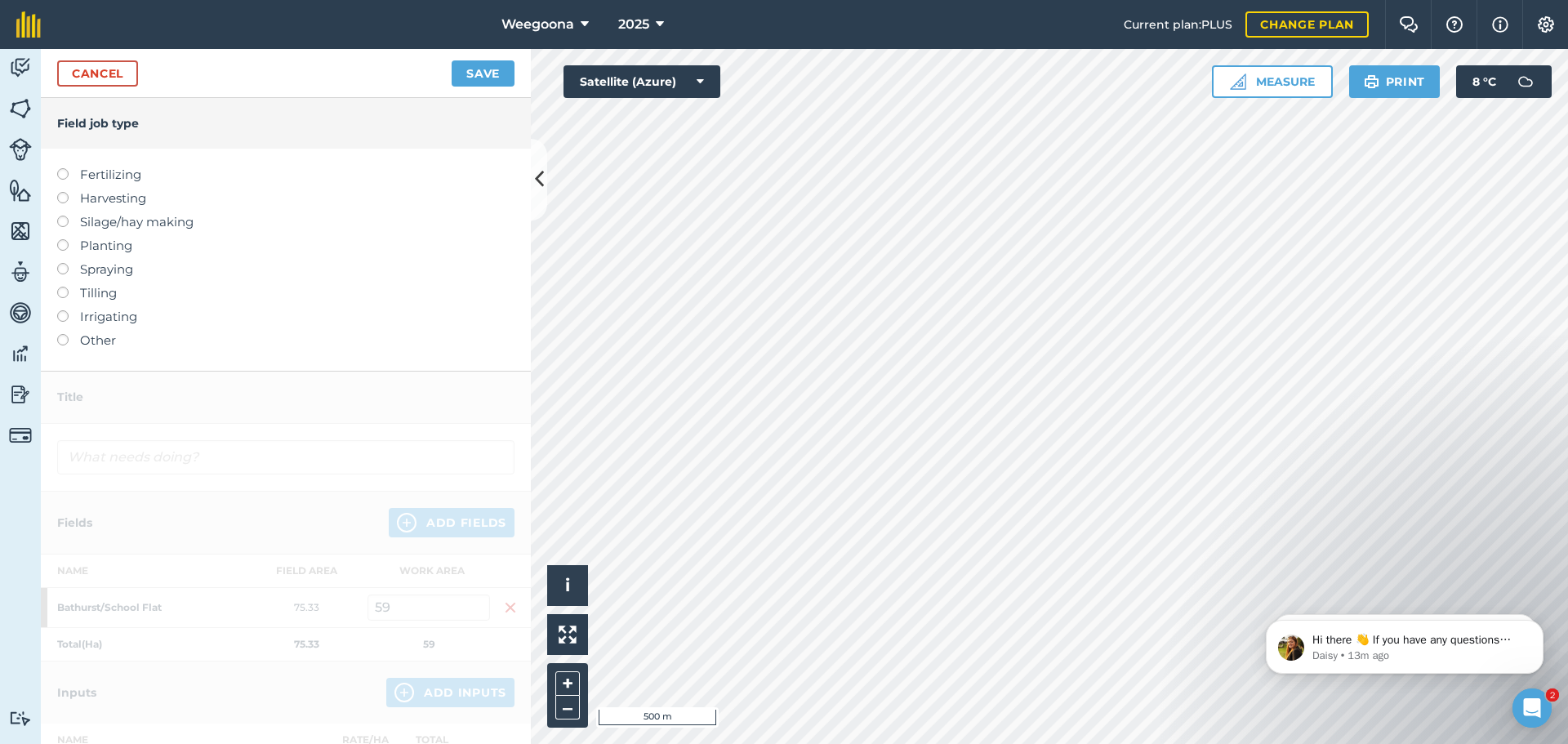 click at bounding box center (69, 239) 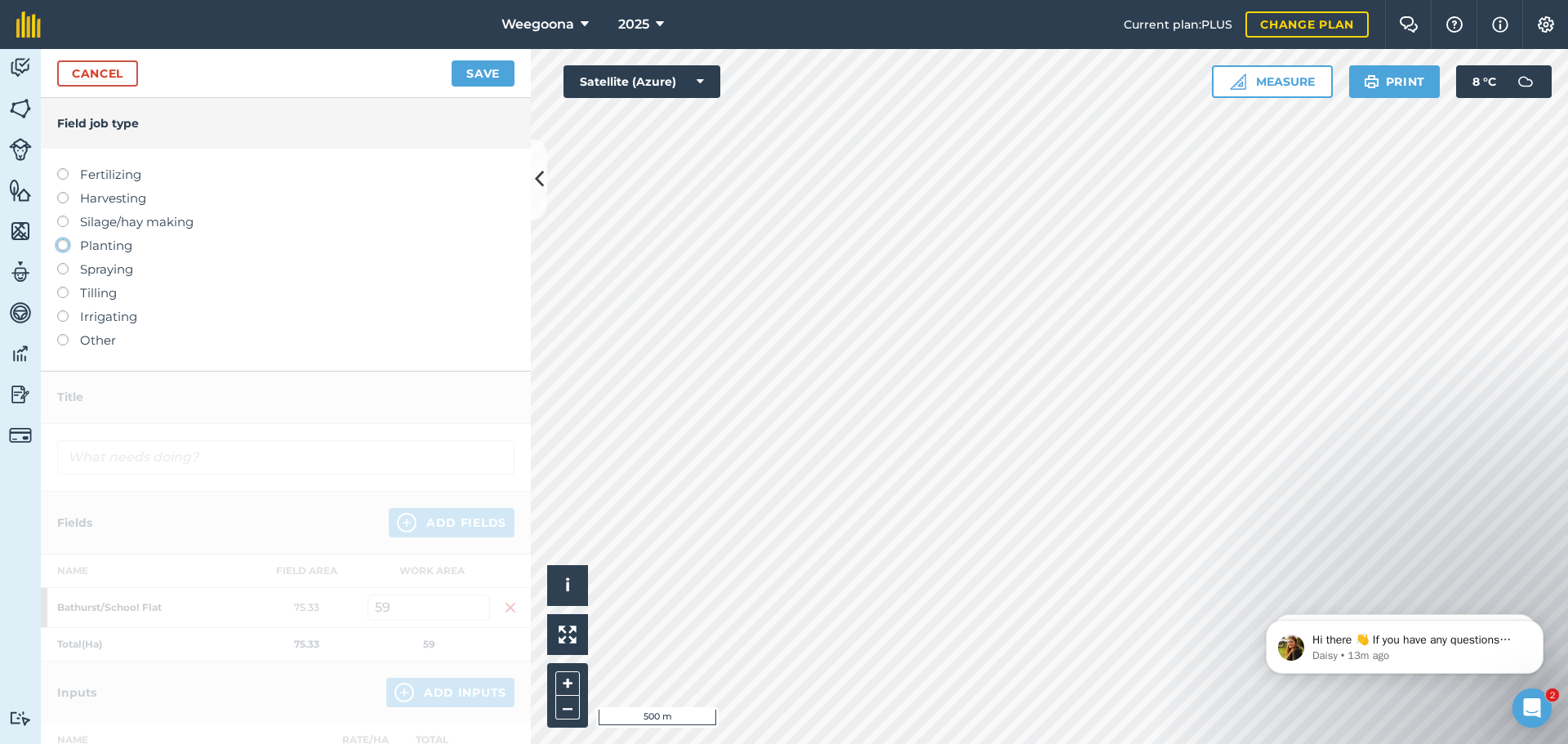 click on "Planting" at bounding box center (-8120, 244) 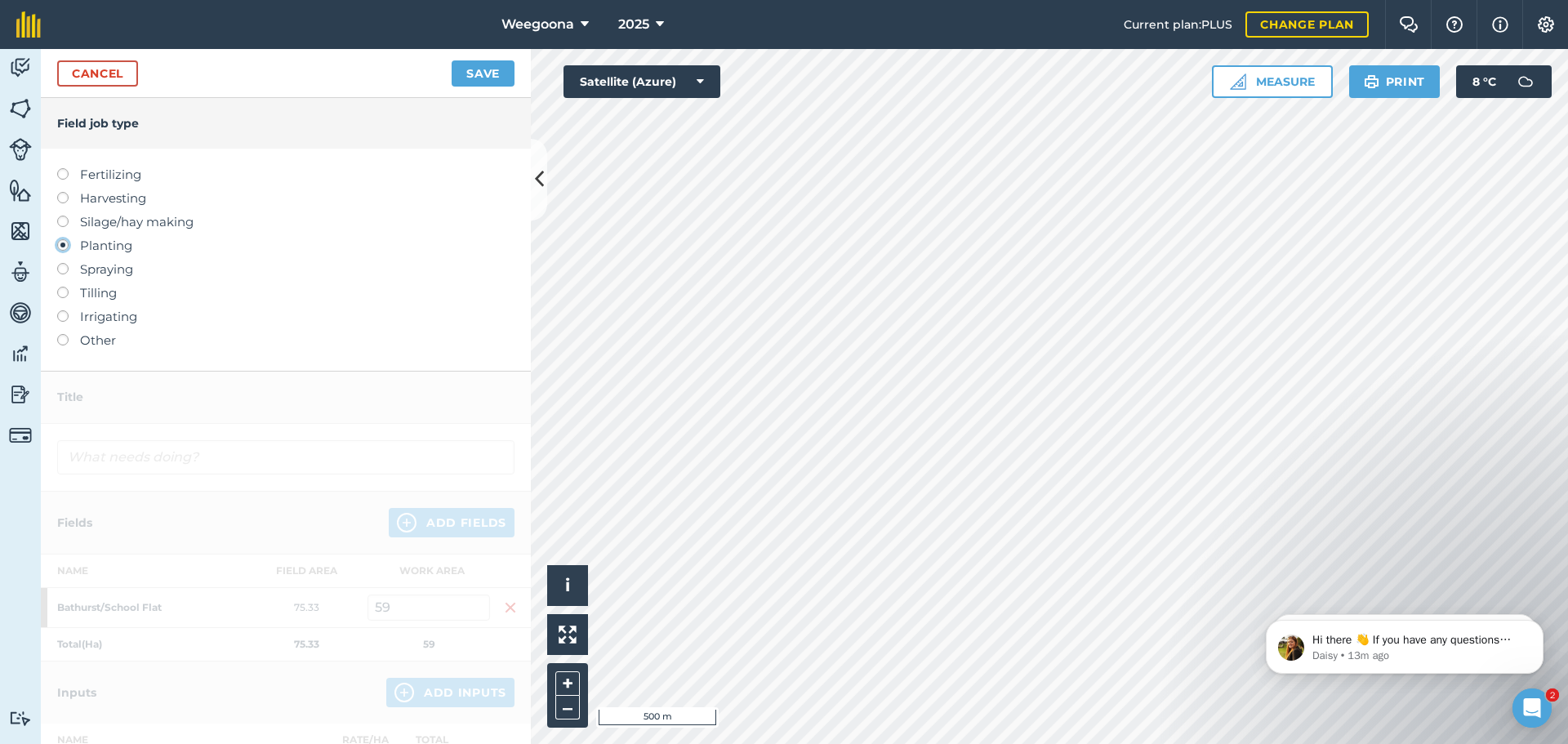 type on "Planting" 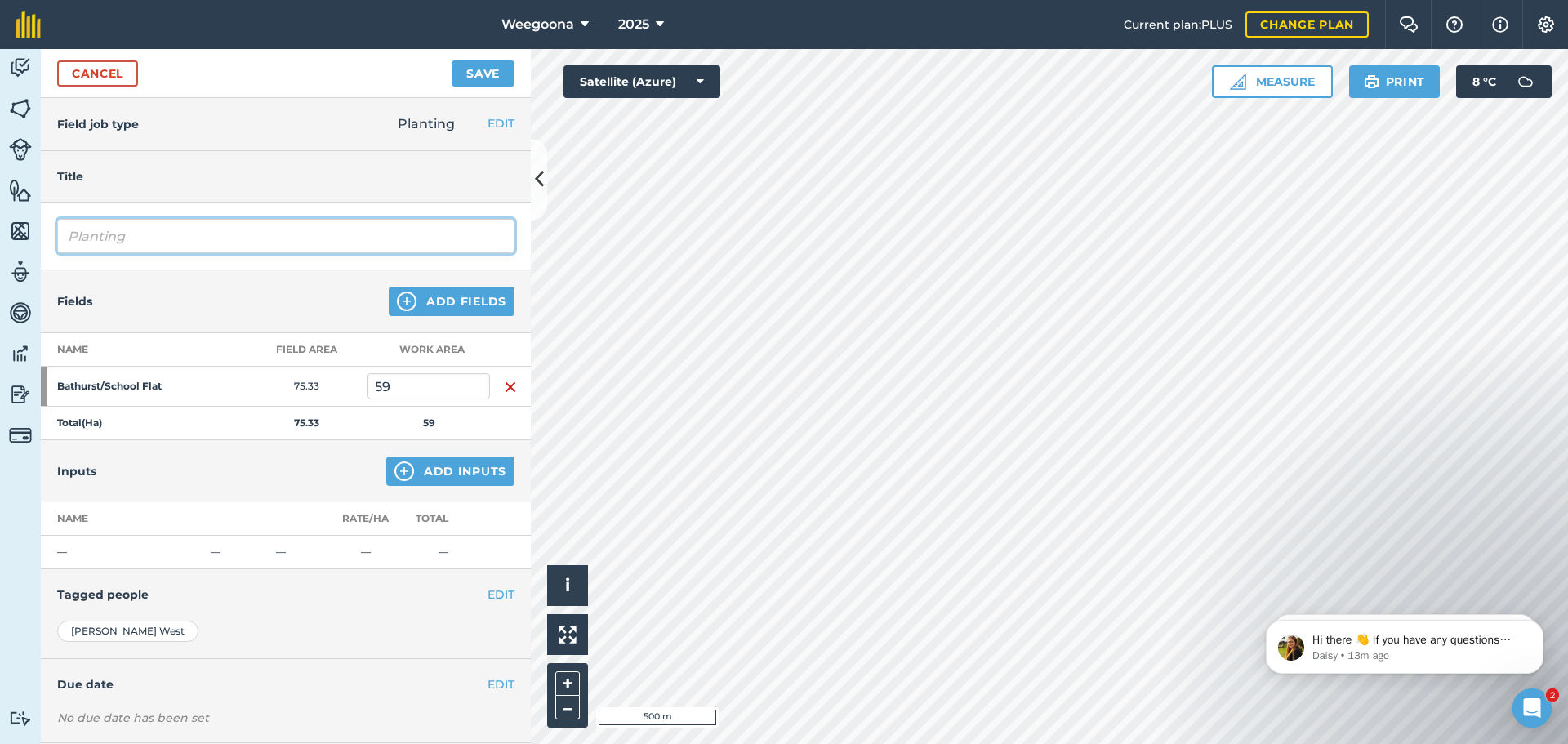 click on "Planting" at bounding box center (286, 236) 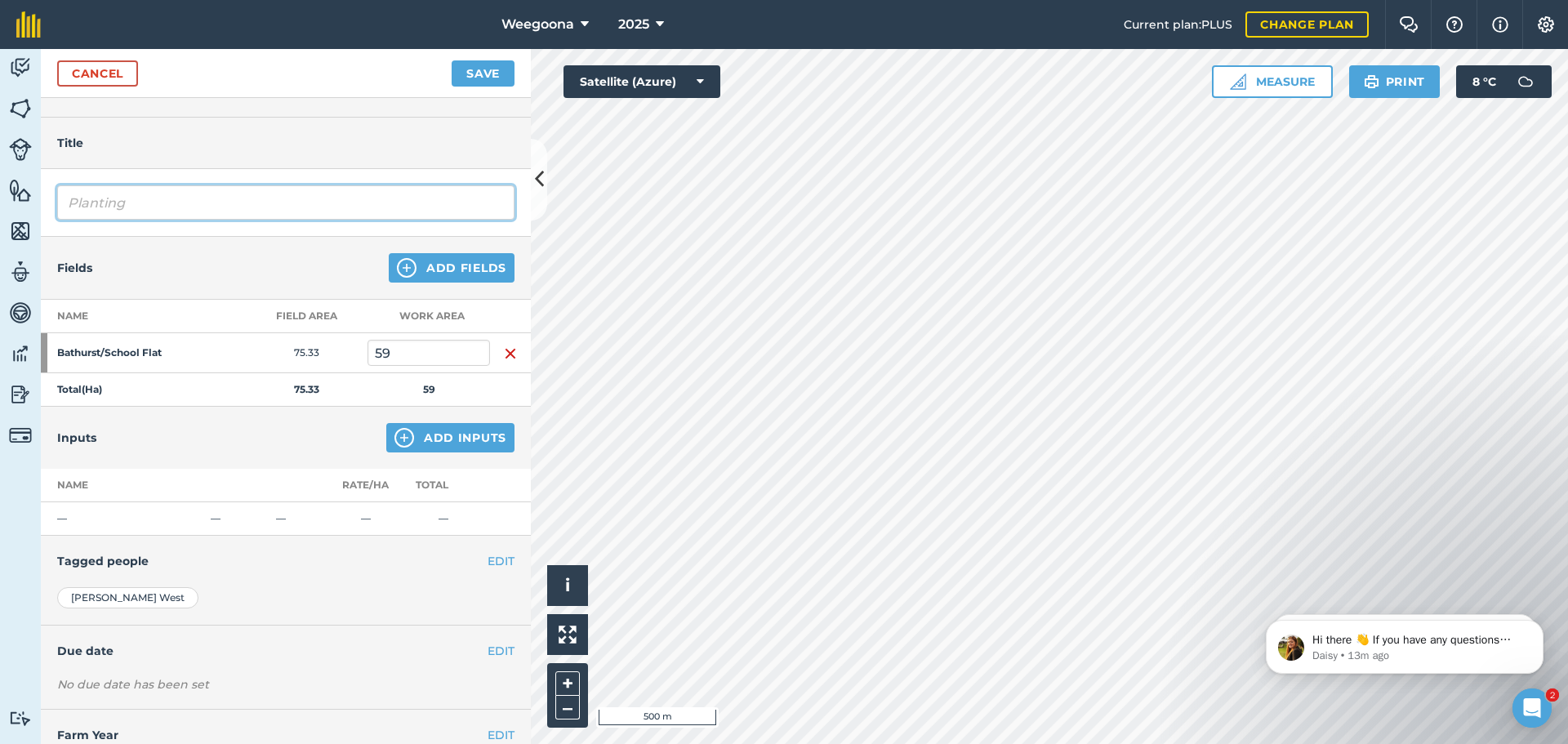 scroll, scrollTop: 0, scrollLeft: 0, axis: both 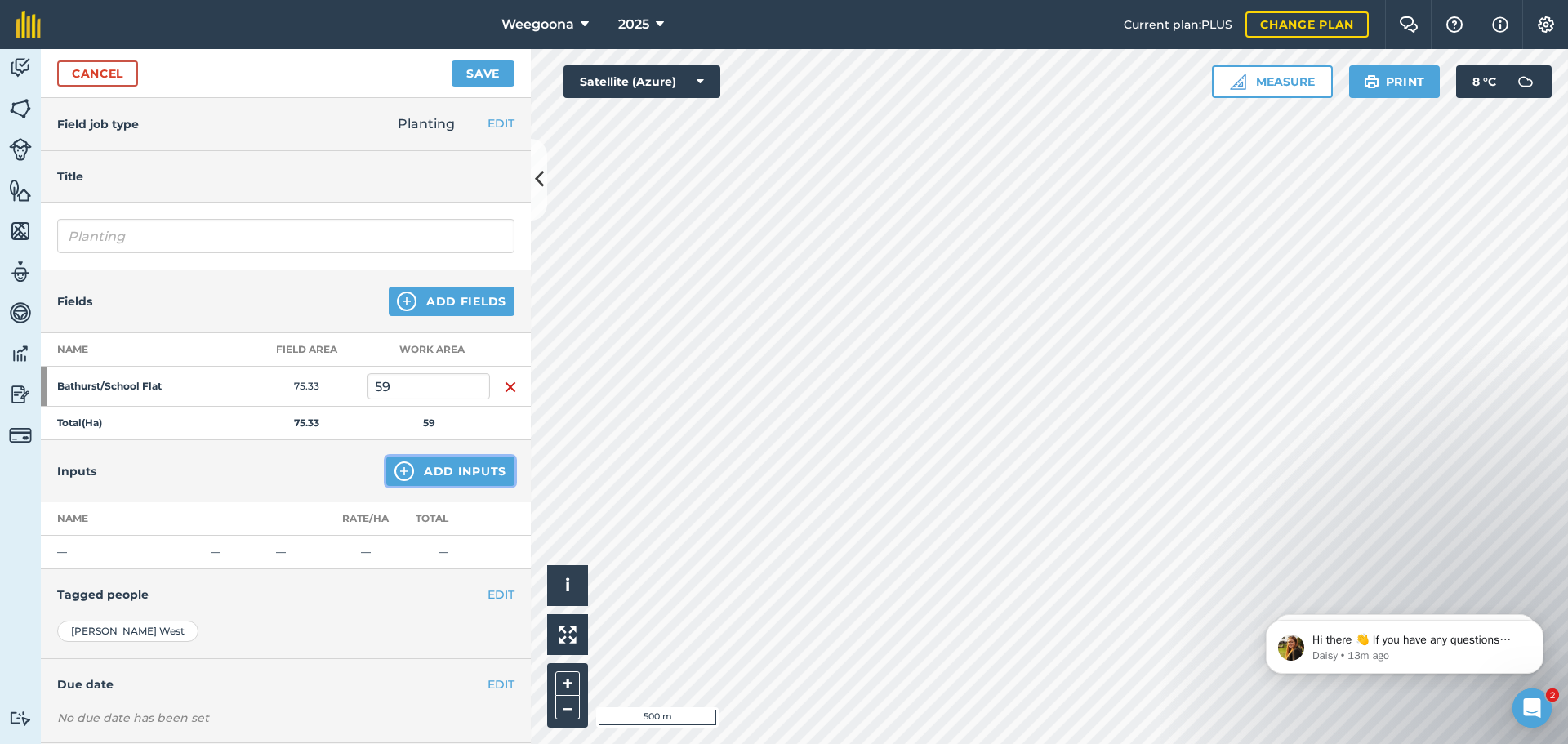 click at bounding box center (404, 471) 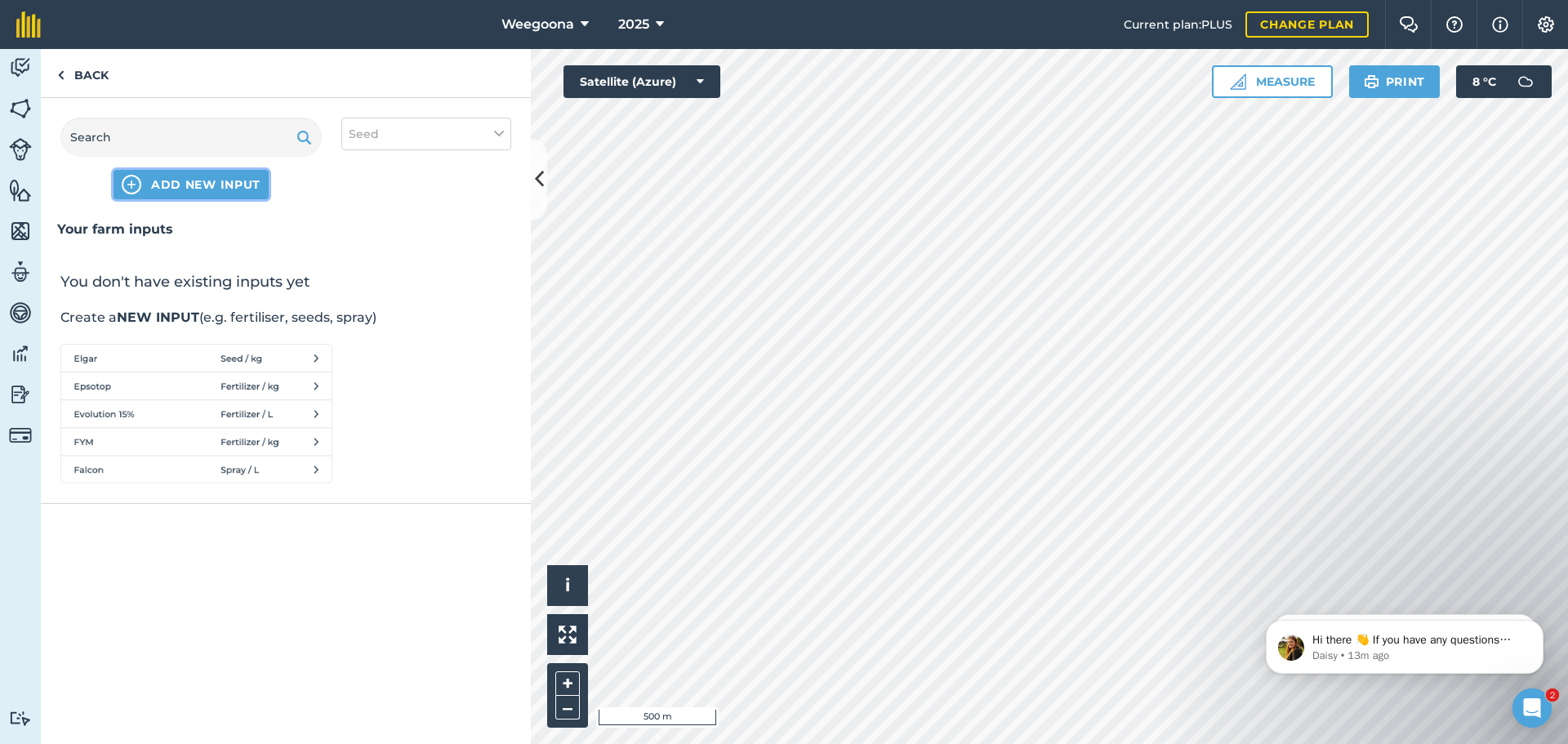 click on "ADD NEW INPUT" at bounding box center (206, 185) 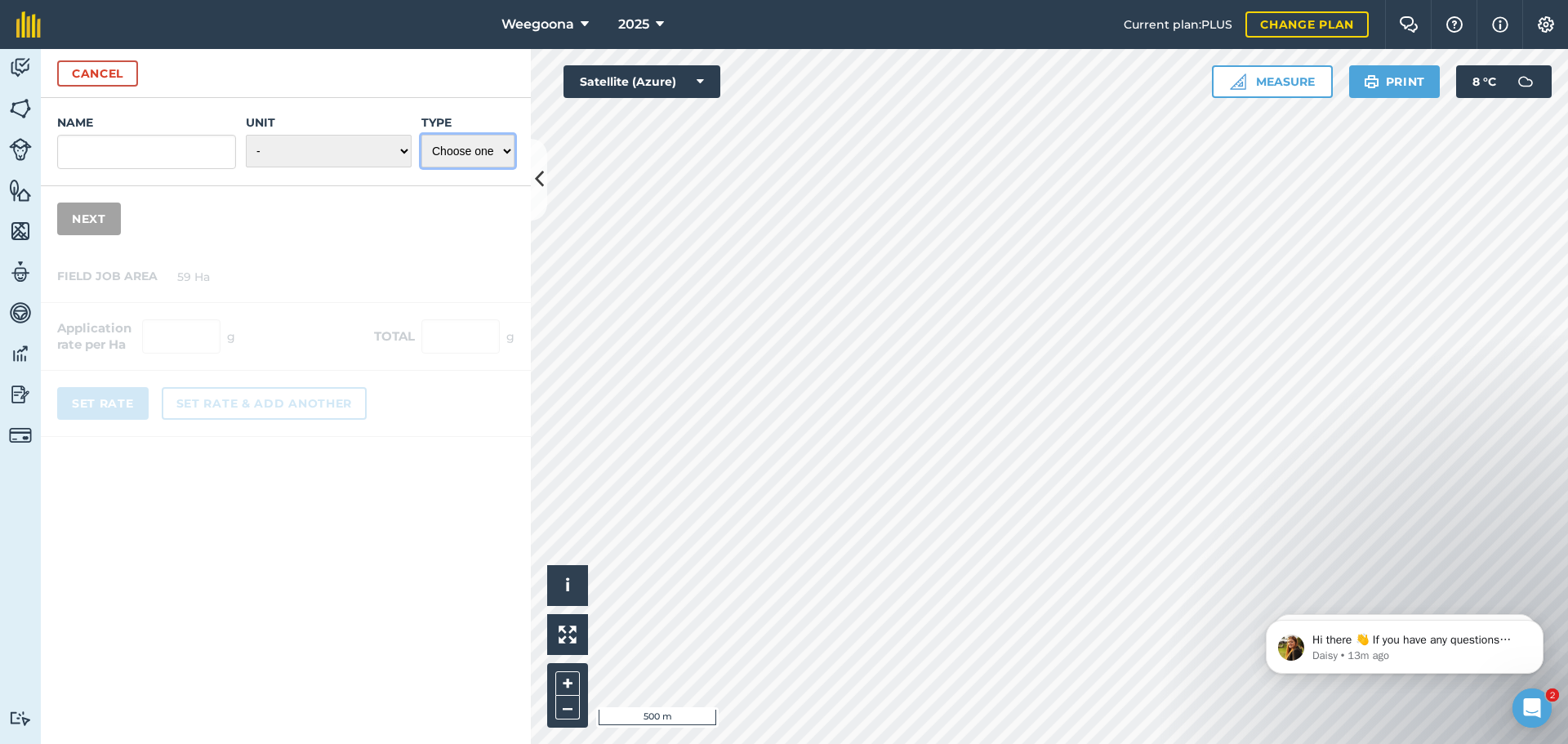 click on "Choose one Fertilizer Seed Spray Fuel Other" at bounding box center [468, 151] 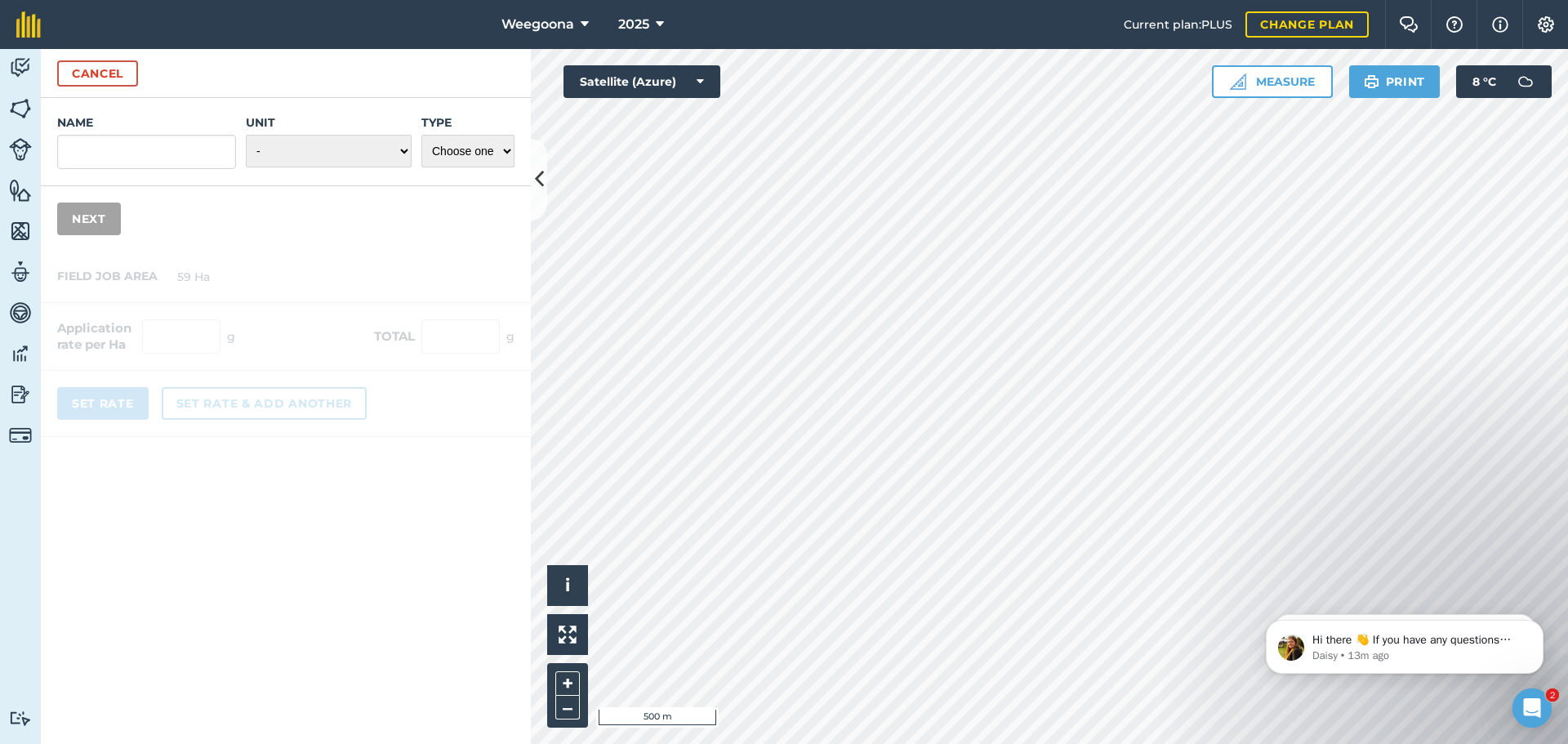 click at bounding box center [286, 344] 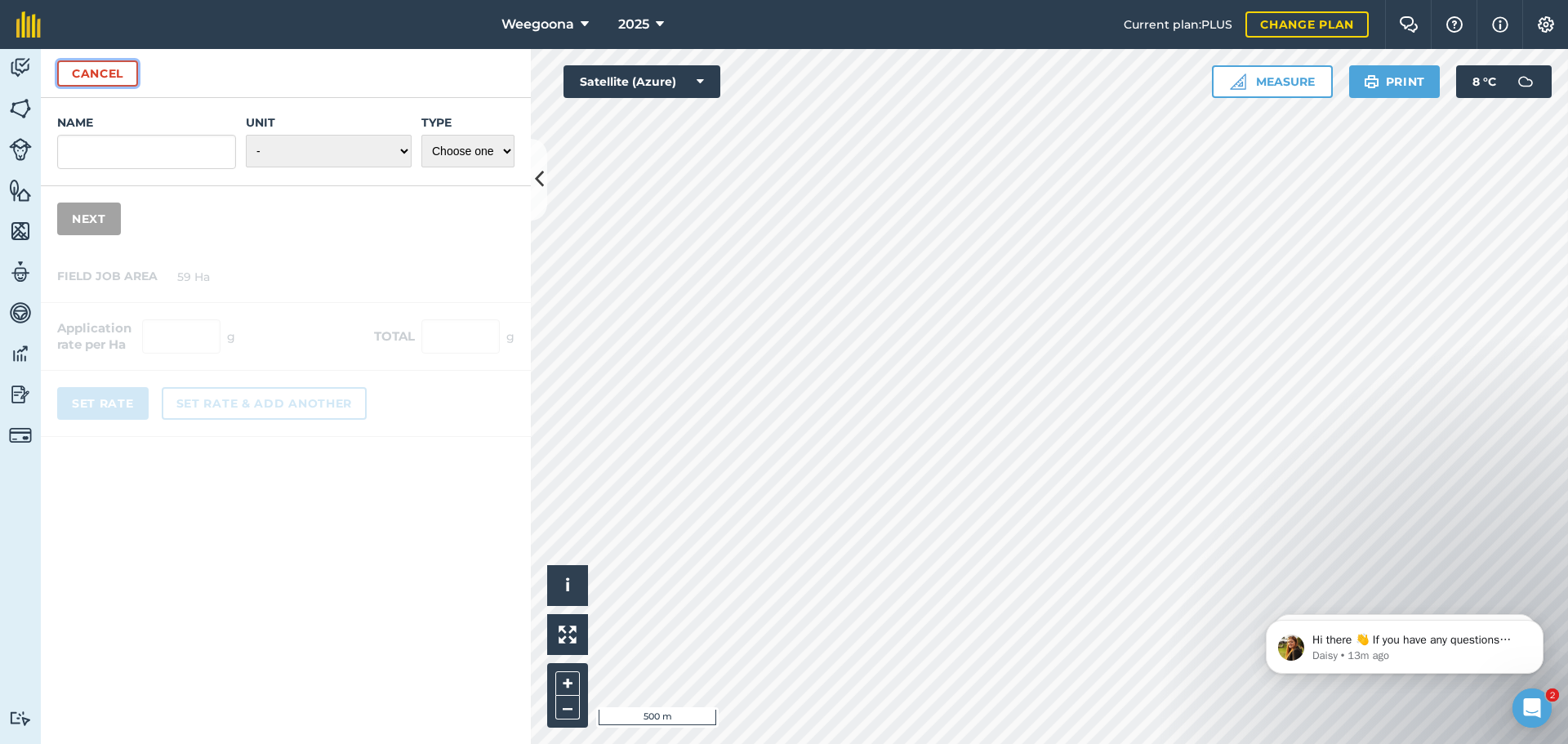 click on "Cancel" at bounding box center [97, 74] 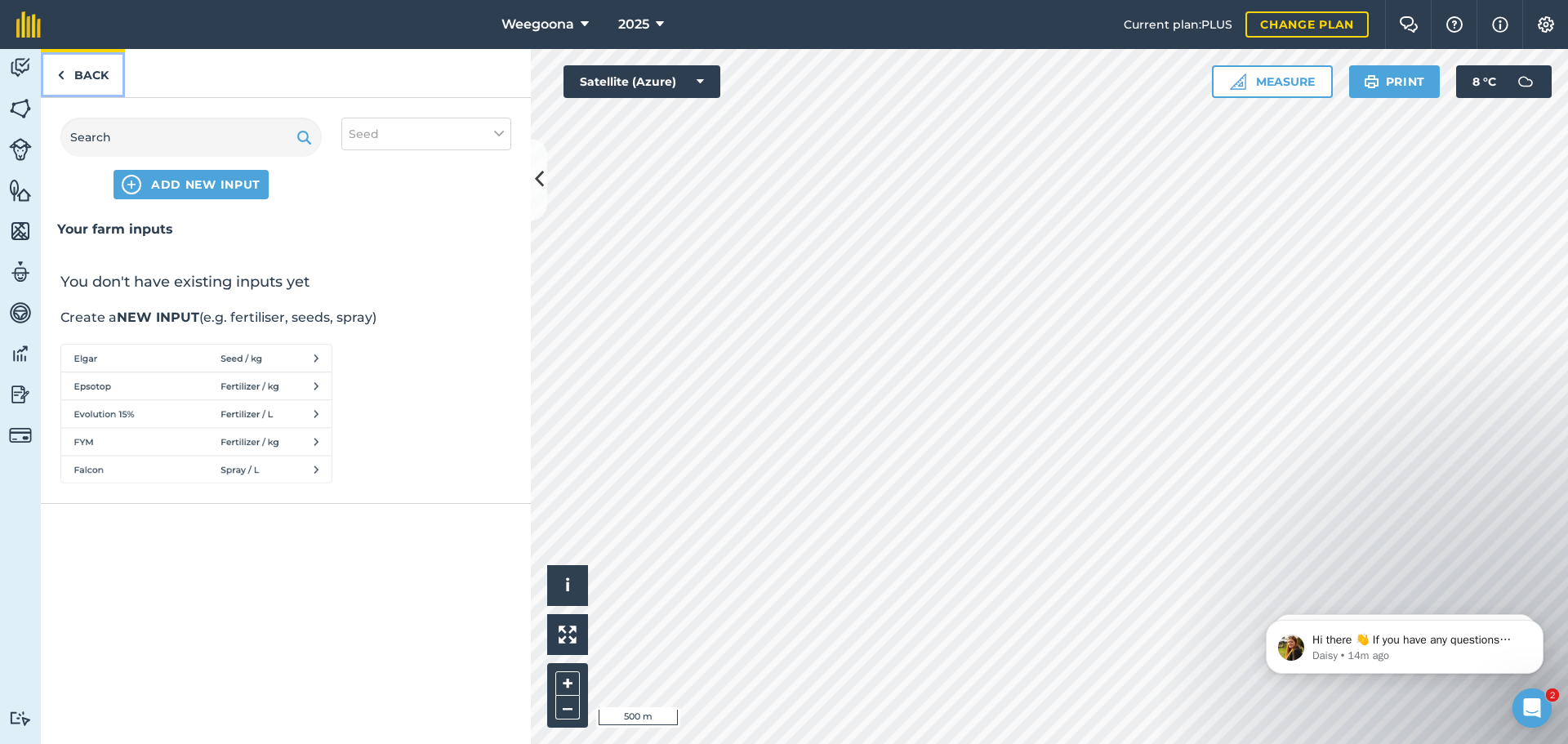 click on "Back" at bounding box center (82, 73) 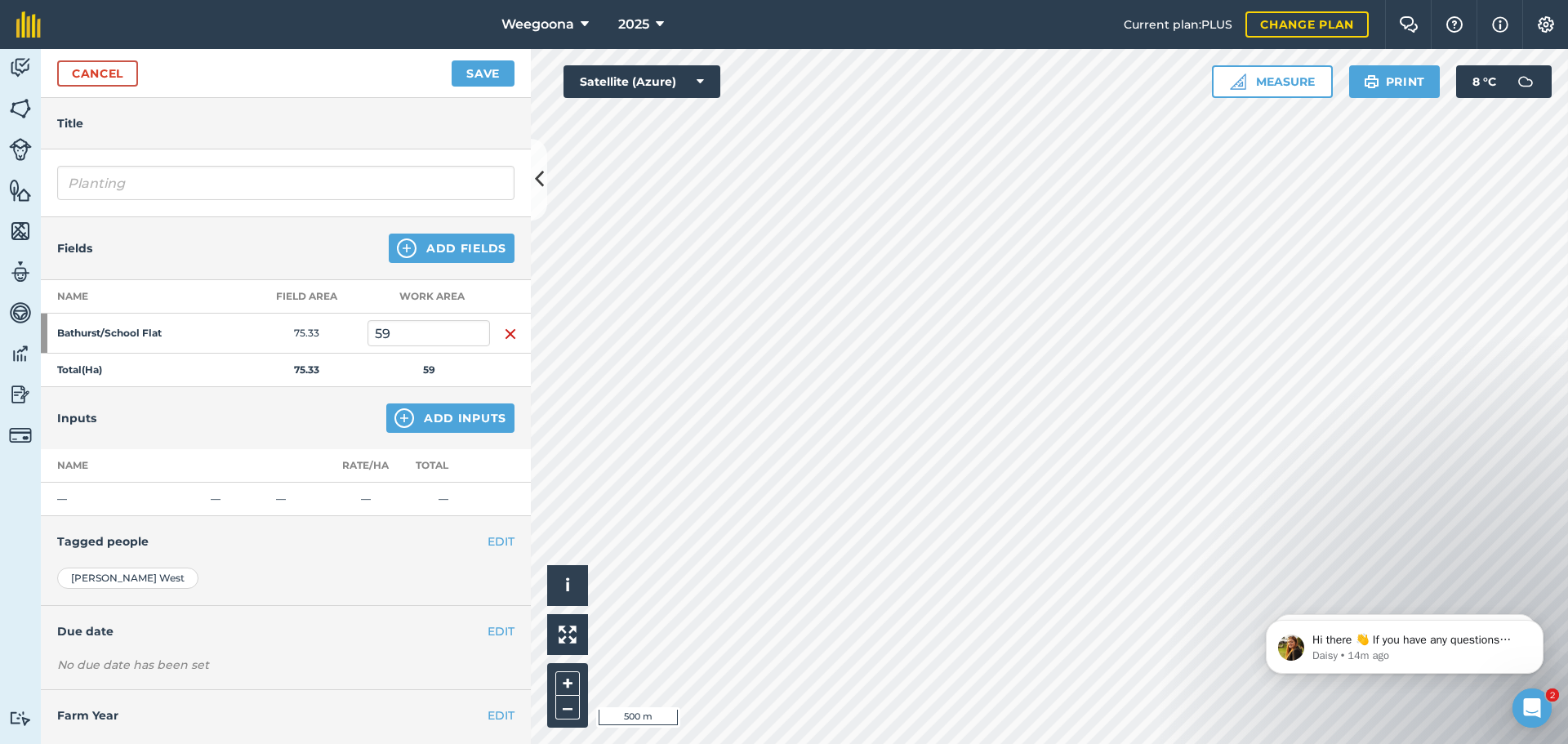 scroll, scrollTop: 86, scrollLeft: 0, axis: vertical 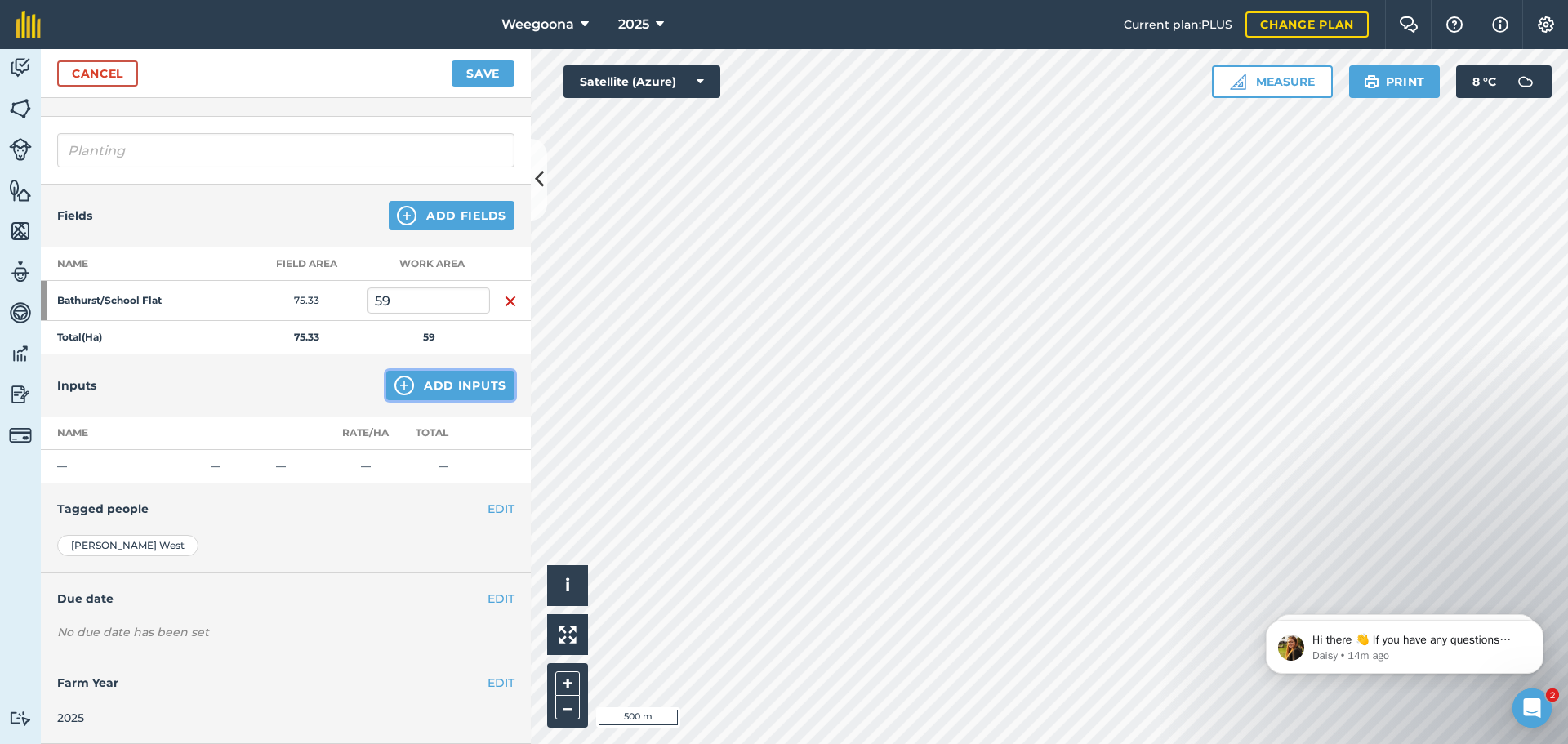 click on "Add Inputs" at bounding box center [450, 385] 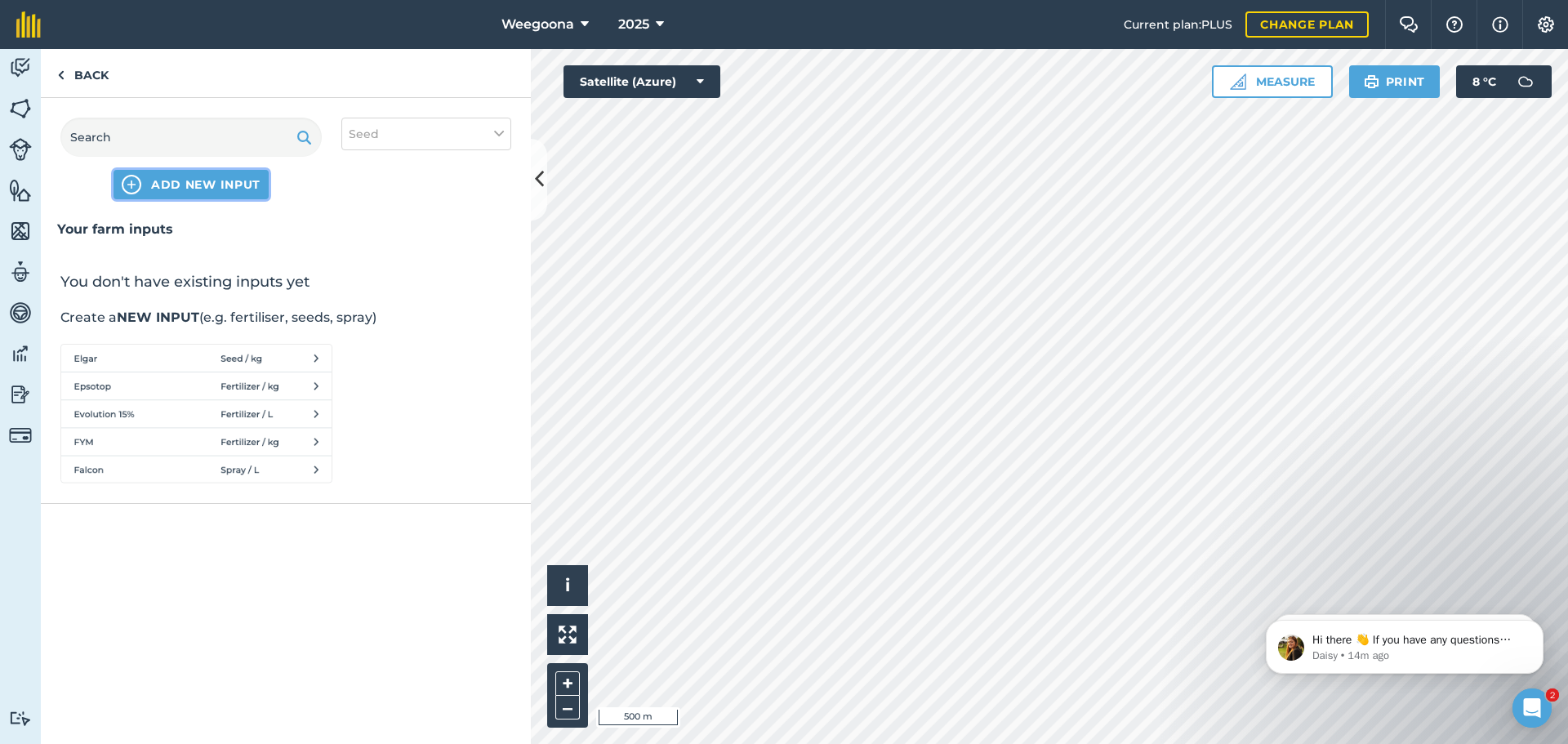 click on "ADD NEW INPUT" at bounding box center (206, 185) 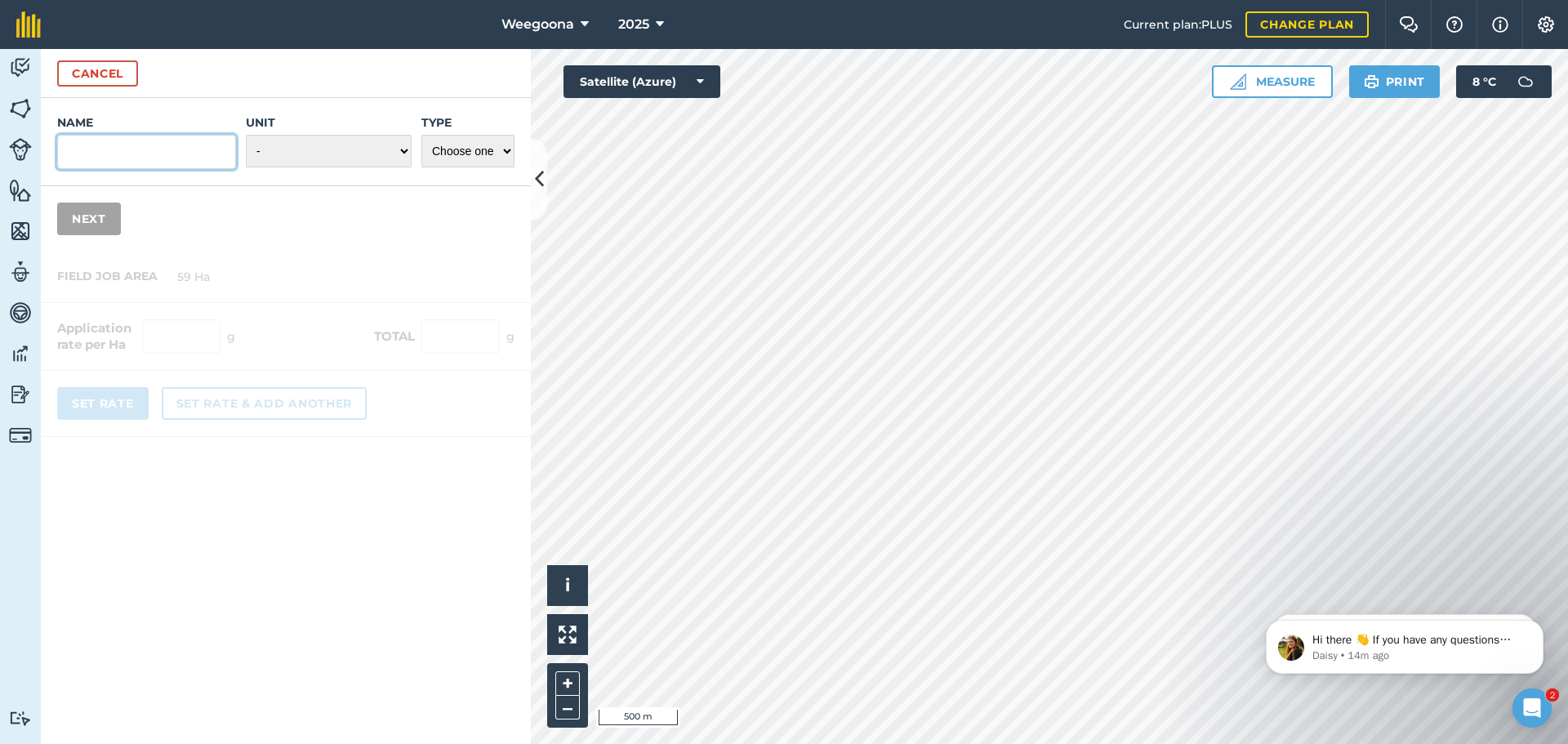 click on "Name" at bounding box center (146, 152) 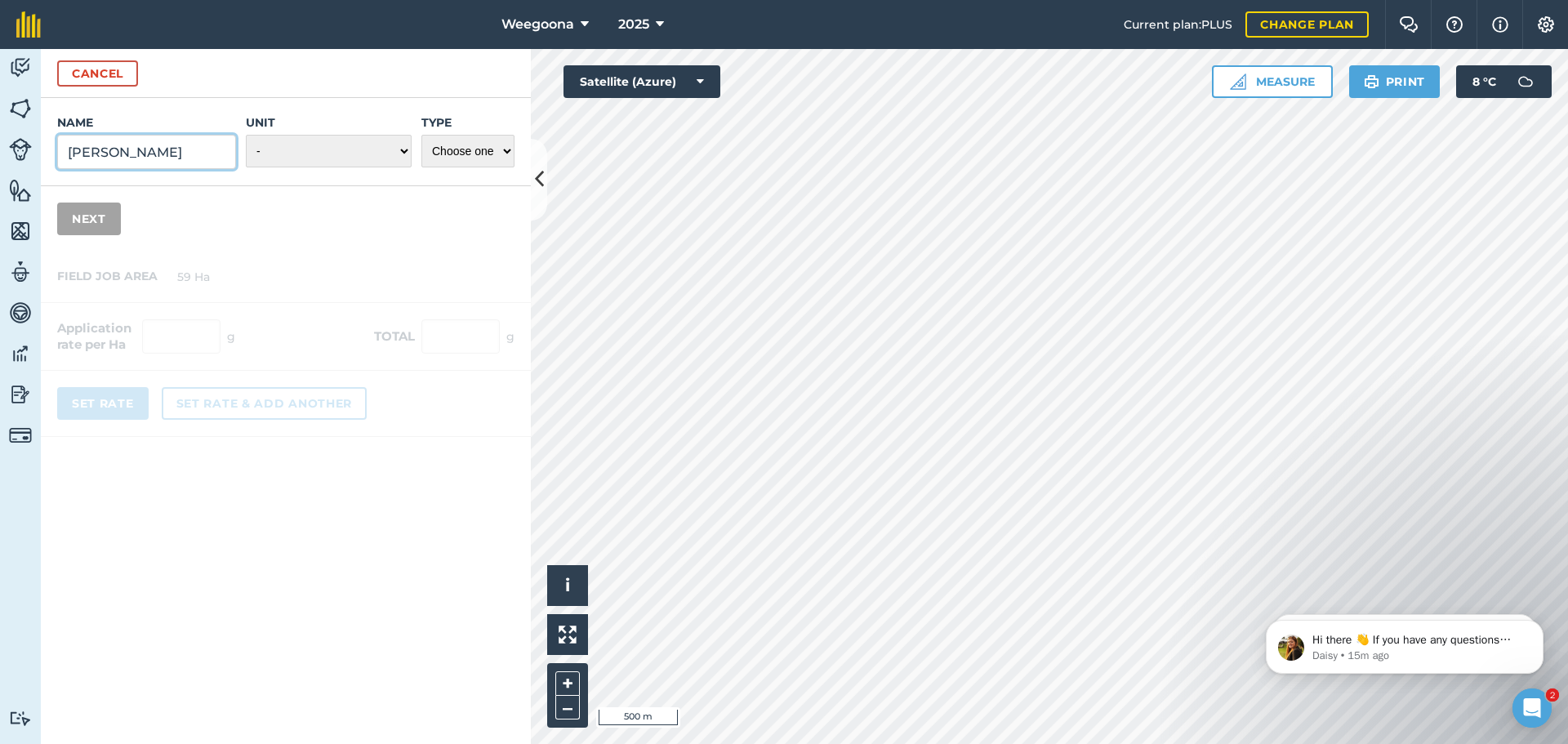 type on "[PERSON_NAME]" 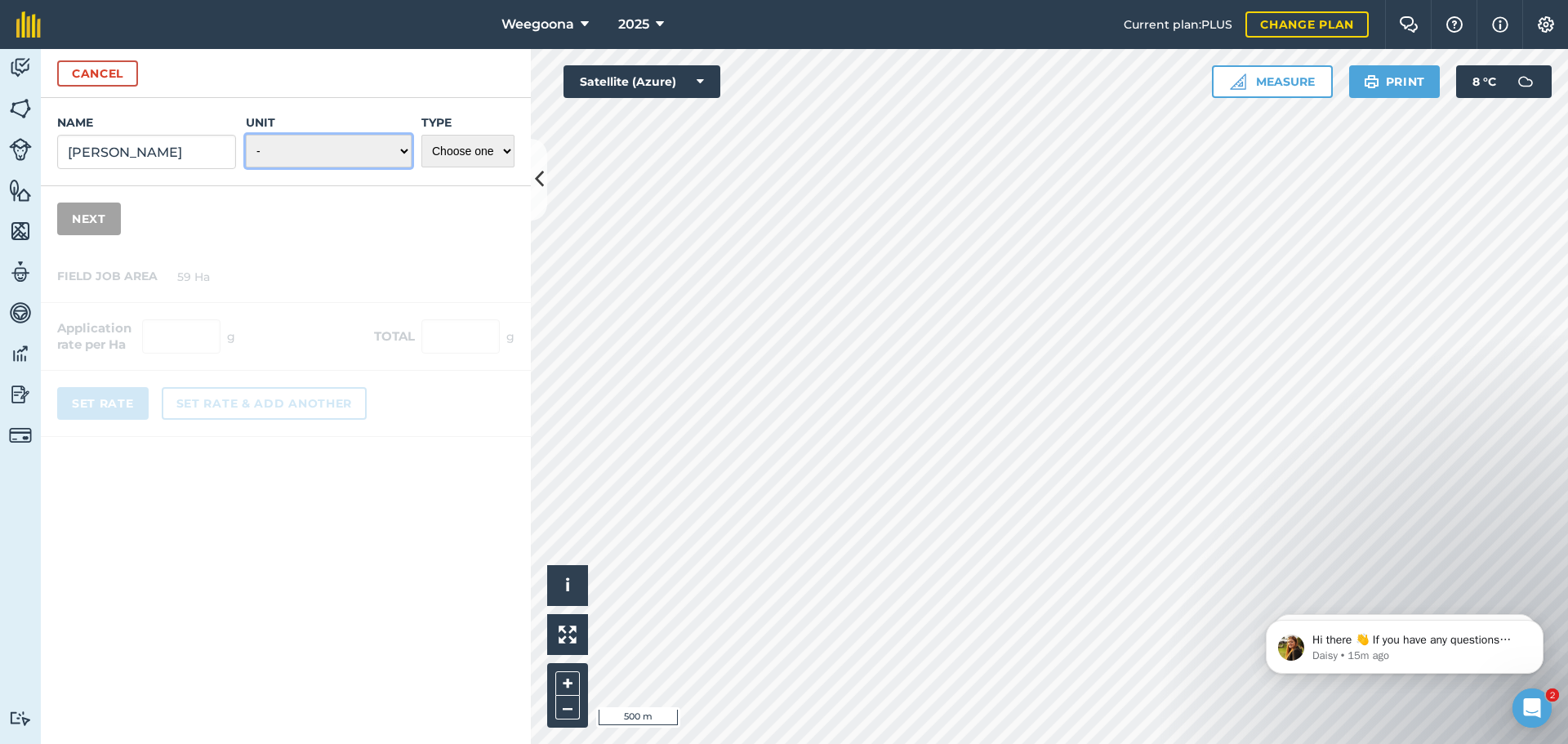click on "- Grams/g Kilograms/kg Metric tonnes/t Millilitres/ml Litres/L Ounces/oz Pounds/lb Imperial tons/t Fluid ounces/fl oz Gallons/gal Count Cubic Meter/m3 Pint/pt Quart/qt Megalitre/ML unit_type_hundred_weight" at bounding box center [328, 151] 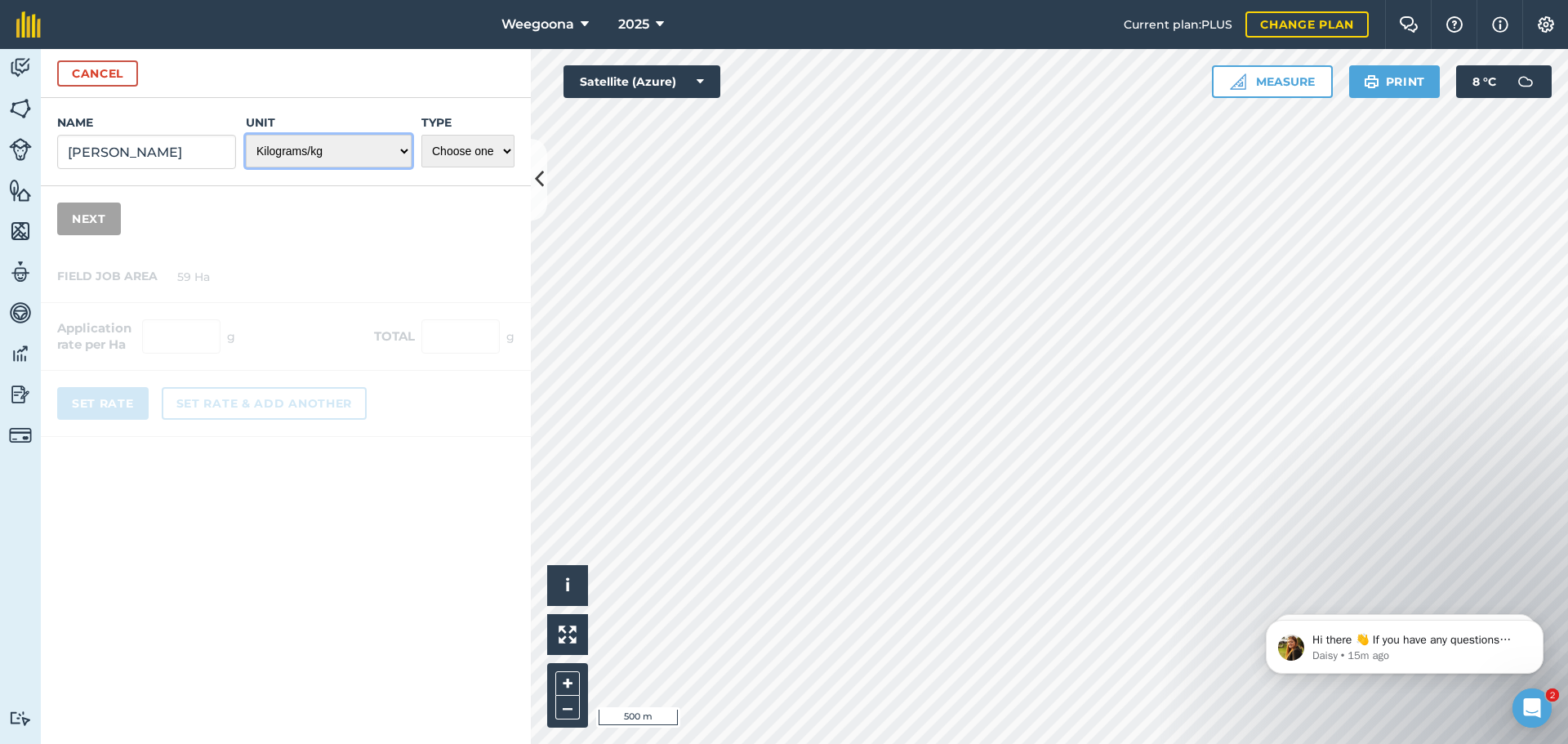 click on "- Grams/g Kilograms/kg Metric tonnes/t Millilitres/ml Litres/L Ounces/oz Pounds/lb Imperial tons/t Fluid ounces/fl oz Gallons/gal Count Cubic Meter/m3 Pint/pt Quart/qt Megalitre/ML unit_type_hundred_weight" at bounding box center (328, 151) 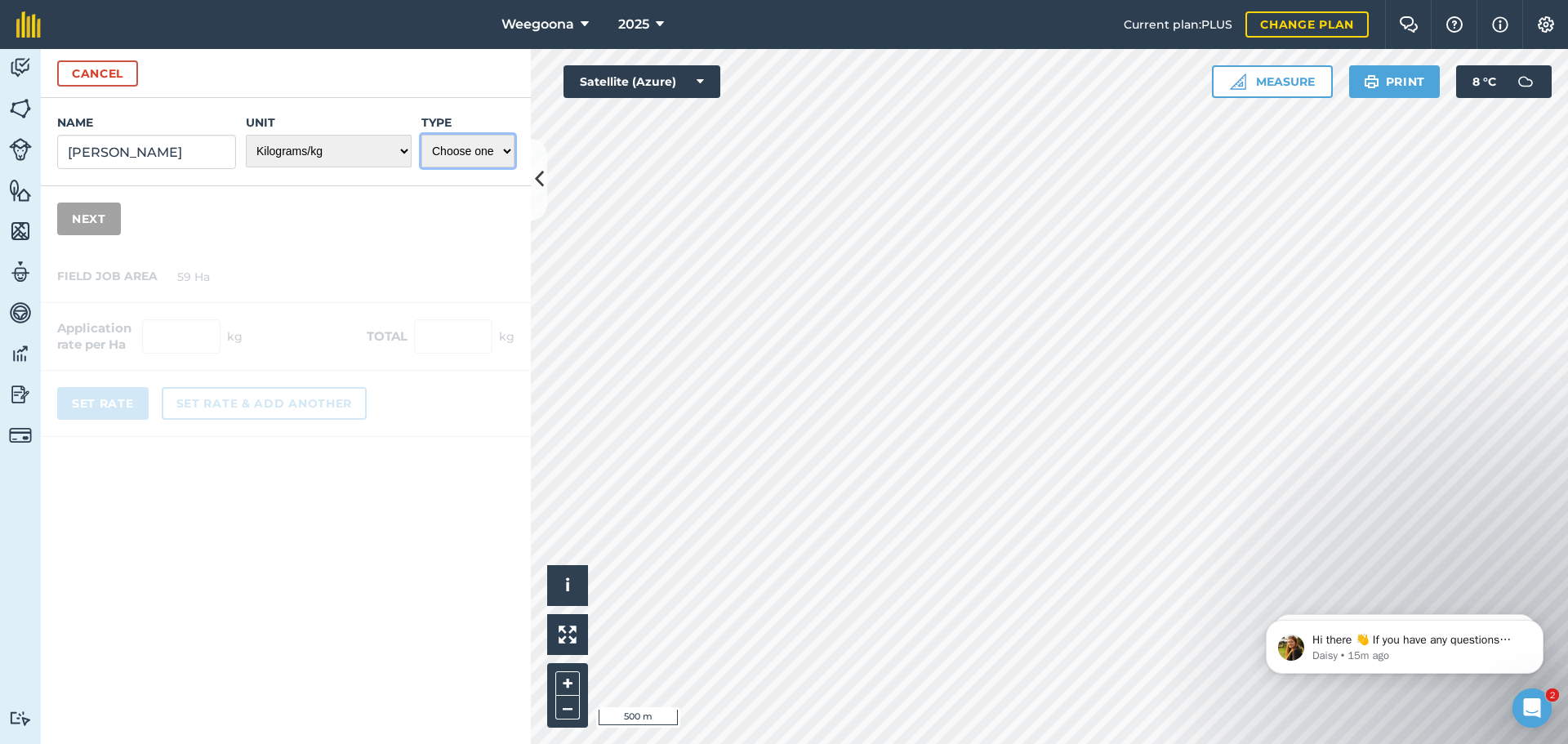 click on "Choose one Fertilizer Seed Spray Fuel Other" at bounding box center [468, 151] 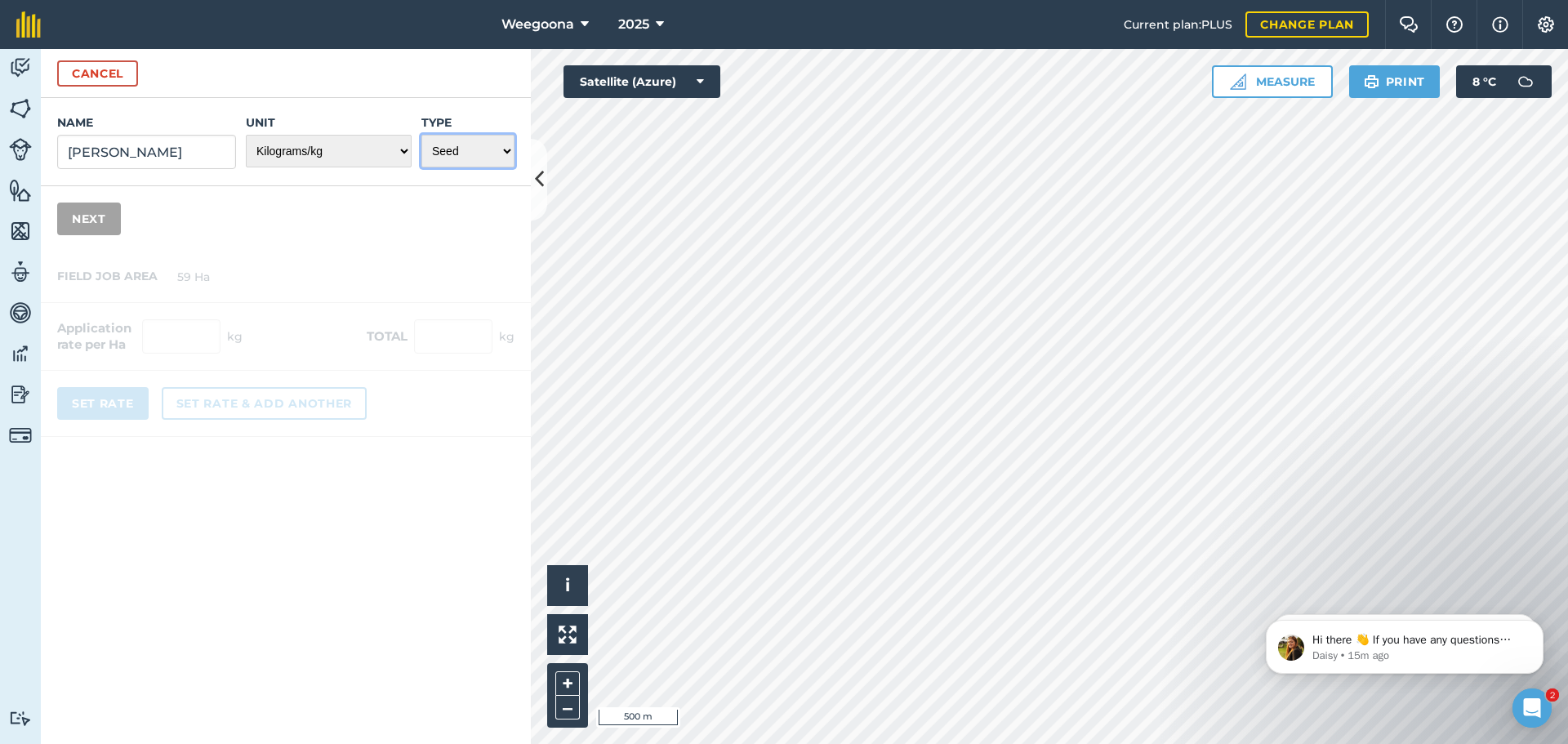 click on "Choose one Fertilizer Seed Spray Fuel Other" at bounding box center (468, 151) 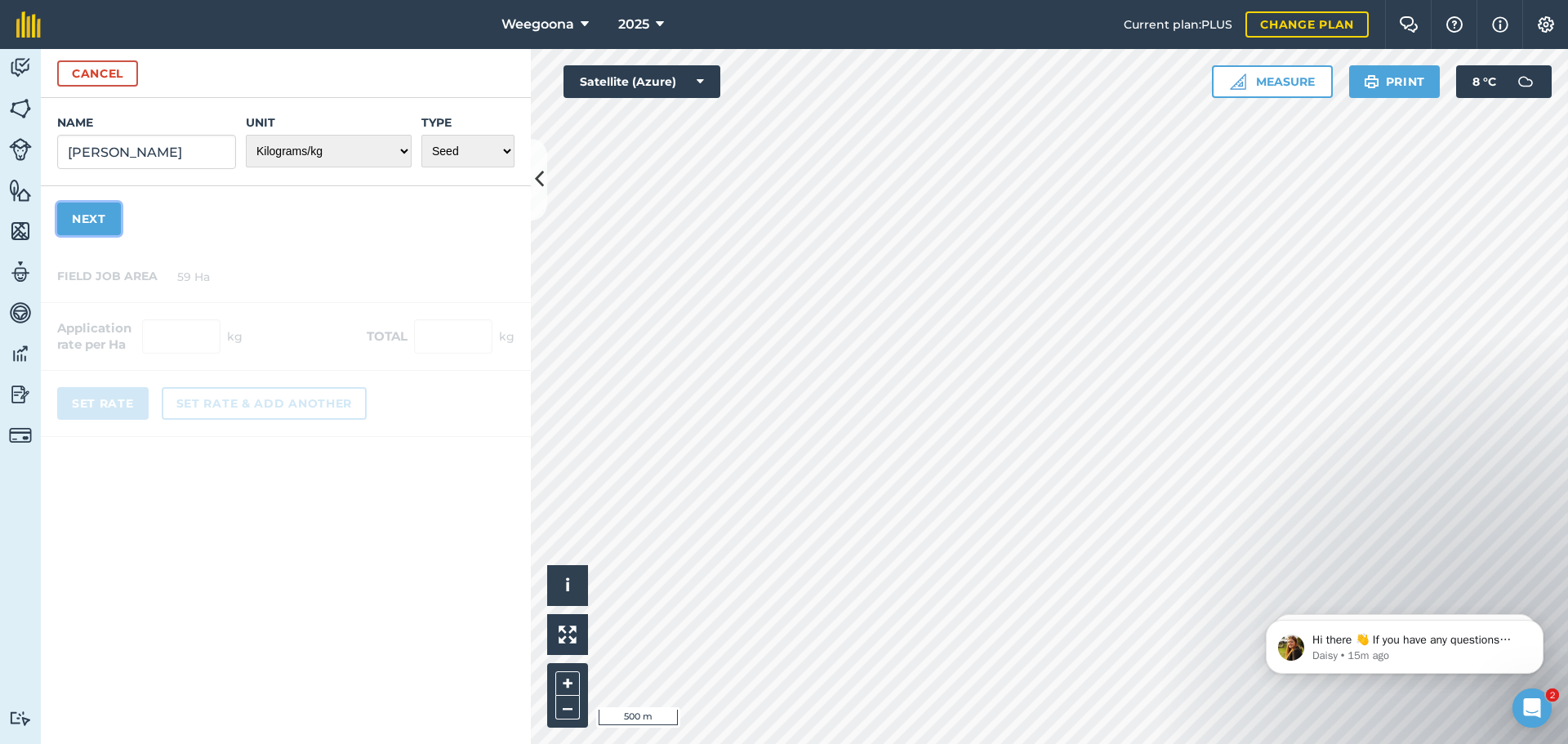 click on "Next" at bounding box center (89, 219) 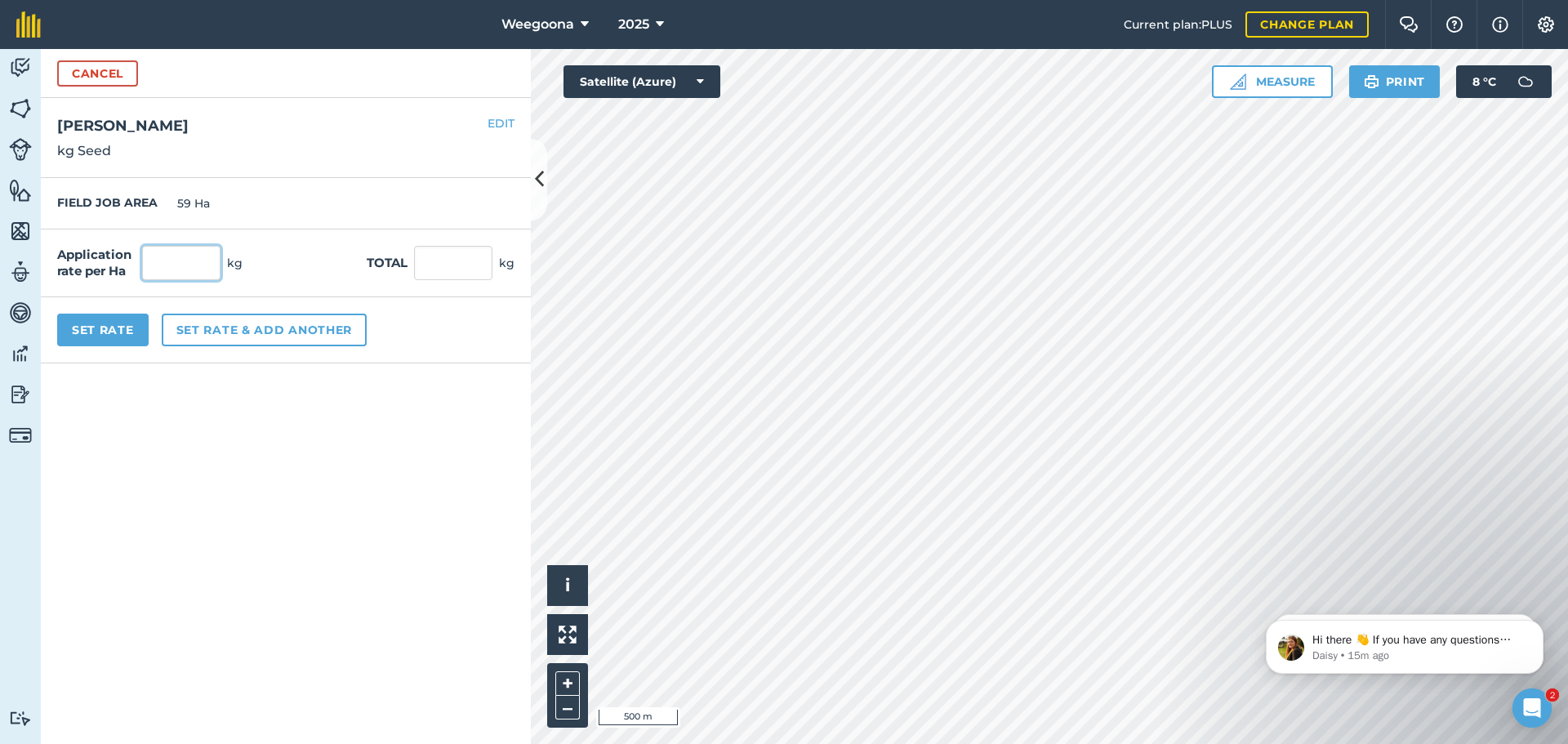 click at bounding box center (181, 263) 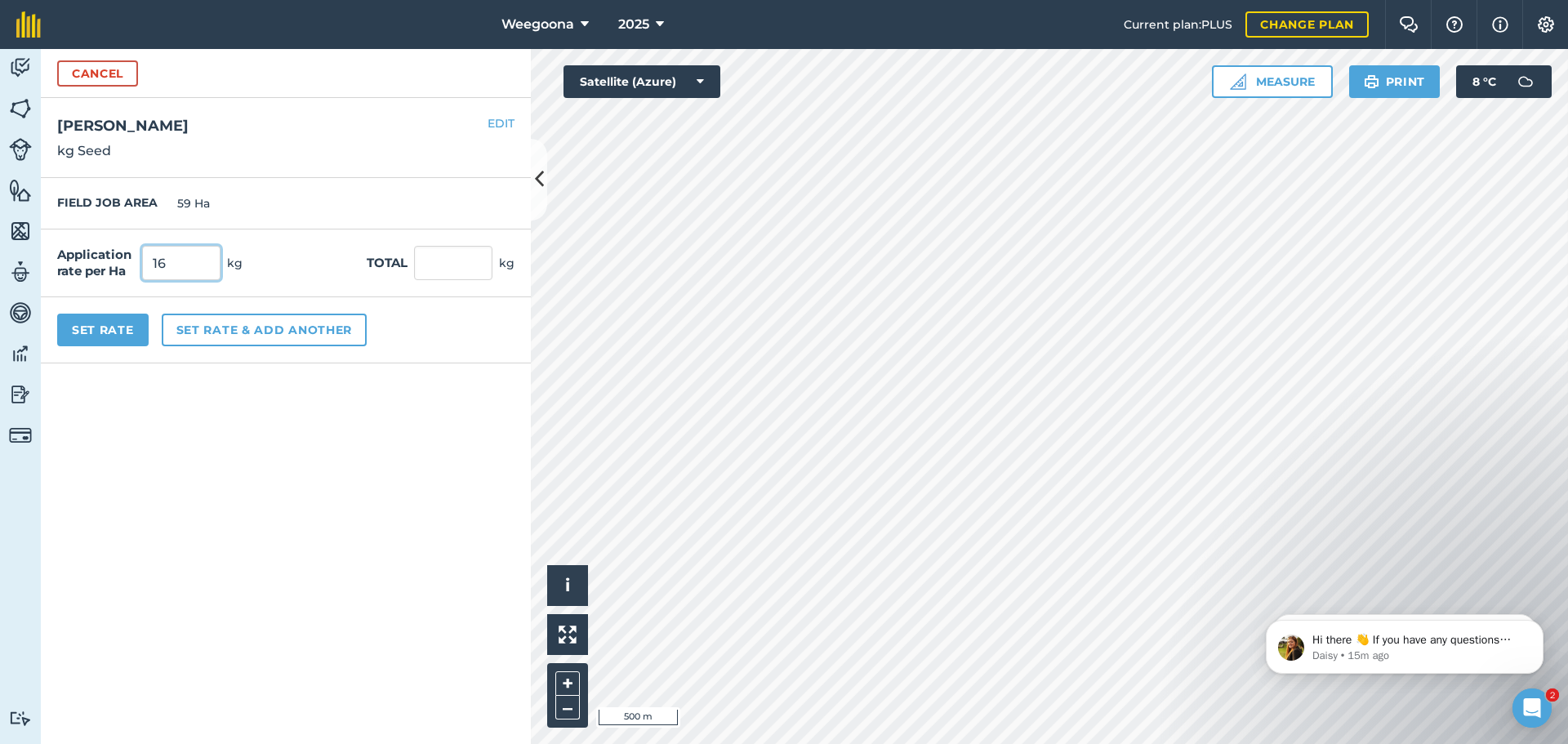 type on "16" 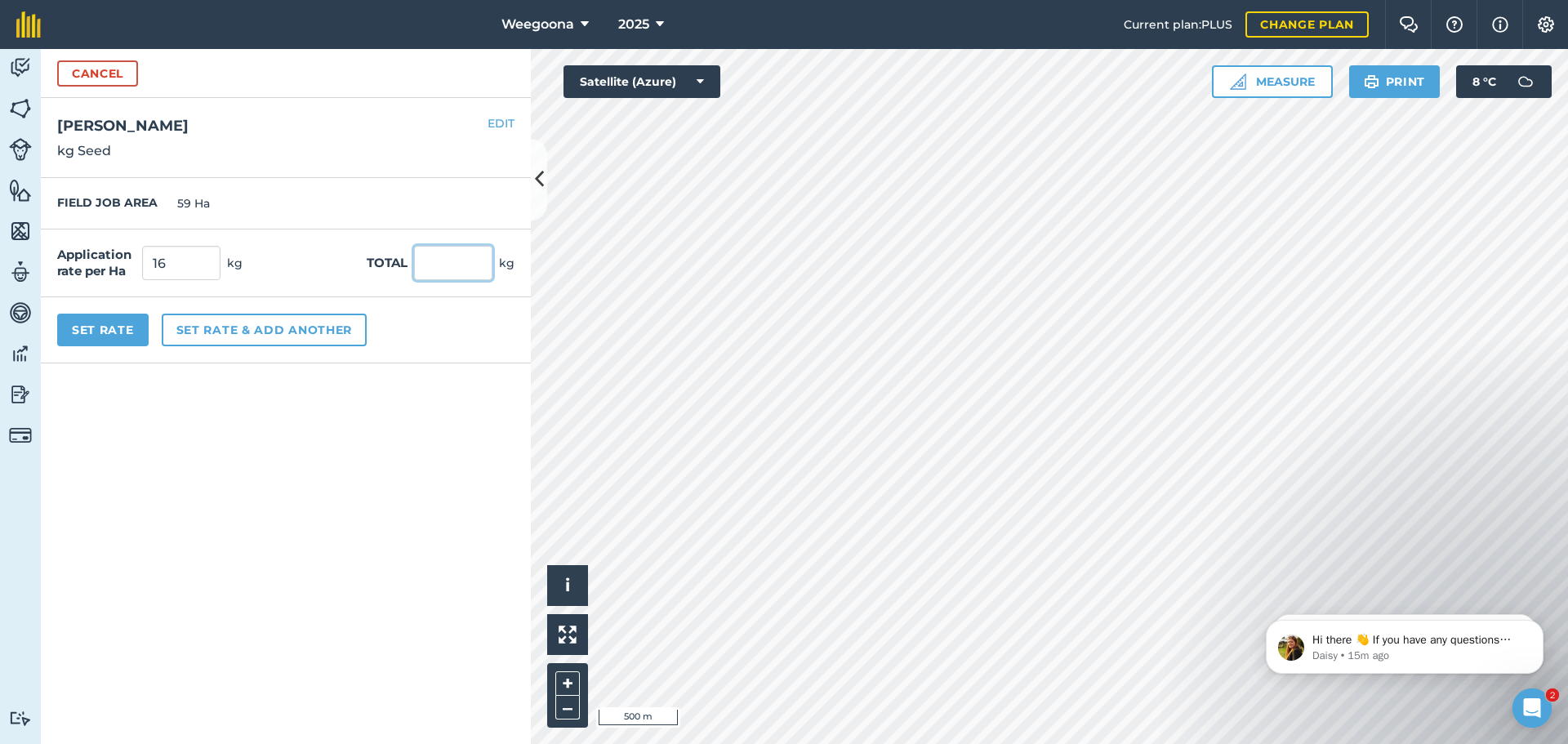 type on "944" 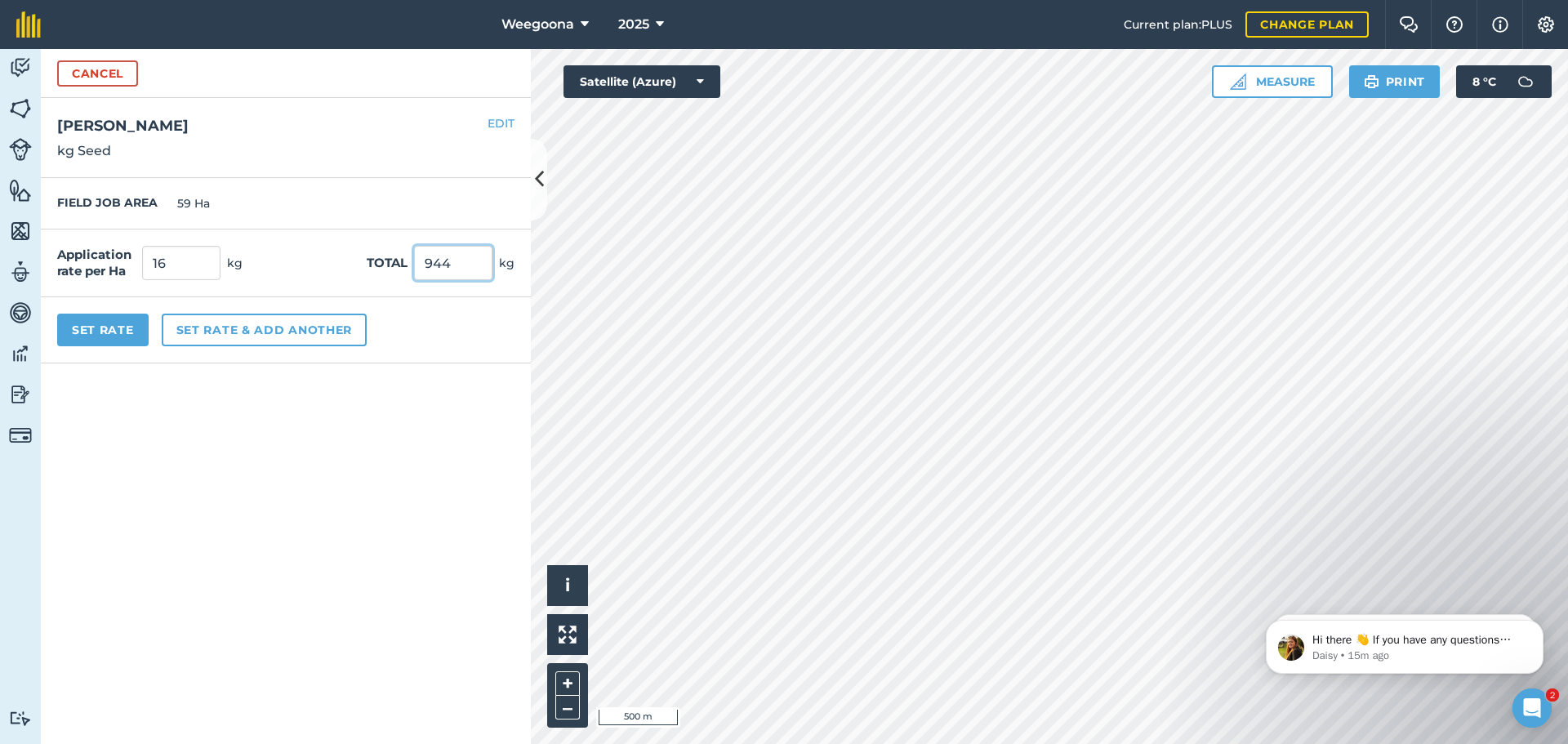 click on "944" at bounding box center (453, 263) 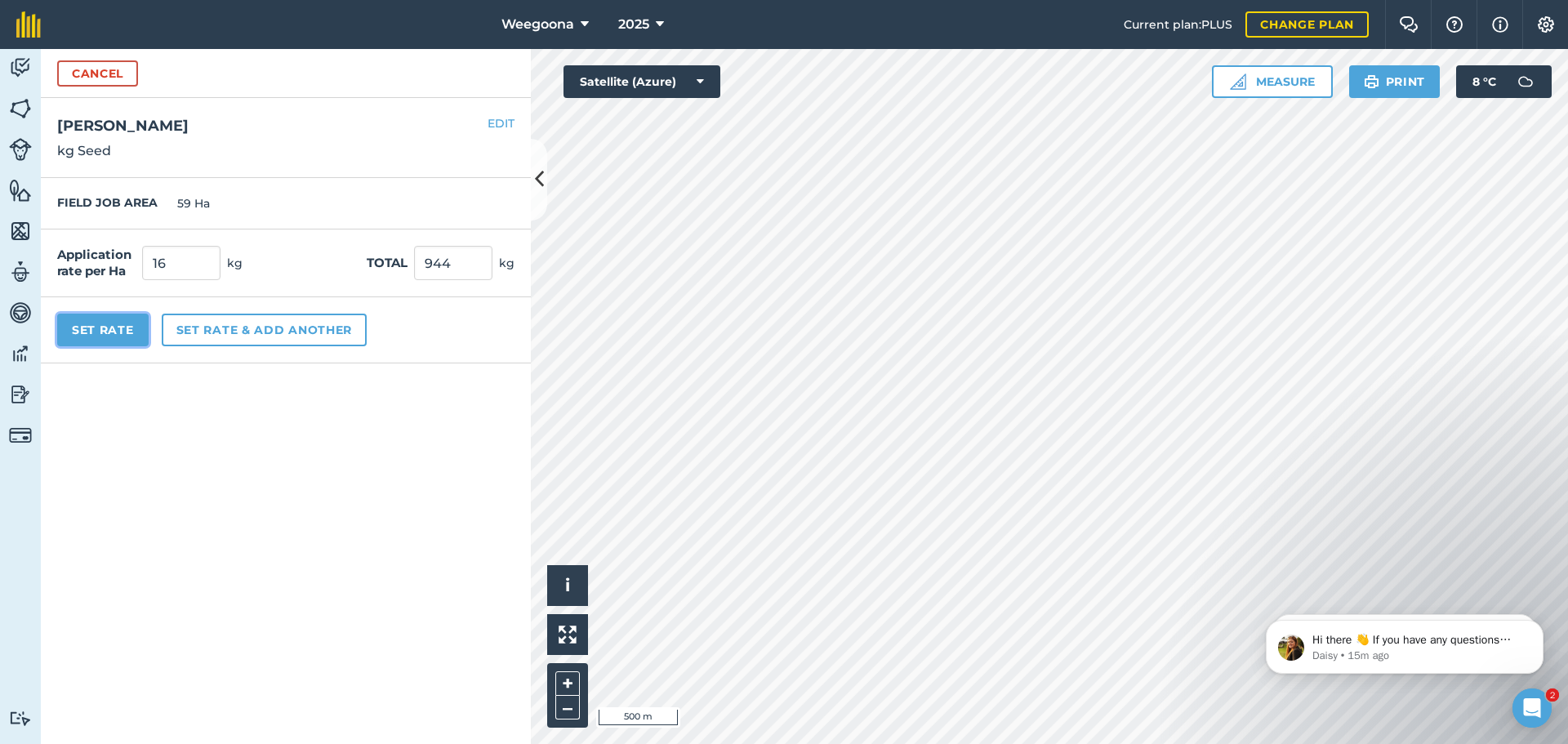 click on "Set Rate" at bounding box center [103, 330] 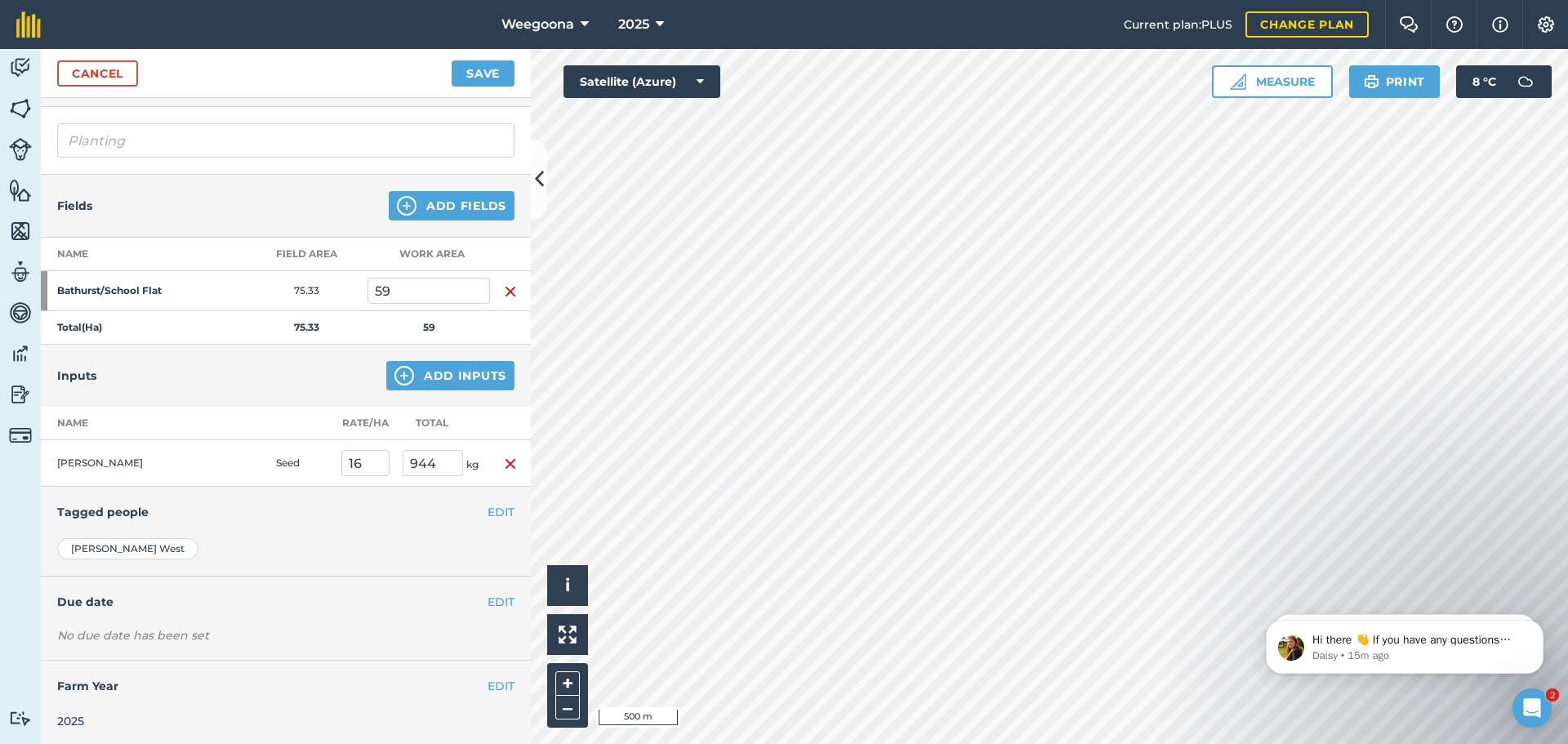 scroll, scrollTop: 99, scrollLeft: 0, axis: vertical 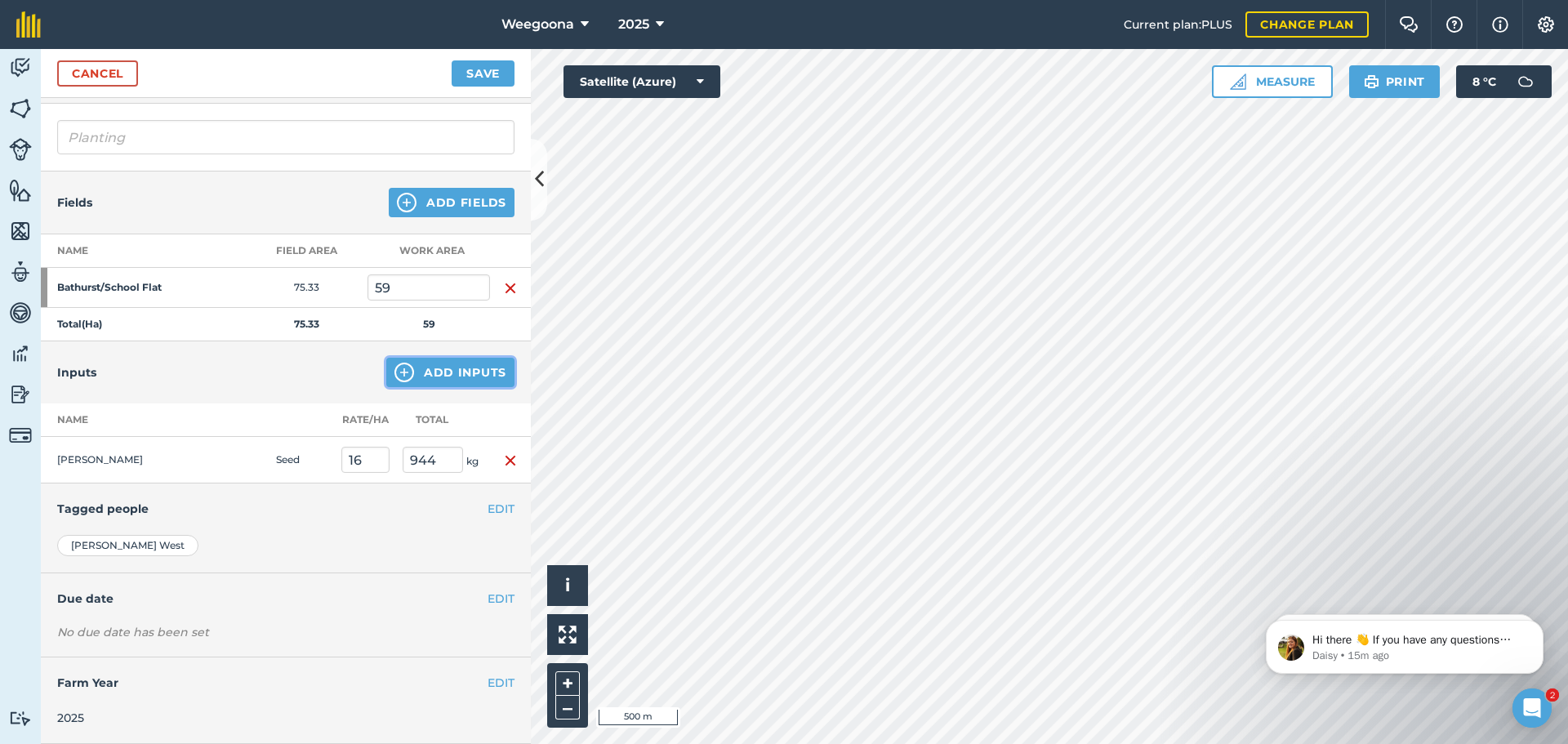 click on "Add Inputs" at bounding box center [450, 372] 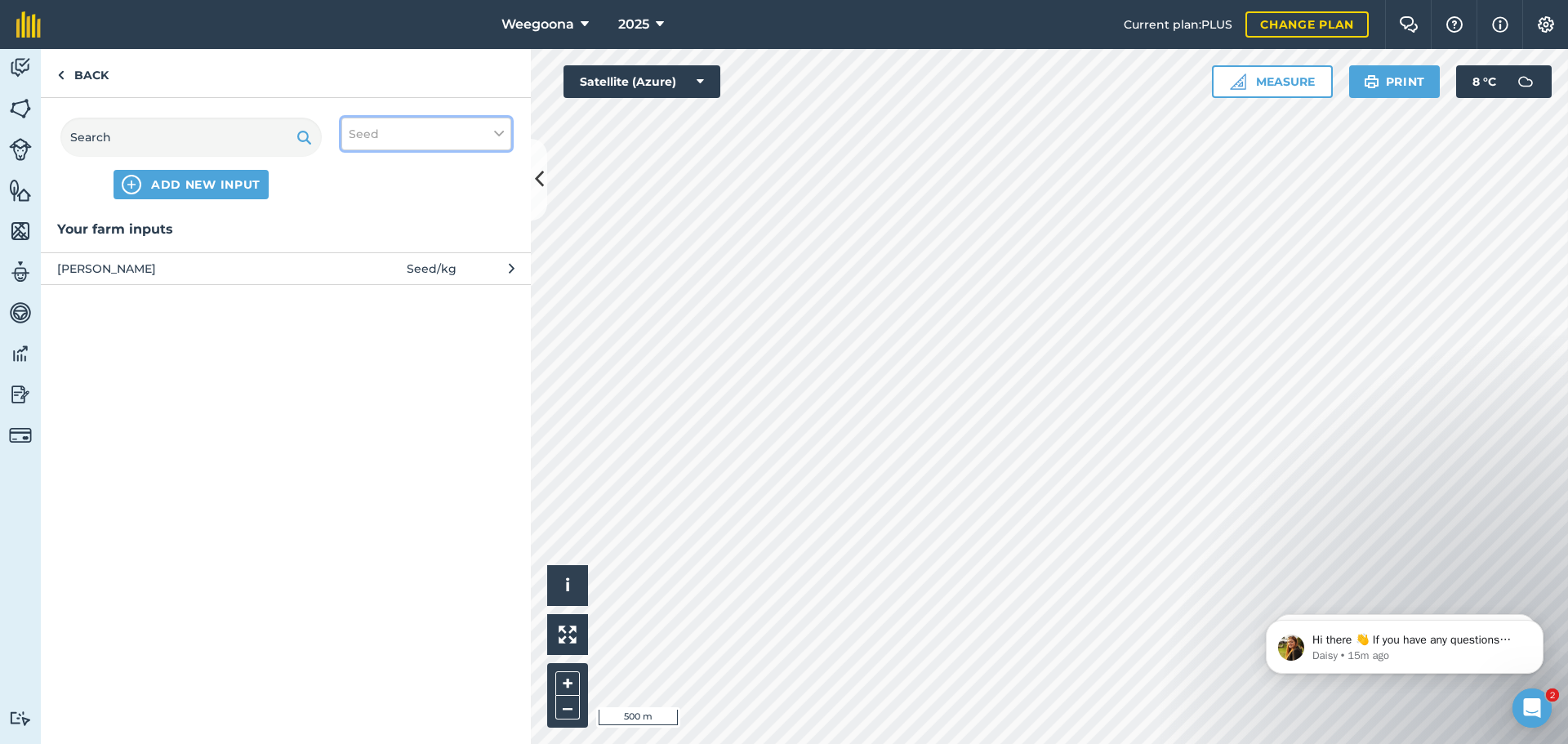 click on "Seed" at bounding box center [426, 134] 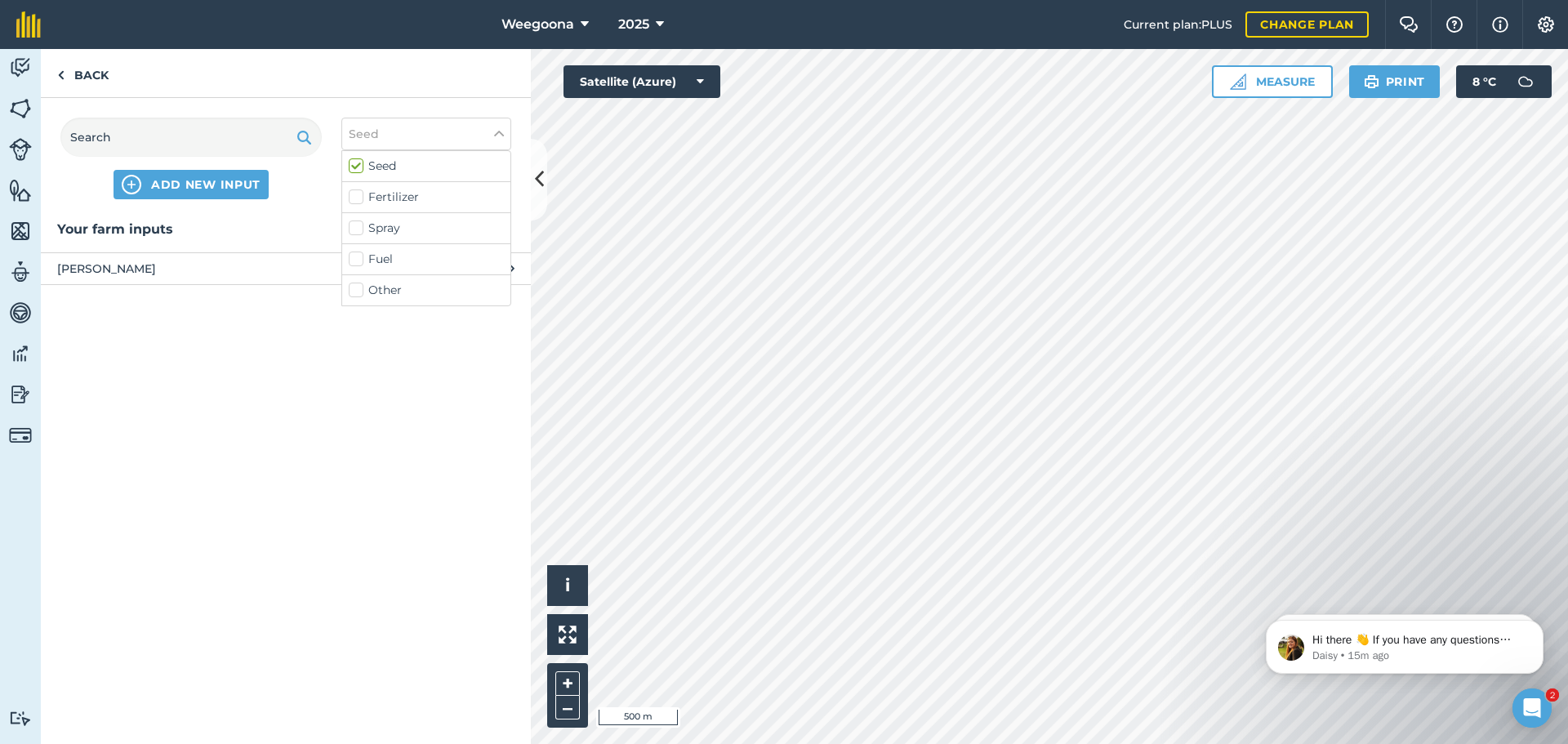 click on "Fertilizer" at bounding box center (426, 197) 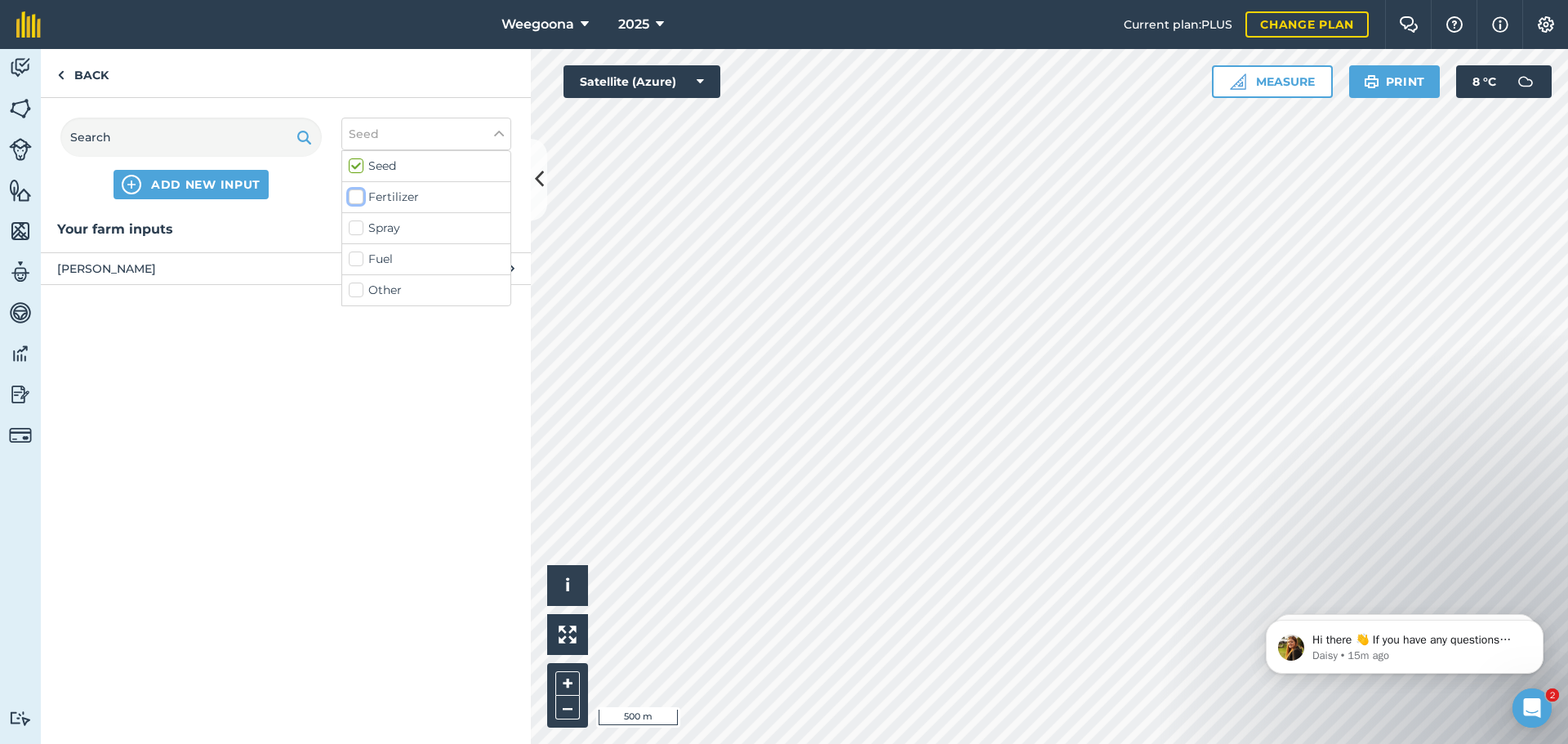 click on "Fertilizer" at bounding box center (354, 194) 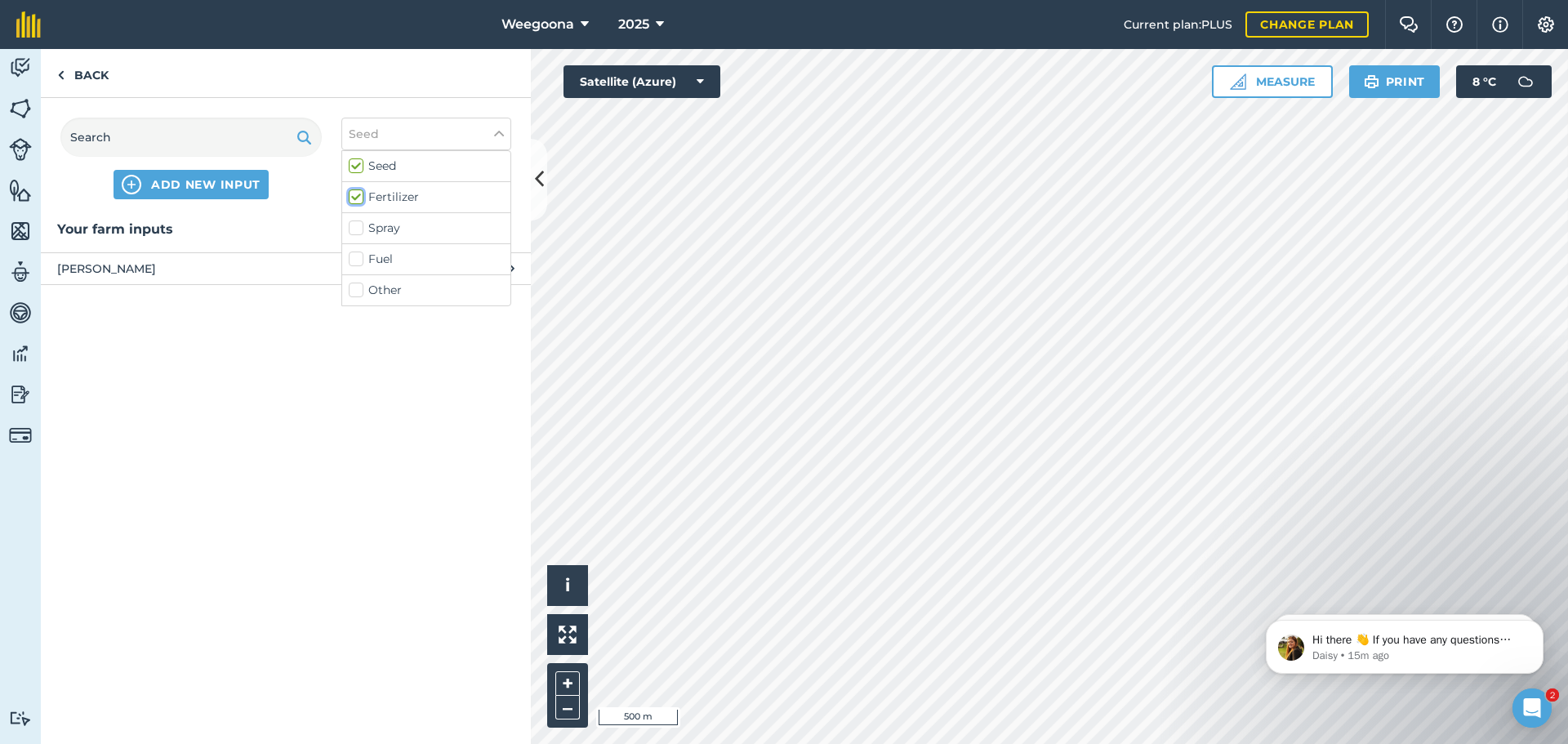 checkbox on "true" 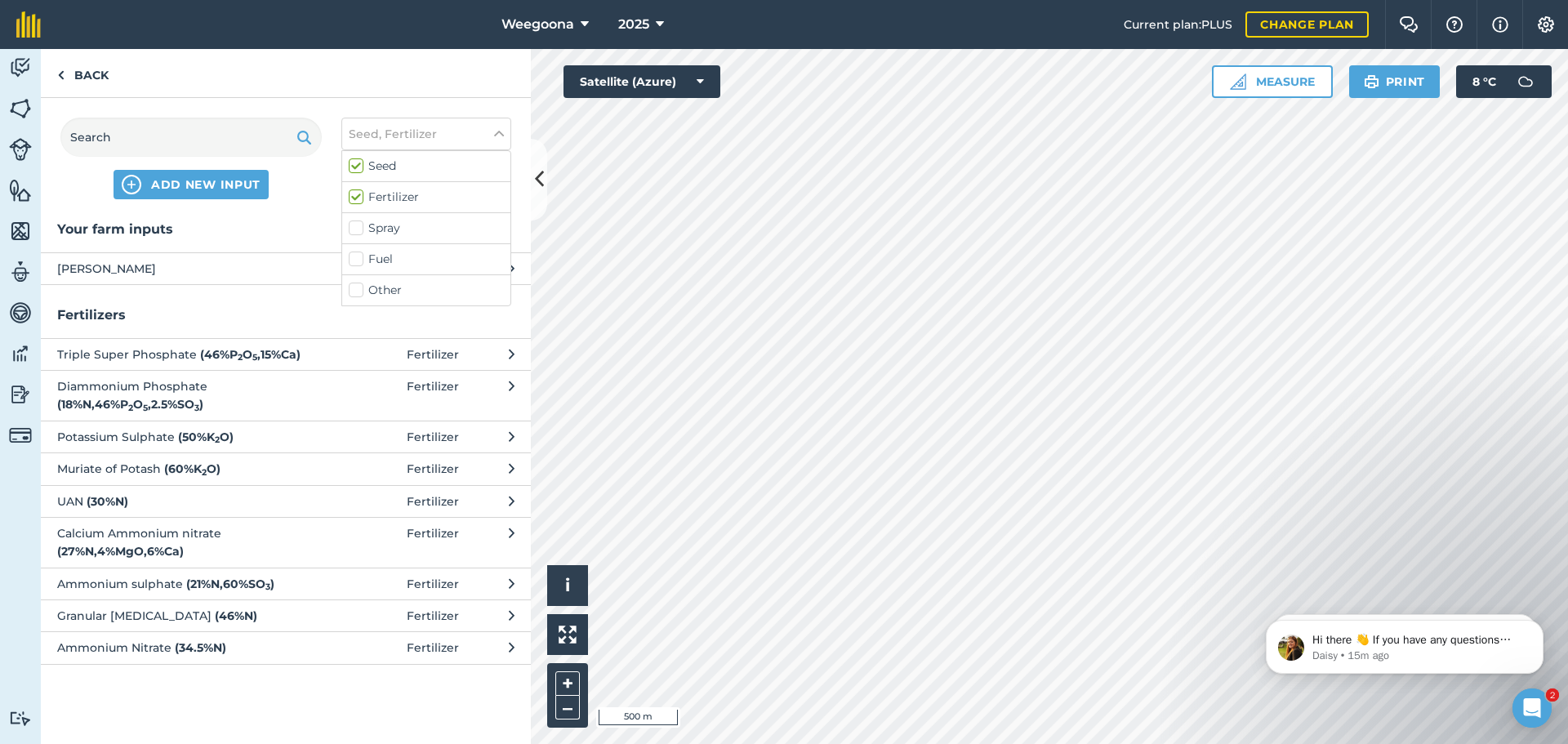 click on "Your farm inputs Hummer Fescue    Seed /  kg   Fertilizers Triple Super Phosphate   ( 46 %  P 2 O 5 ,  15 %  Ca ) Fertilizer Diammonium Phosphate   ( 18 %  N ,  46 %  P 2 O 5 ,  2.5 %  SO 3 ) Fertilizer Potassium Sulphate   ( 50 %  K 2 O ) Fertilizer Muriate of Potash   ( 60 %  K 2 O ) Fertilizer UAN   ( 30 %  N ) Fertilizer Calcium Ammonium nitrate   ( 27 %  N ,  4 %  MgO ,  6 %  Ca ) Fertilizer Ammonium sulphate   ( 21 %  N ,  60 %  SO 3 ) Fertilizer Granular [MEDICAL_DATA]   ( 46 %  N ) Fertilizer Ammonium Nitrate   ( 34.5 %  N ) Fertilizer" at bounding box center [286, 481] 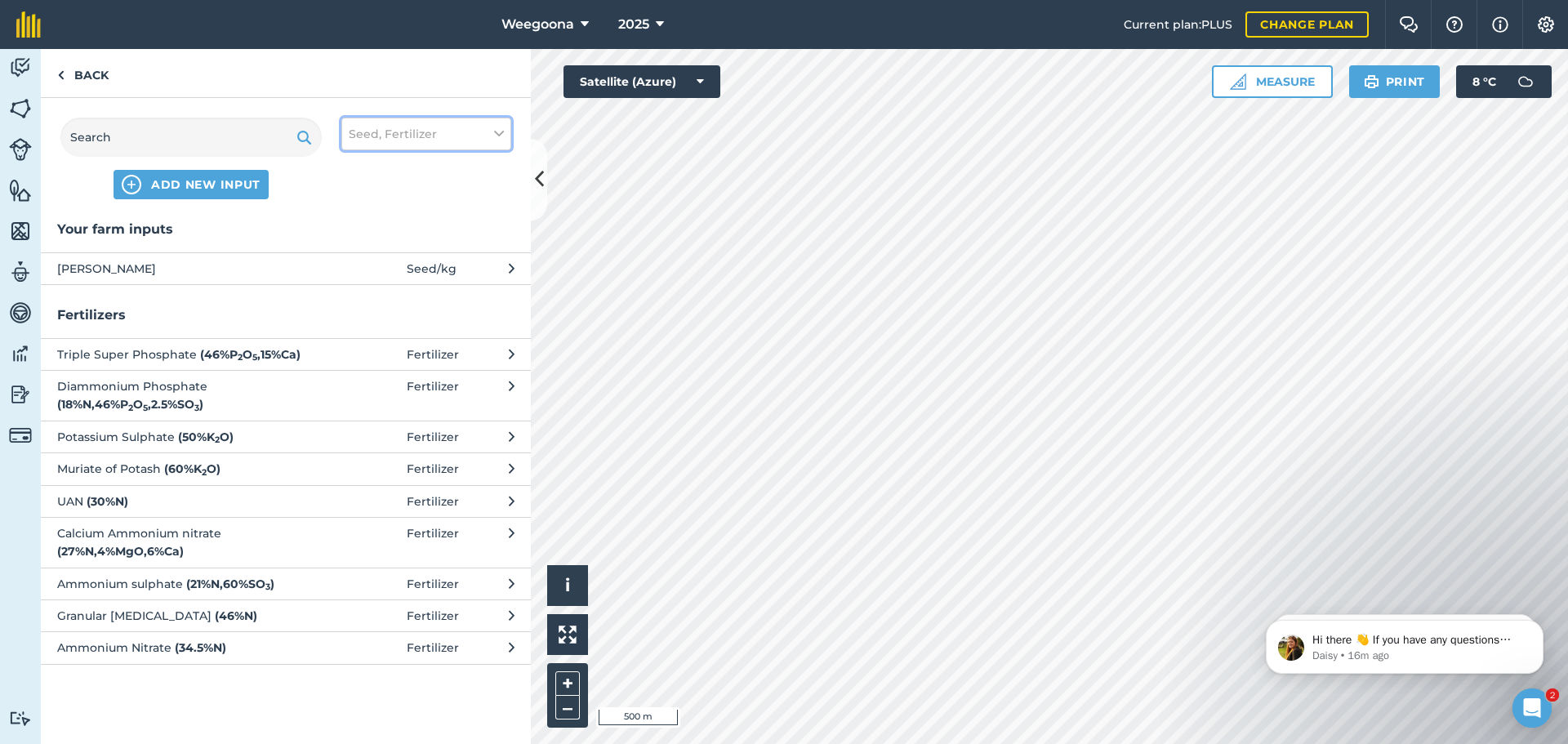 click on "Seed, Fertilizer" at bounding box center (393, 134) 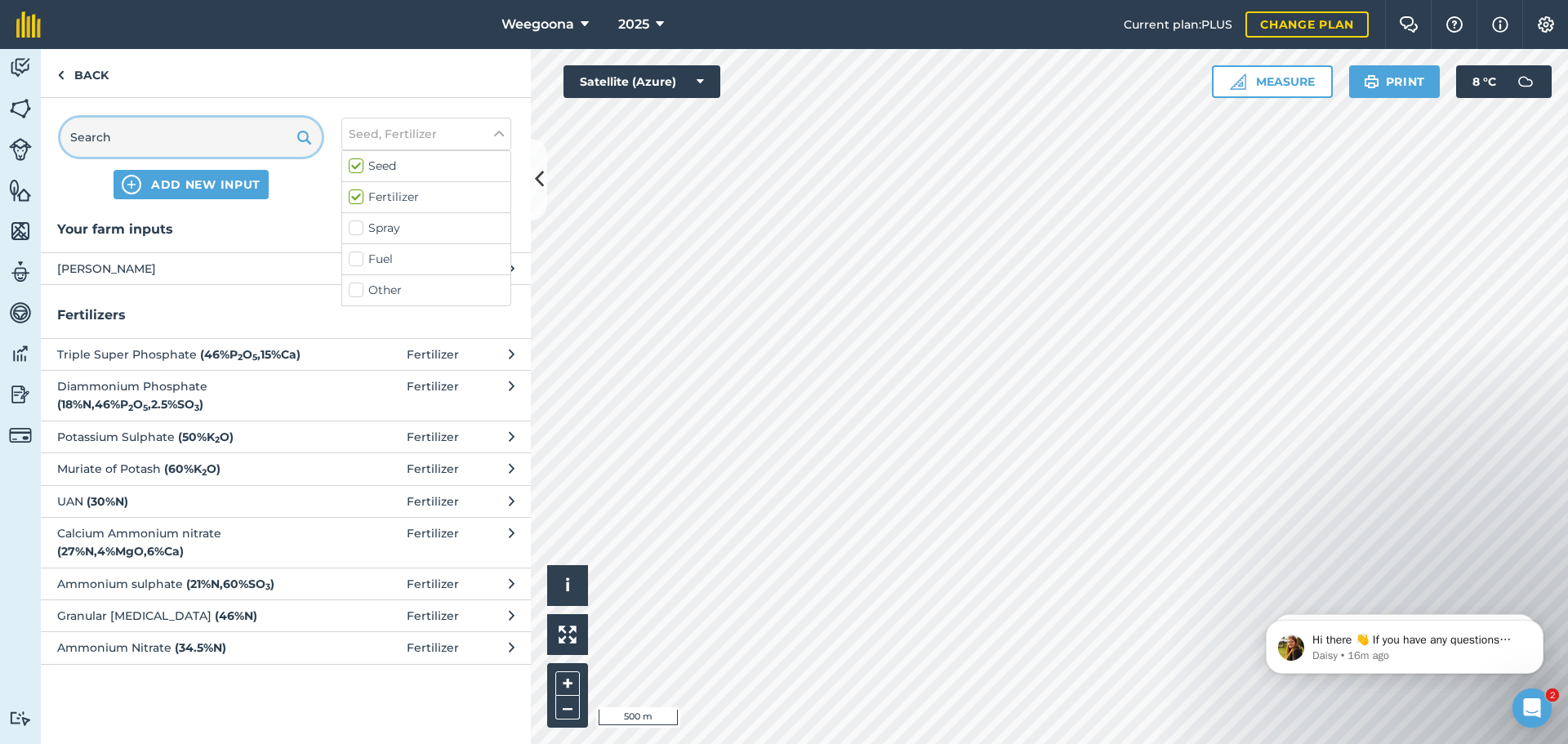 click at bounding box center (191, 137) 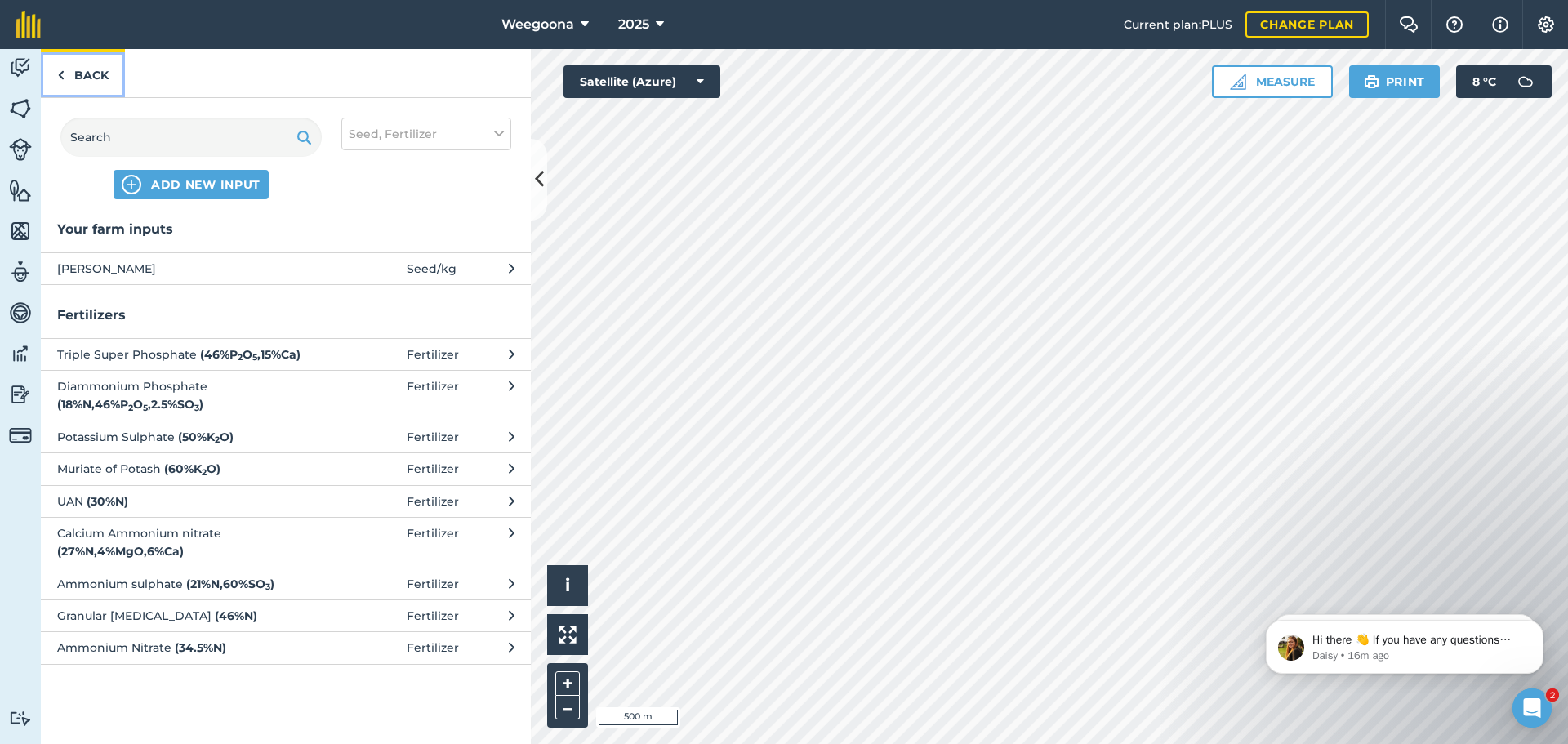 click on "Back" at bounding box center (82, 73) 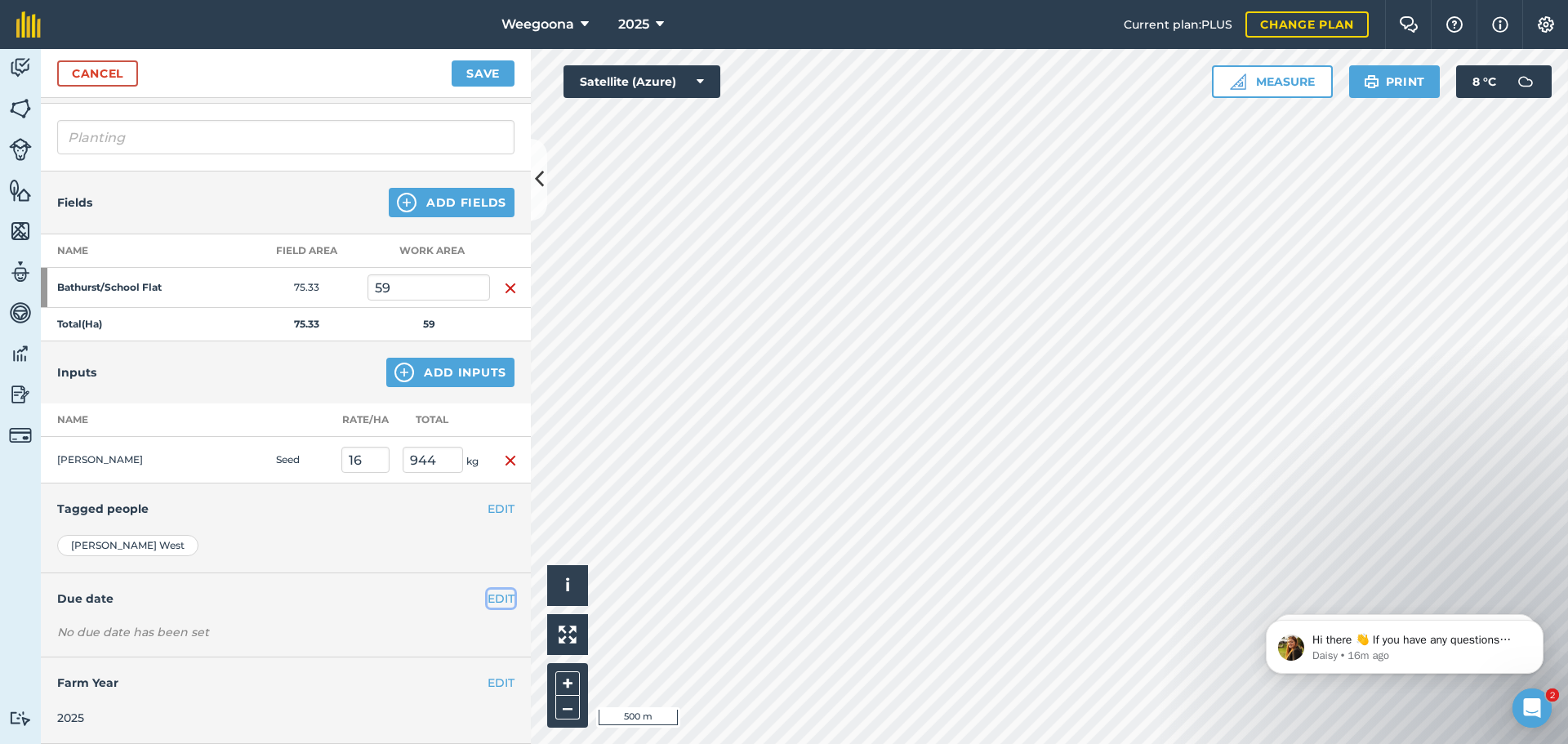 click on "EDIT" at bounding box center [501, 599] 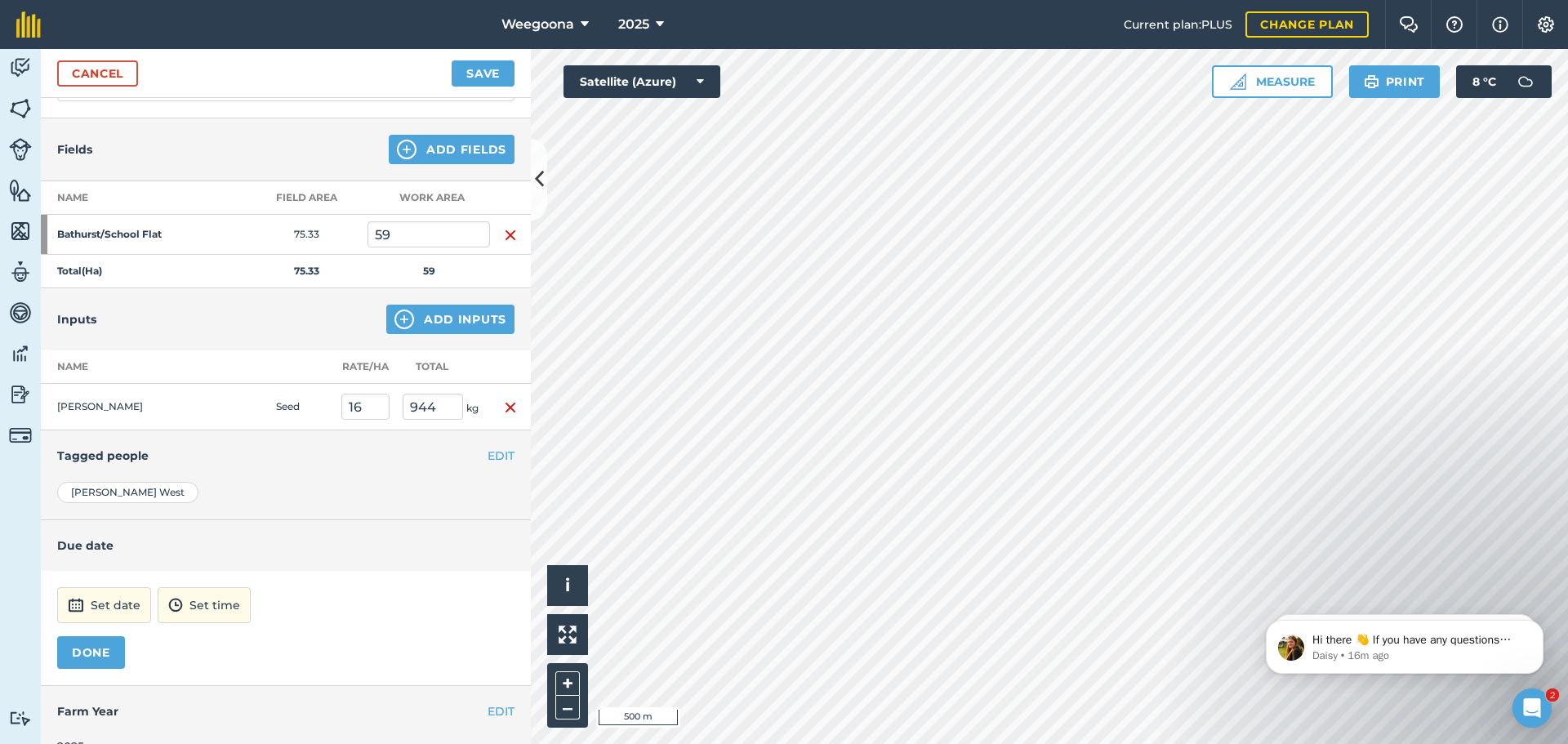 scroll, scrollTop: 180, scrollLeft: 0, axis: vertical 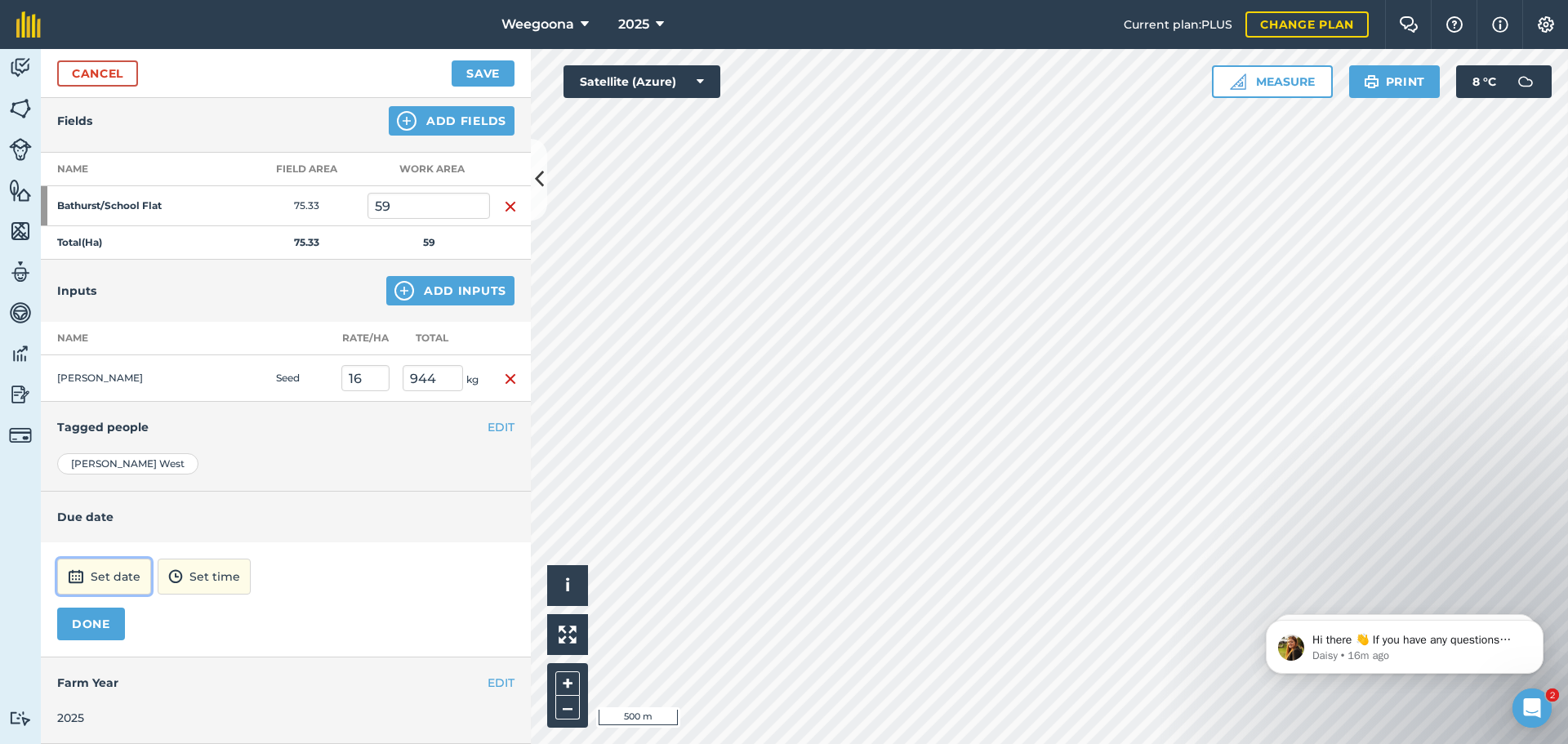 click on "Set date" at bounding box center (104, 577) 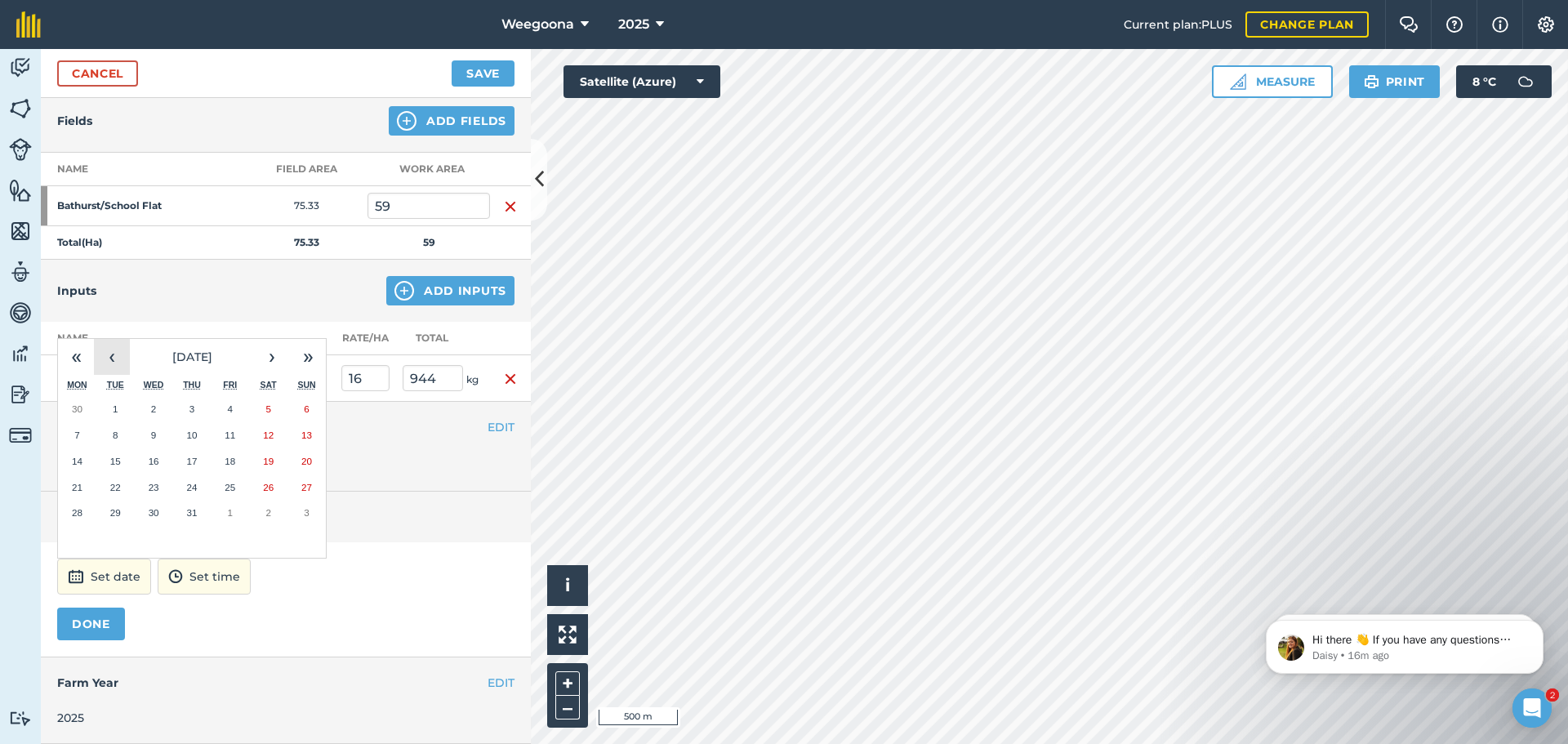 click on "‹" at bounding box center (112, 357) 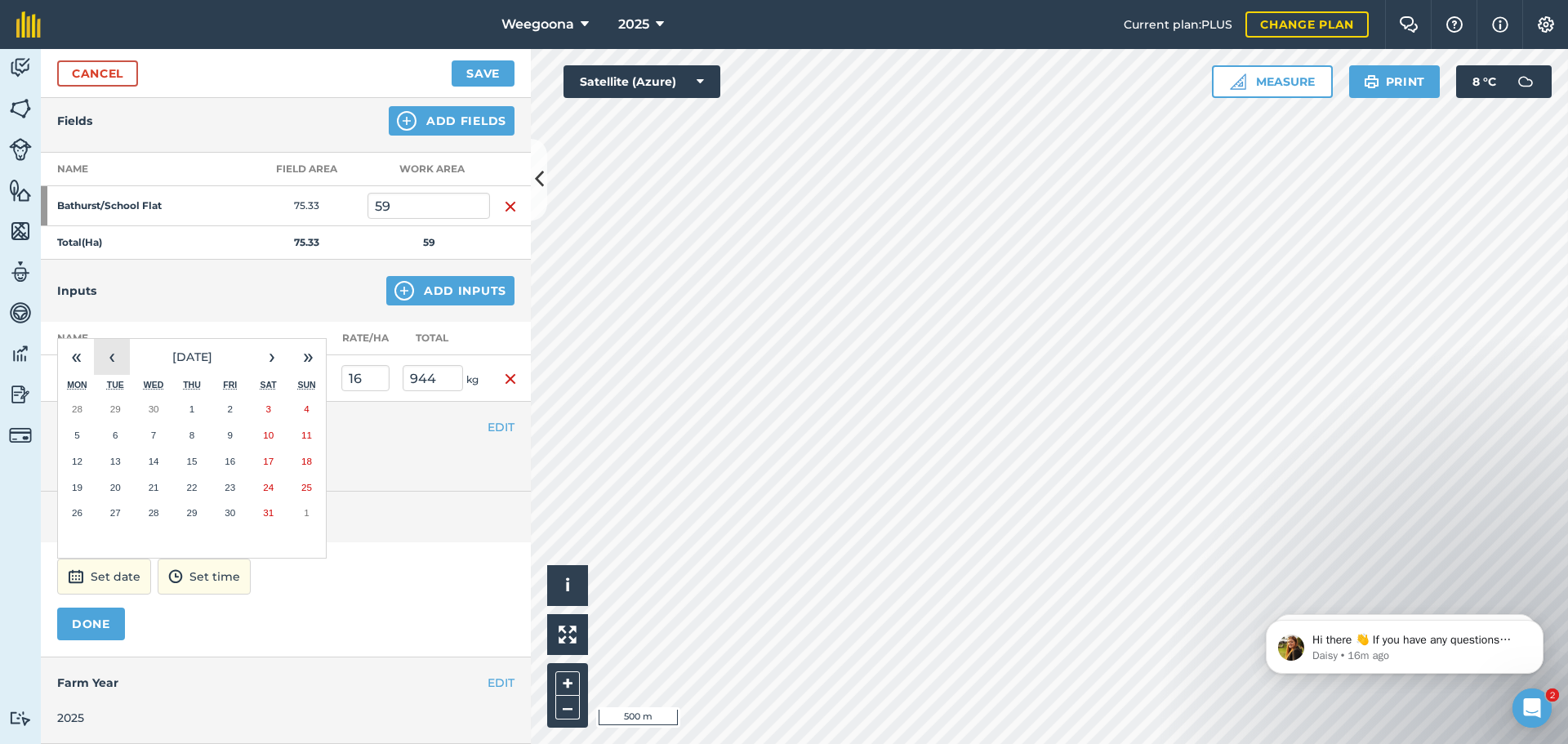 click on "‹" at bounding box center [112, 357] 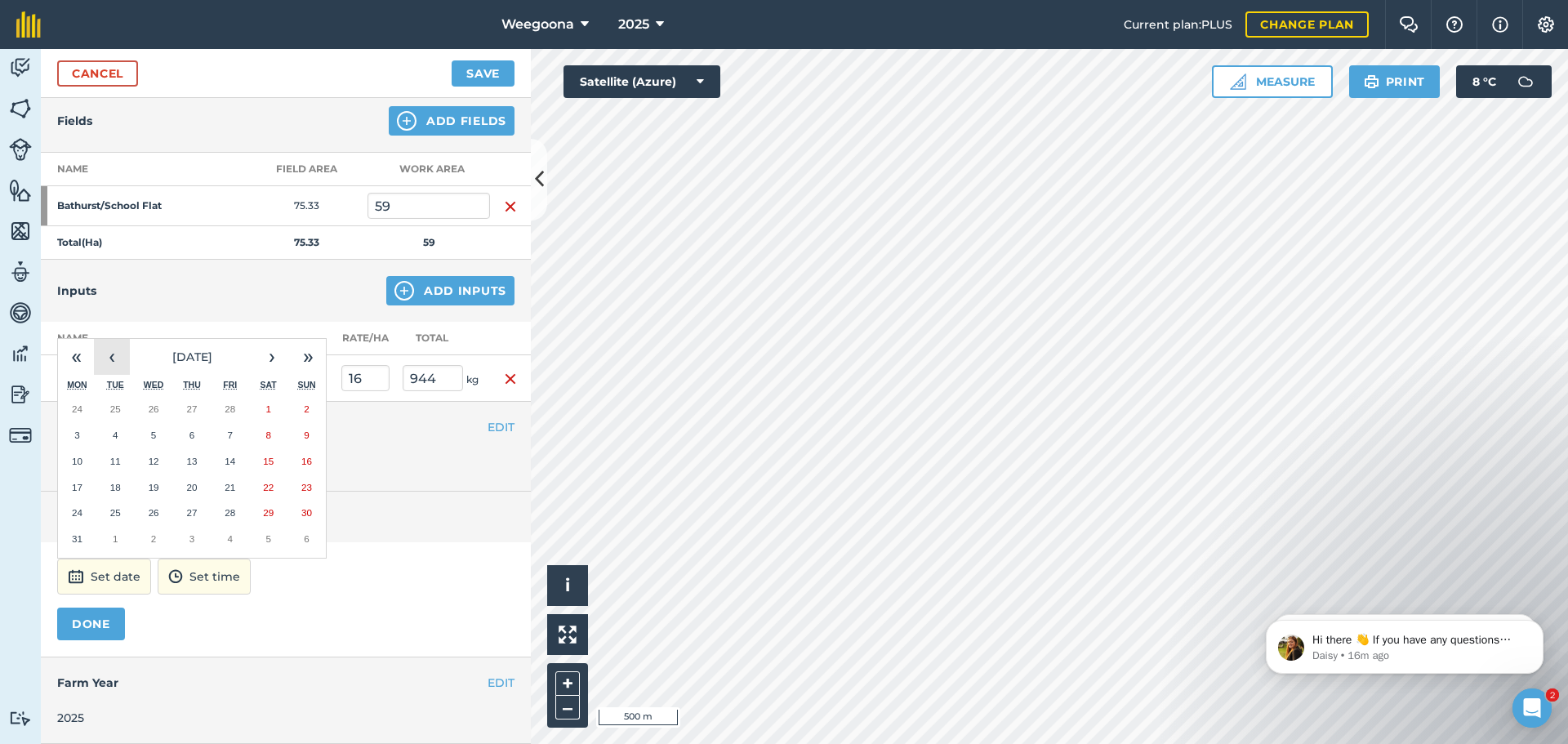click on "‹" at bounding box center (112, 357) 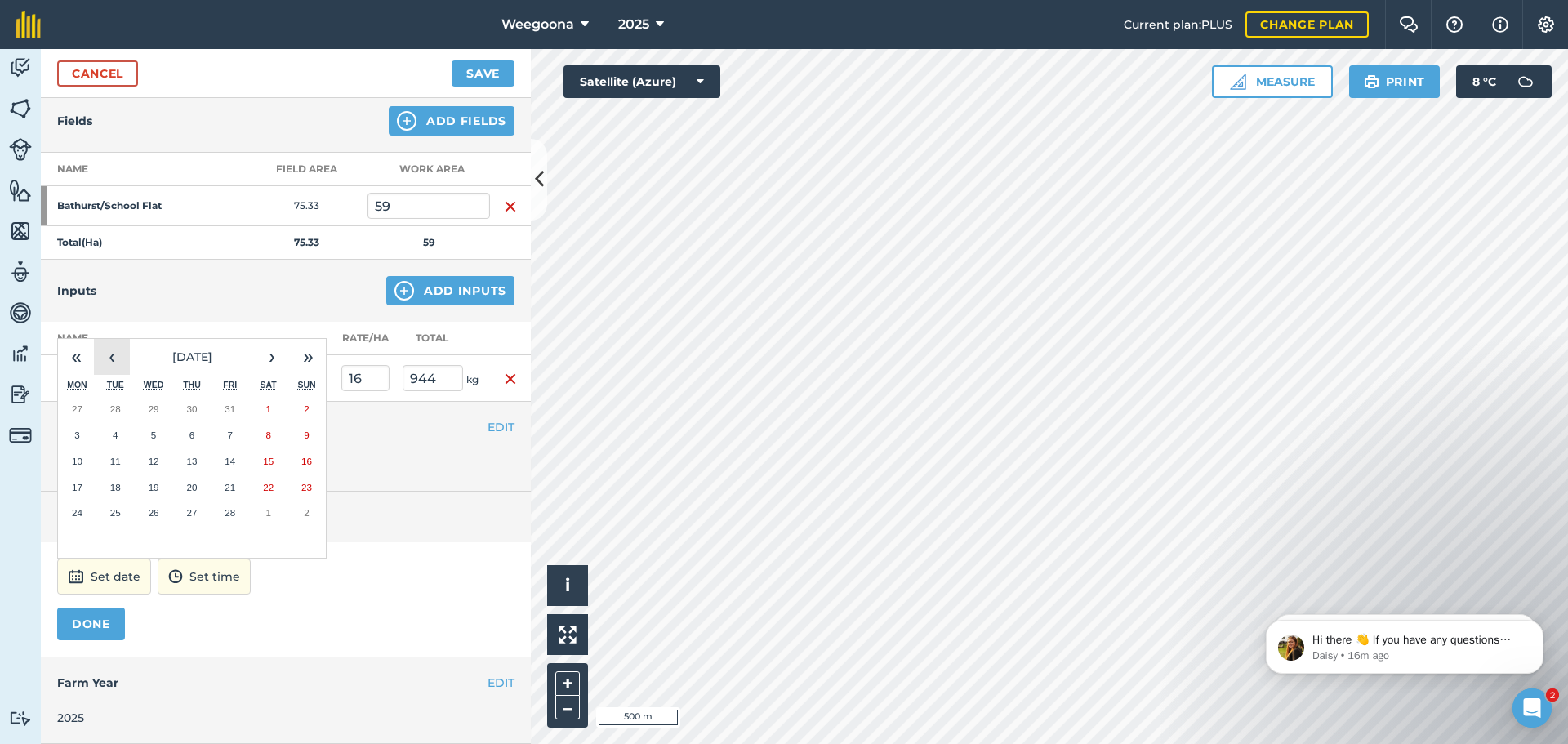 click on "‹" at bounding box center (112, 357) 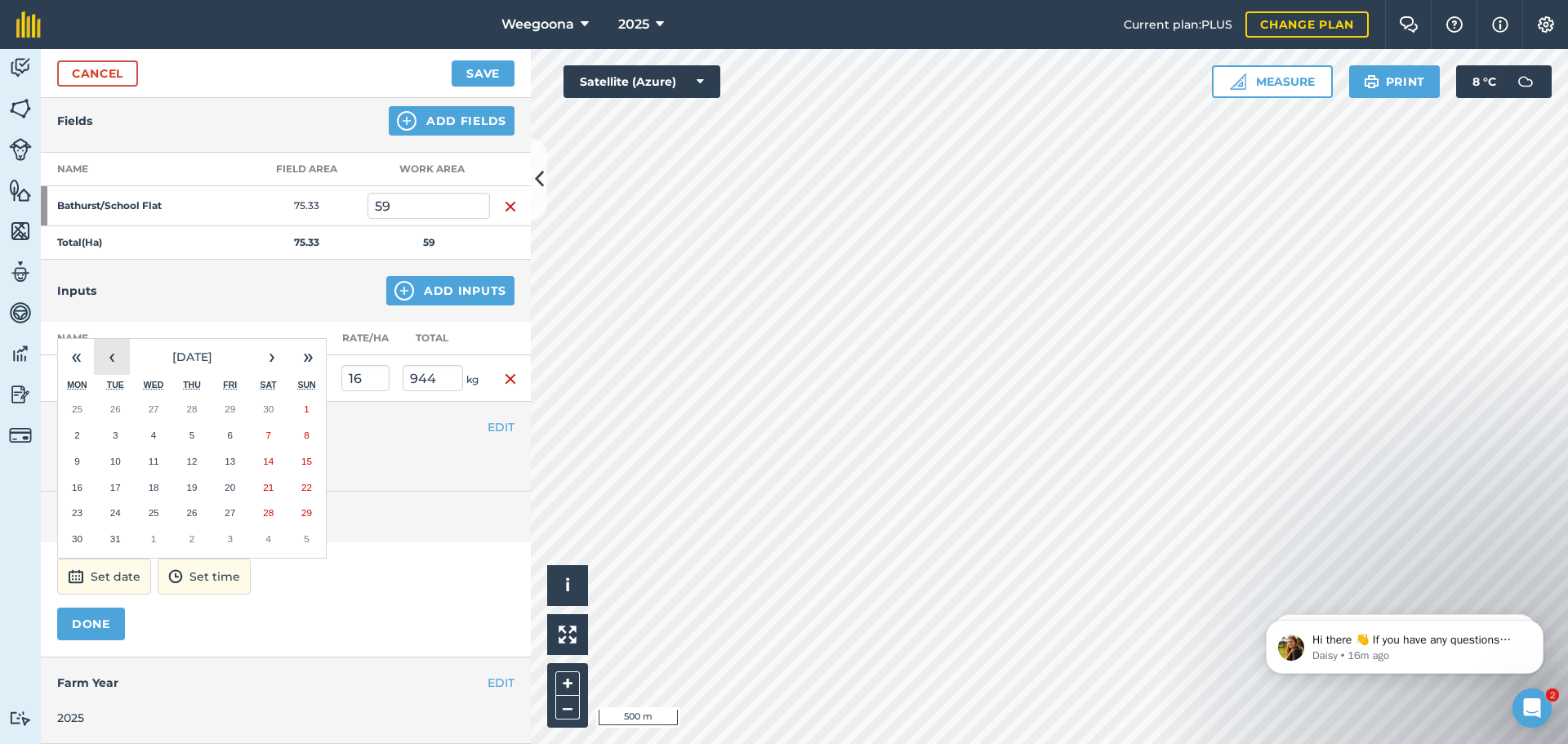 click on "‹" at bounding box center (112, 357) 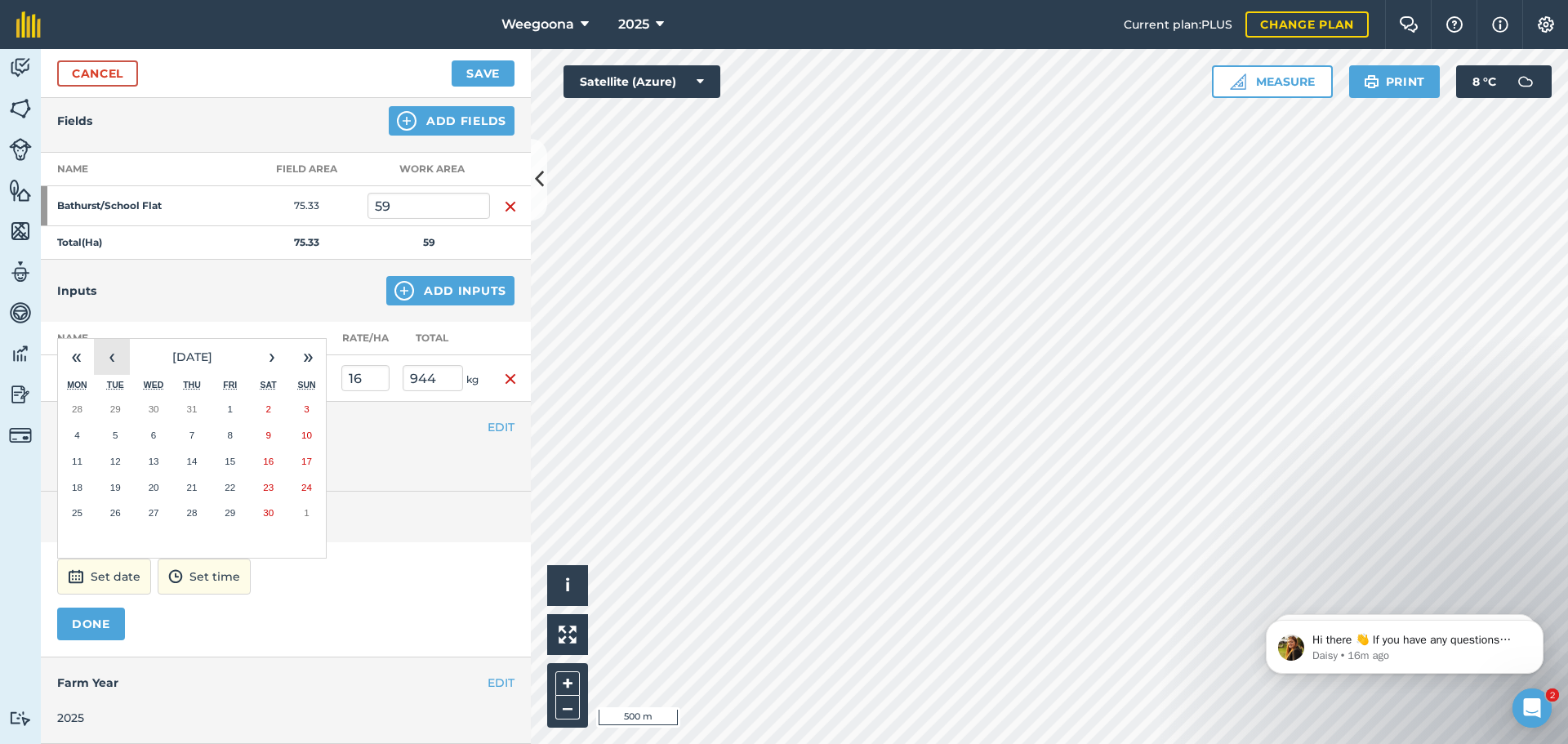 click on "‹" at bounding box center [112, 357] 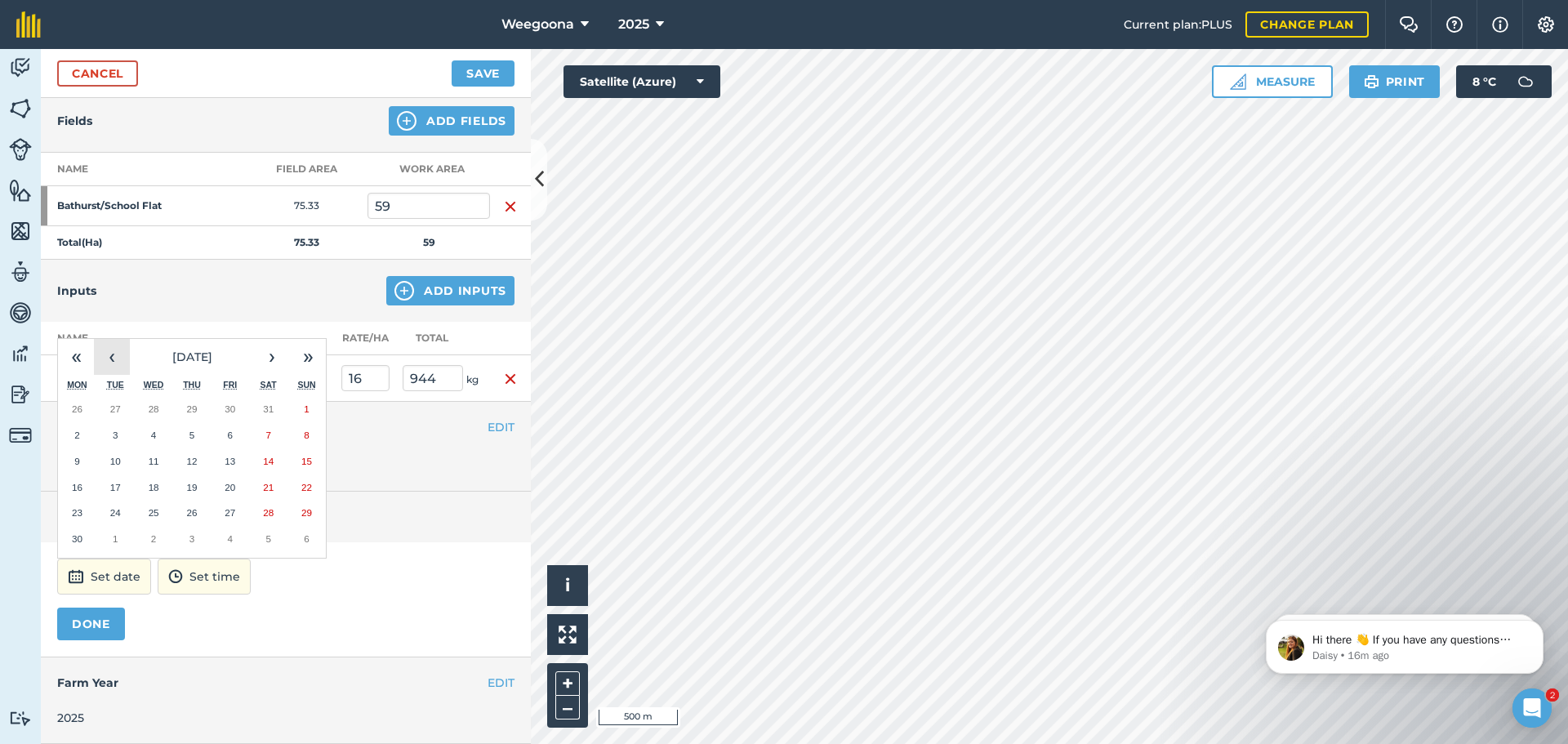 click on "‹" at bounding box center (112, 357) 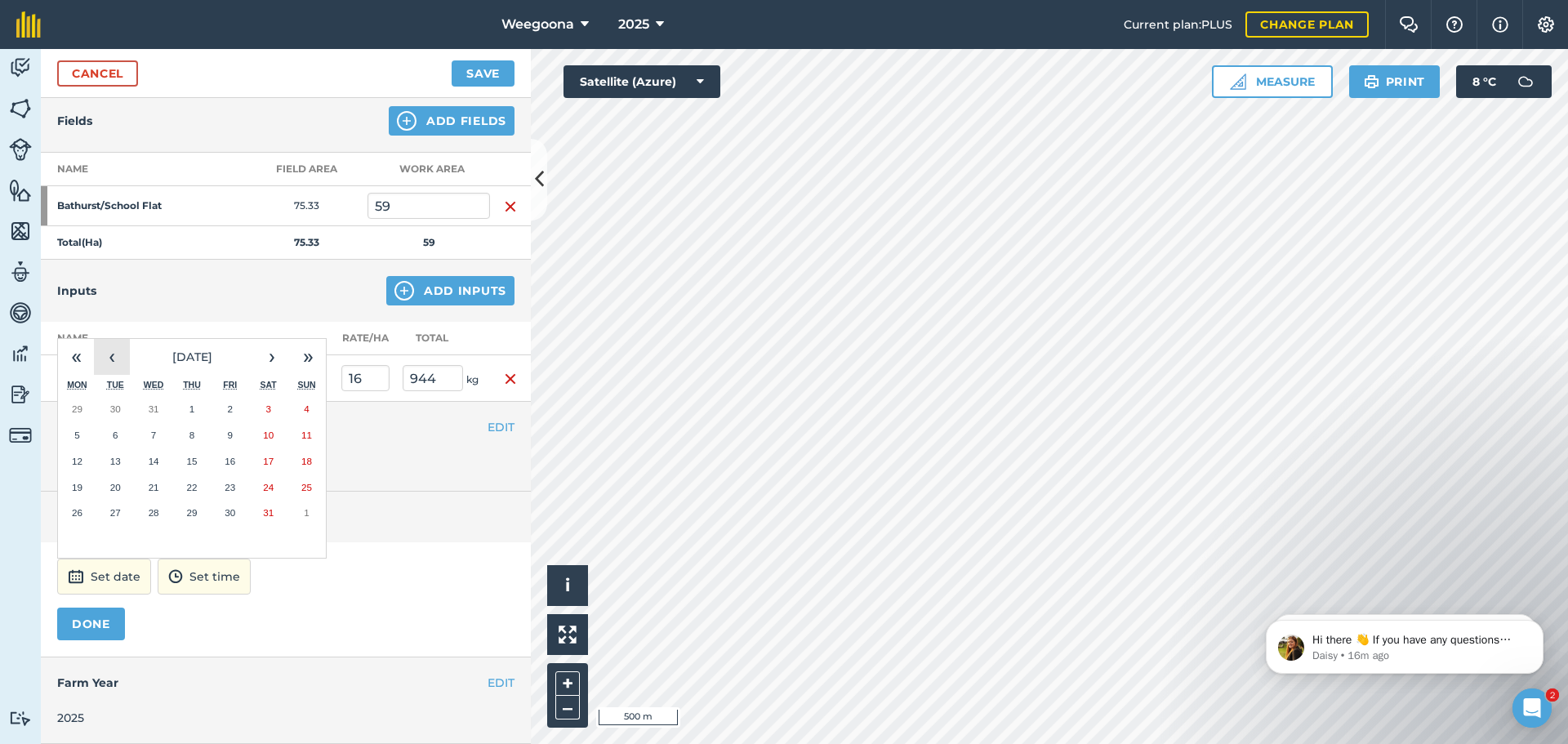 click on "‹" at bounding box center (112, 357) 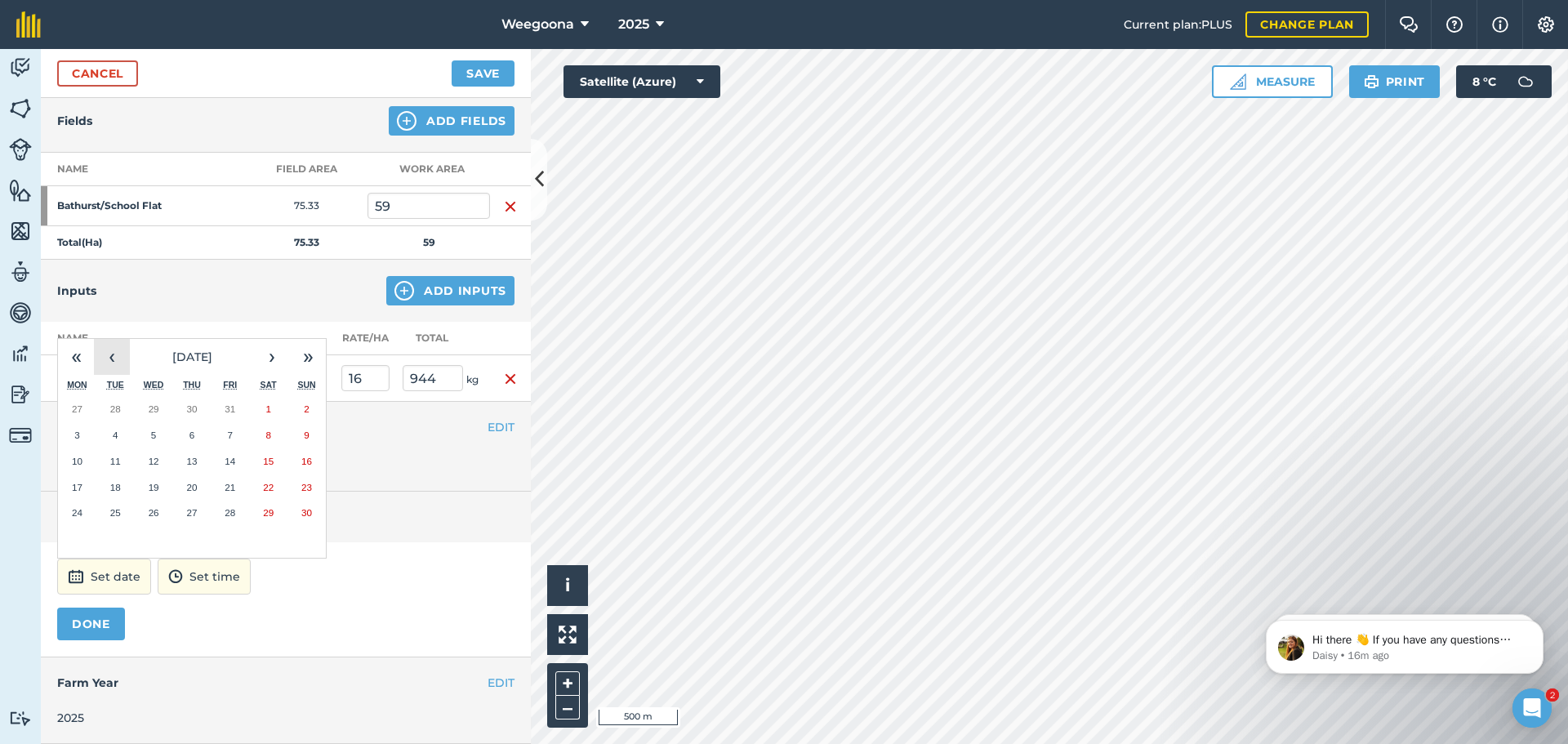 click on "‹" at bounding box center (112, 357) 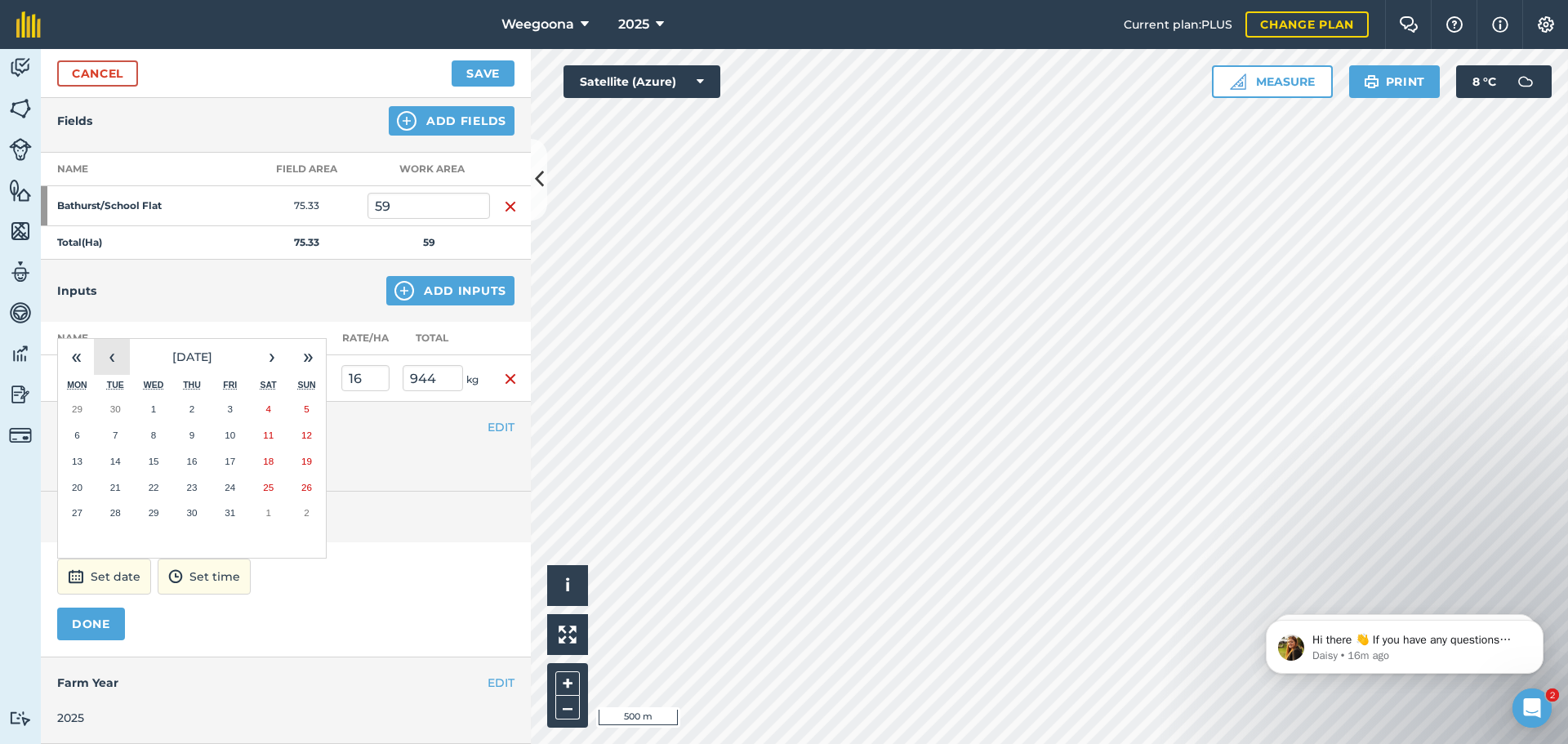 click on "‹" at bounding box center (112, 357) 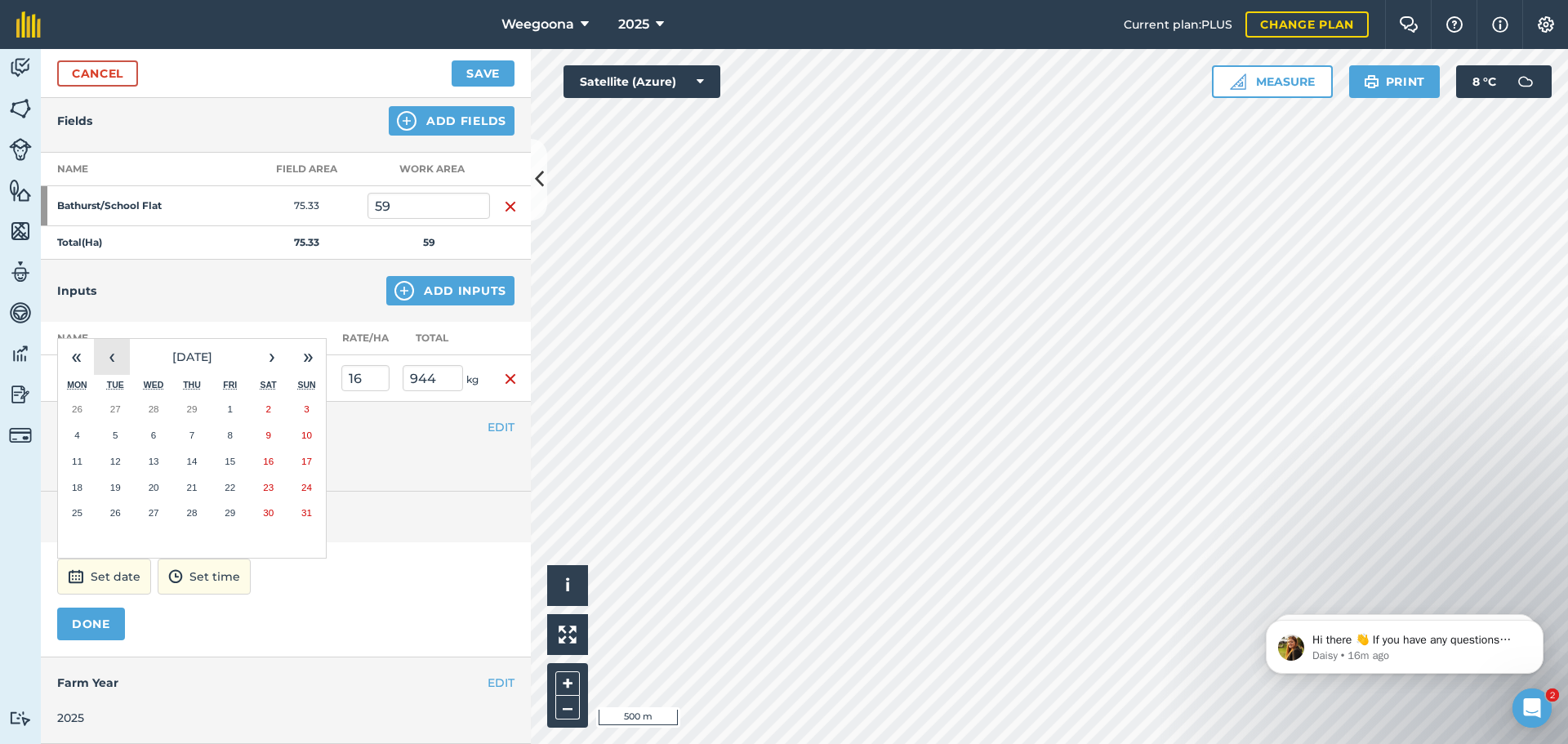 click on "‹" at bounding box center (112, 357) 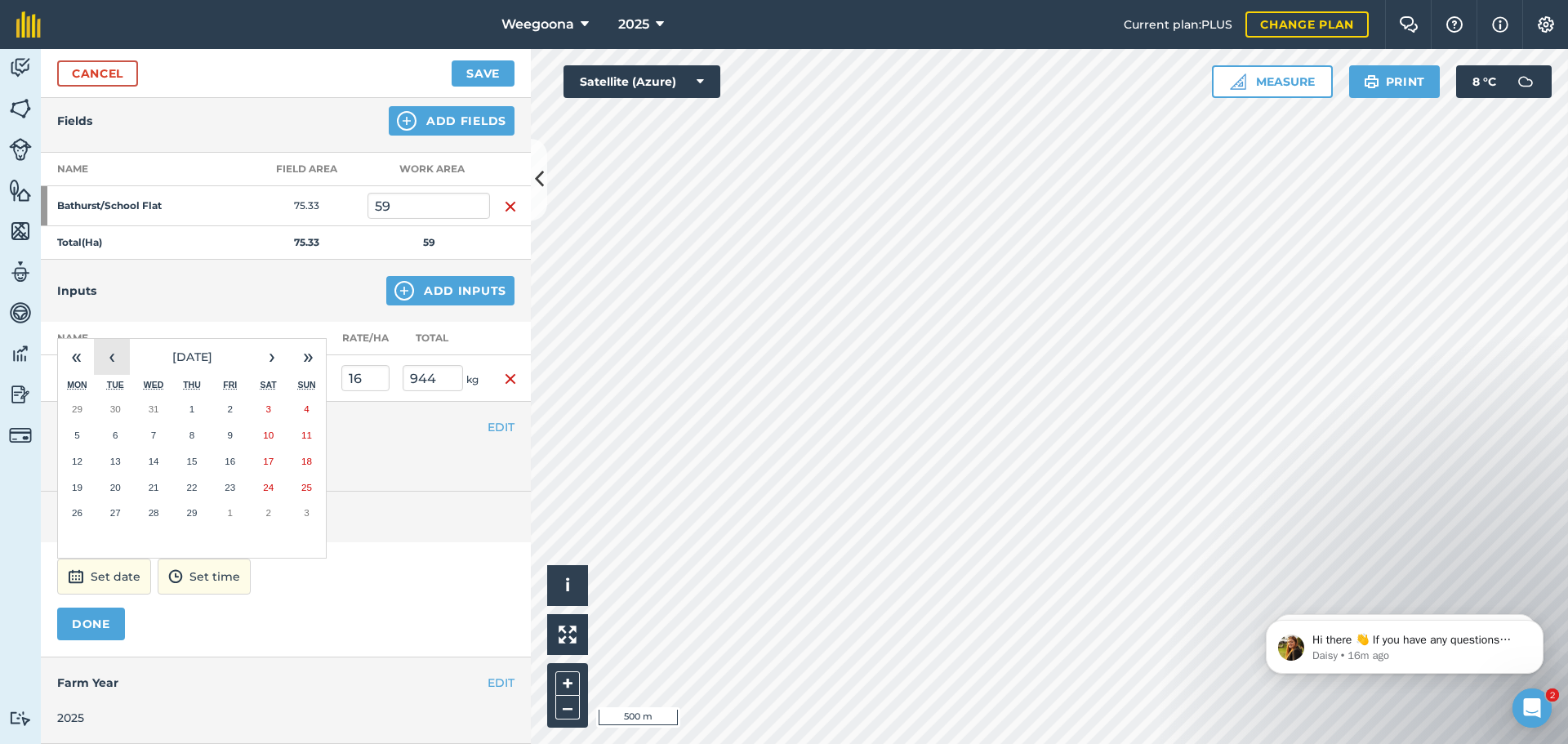 click on "‹" at bounding box center [112, 357] 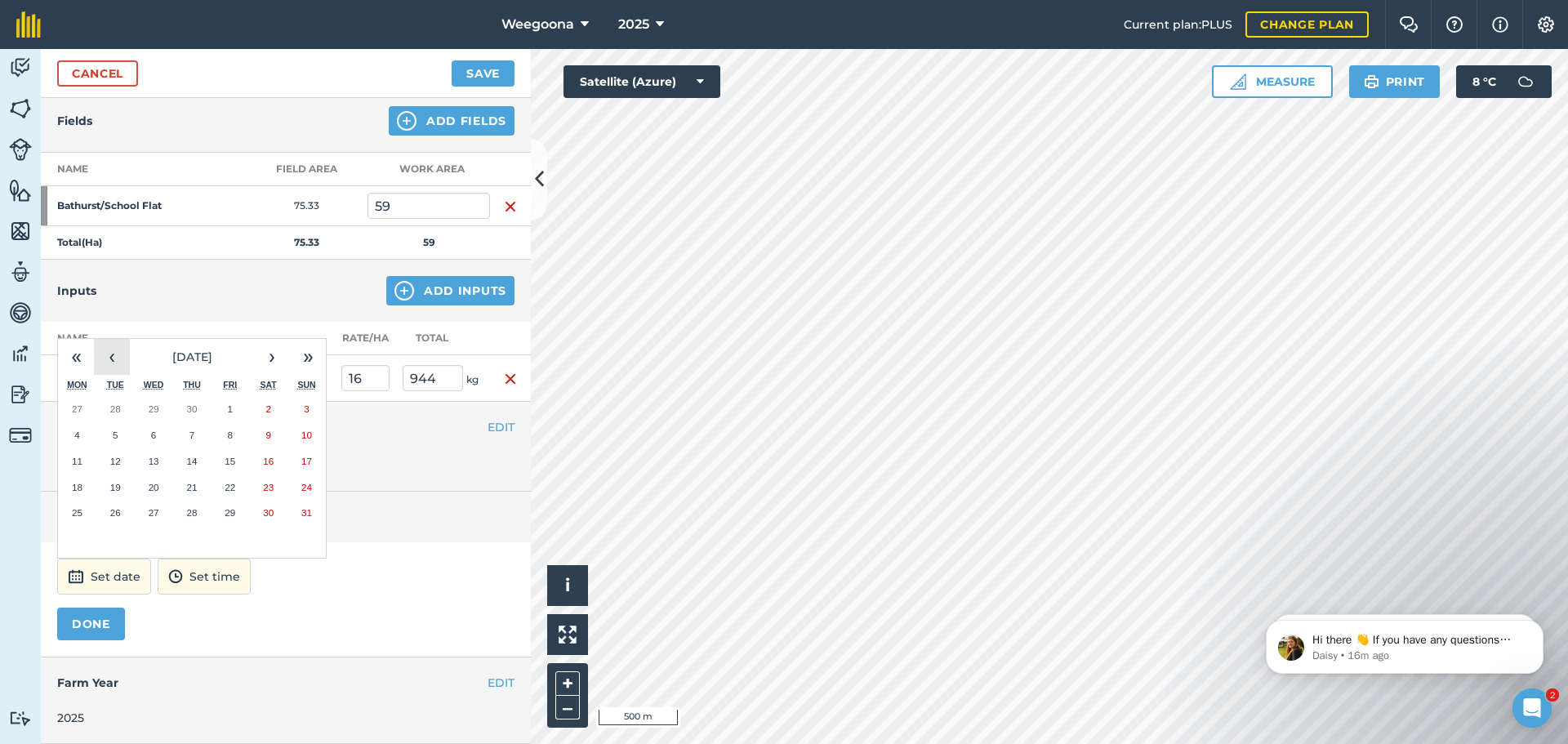 click on "‹" at bounding box center [112, 357] 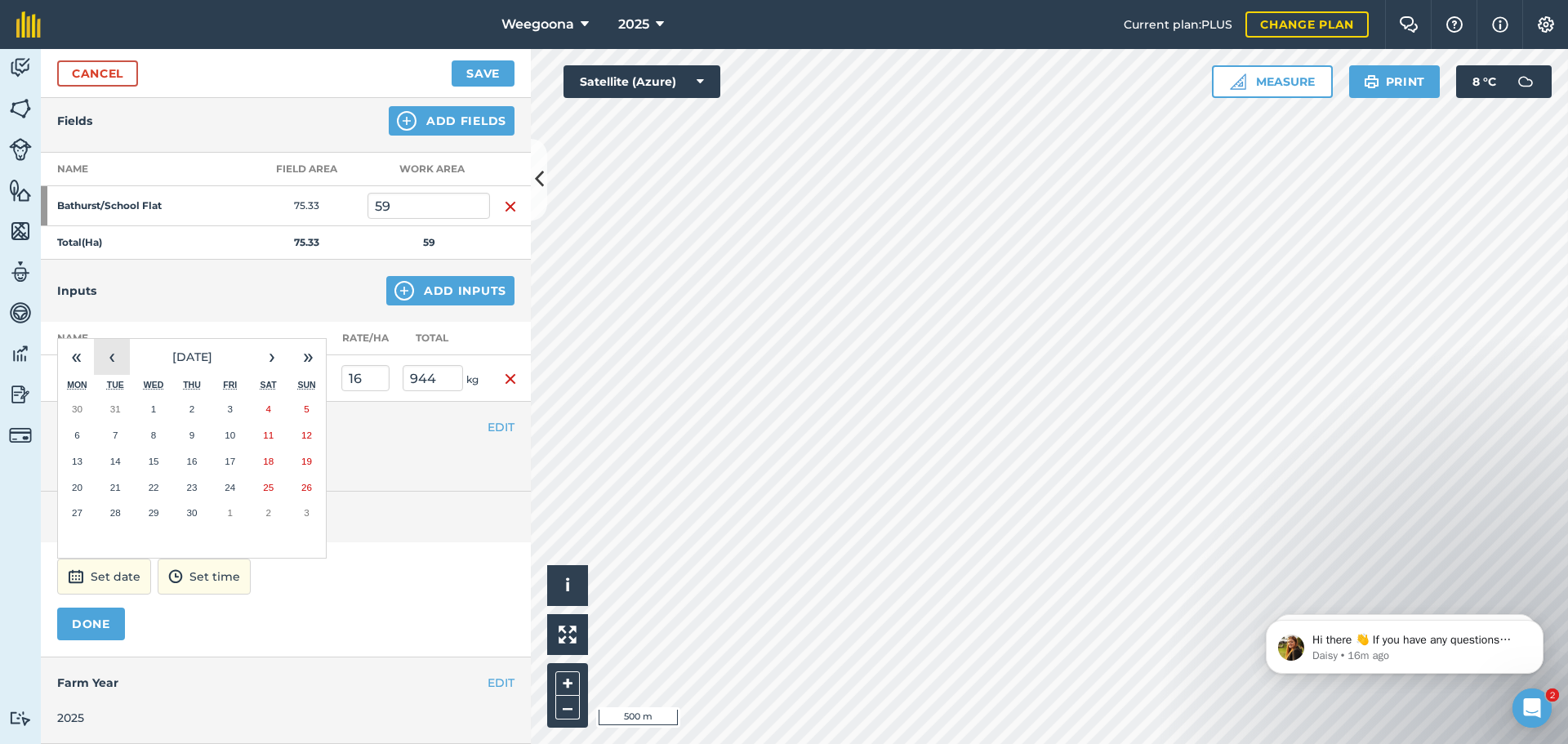 click on "‹" at bounding box center [112, 357] 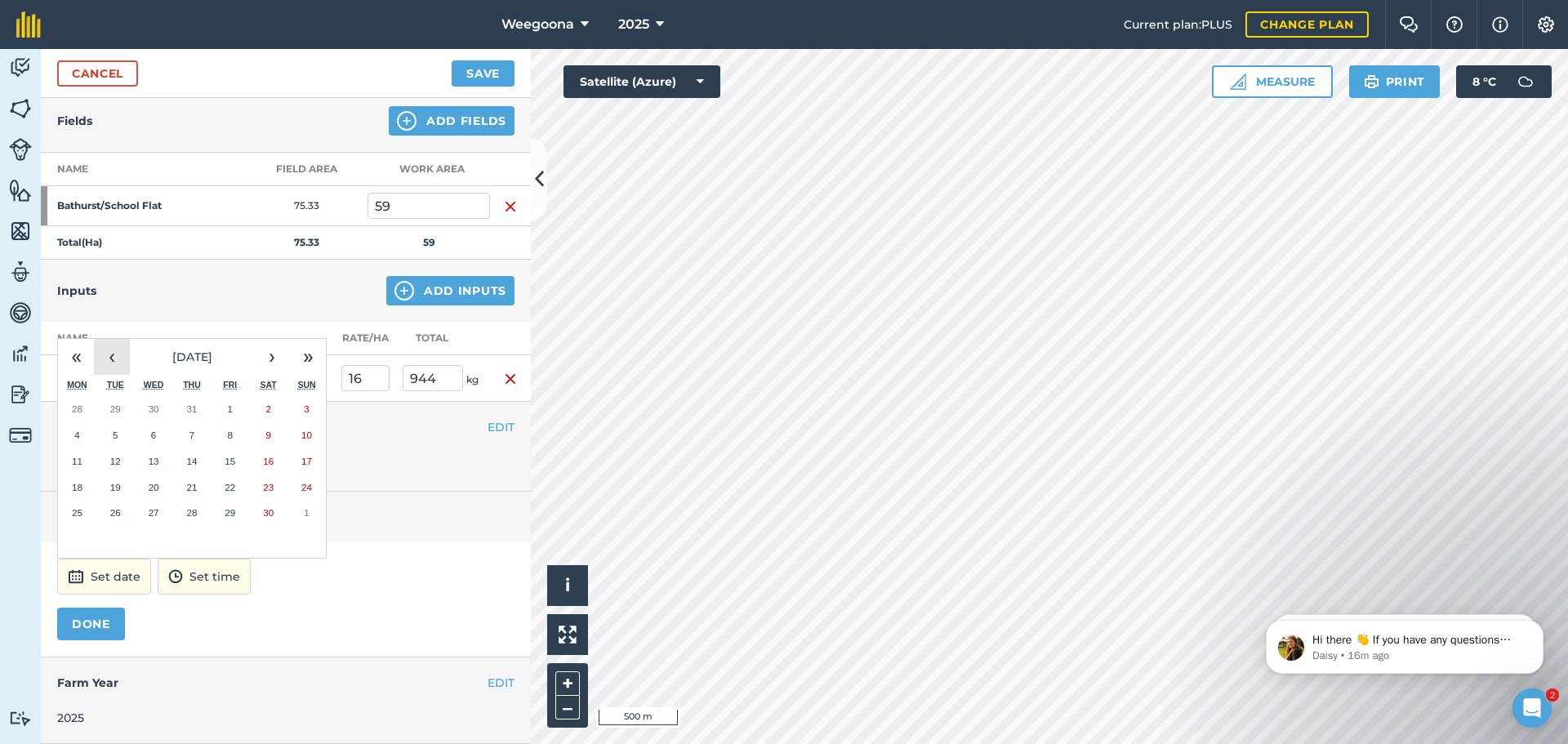 click on "‹" at bounding box center (112, 357) 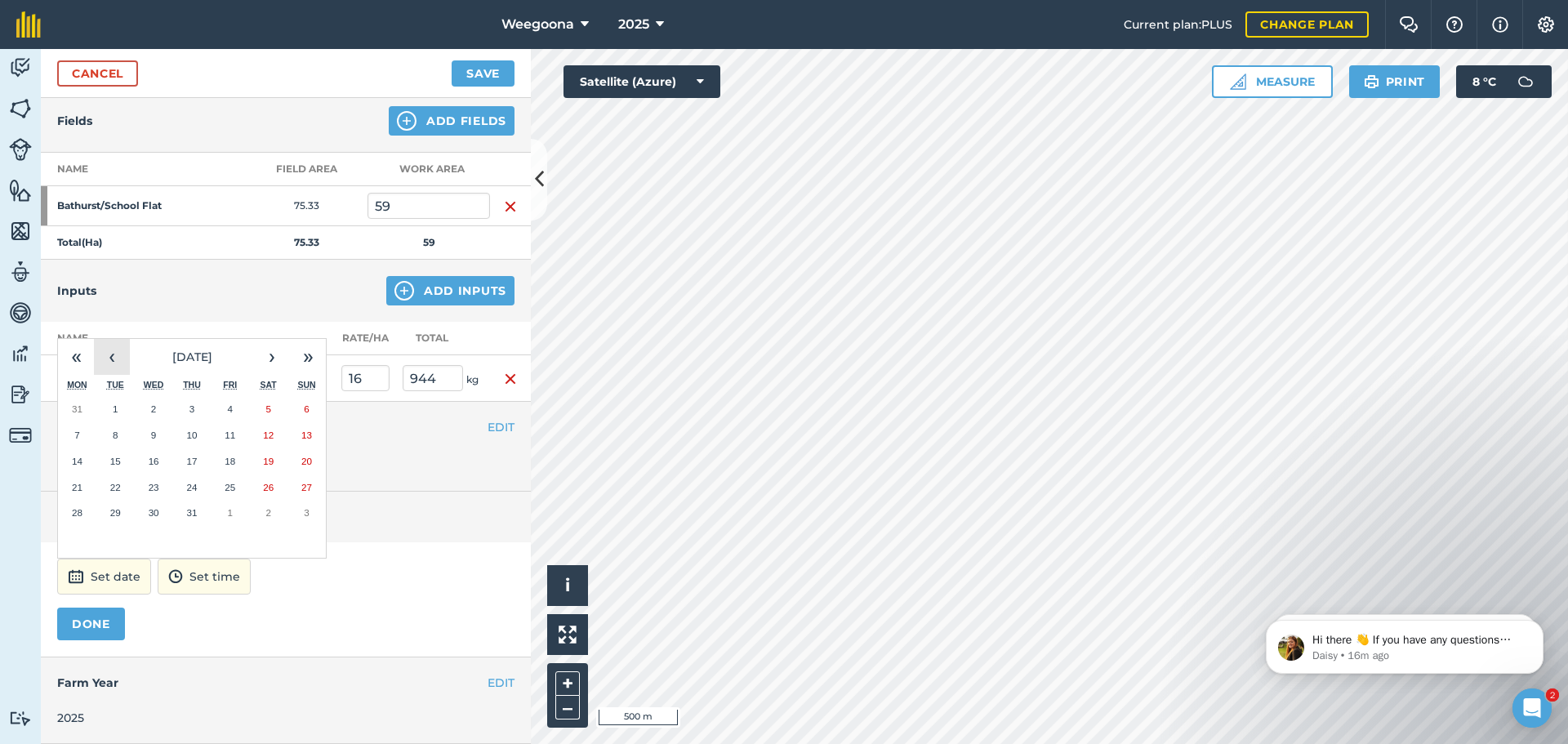 click on "‹" at bounding box center [112, 357] 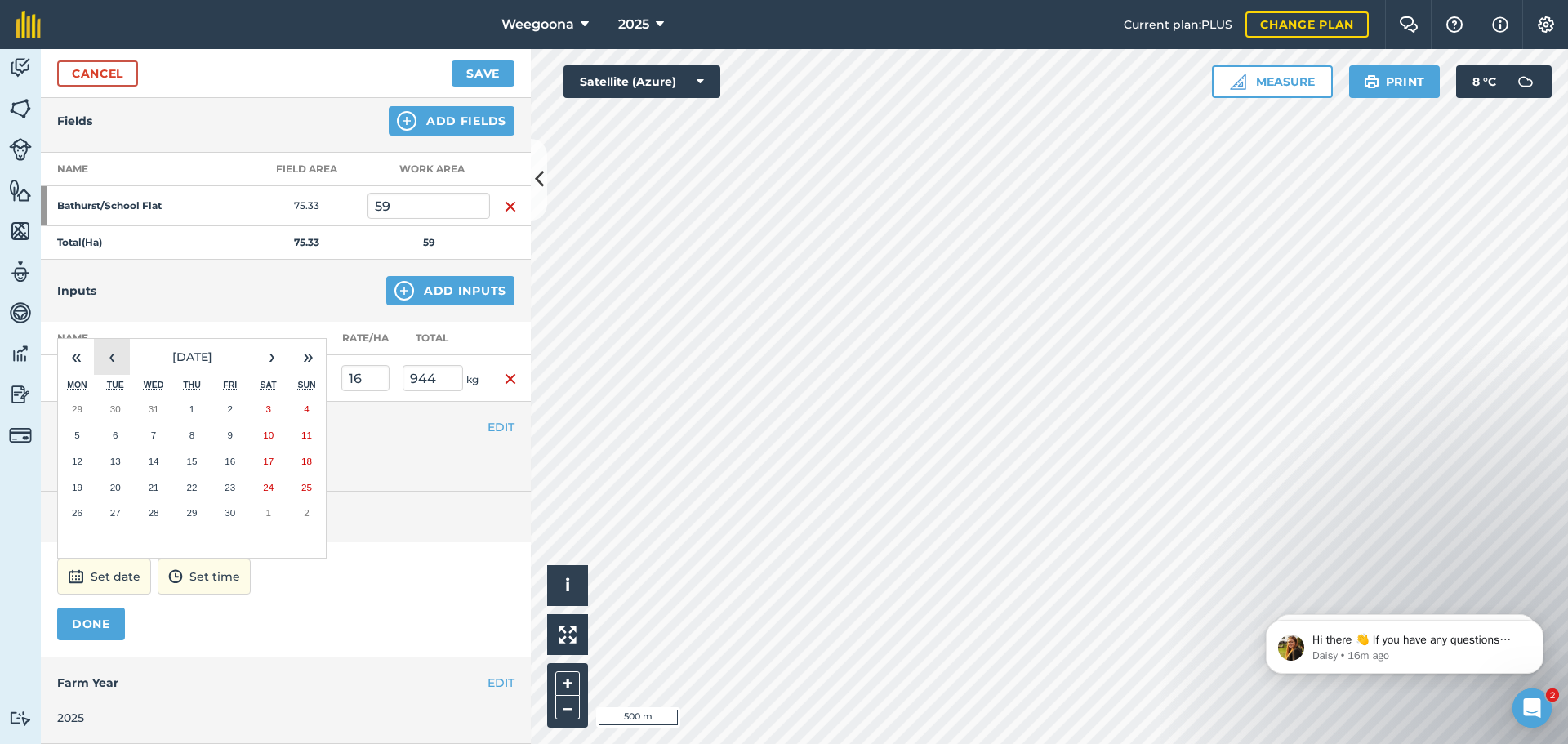 click on "‹" at bounding box center (112, 357) 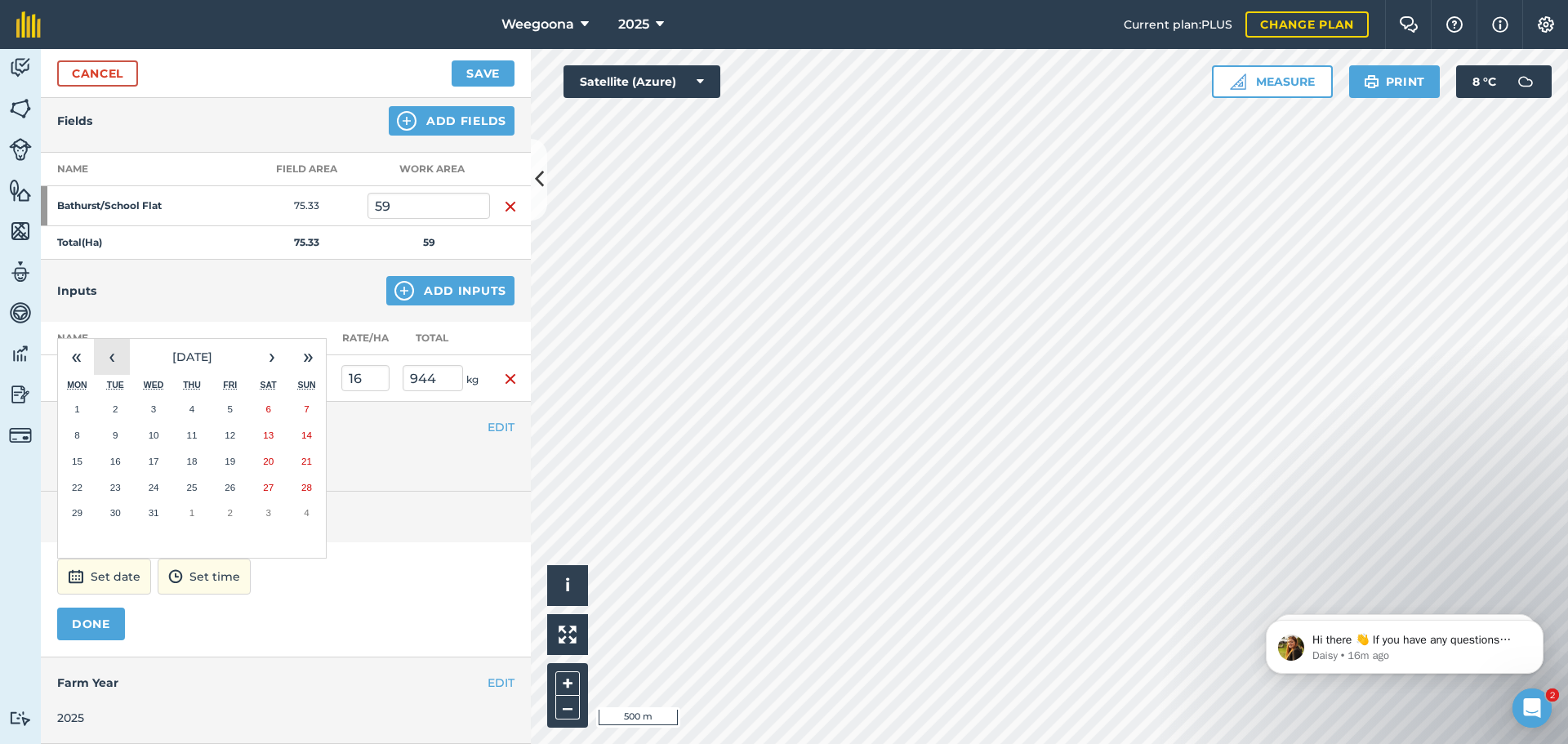 click on "‹" at bounding box center (112, 357) 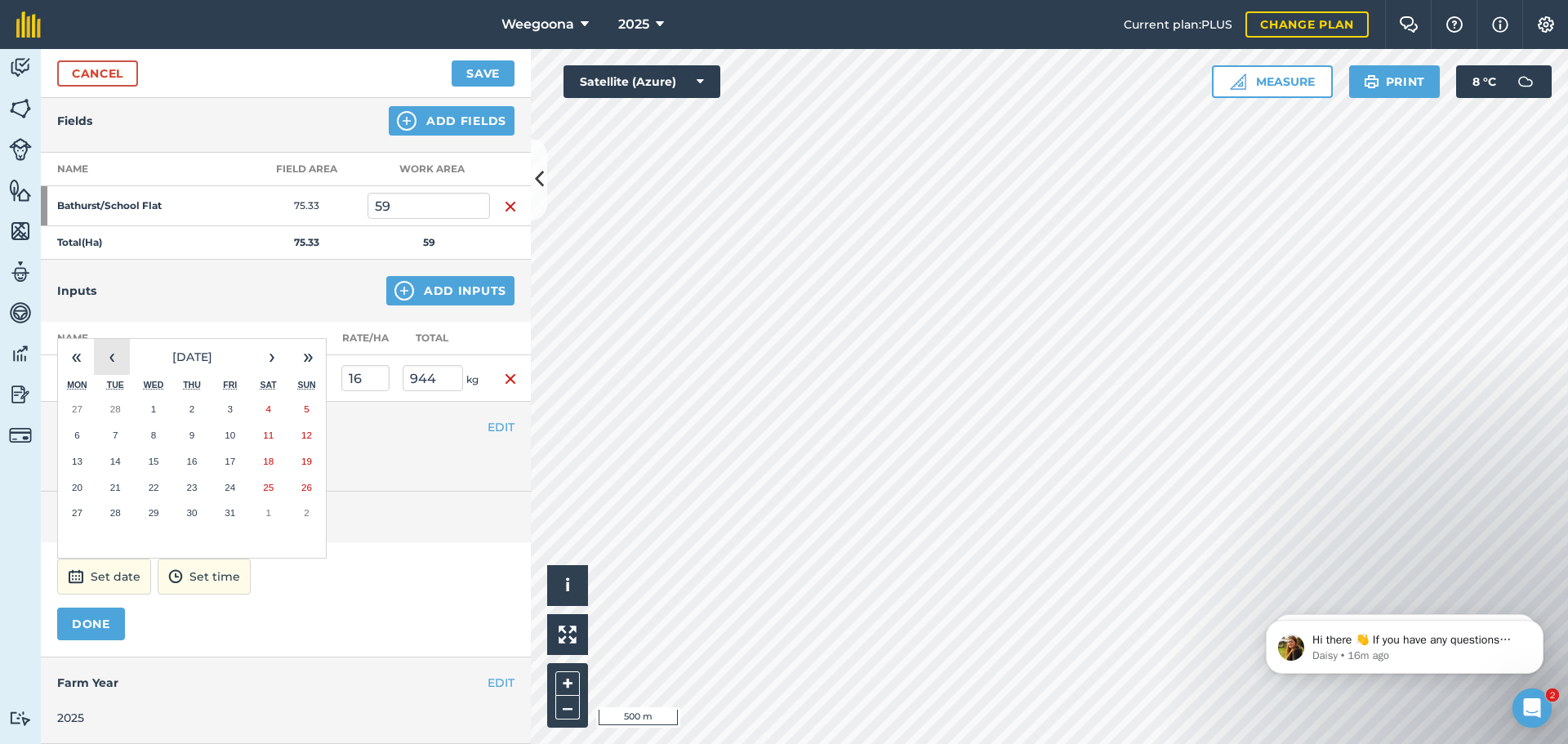 click on "‹" at bounding box center (112, 357) 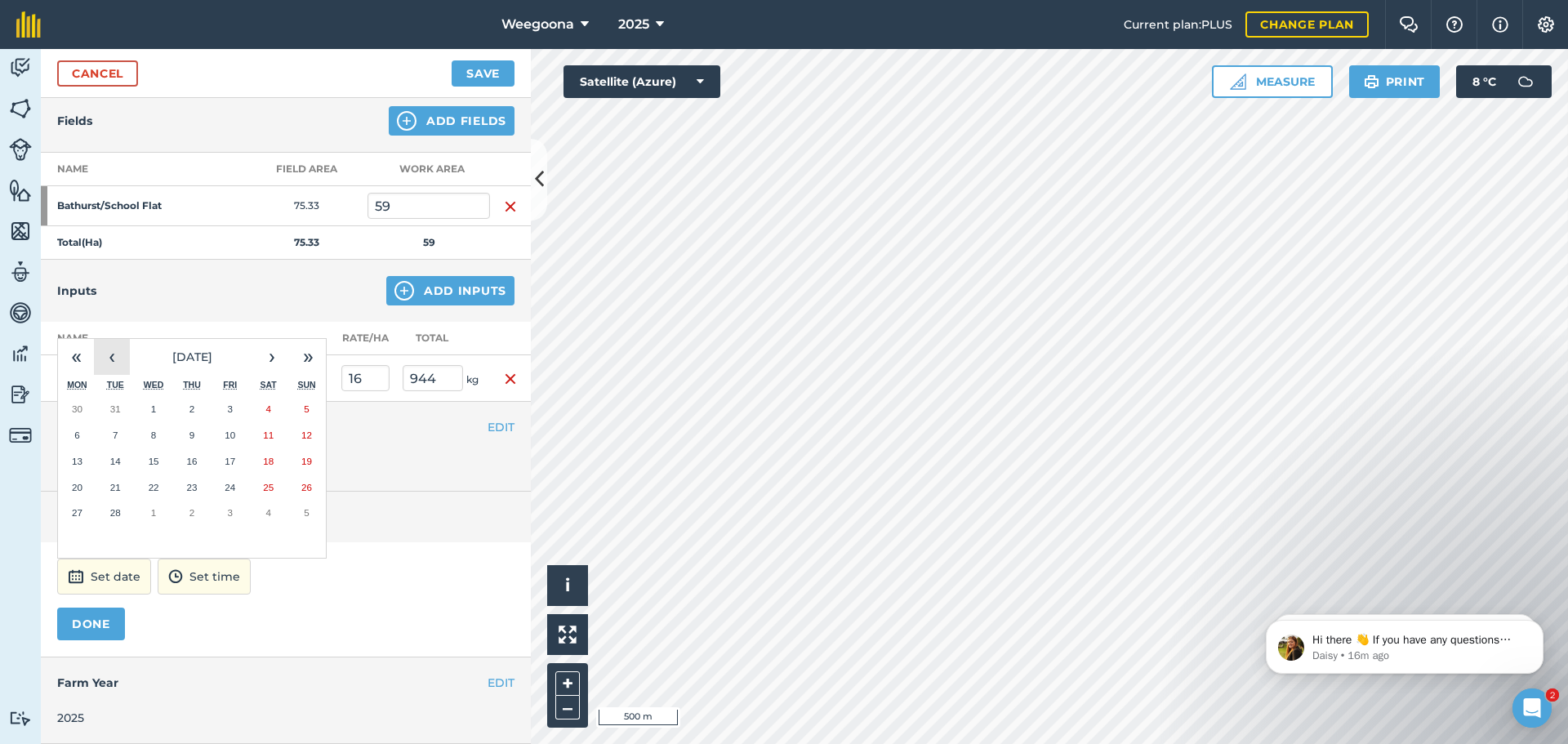 click on "‹" at bounding box center [112, 357] 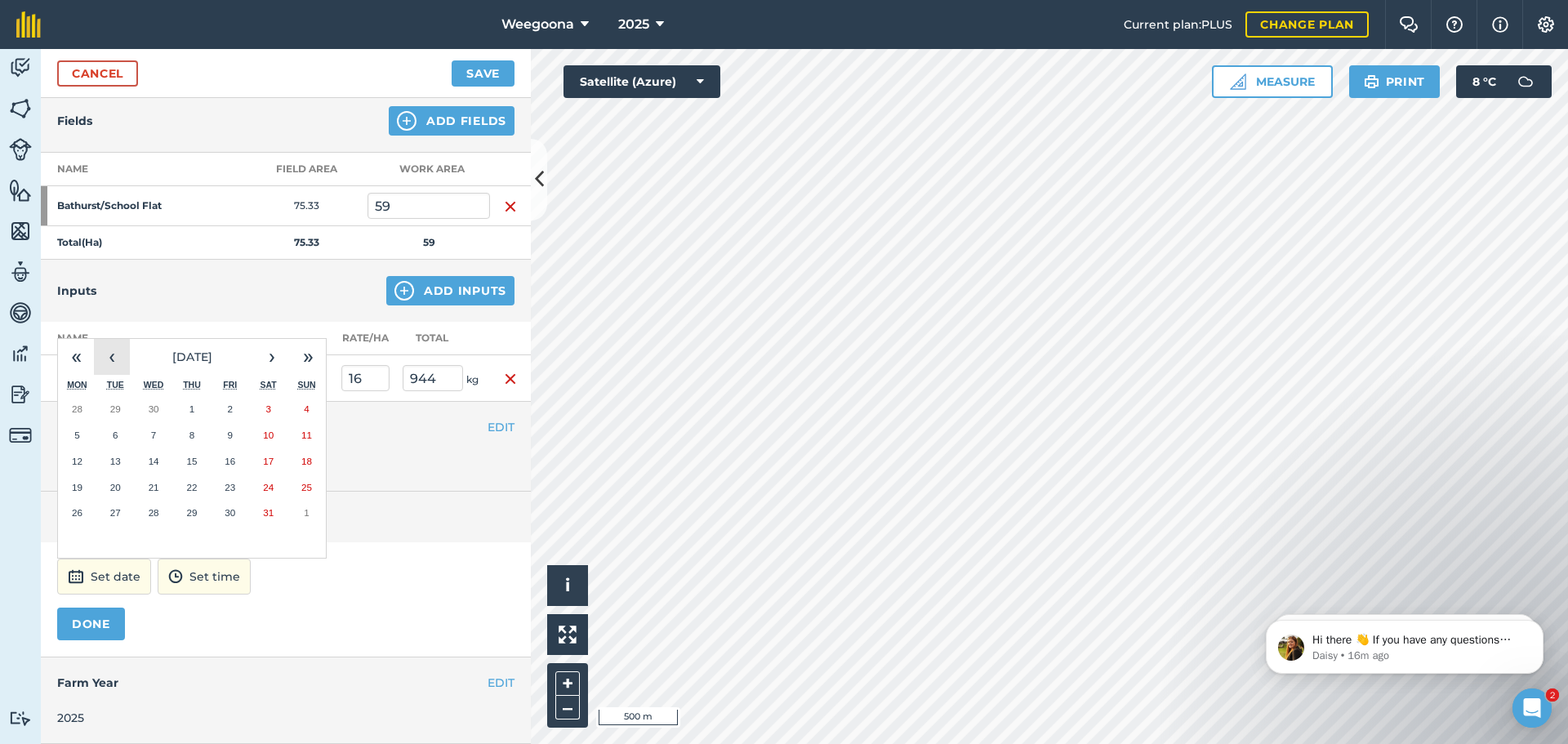 click on "‹" at bounding box center (112, 357) 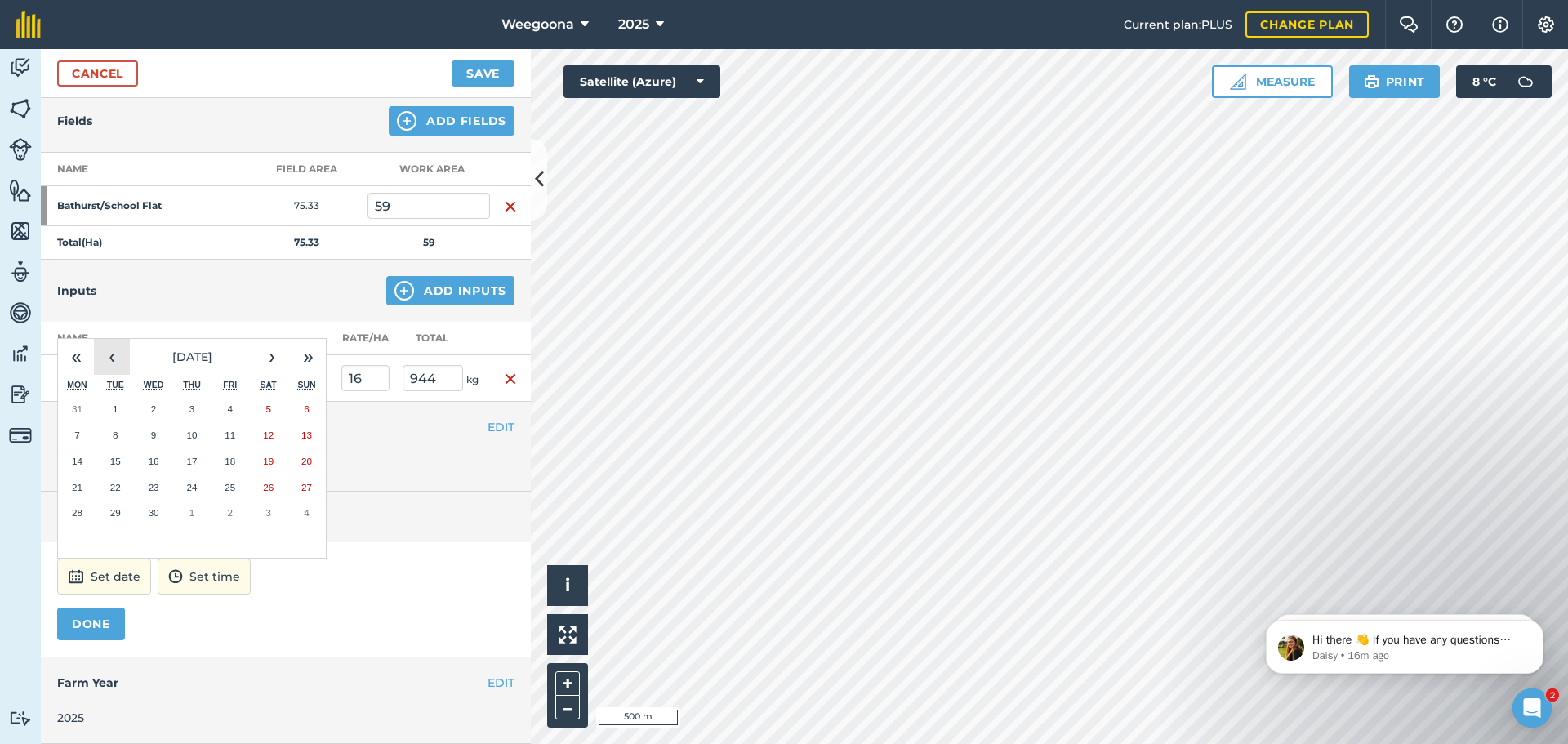 click on "‹" at bounding box center (112, 357) 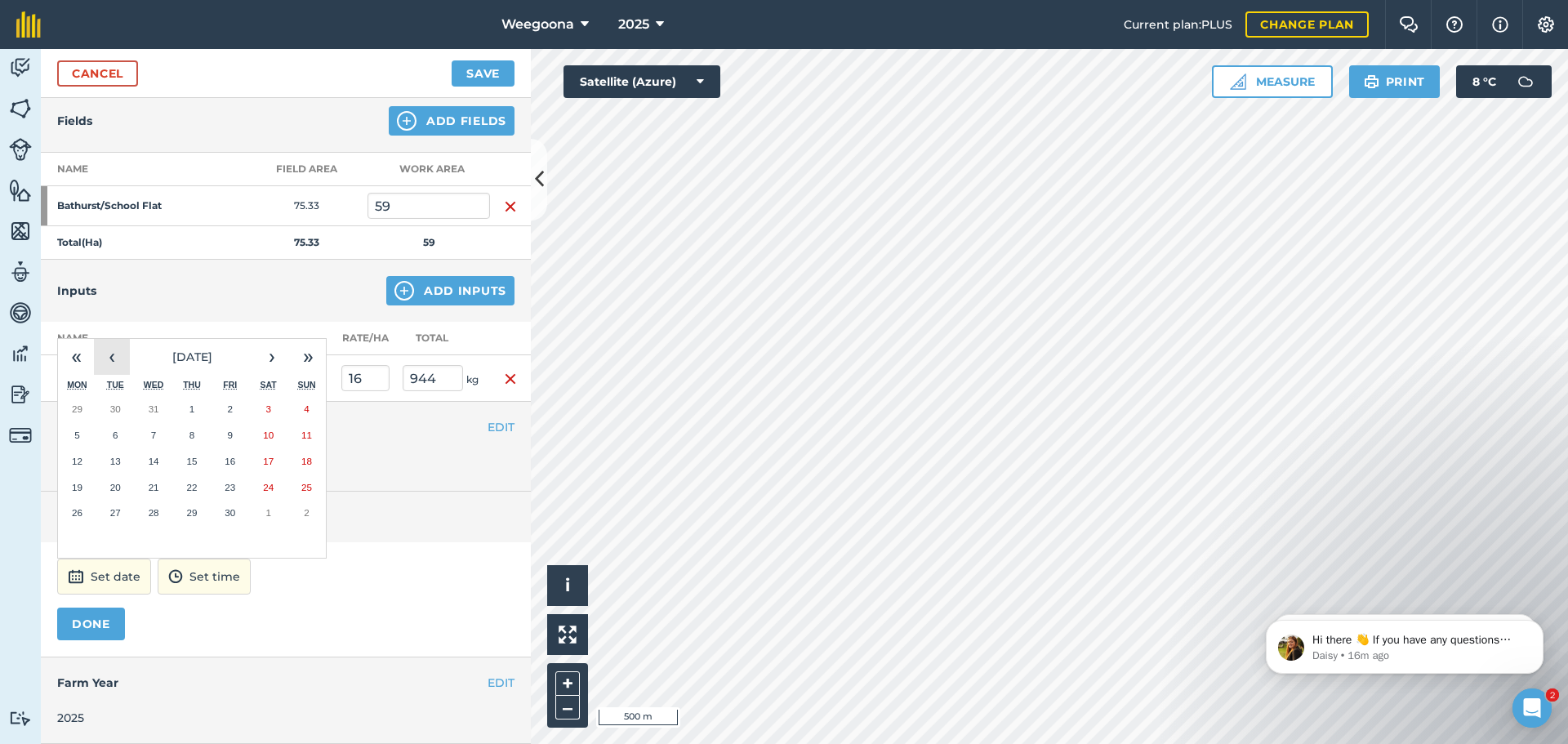 click on "‹" at bounding box center (112, 357) 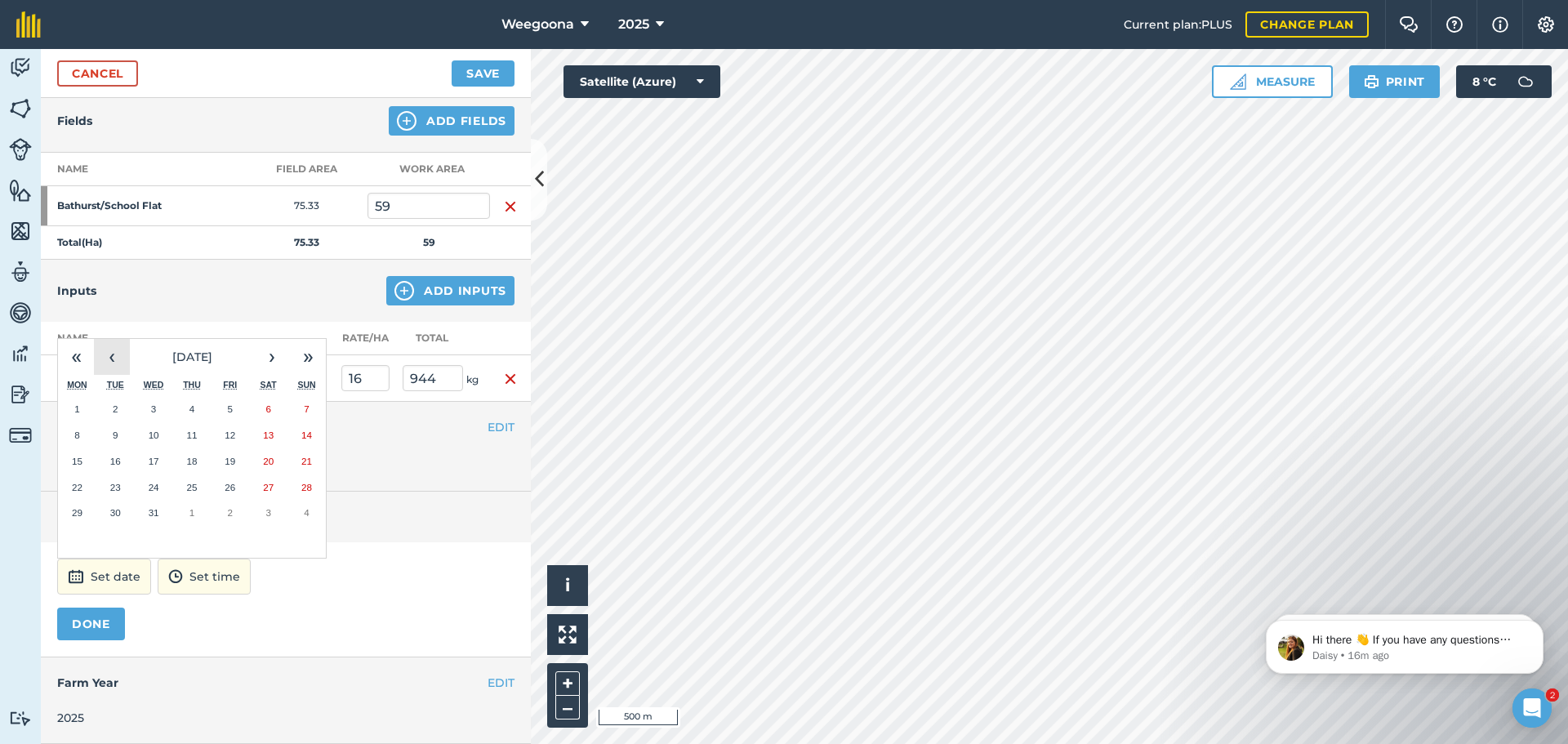 click on "‹" at bounding box center [112, 357] 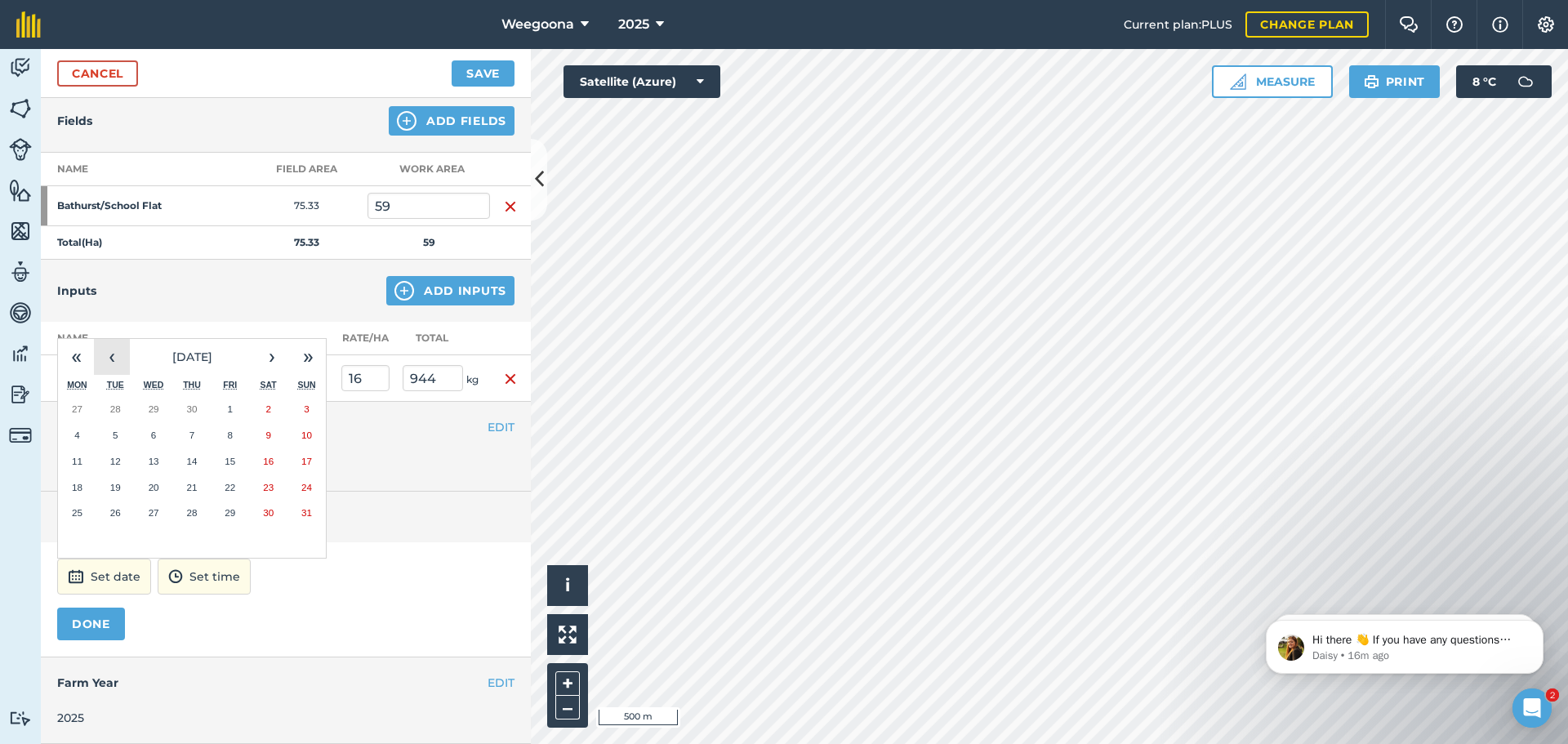 click on "‹" at bounding box center [112, 357] 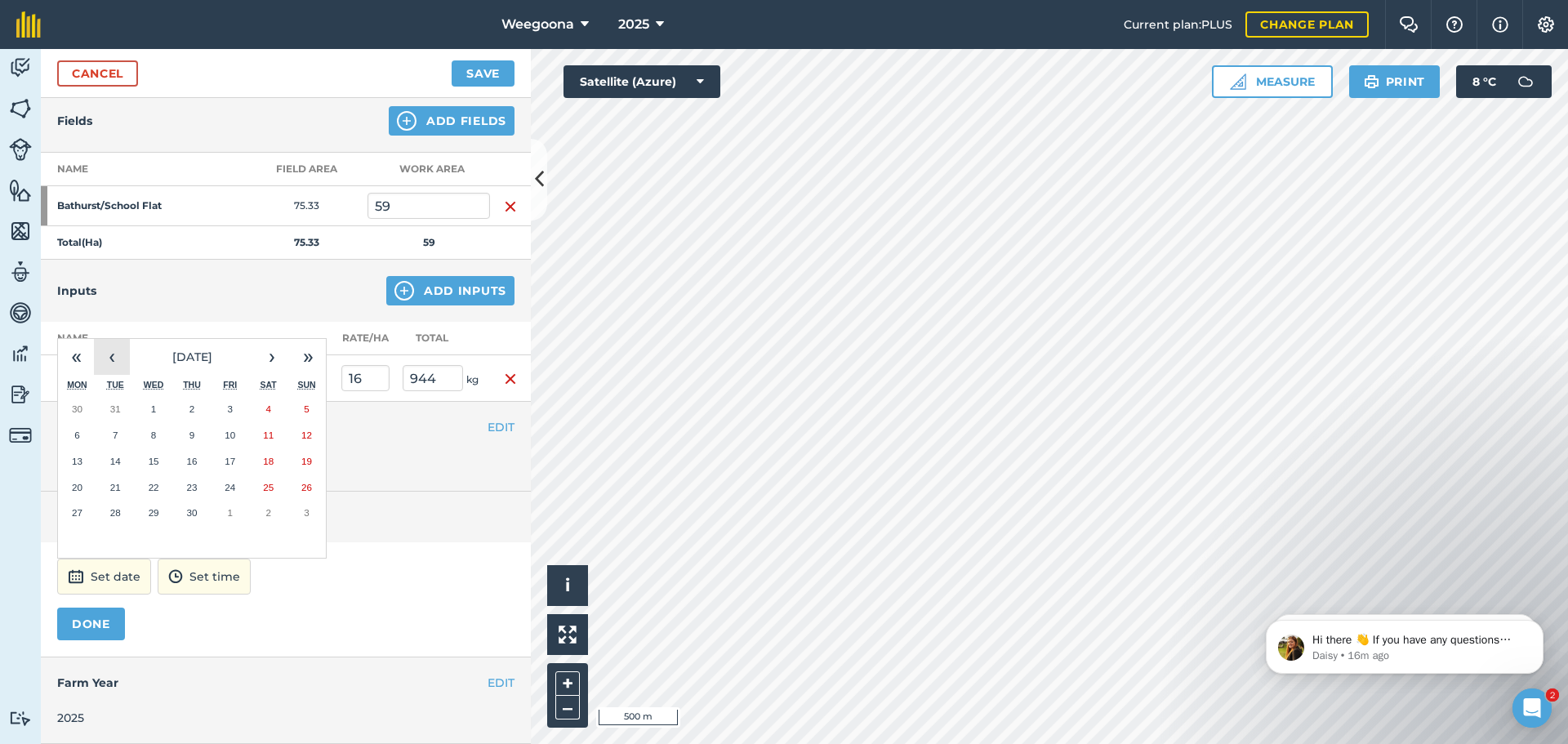 click on "‹" at bounding box center [112, 357] 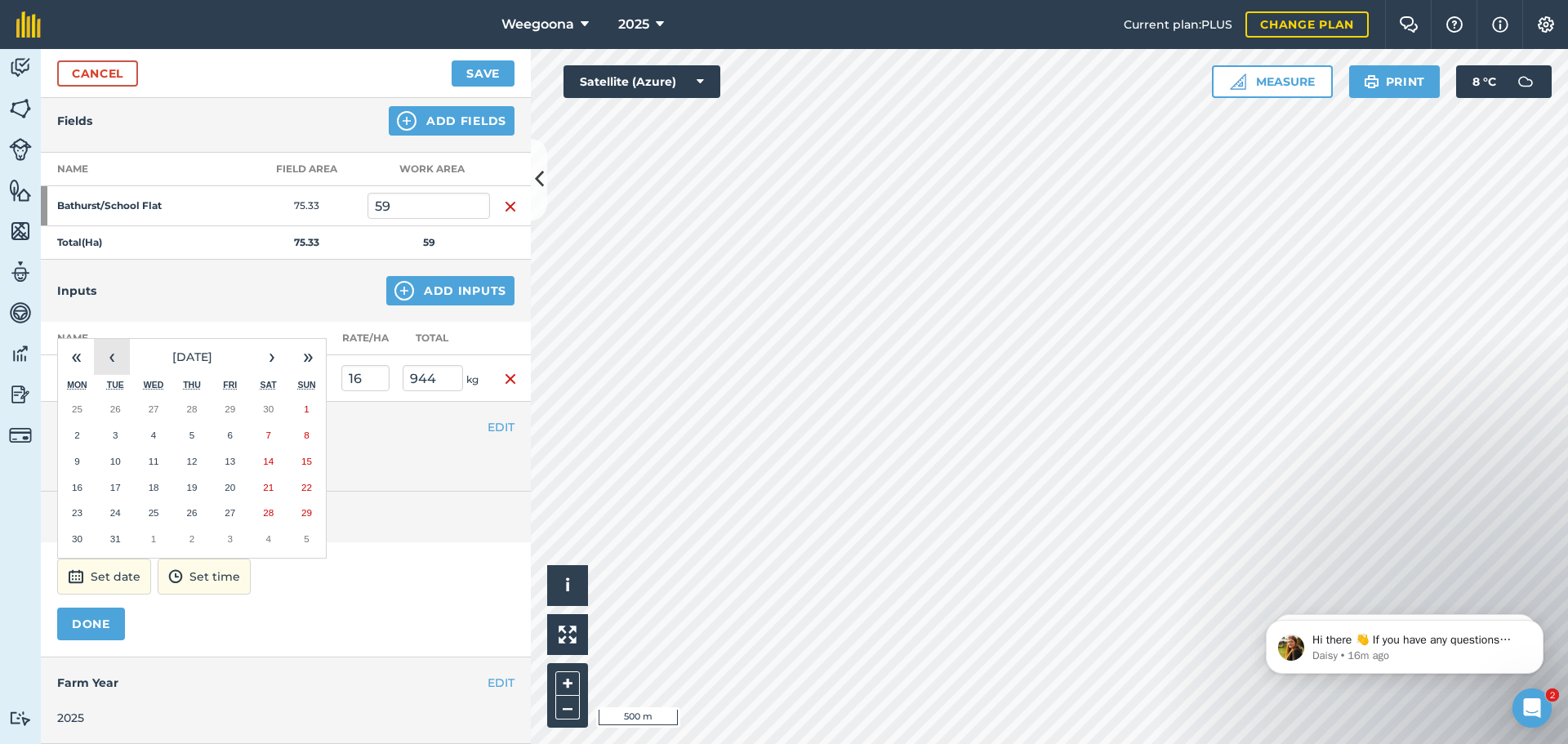 click on "‹" at bounding box center [112, 357] 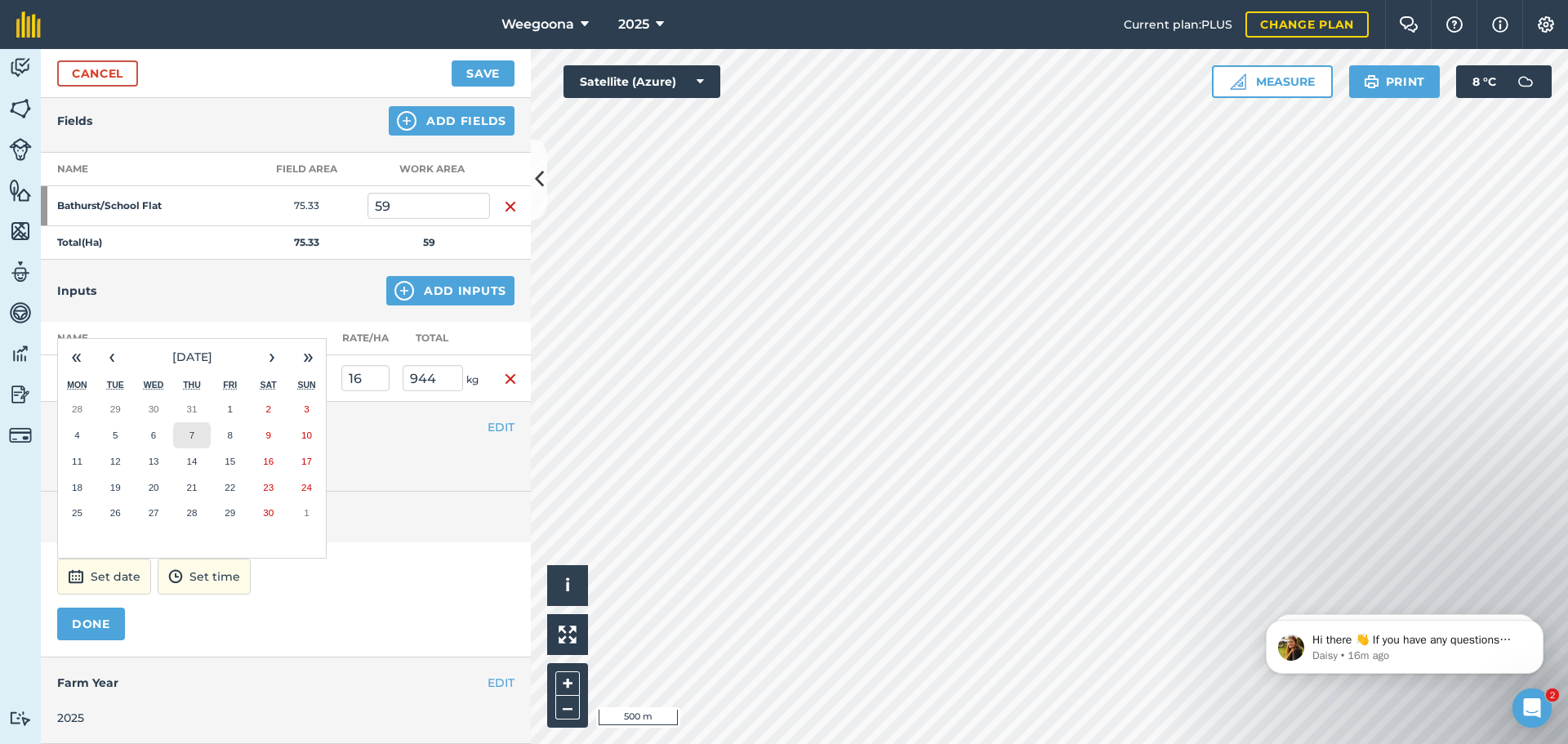 click on "7" at bounding box center (192, 434) 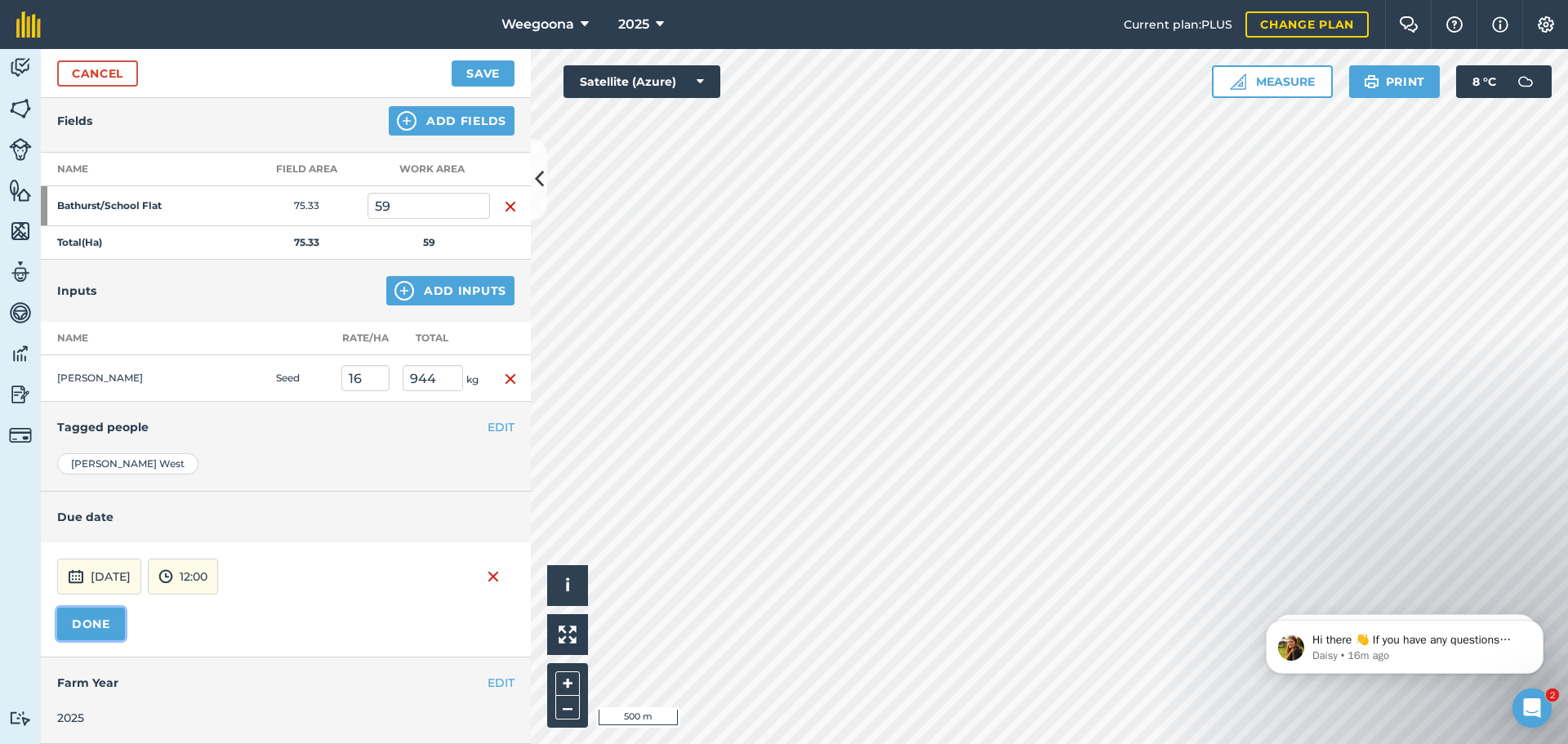 click on "DONE" at bounding box center [91, 624] 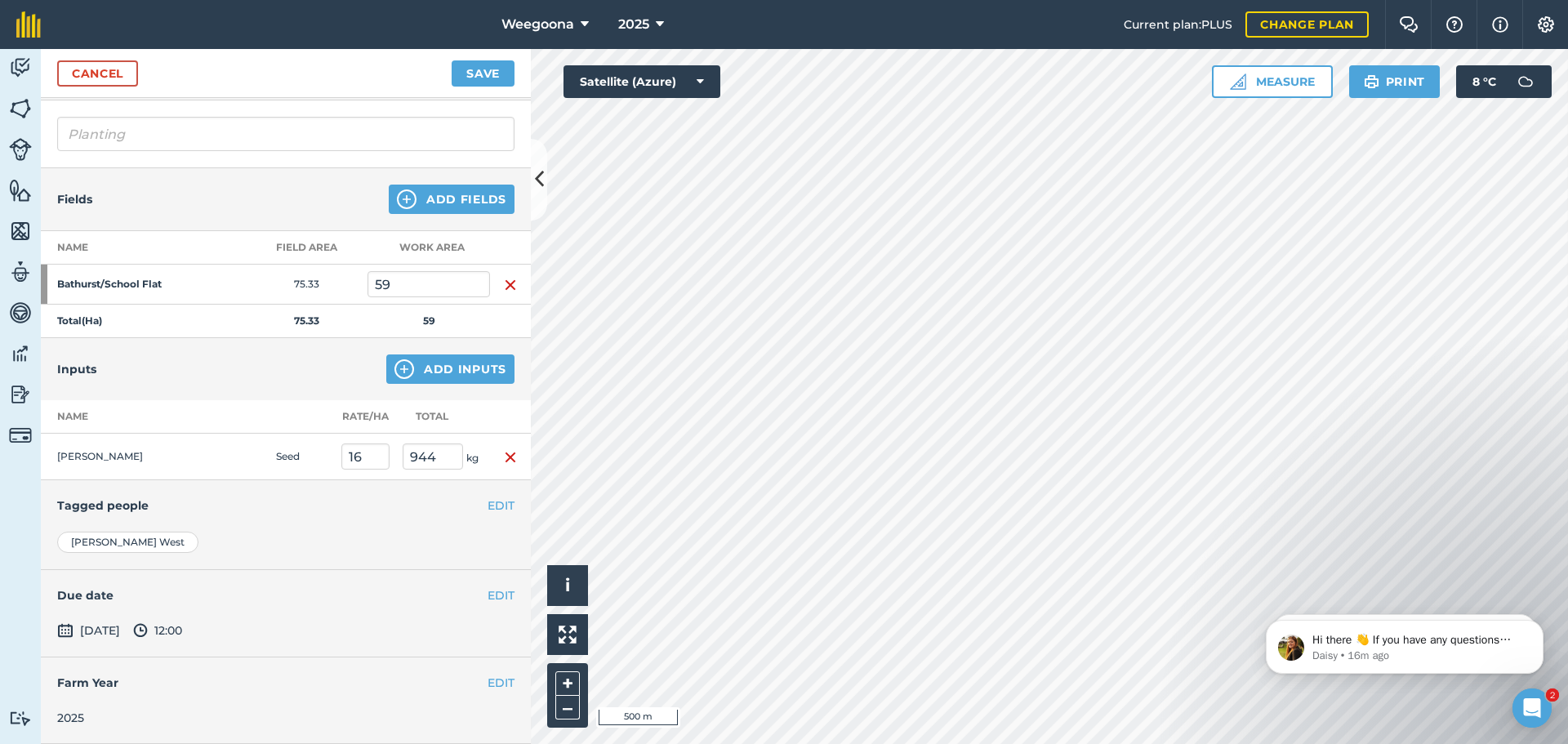scroll, scrollTop: 102, scrollLeft: 0, axis: vertical 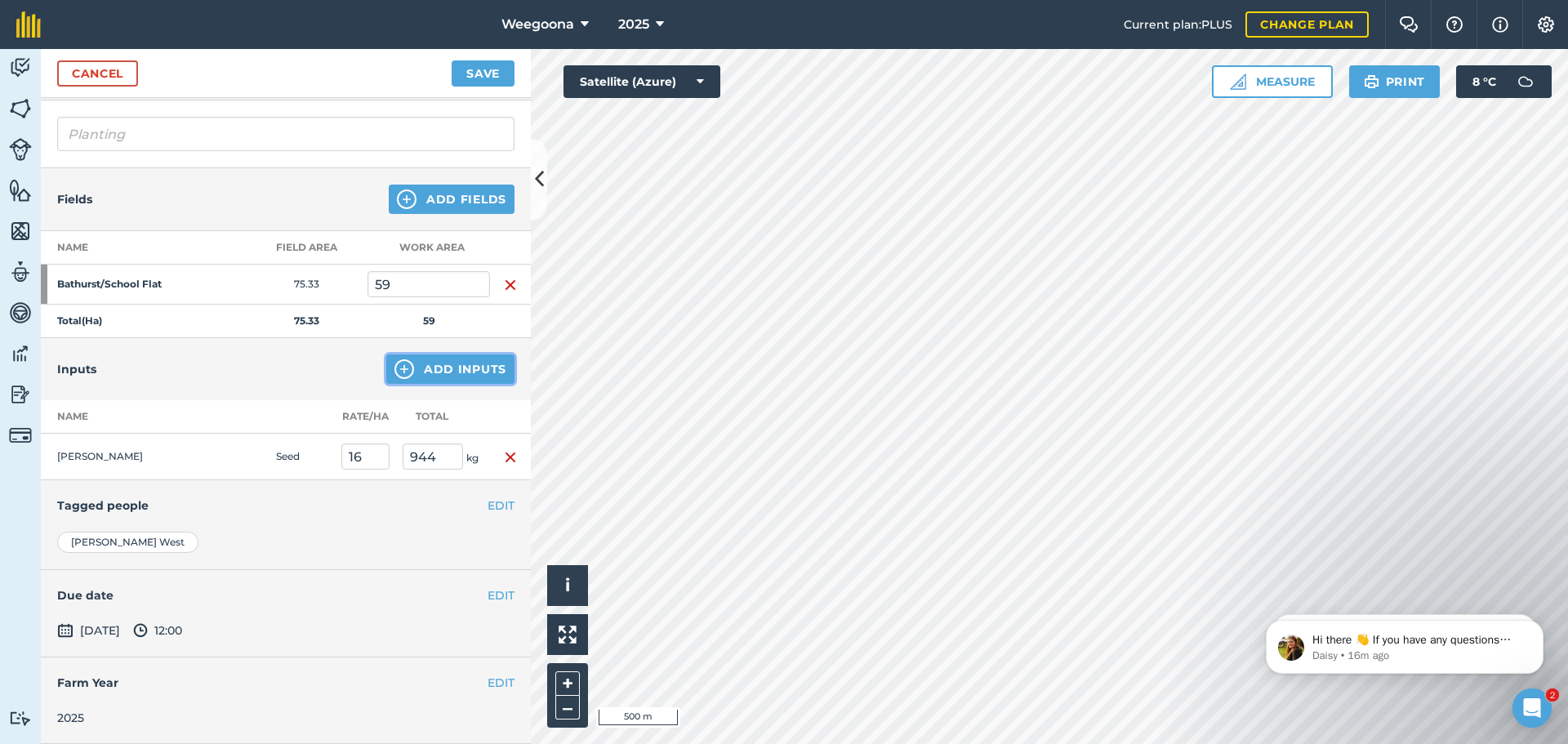 click on "Add Inputs" at bounding box center [450, 369] 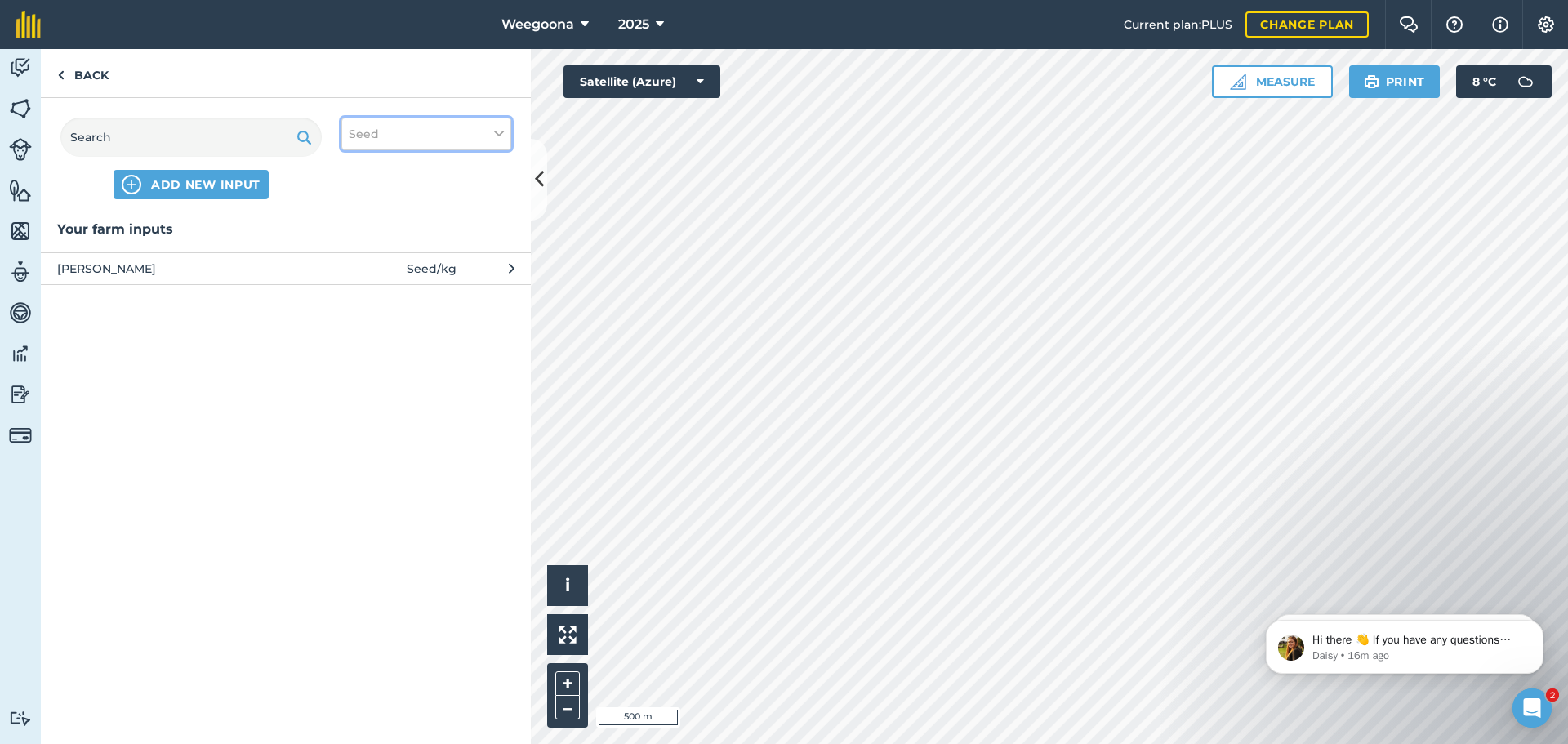 click on "Seed" at bounding box center (426, 134) 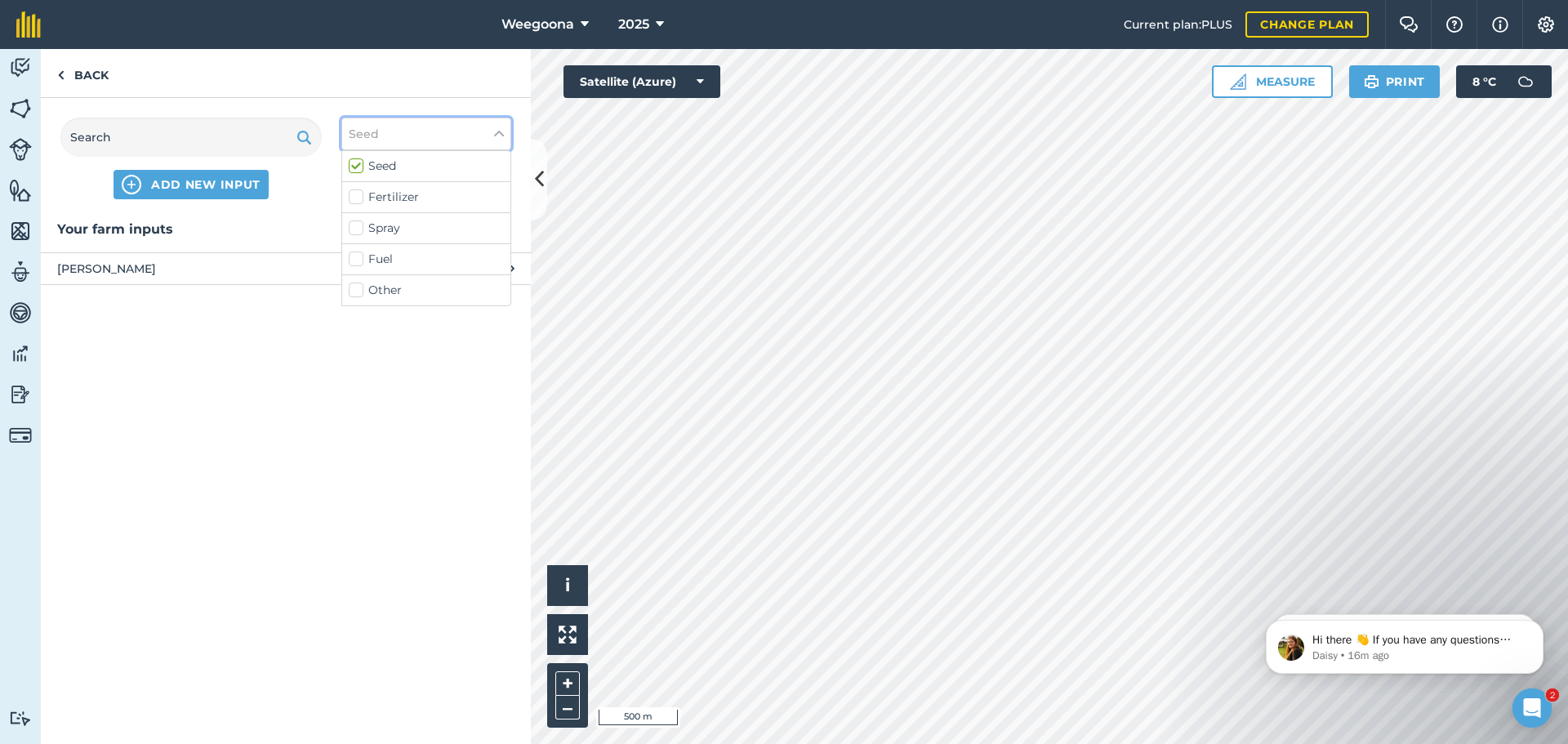 click on "Seed" at bounding box center [426, 134] 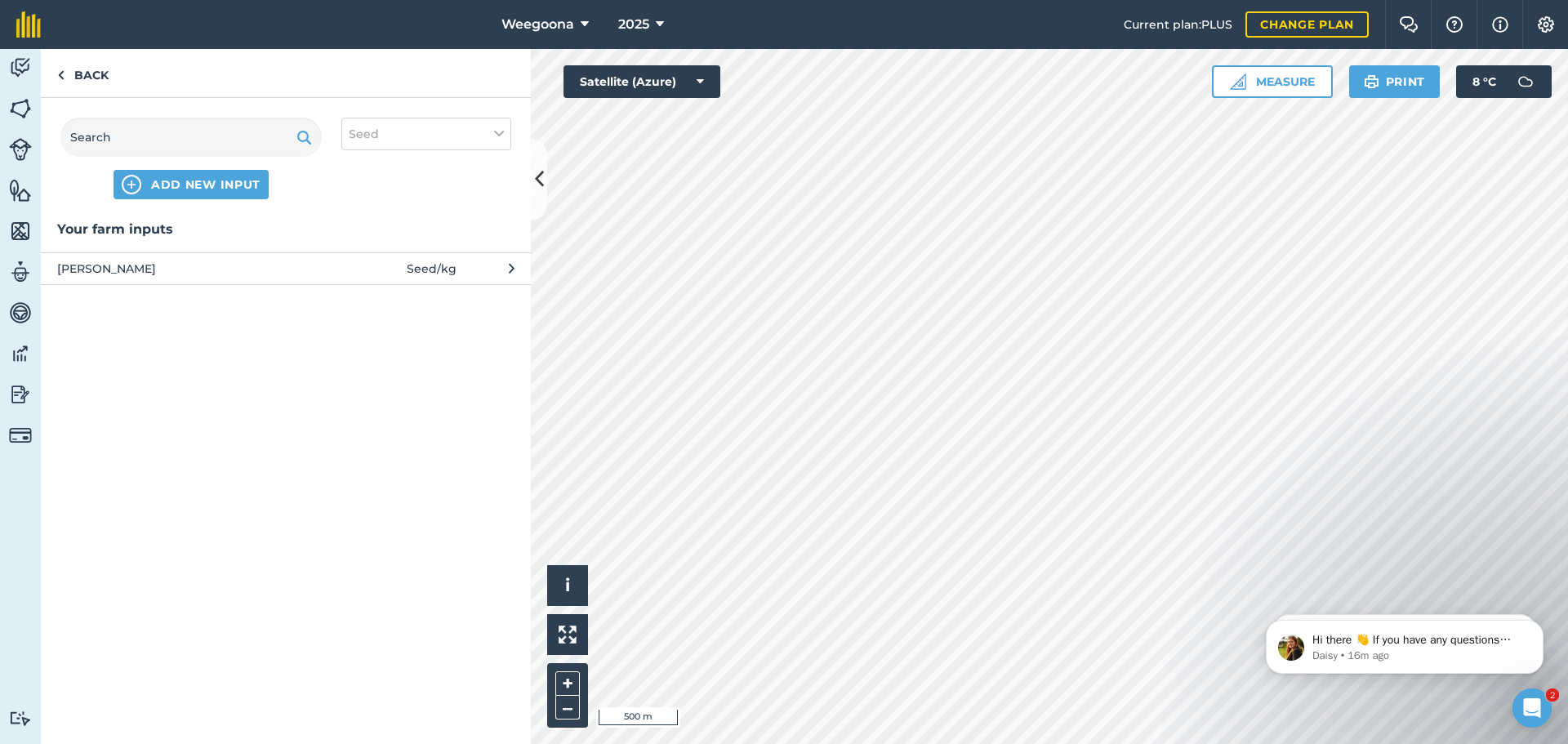 click on "ADD NEW INPUT" at bounding box center (191, 158) 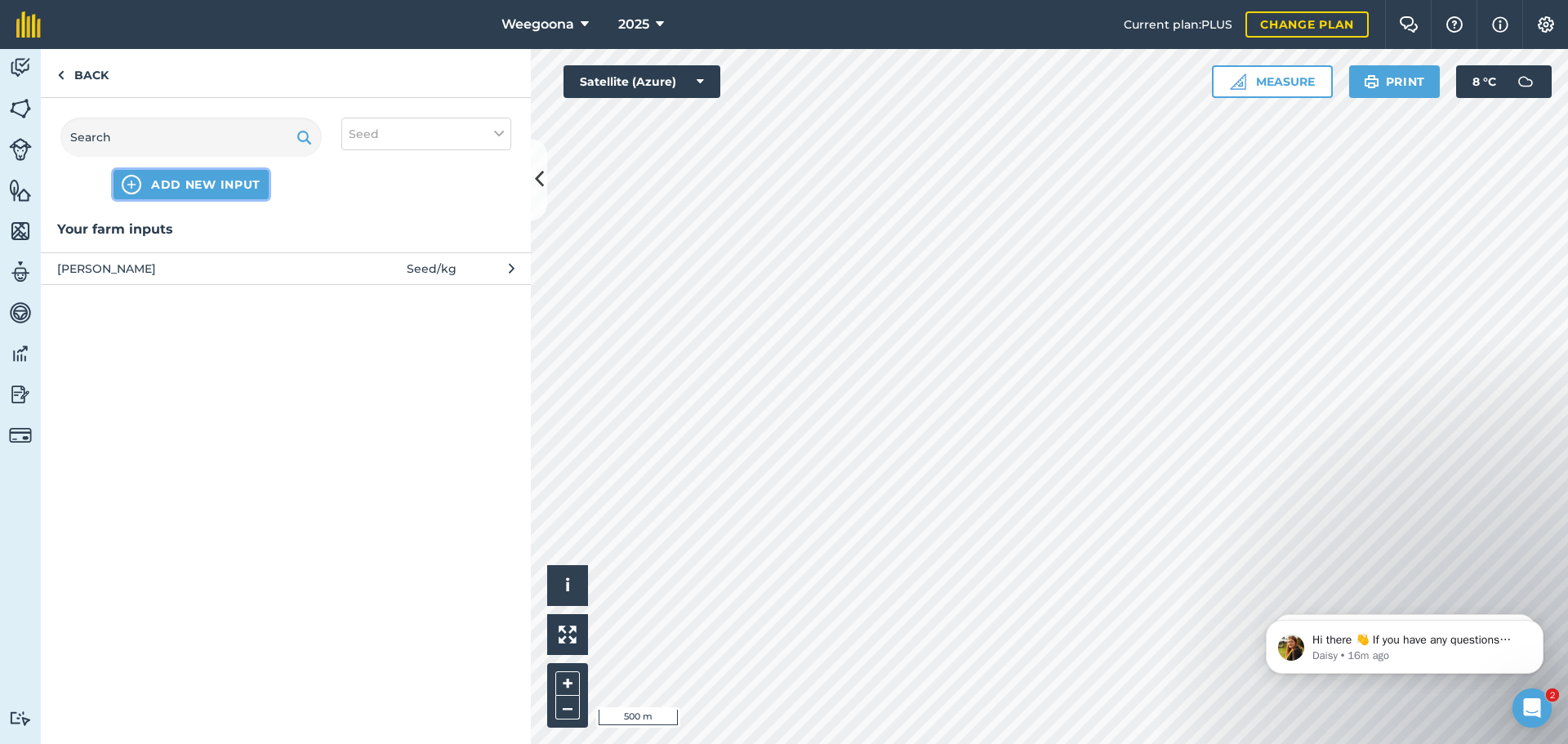 click on "ADD NEW INPUT" at bounding box center [206, 185] 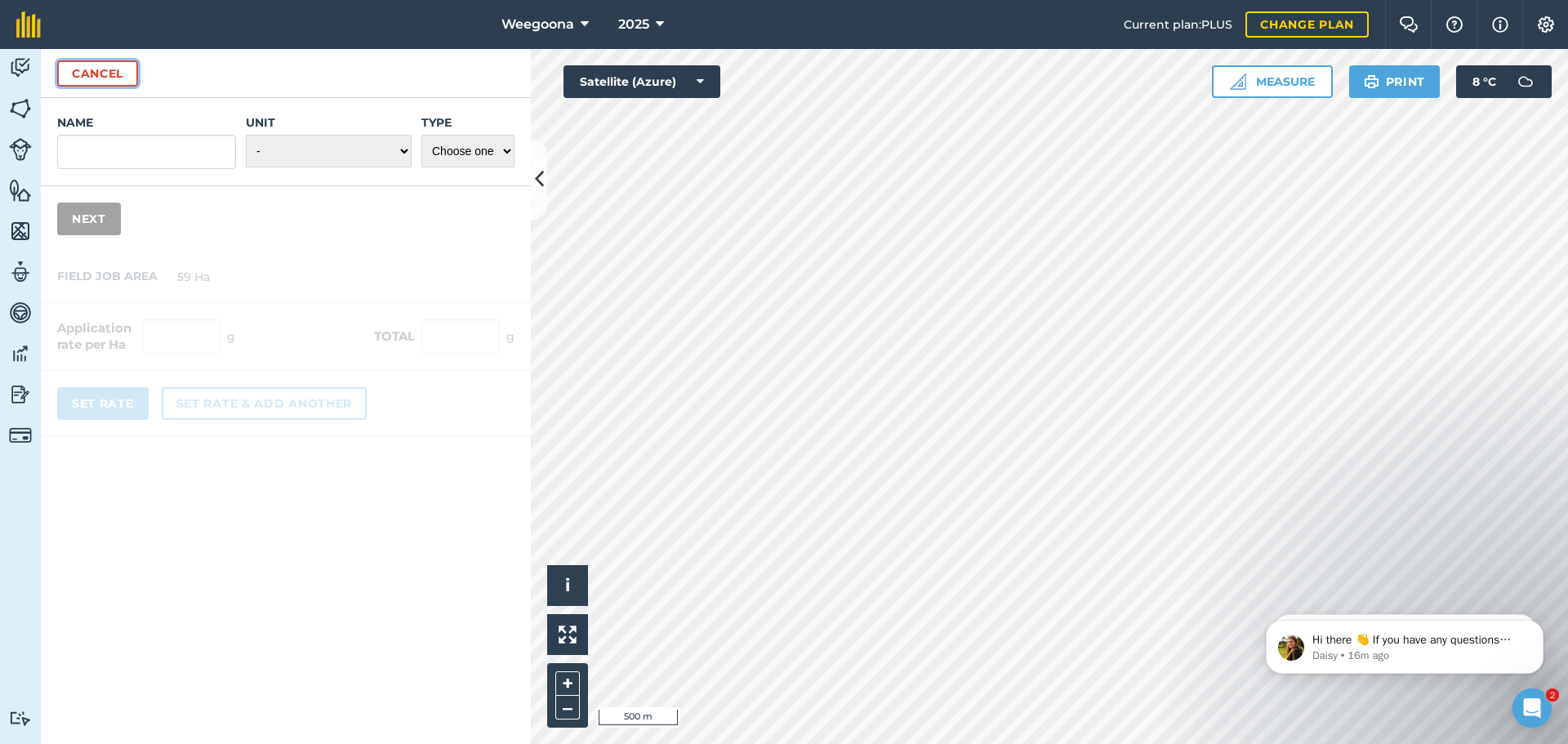 click on "Cancel" at bounding box center (97, 74) 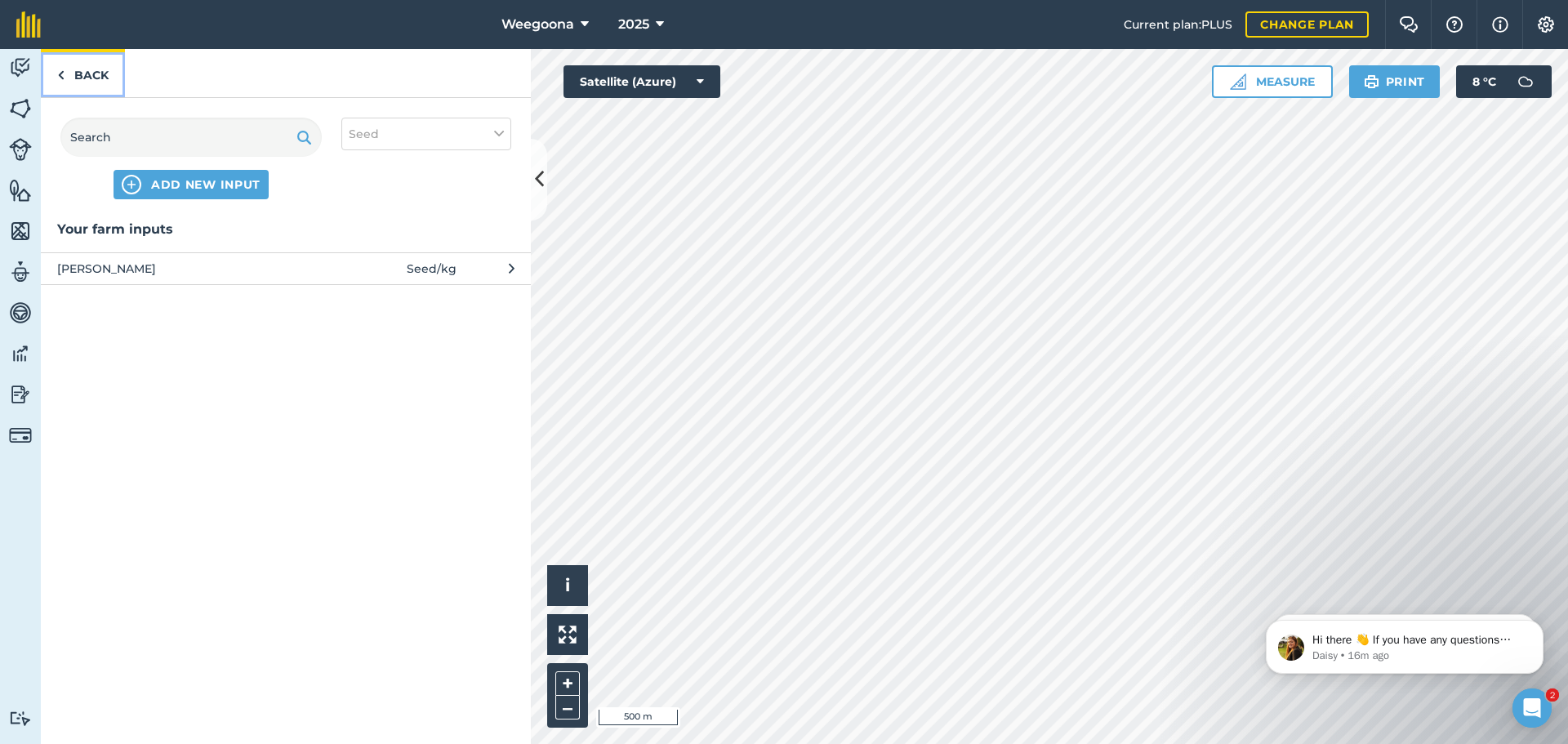click on "Back" at bounding box center (82, 73) 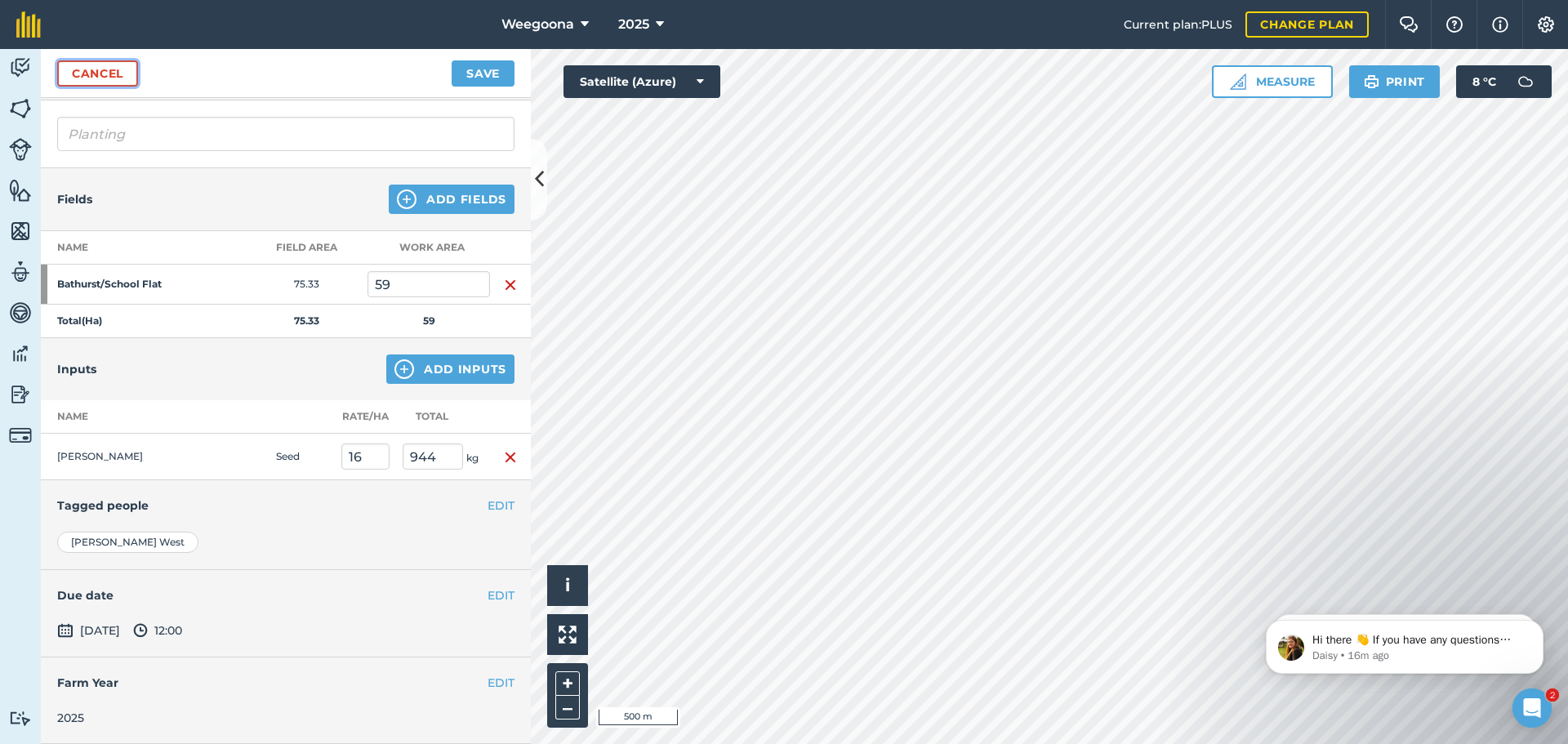 click on "Cancel" at bounding box center (97, 74) 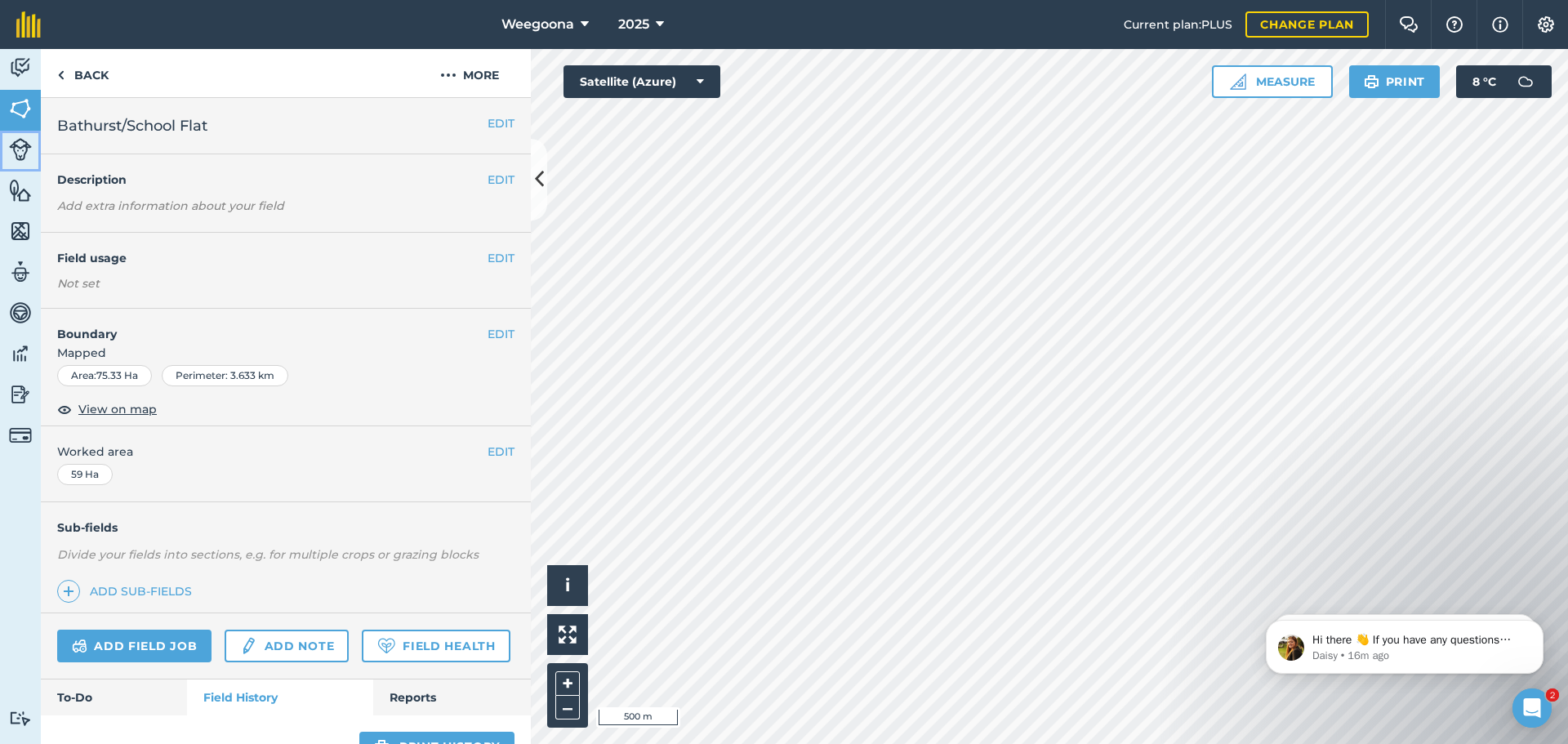 click at bounding box center [20, 149] 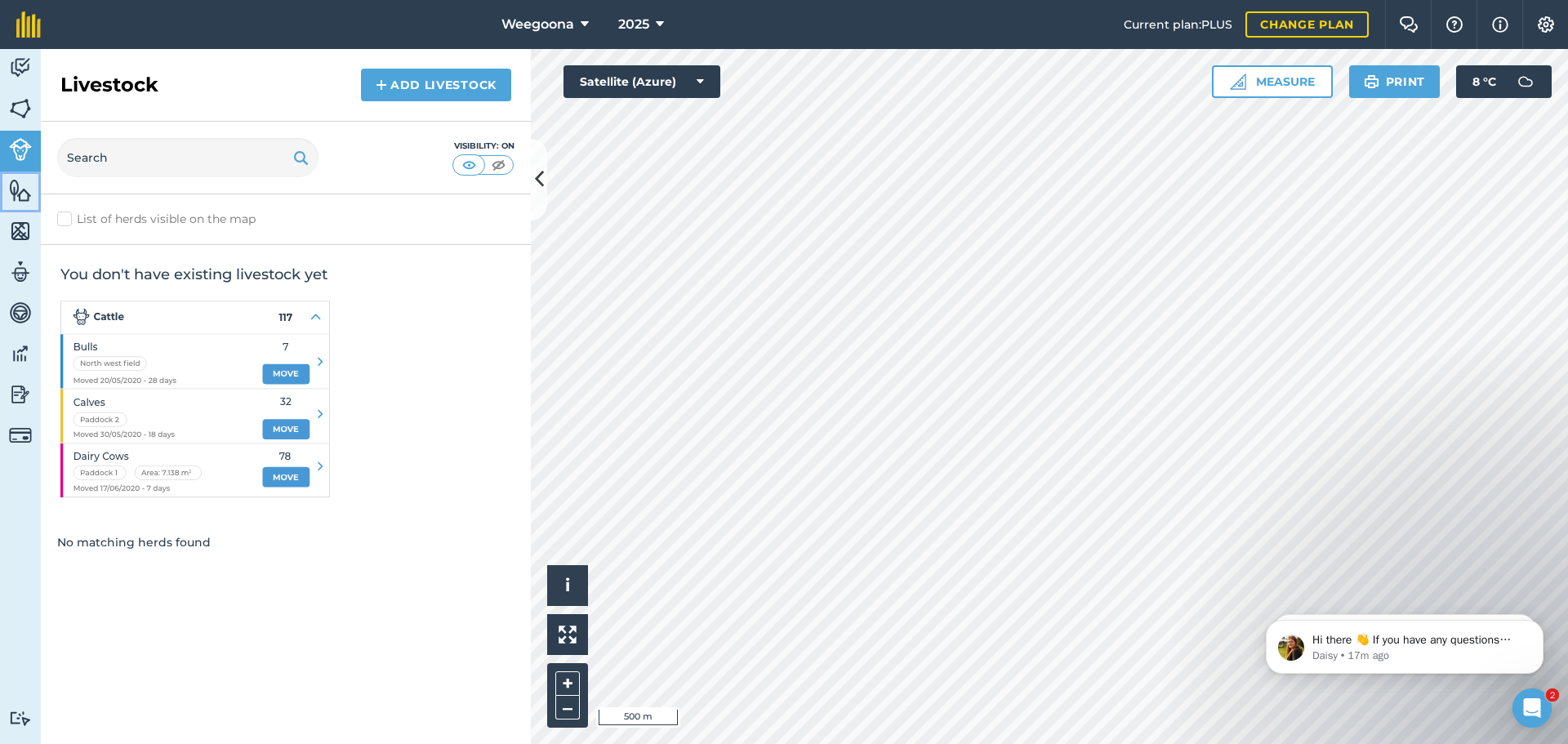 click at bounding box center (20, 190) 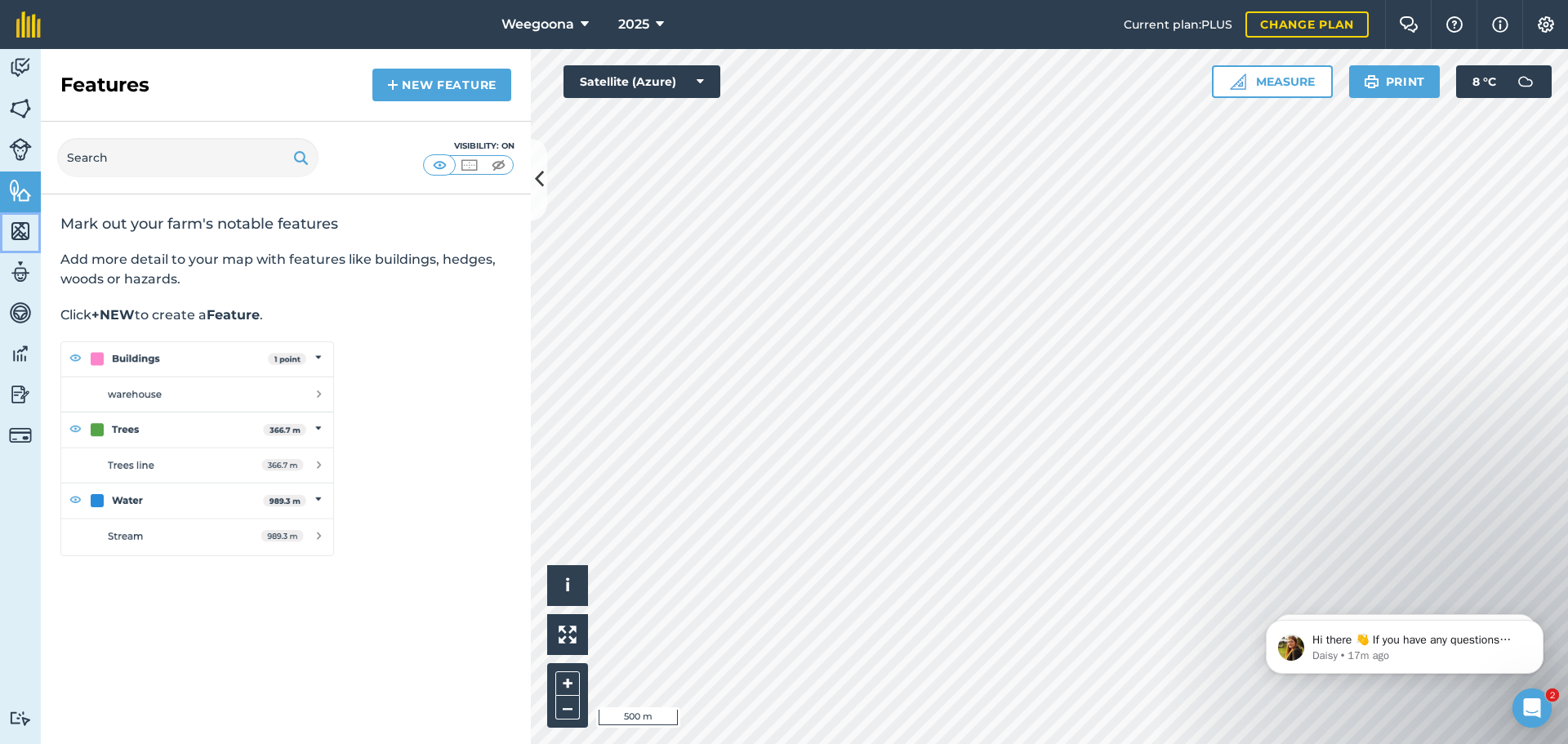 click at bounding box center (20, 231) 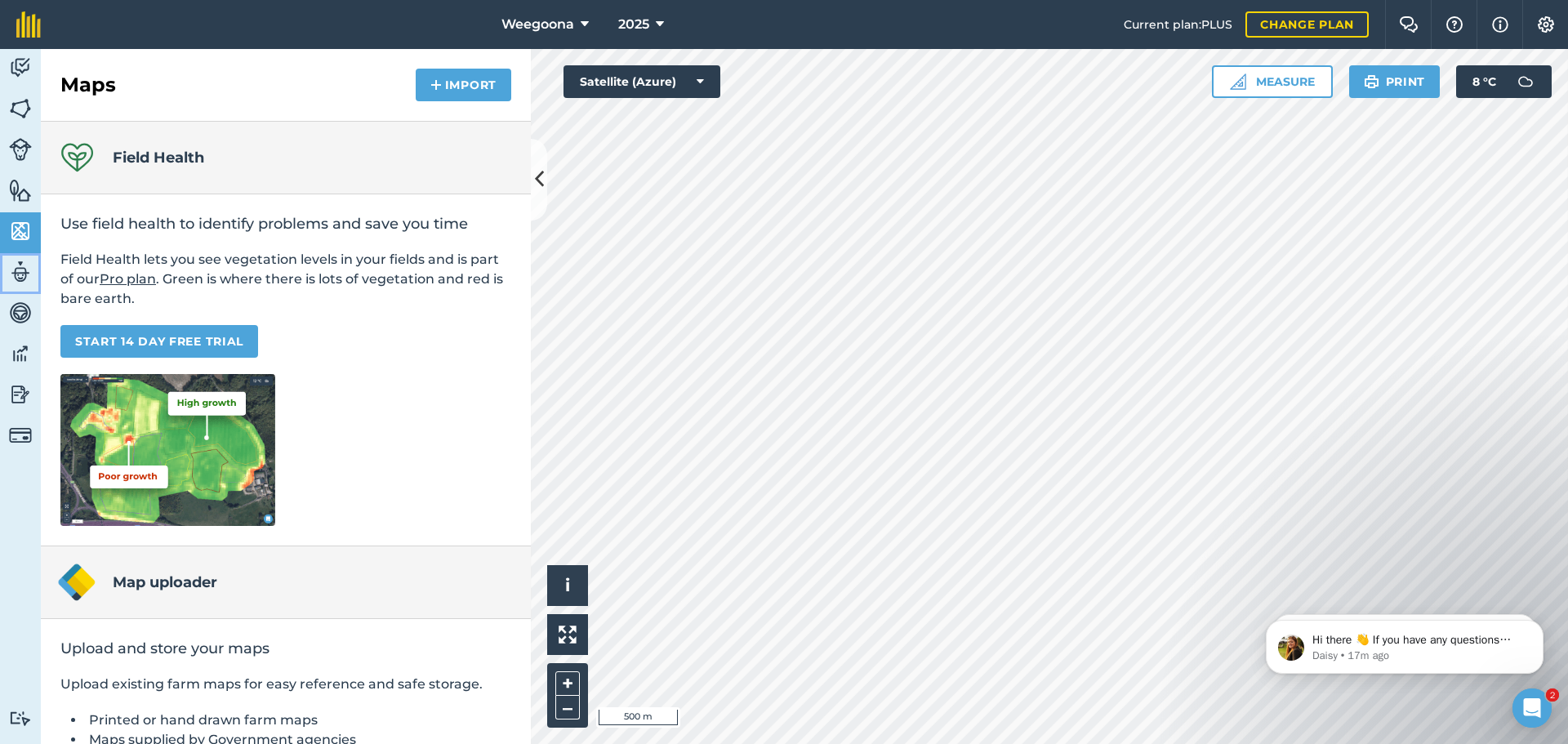 click at bounding box center [20, 272] 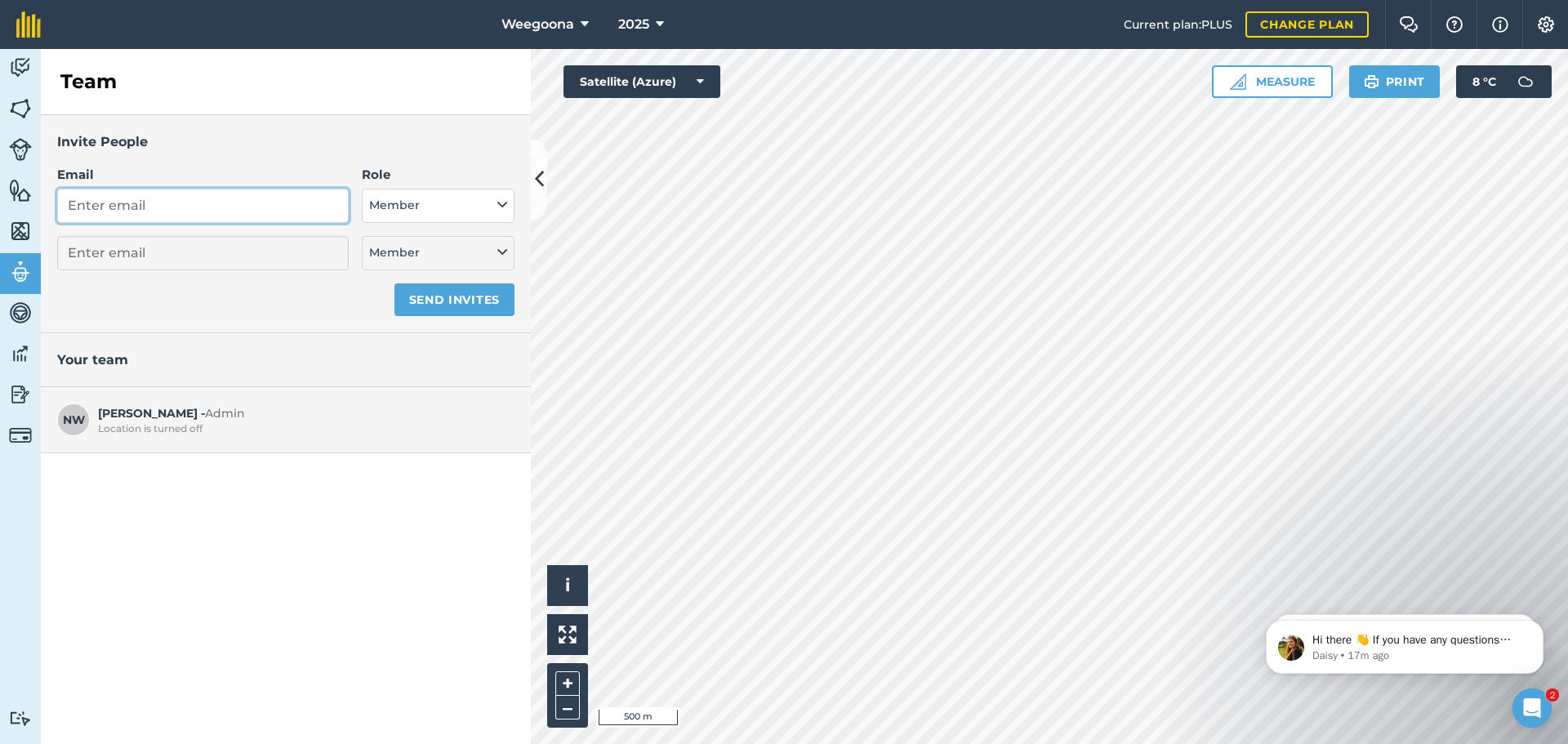 click on "Email" at bounding box center [203, 206] 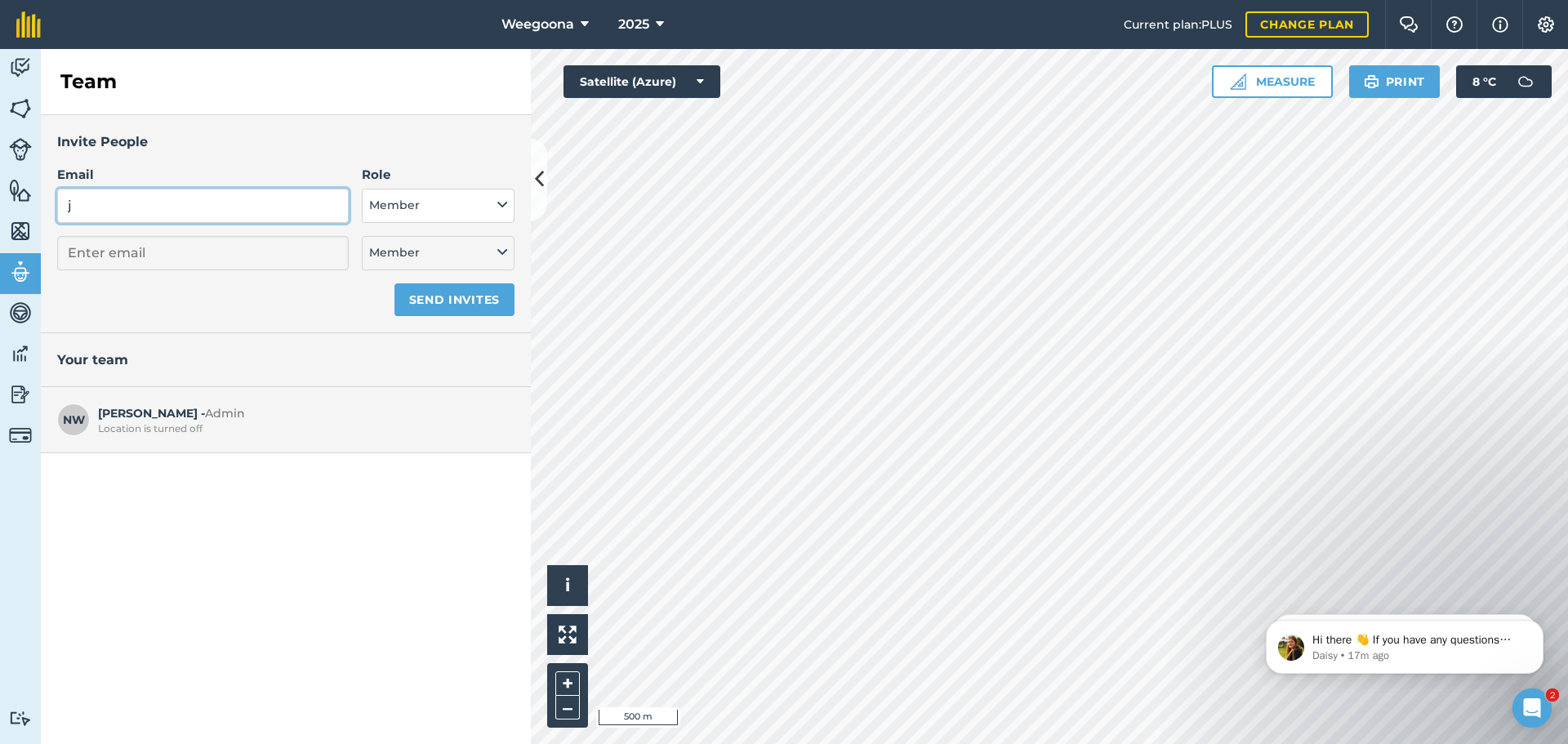 select on "MEMBER" 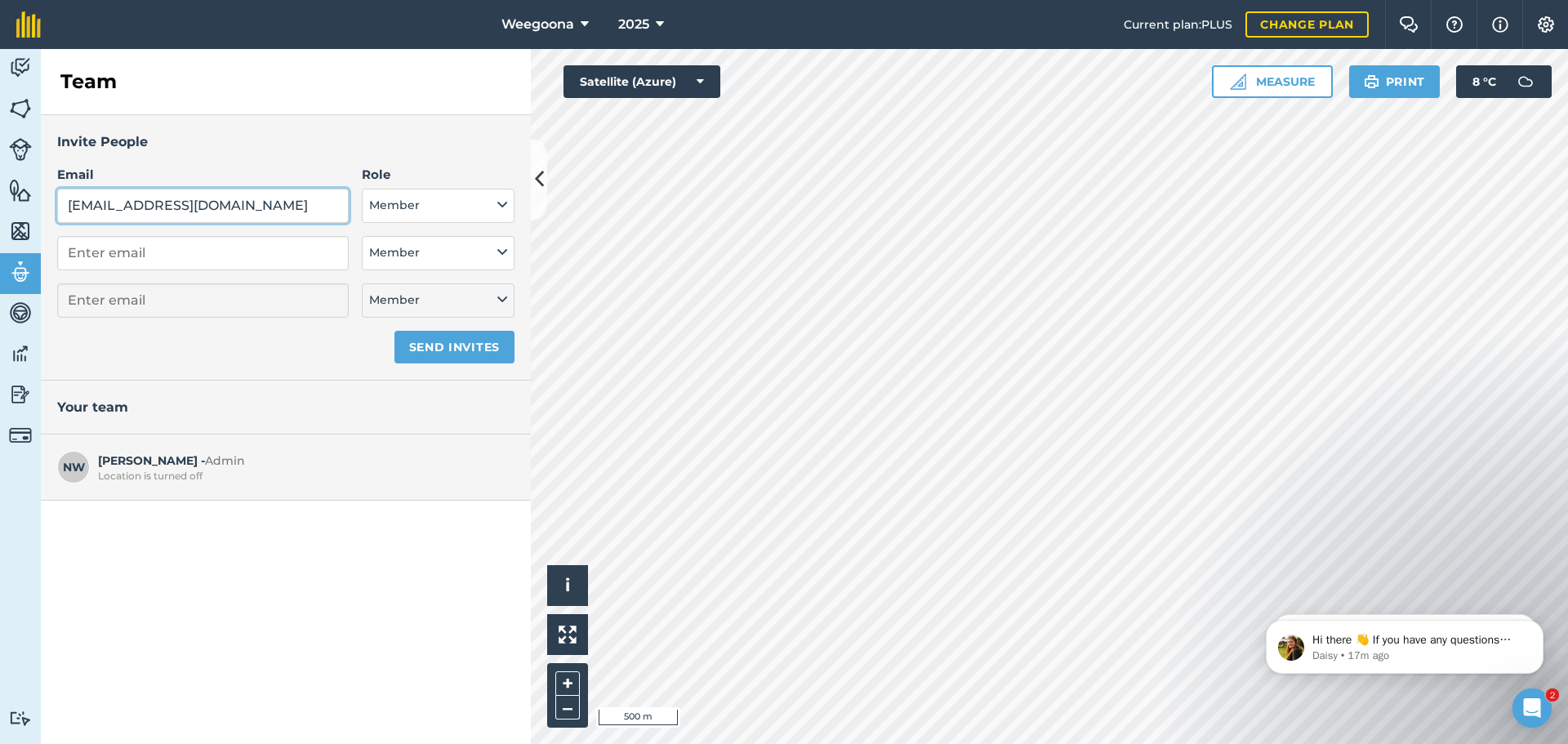 type on "[EMAIL_ADDRESS][DOMAIN_NAME]" 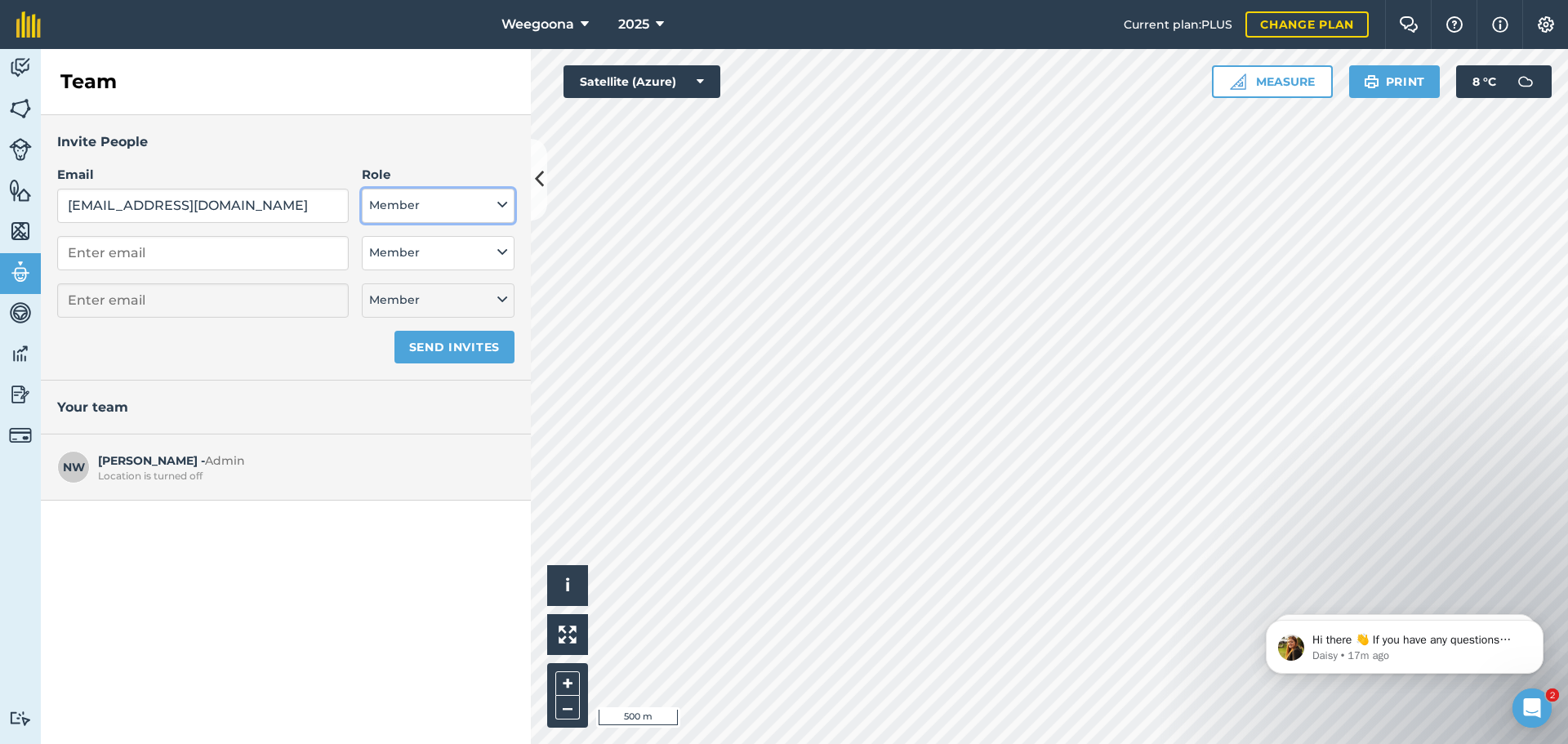 click on "Member" at bounding box center (438, 206) 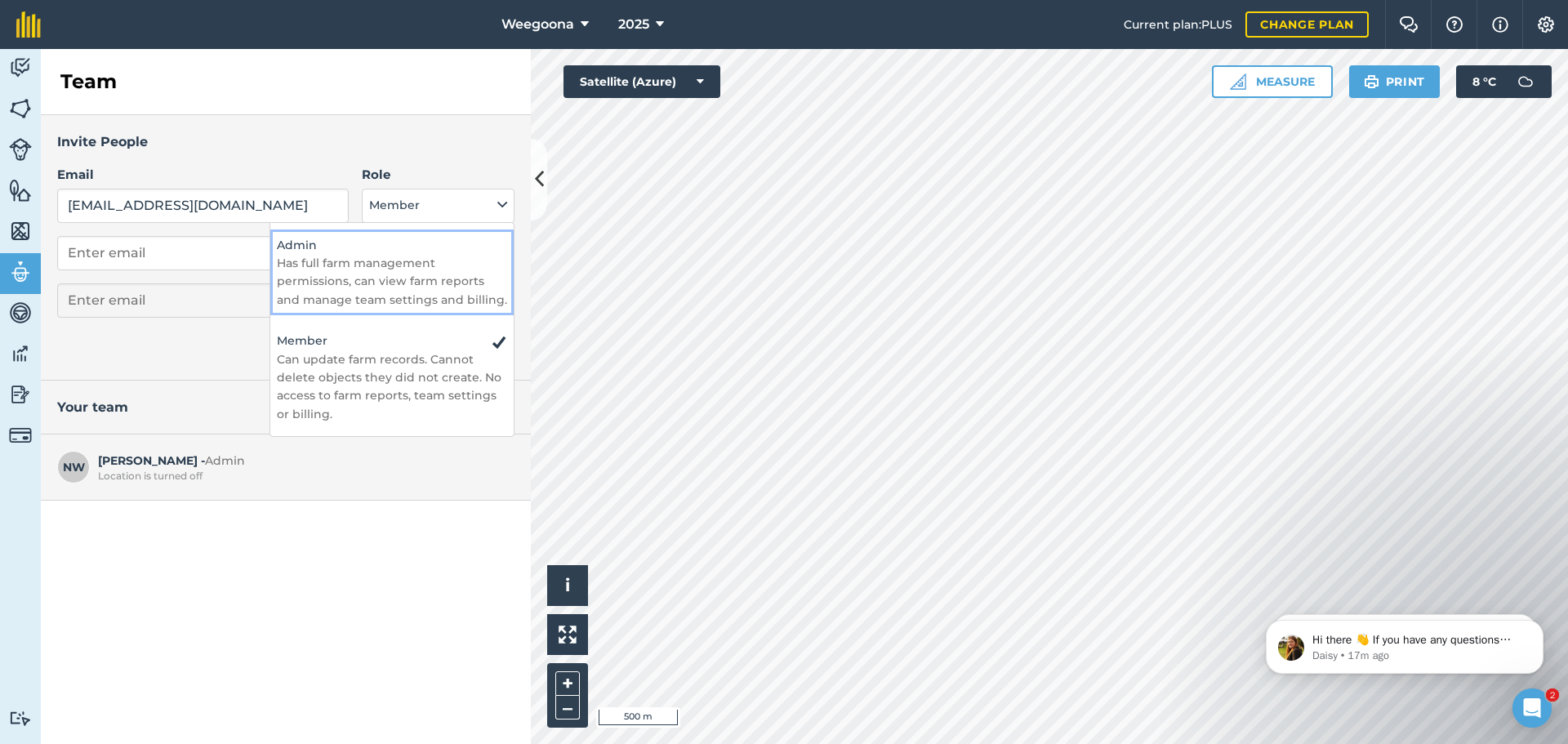click on "Has full farm management permissions, can view farm reports and manage team settings and billing." at bounding box center (392, 281) 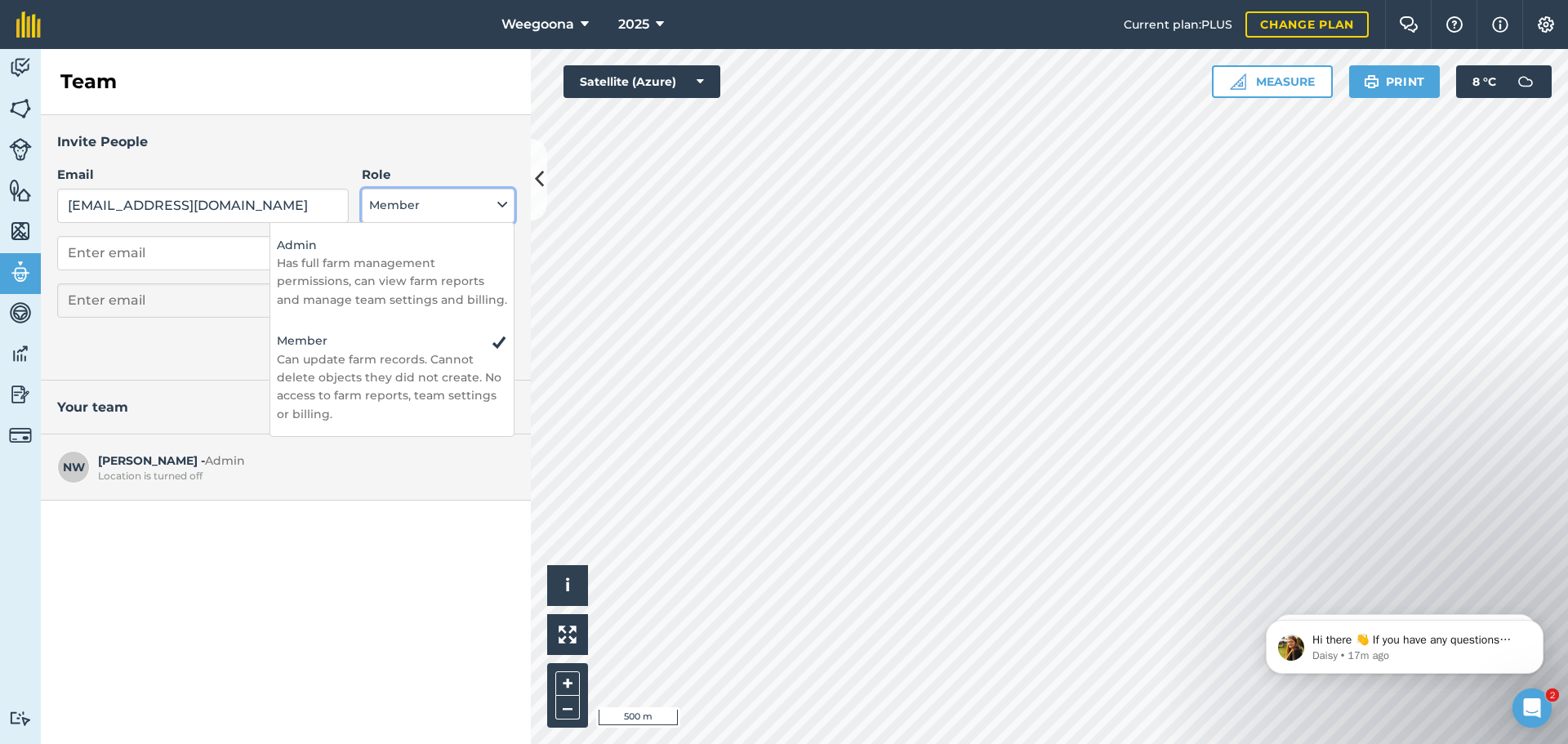 select on "ADMIN" 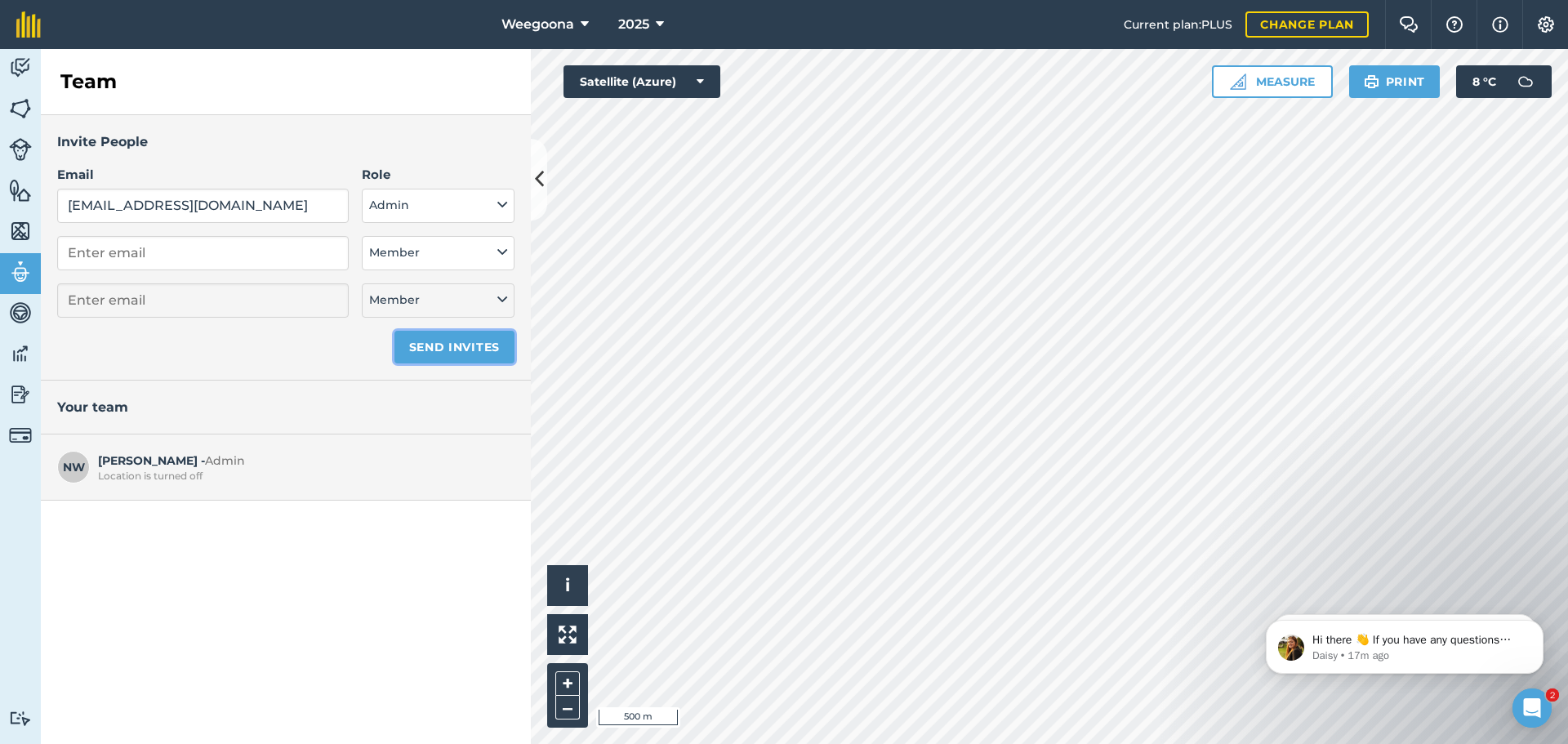 click on "Send invites" at bounding box center (454, 347) 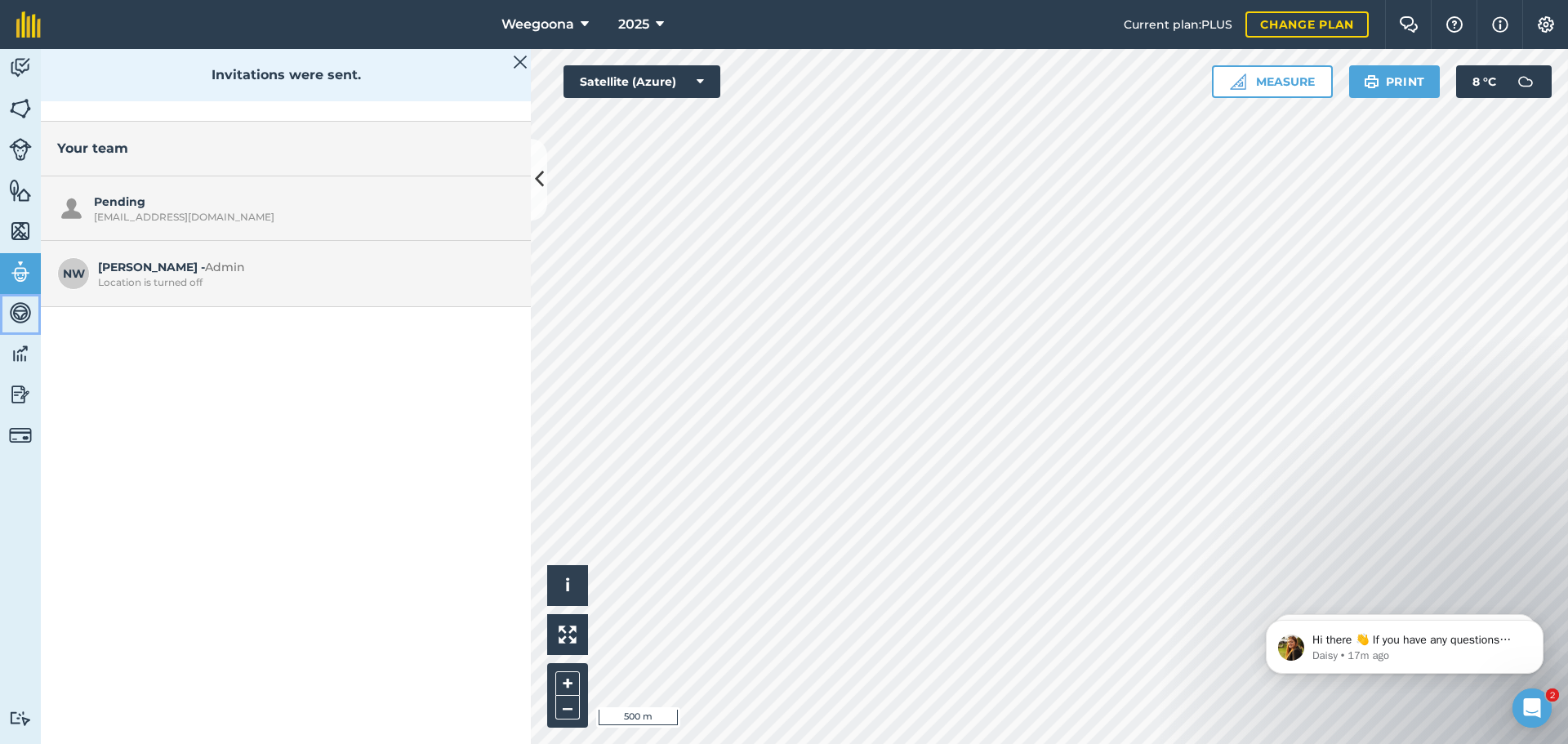 click at bounding box center [20, 313] 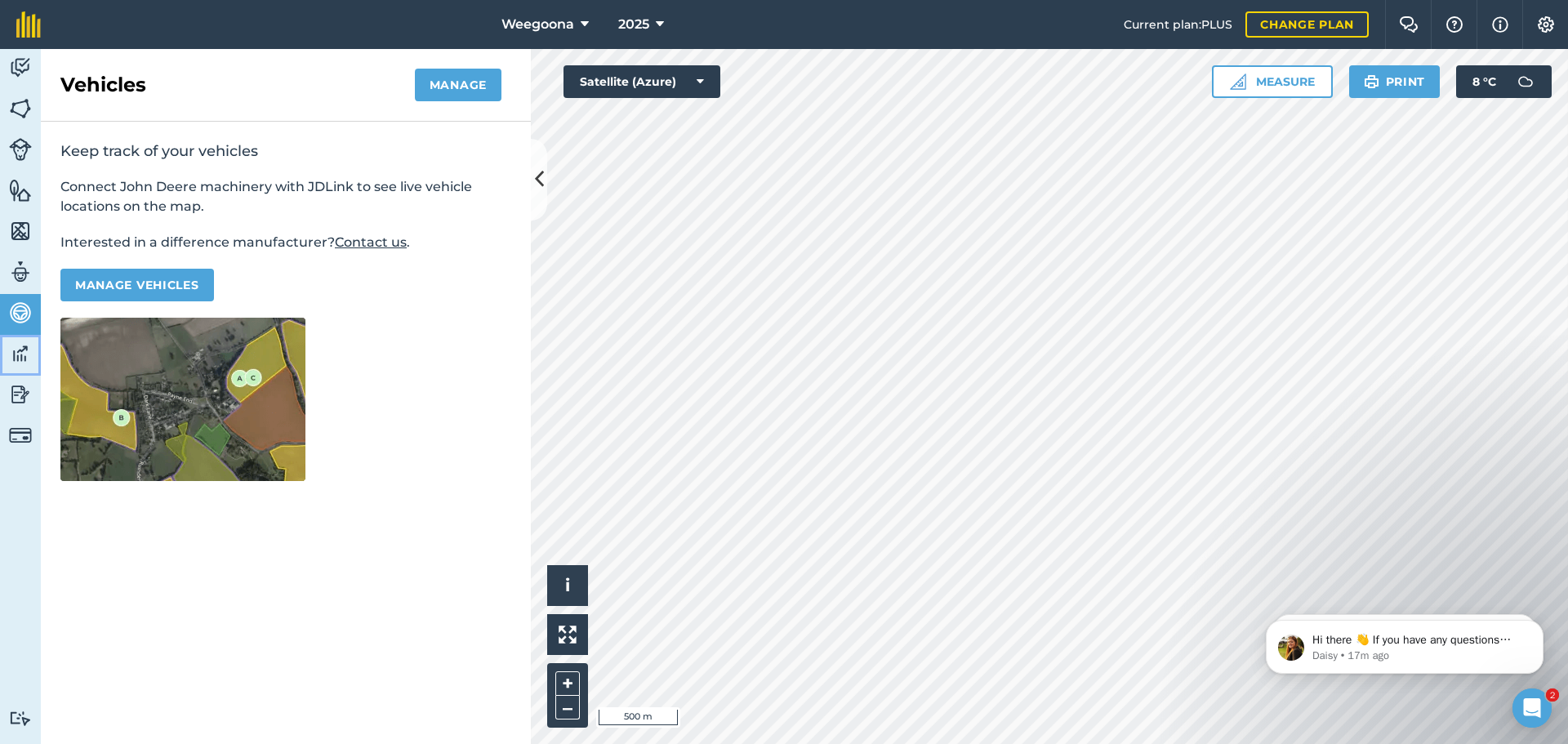 click at bounding box center [20, 354] 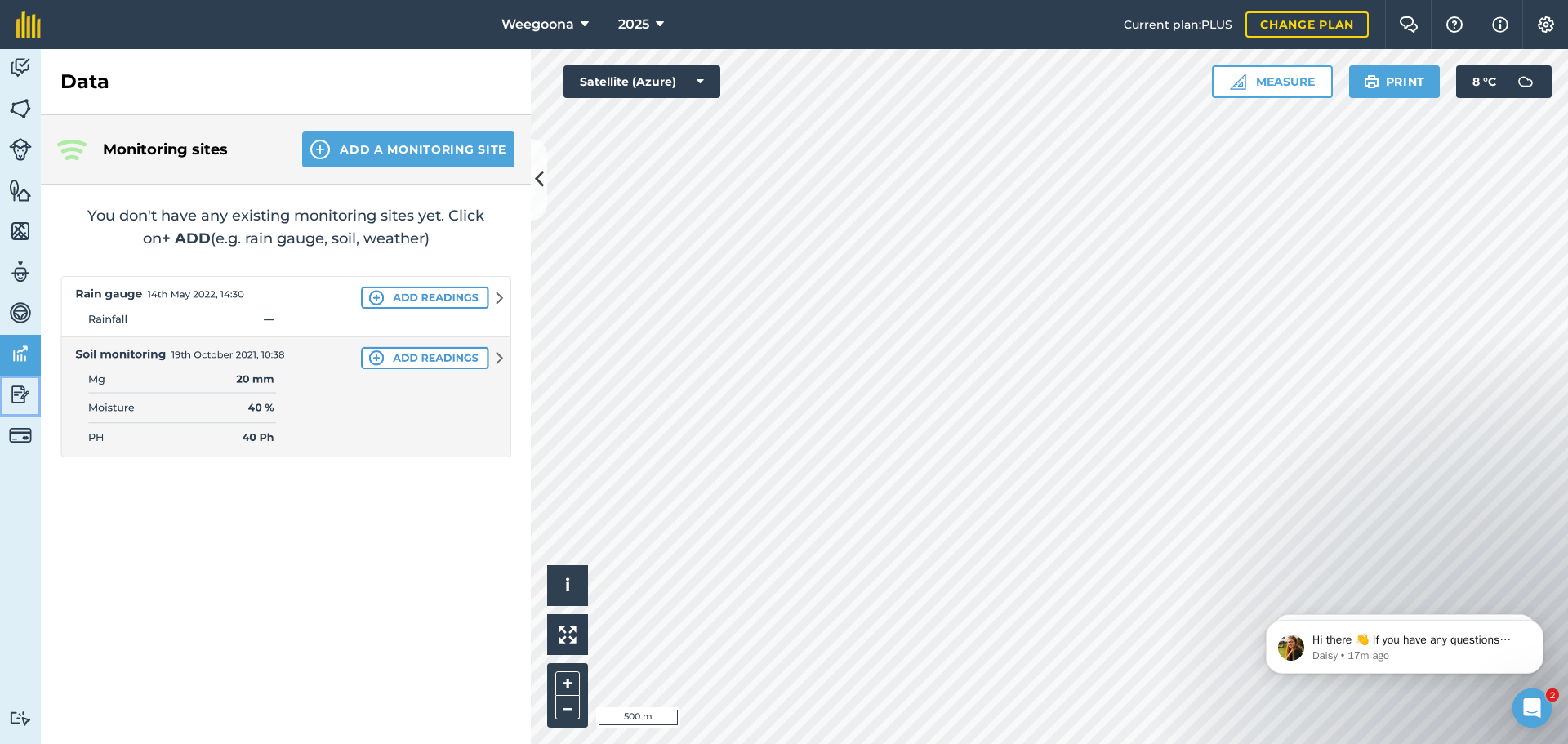 click at bounding box center (20, 394) 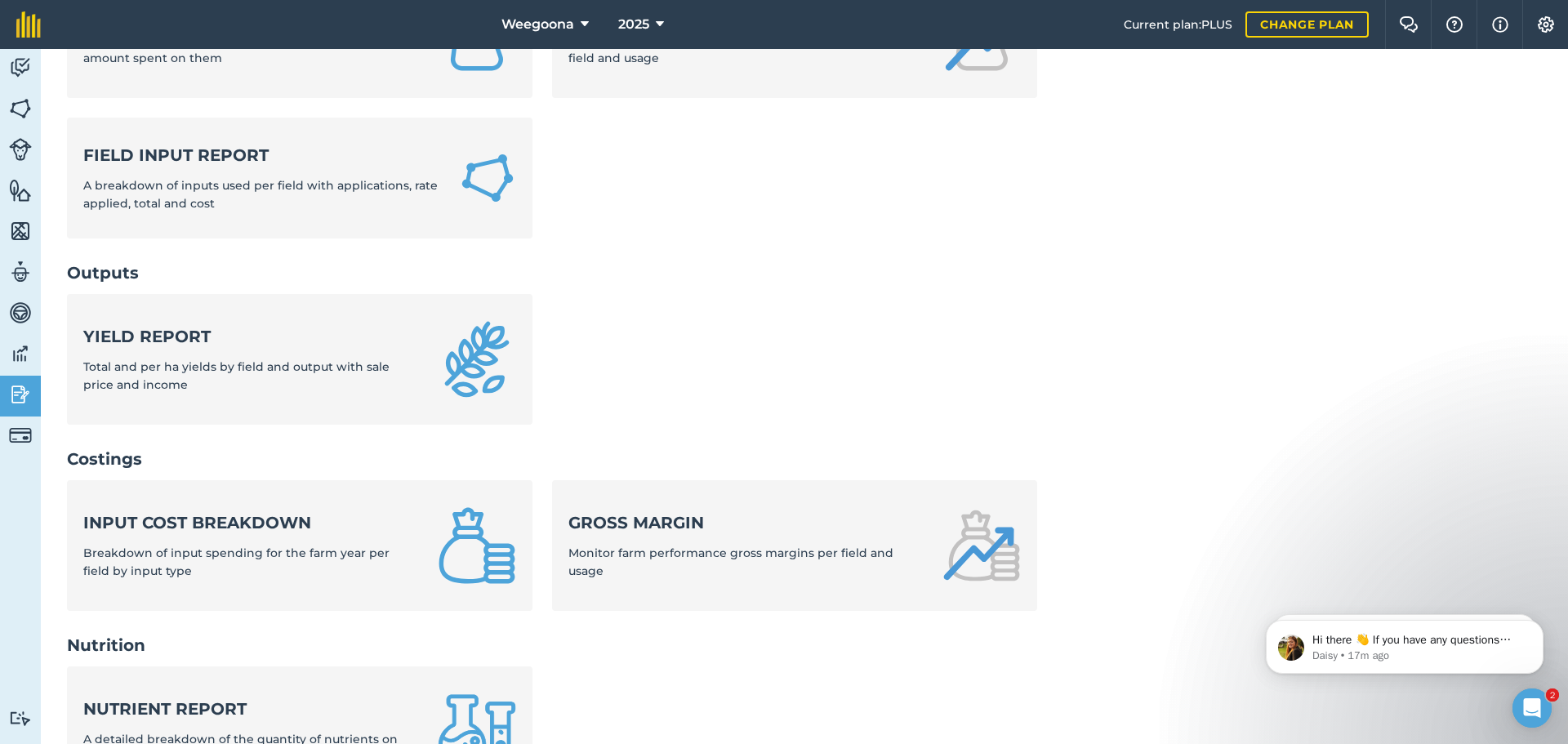 scroll, scrollTop: 245, scrollLeft: 0, axis: vertical 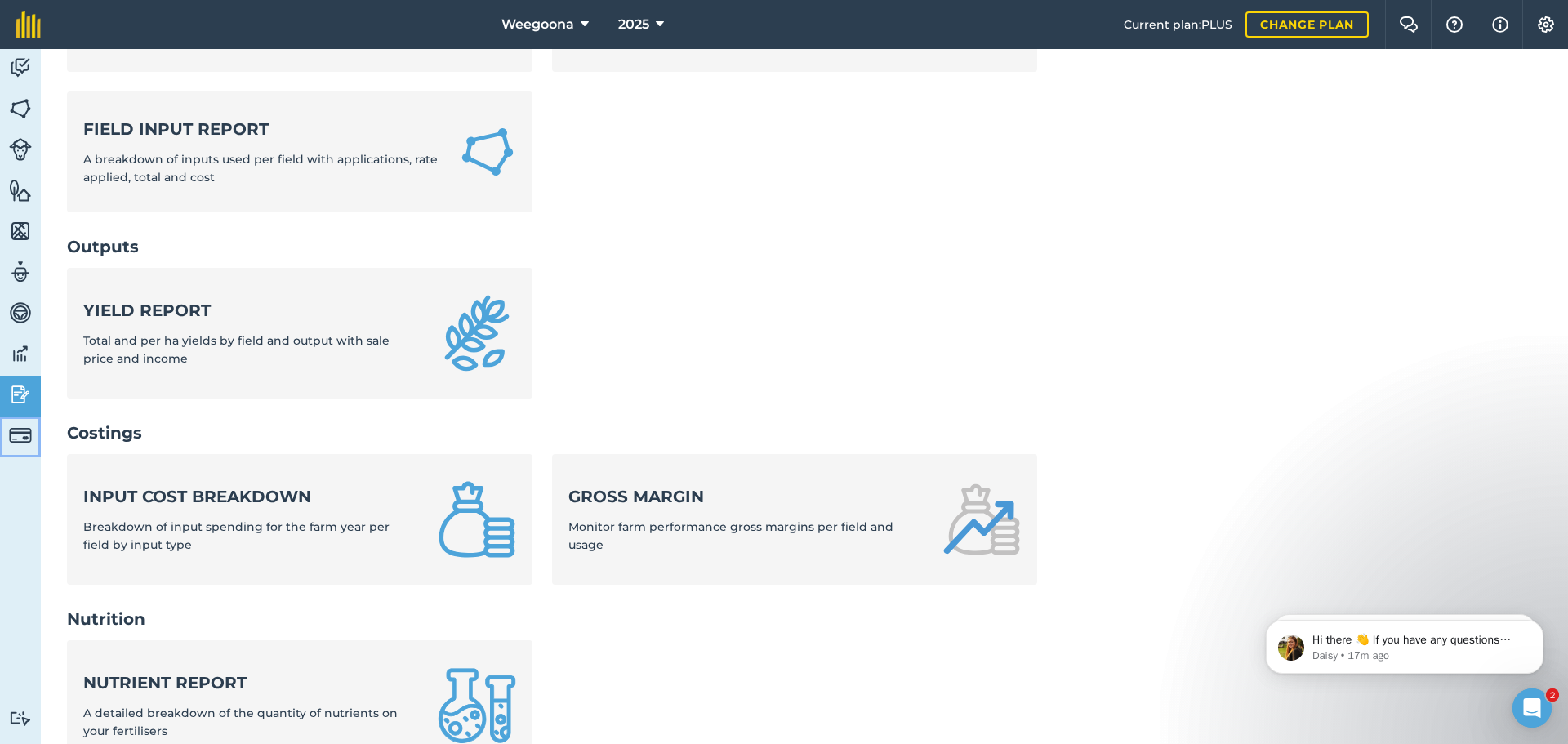 click at bounding box center [20, 435] 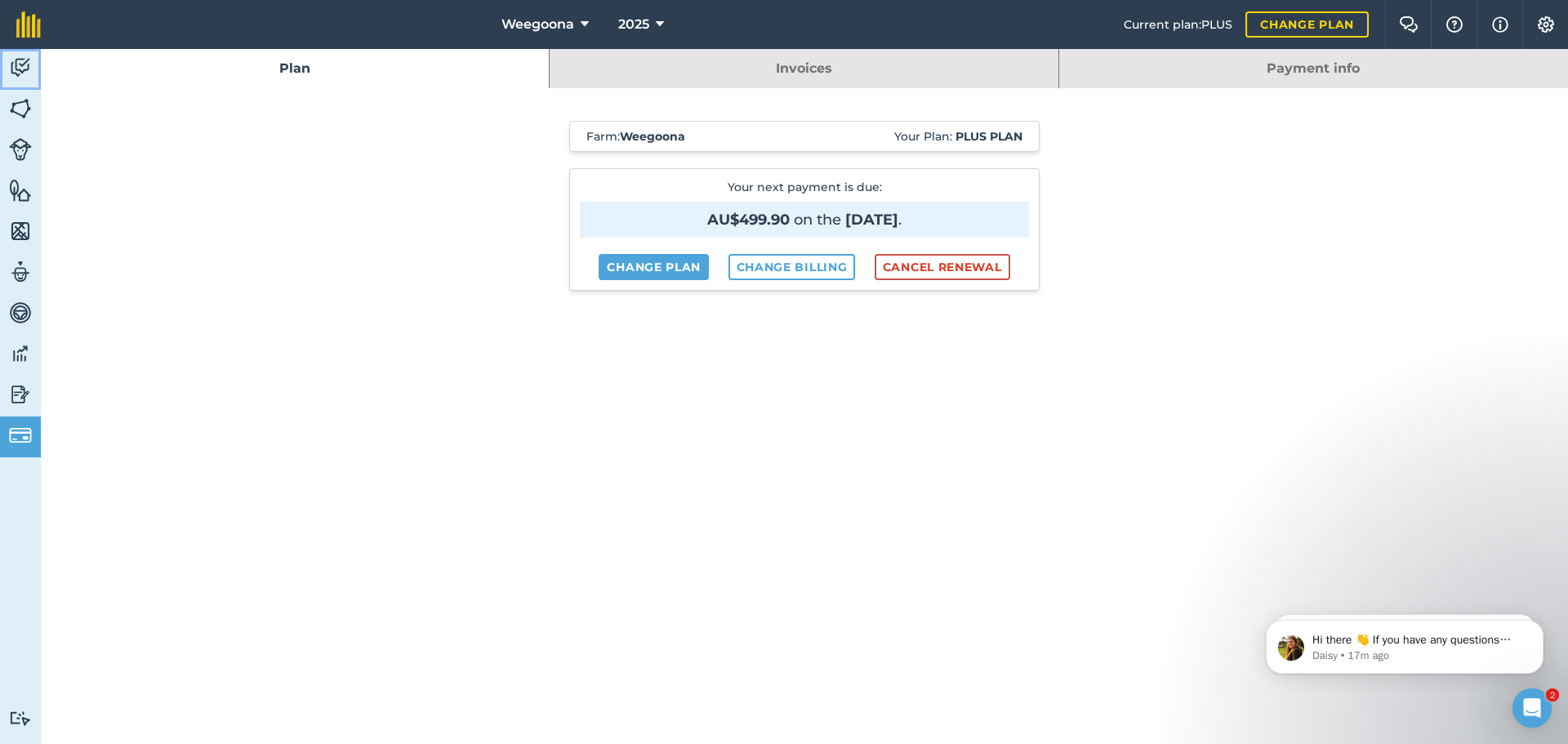 click at bounding box center [20, 68] 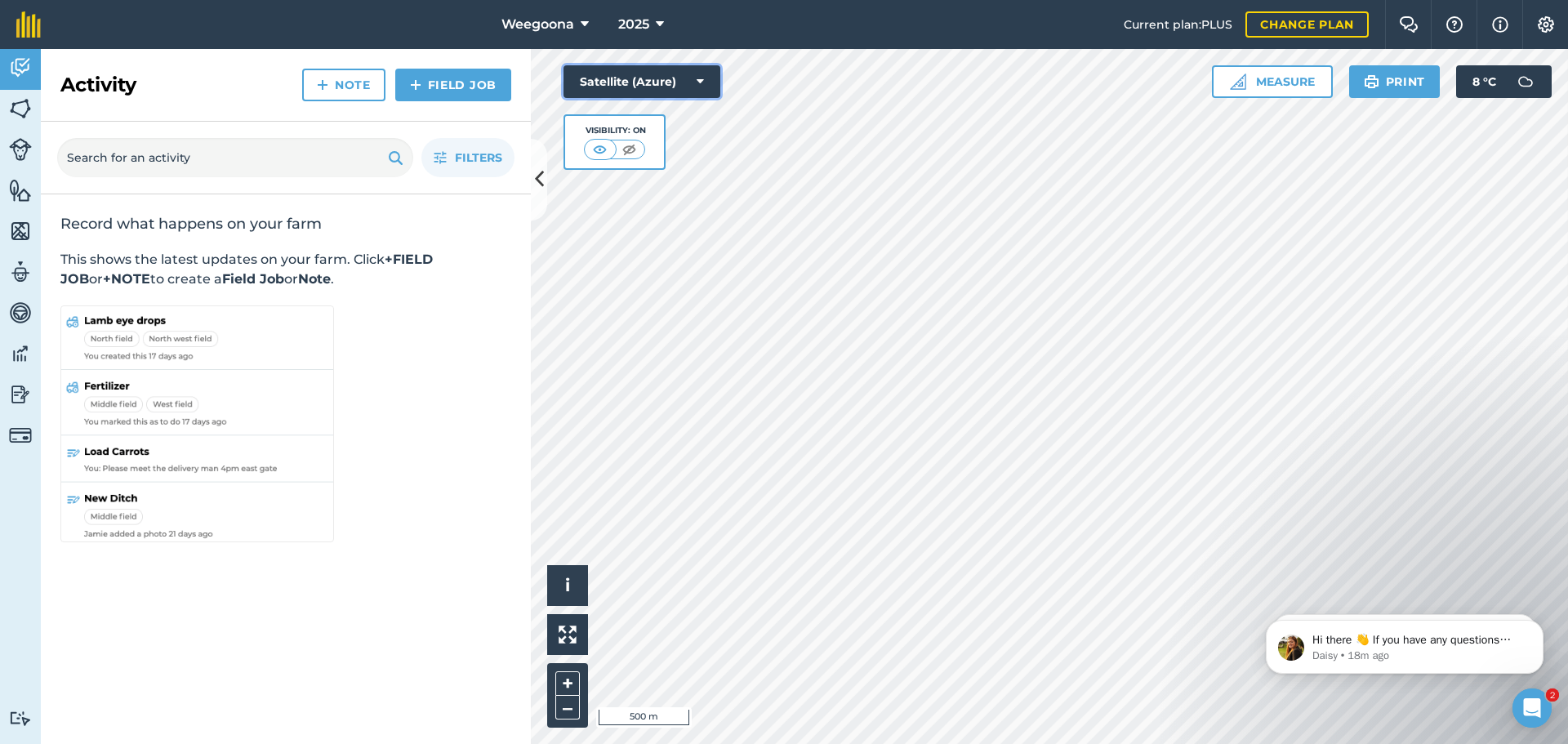 click on "Satellite (Azure)" at bounding box center (642, 82) 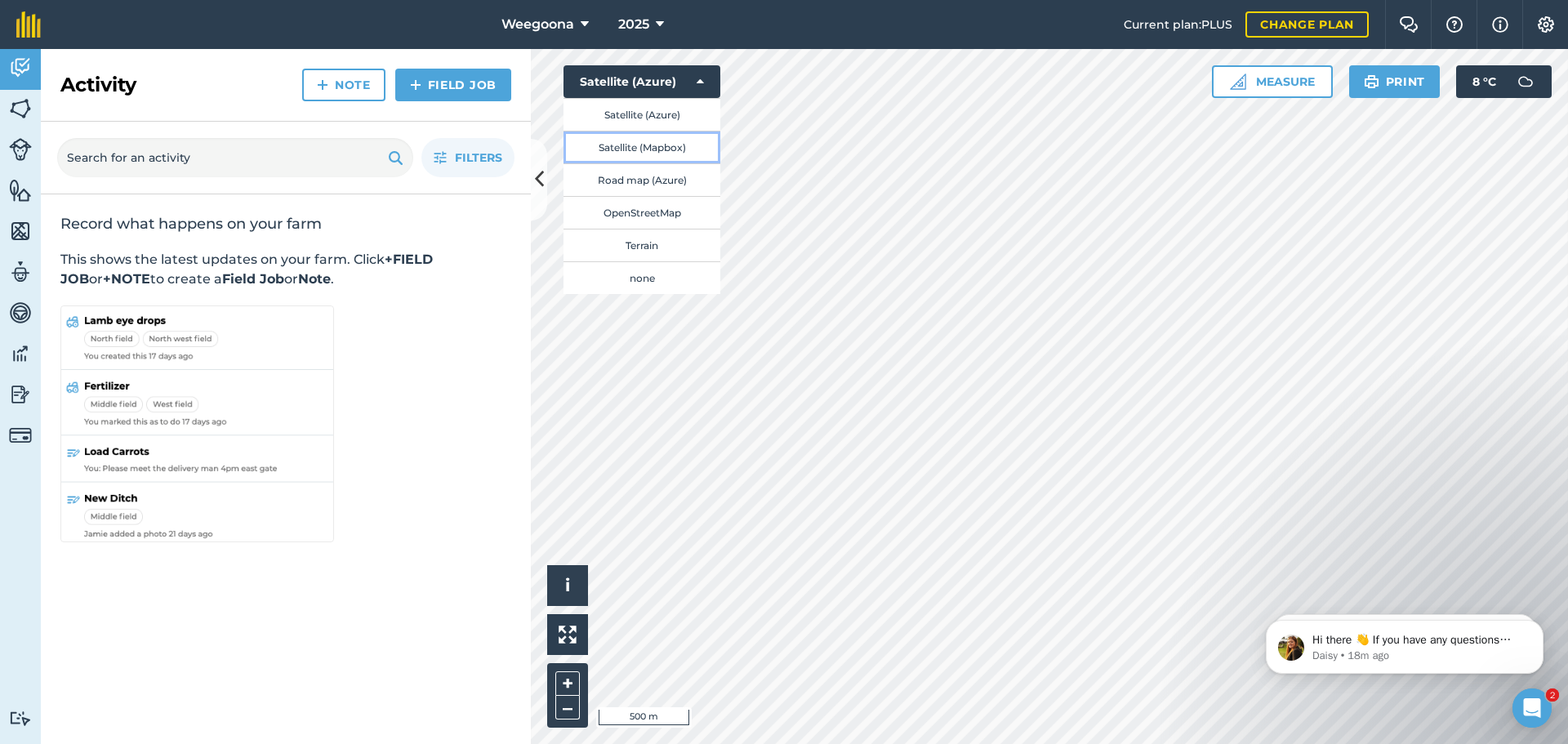 click on "Satellite (Mapbox)" at bounding box center (642, 147) 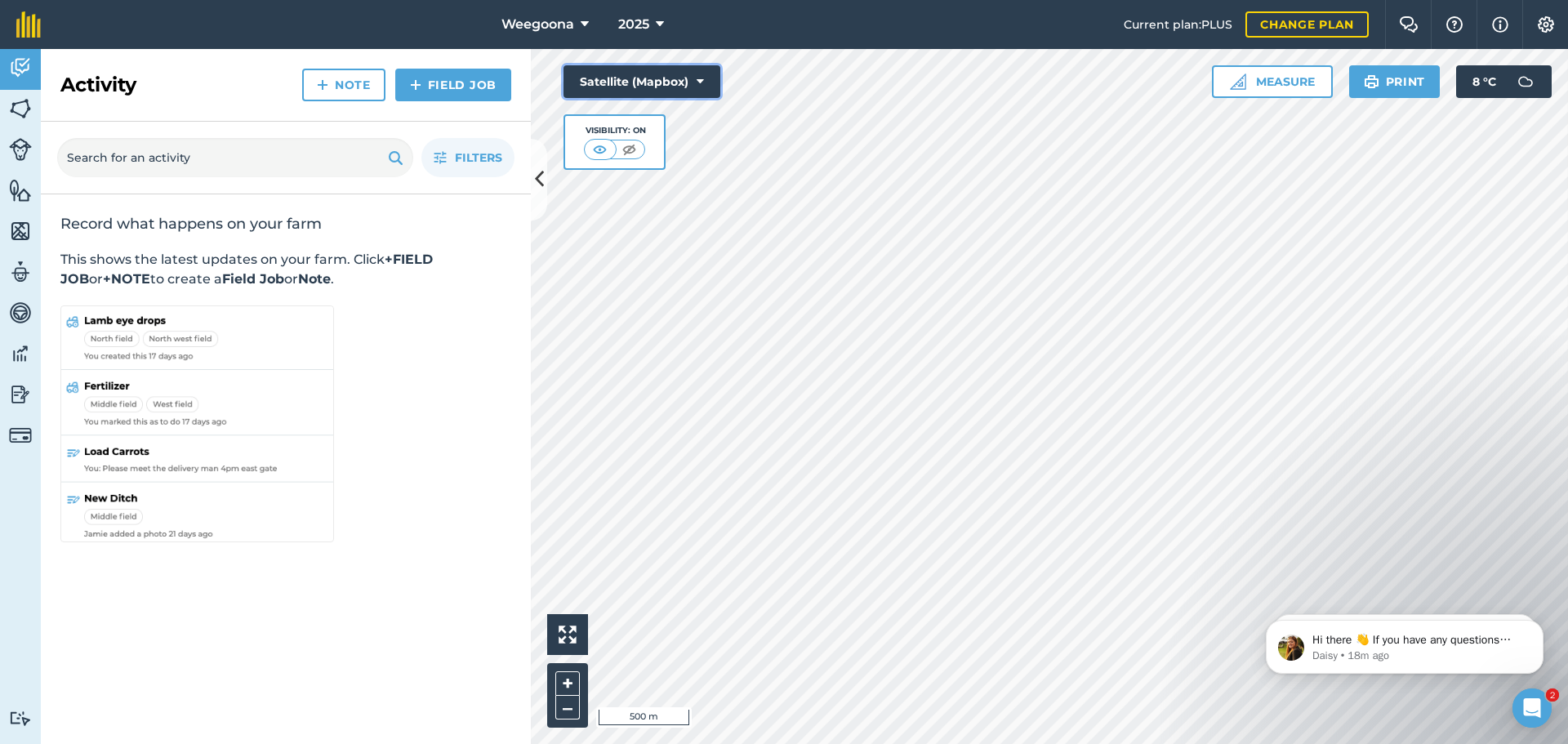 click on "Satellite (Mapbox)" at bounding box center [642, 82] 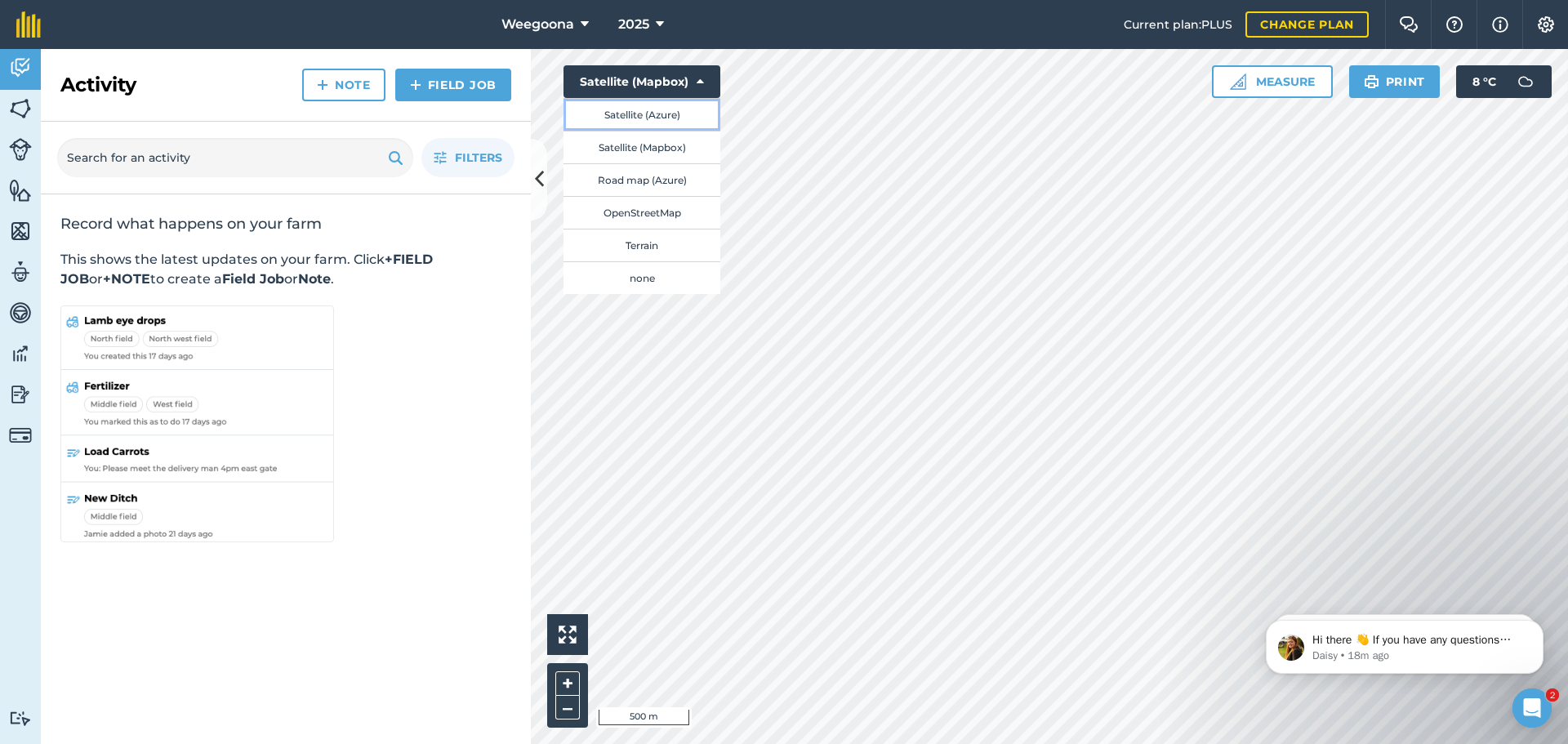 click on "Satellite (Azure)" at bounding box center [642, 114] 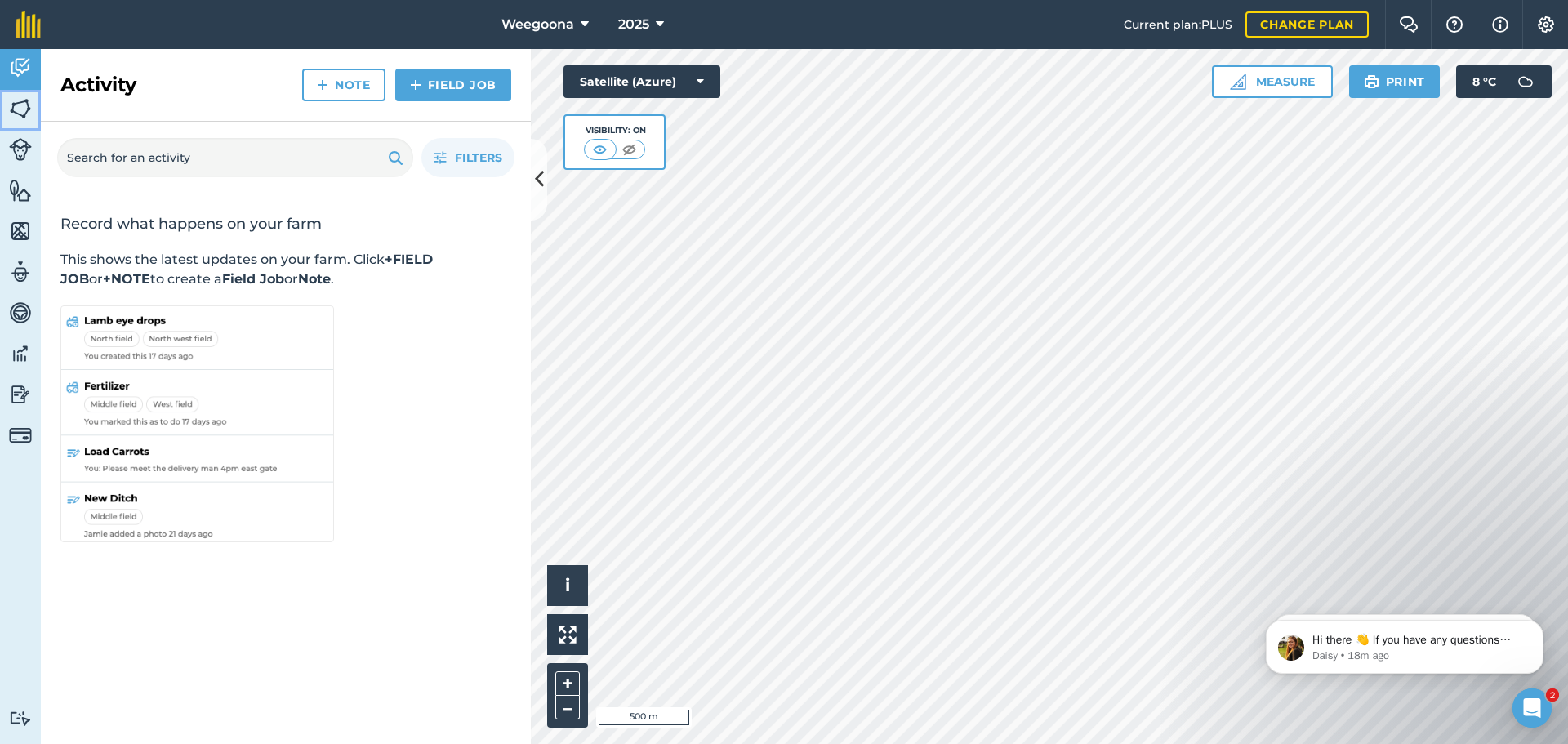 click at bounding box center (20, 109) 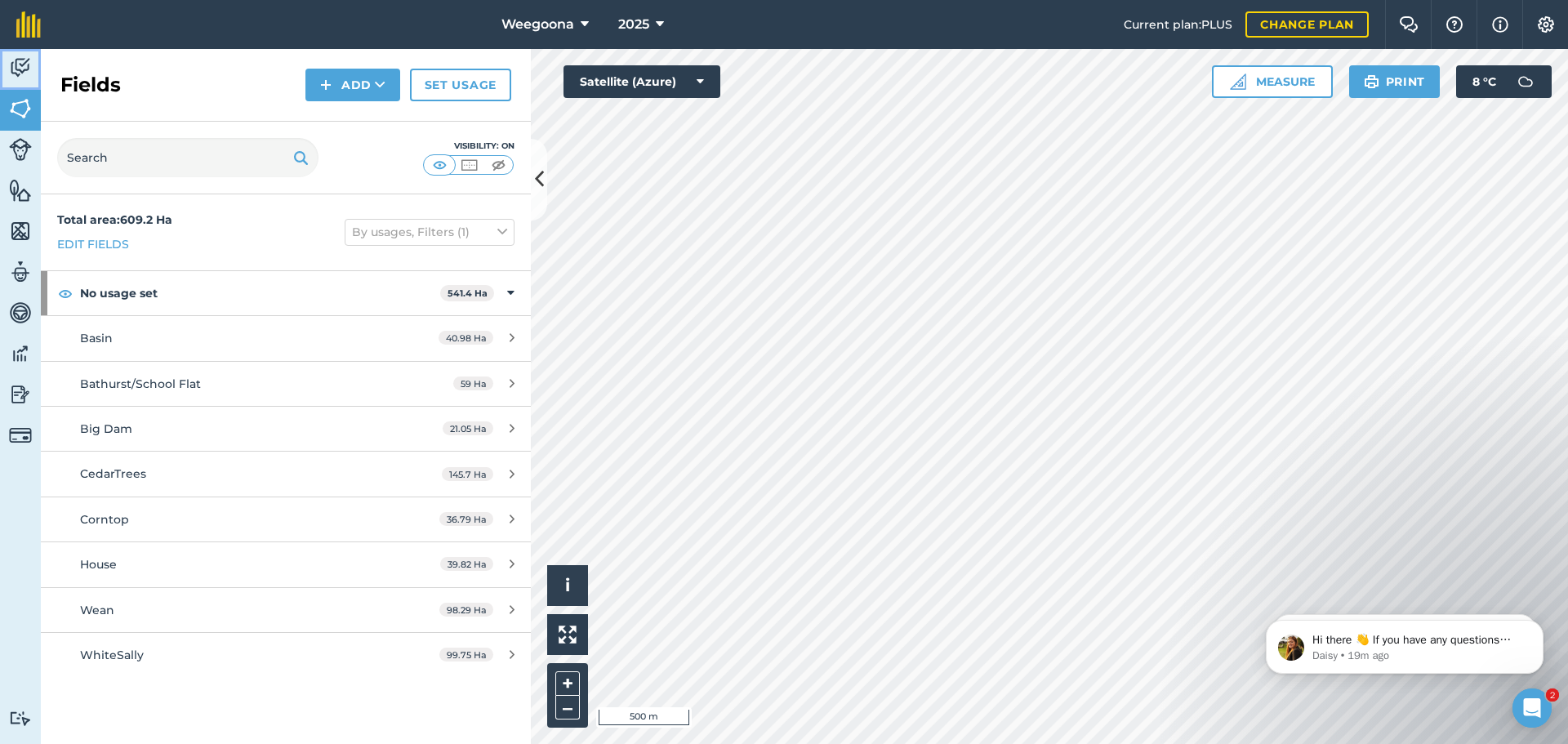 click at bounding box center [20, 68] 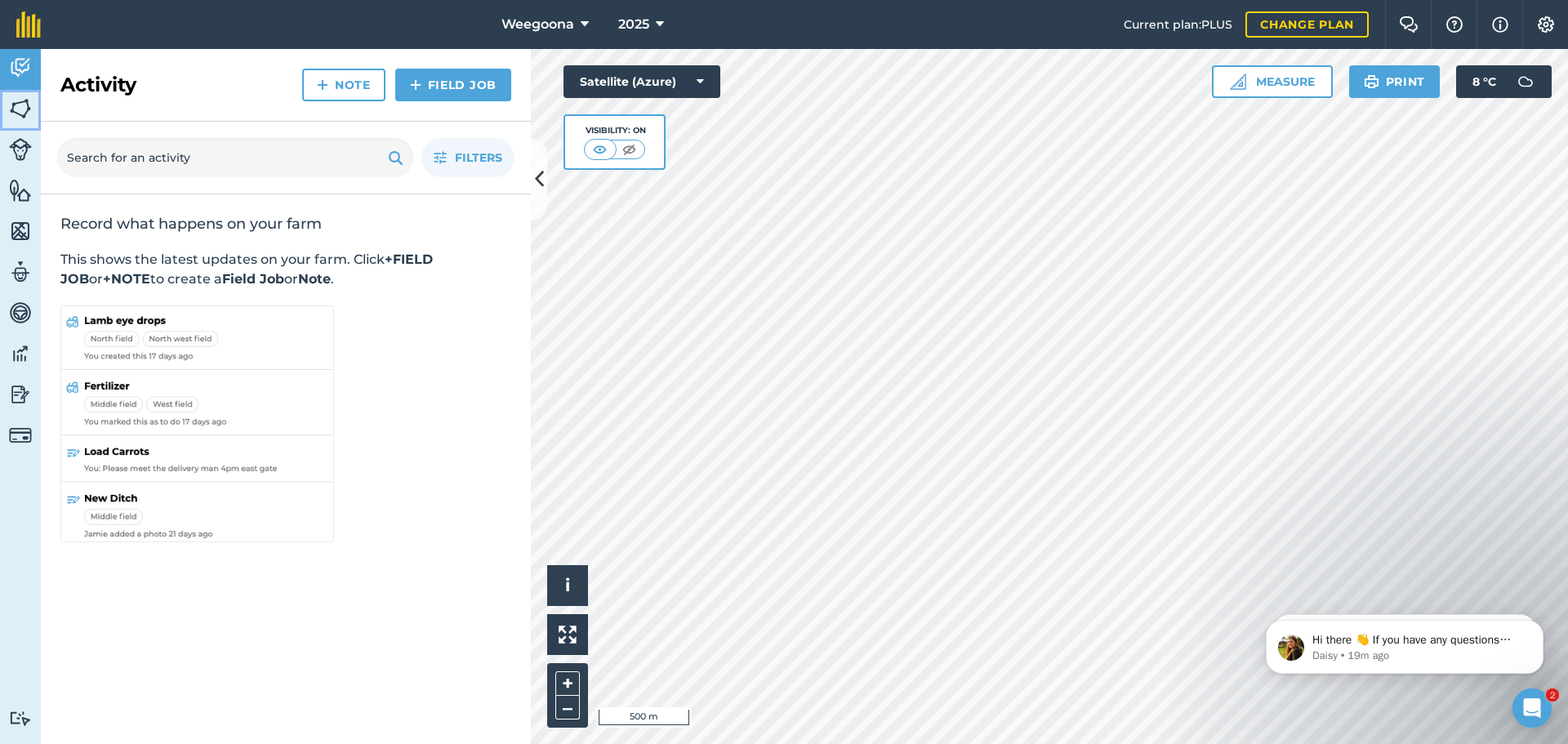 click at bounding box center [20, 109] 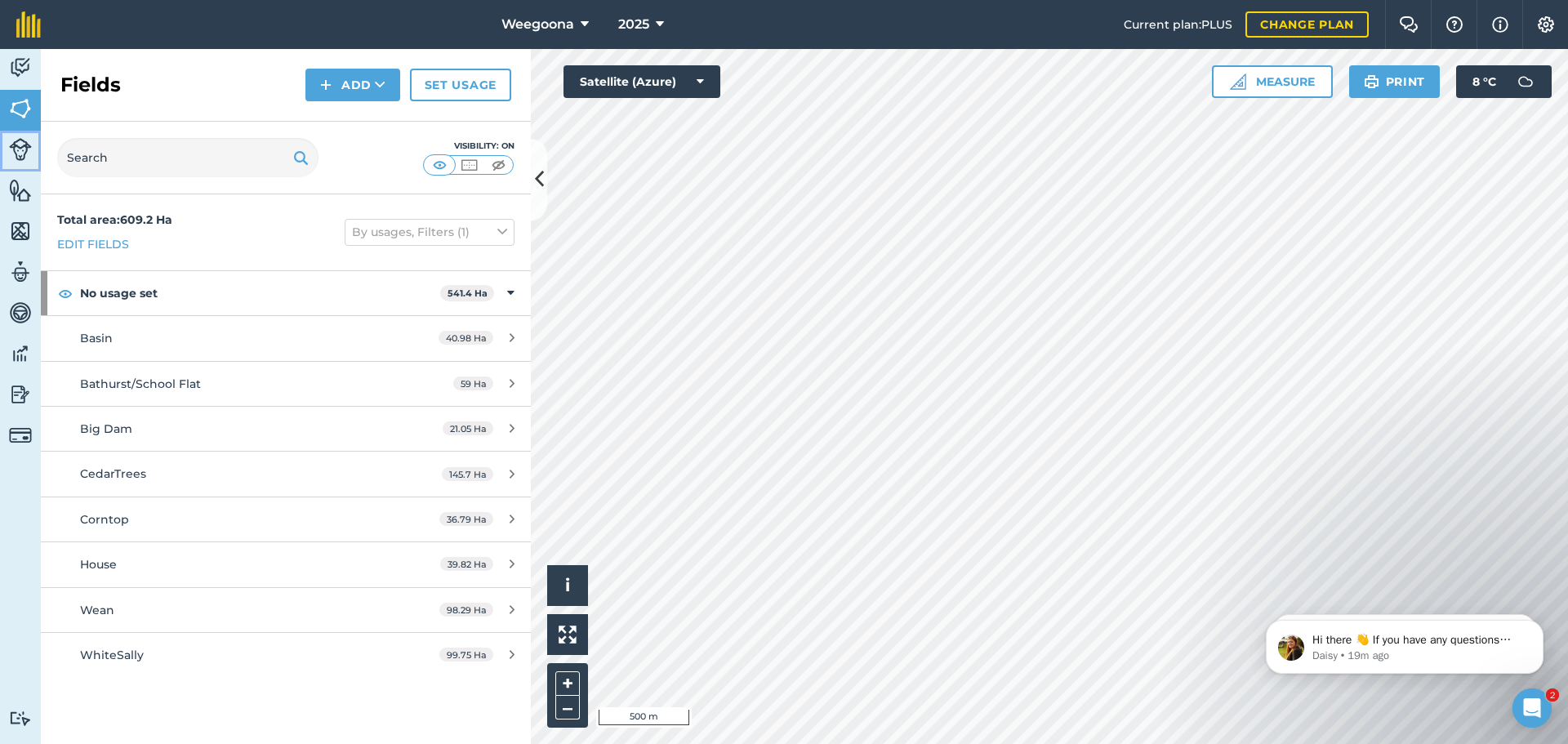 click on "Livestock" at bounding box center [20, 151] 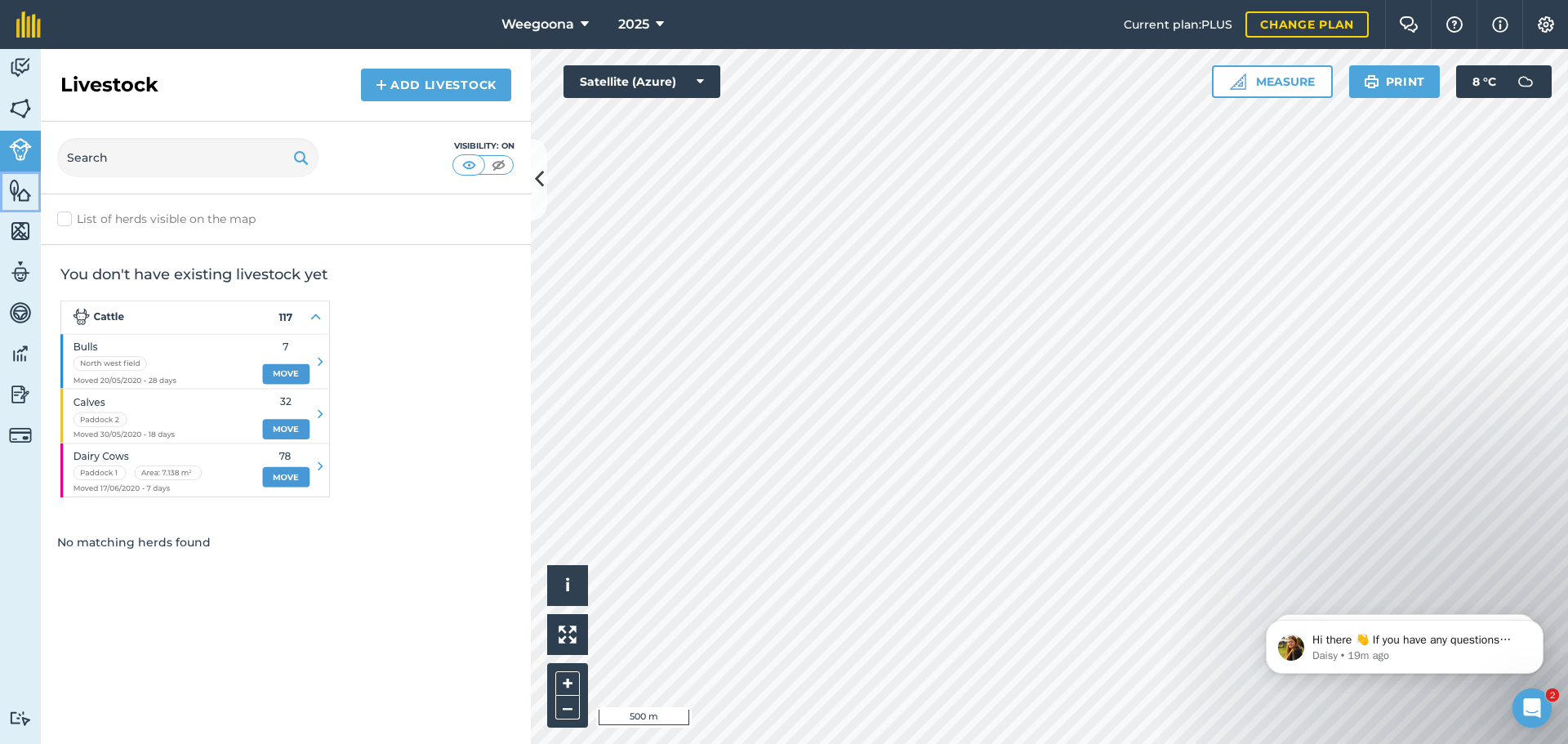 click at bounding box center (20, 190) 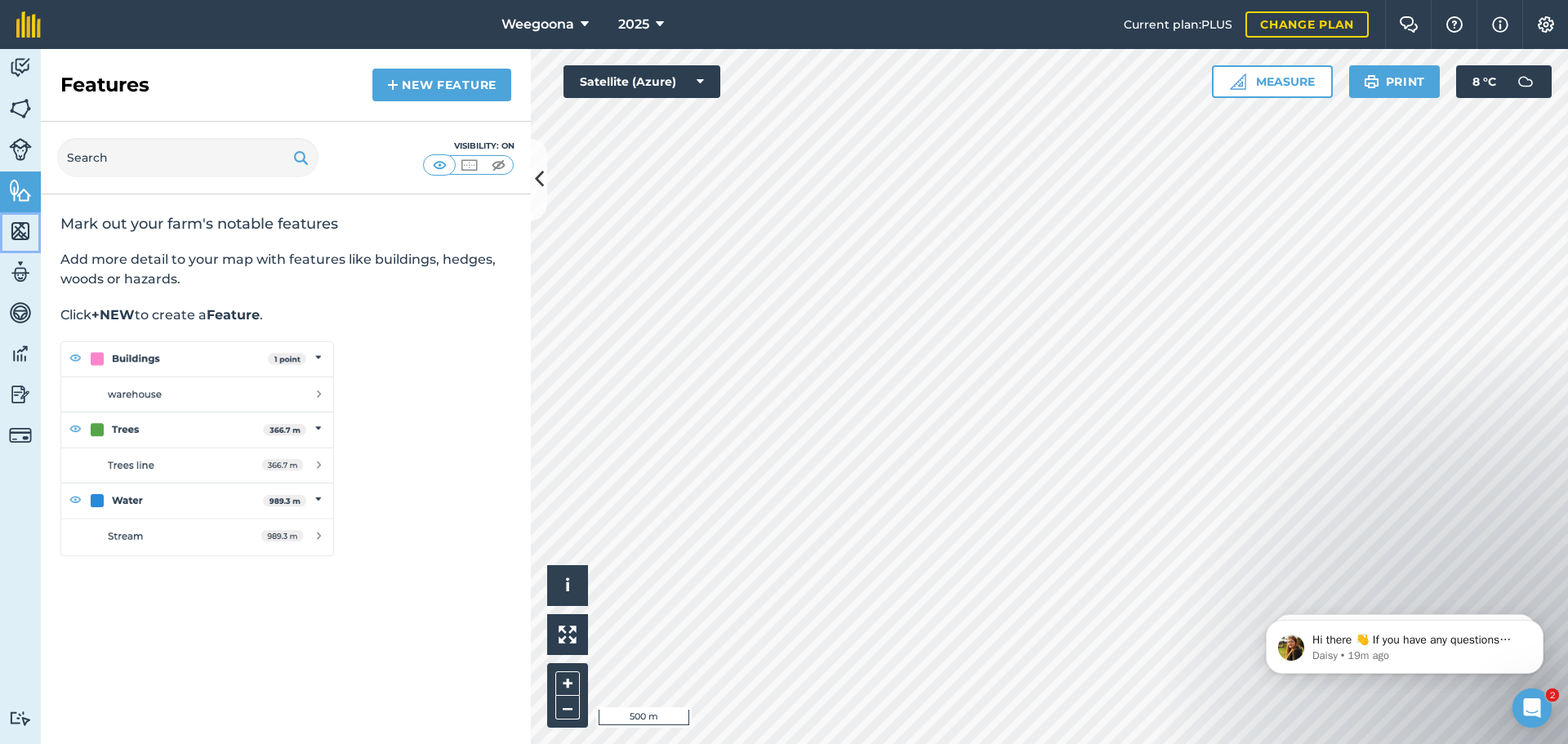 click at bounding box center [20, 231] 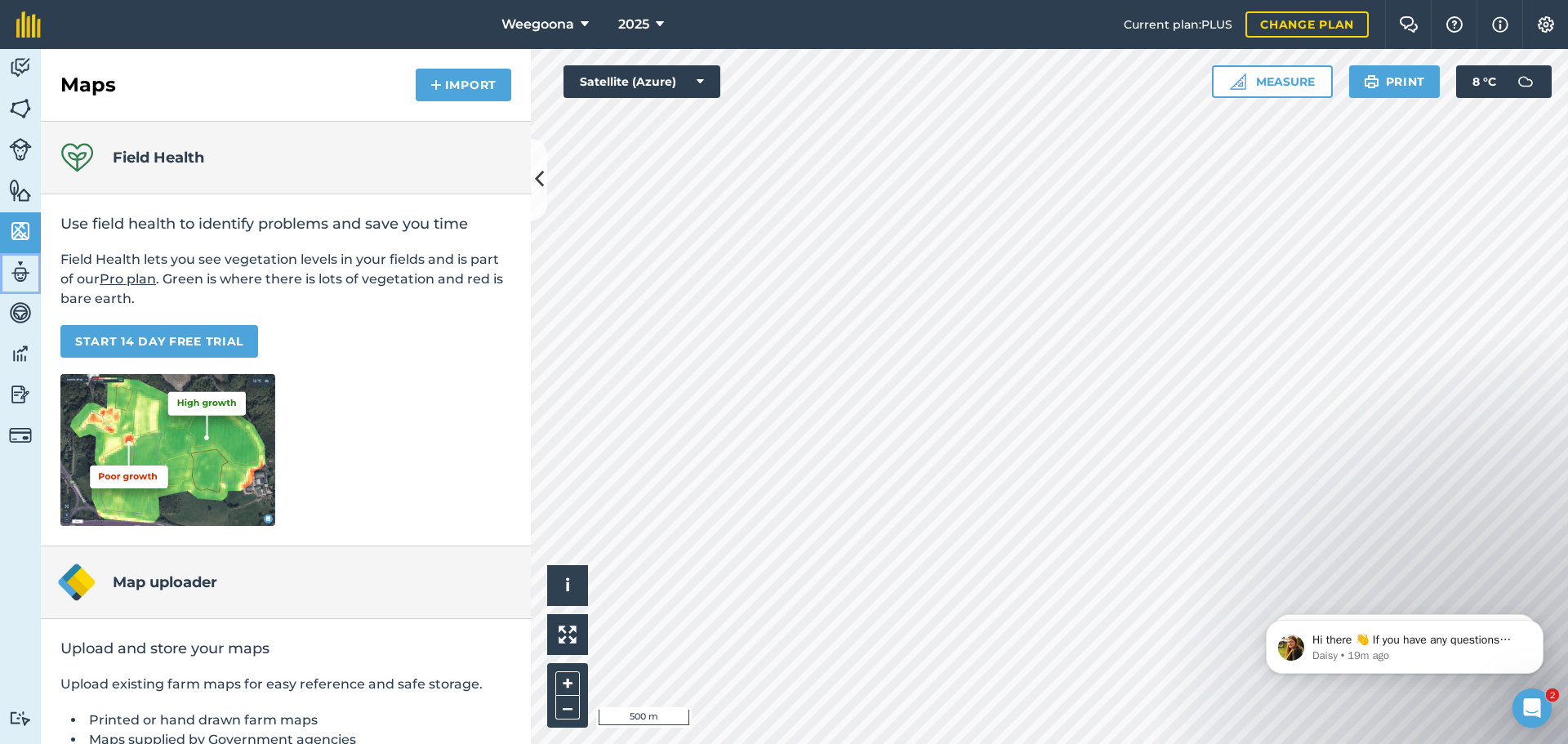 click at bounding box center (20, 272) 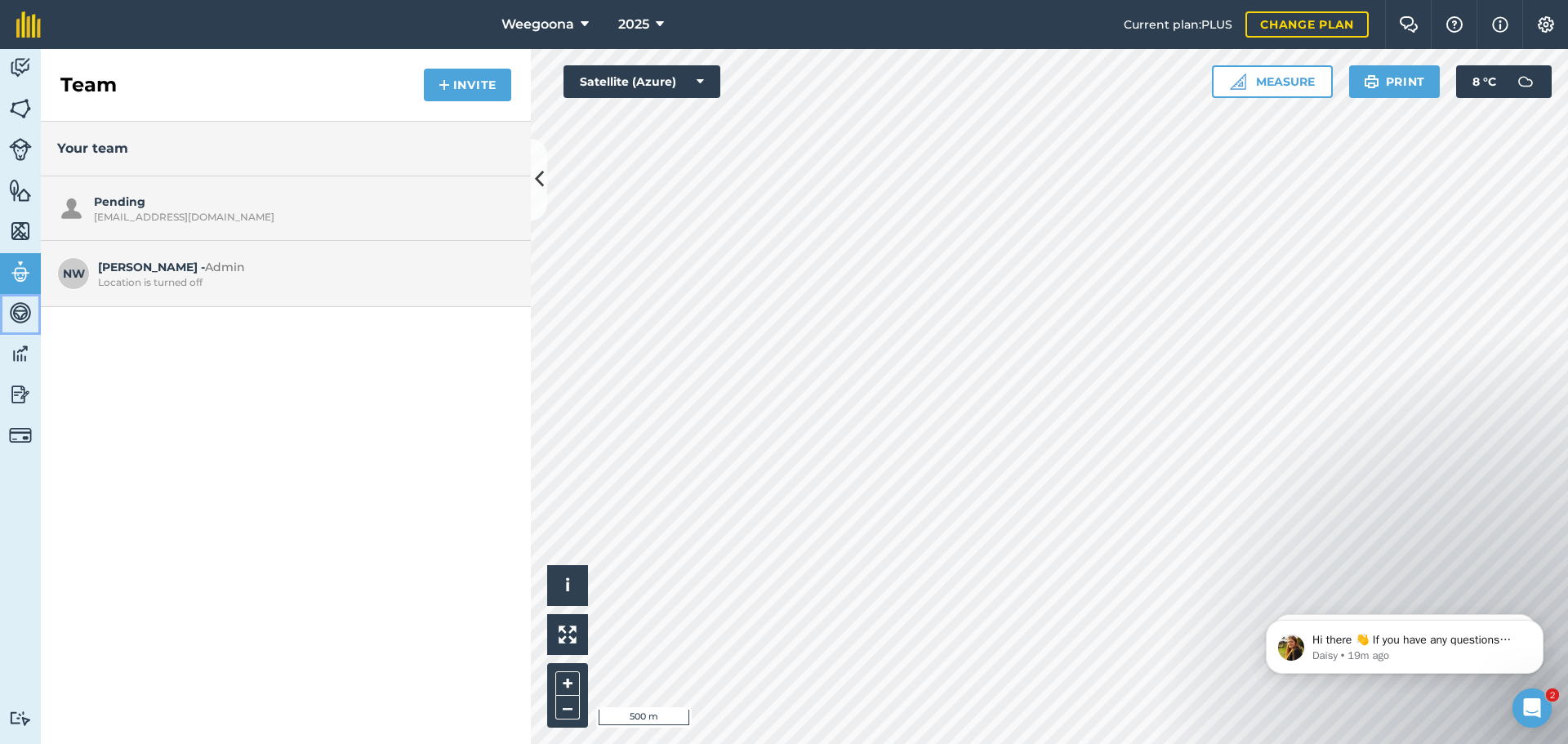 click at bounding box center (20, 313) 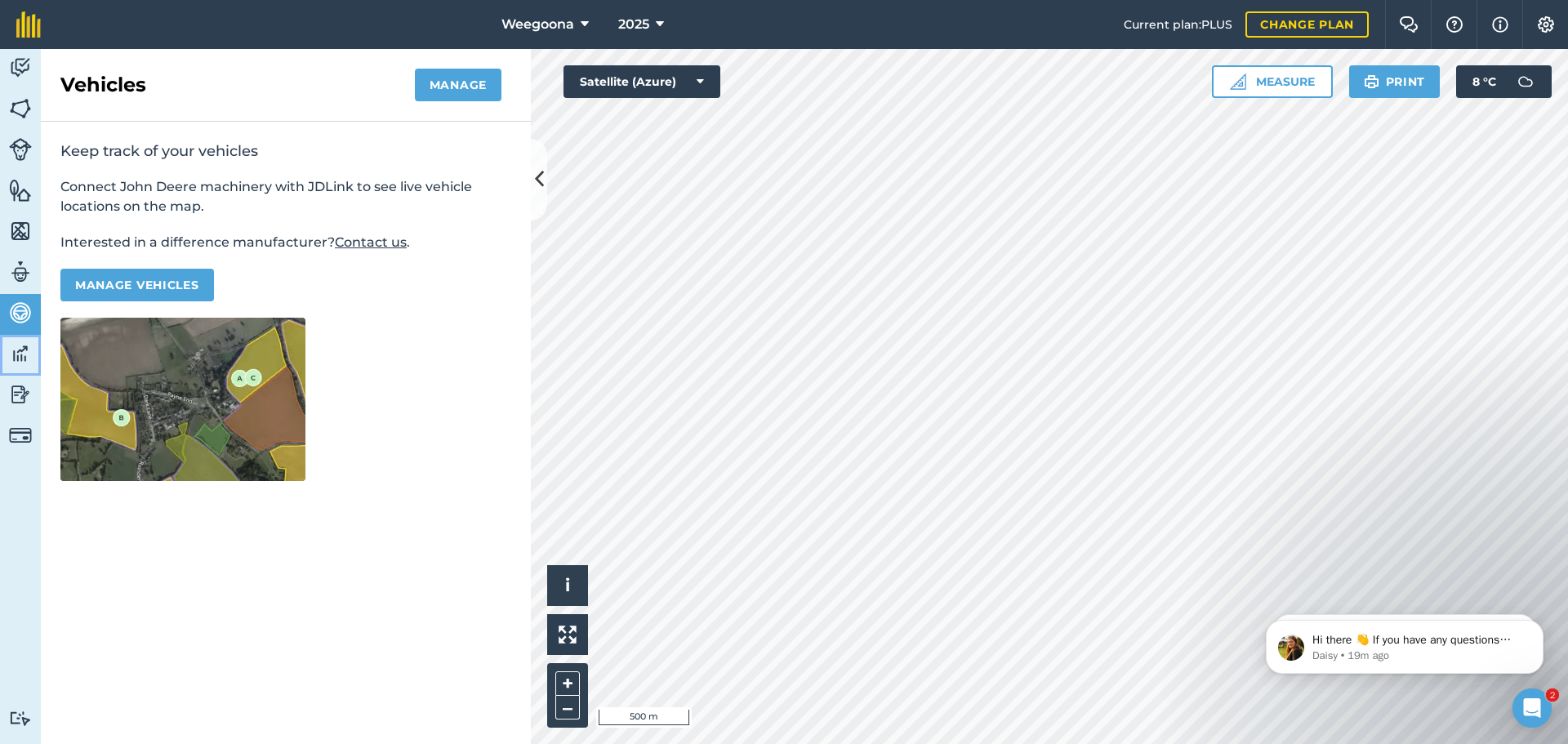 click at bounding box center [20, 354] 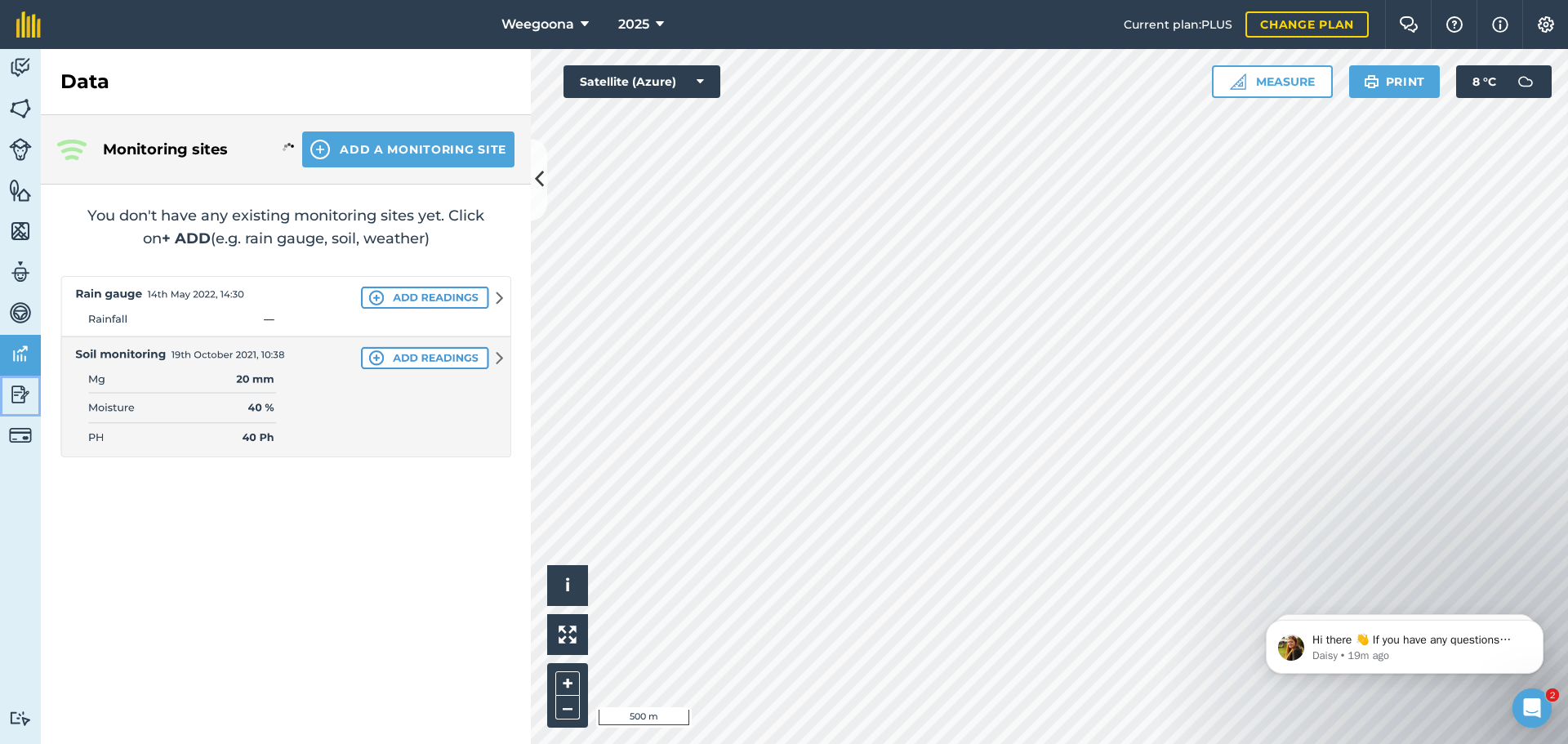 click at bounding box center [20, 394] 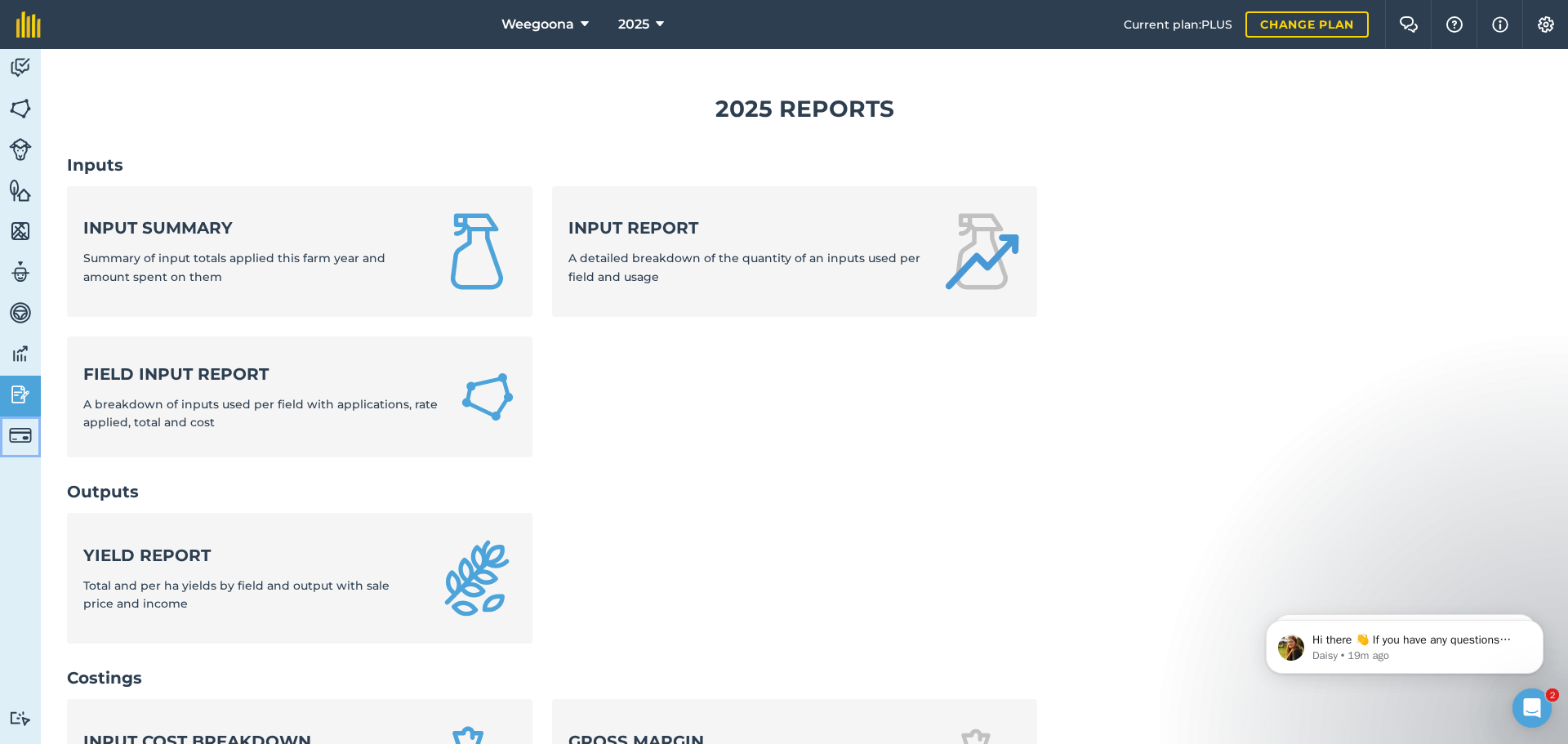 click at bounding box center (20, 435) 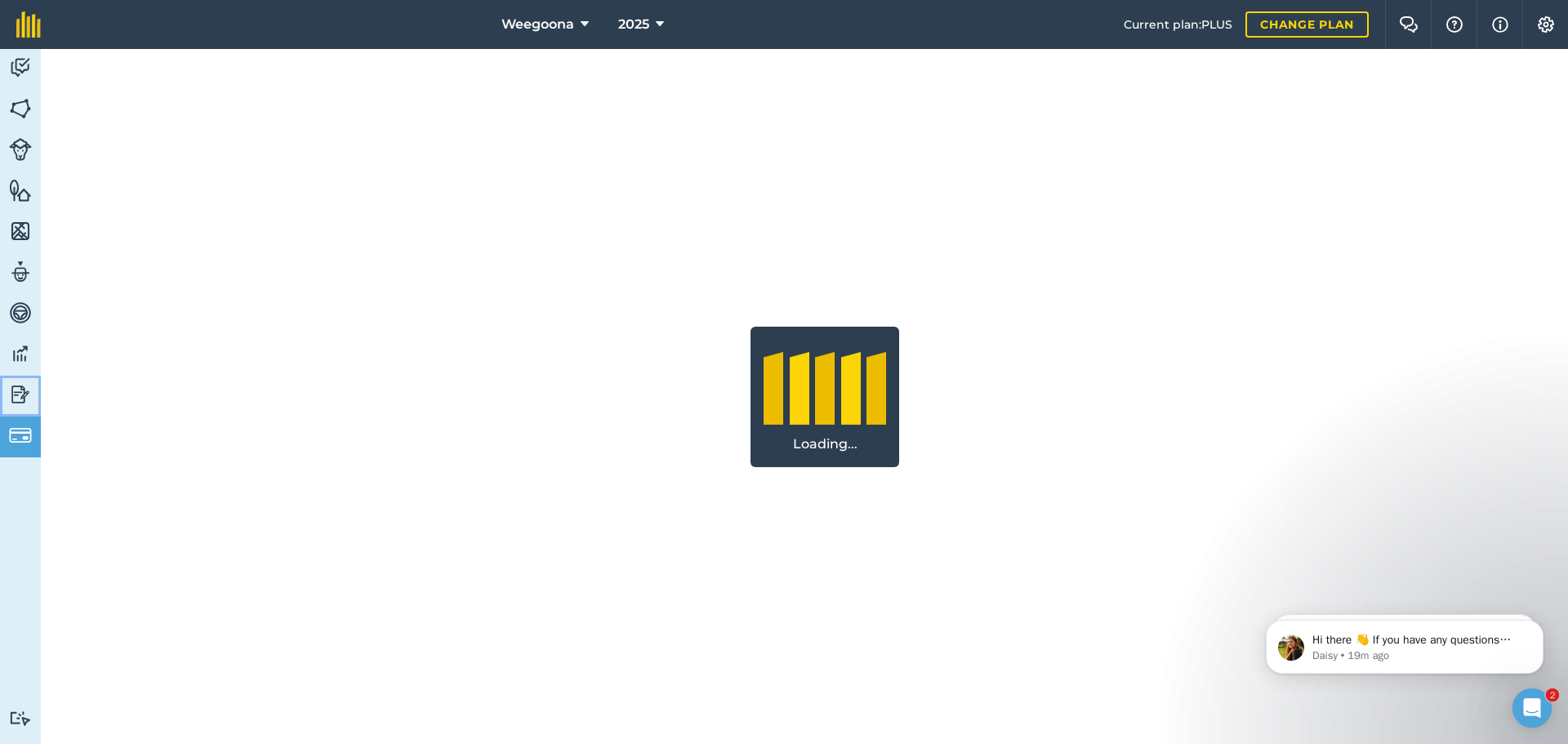 click at bounding box center [20, 394] 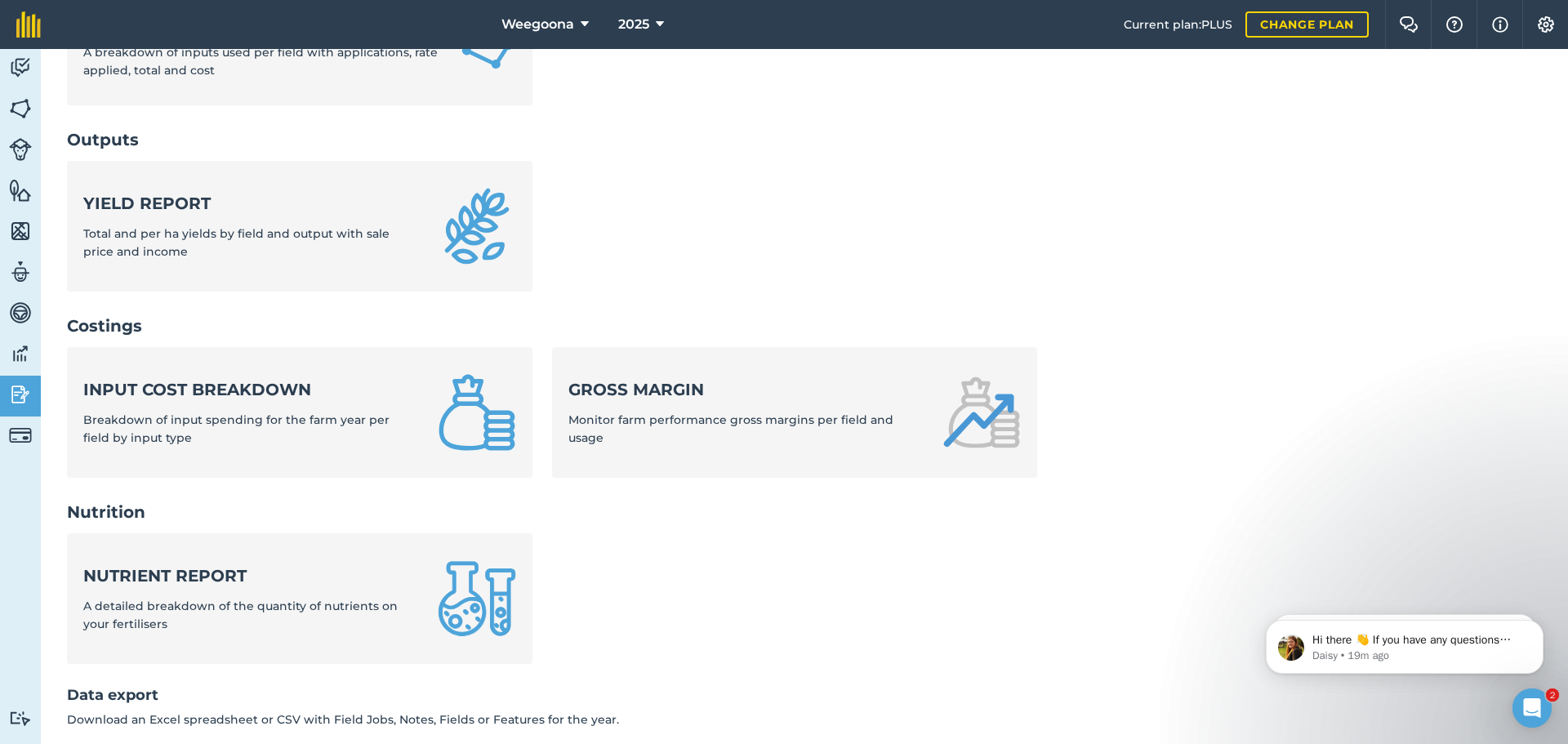 scroll, scrollTop: 0, scrollLeft: 0, axis: both 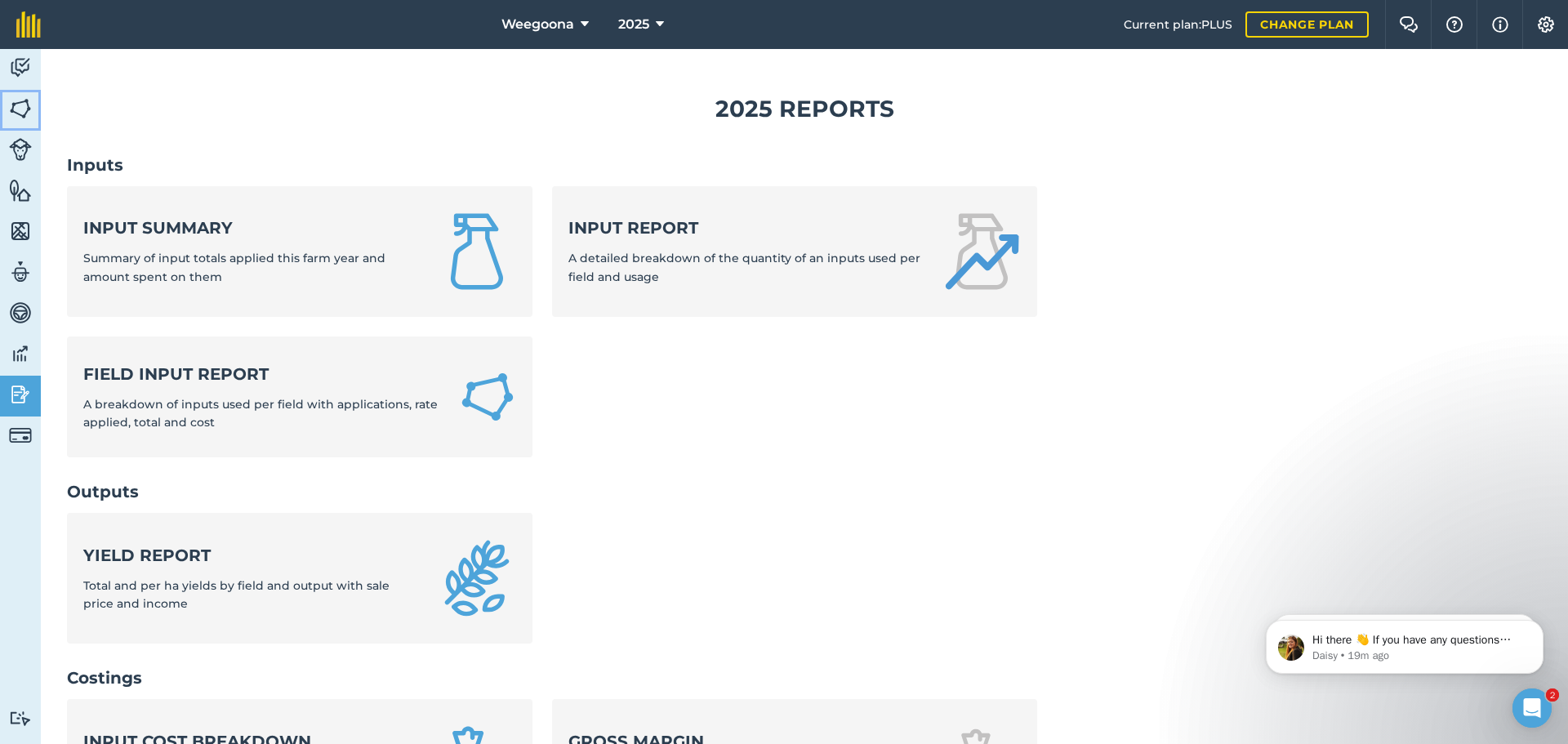click at bounding box center [20, 109] 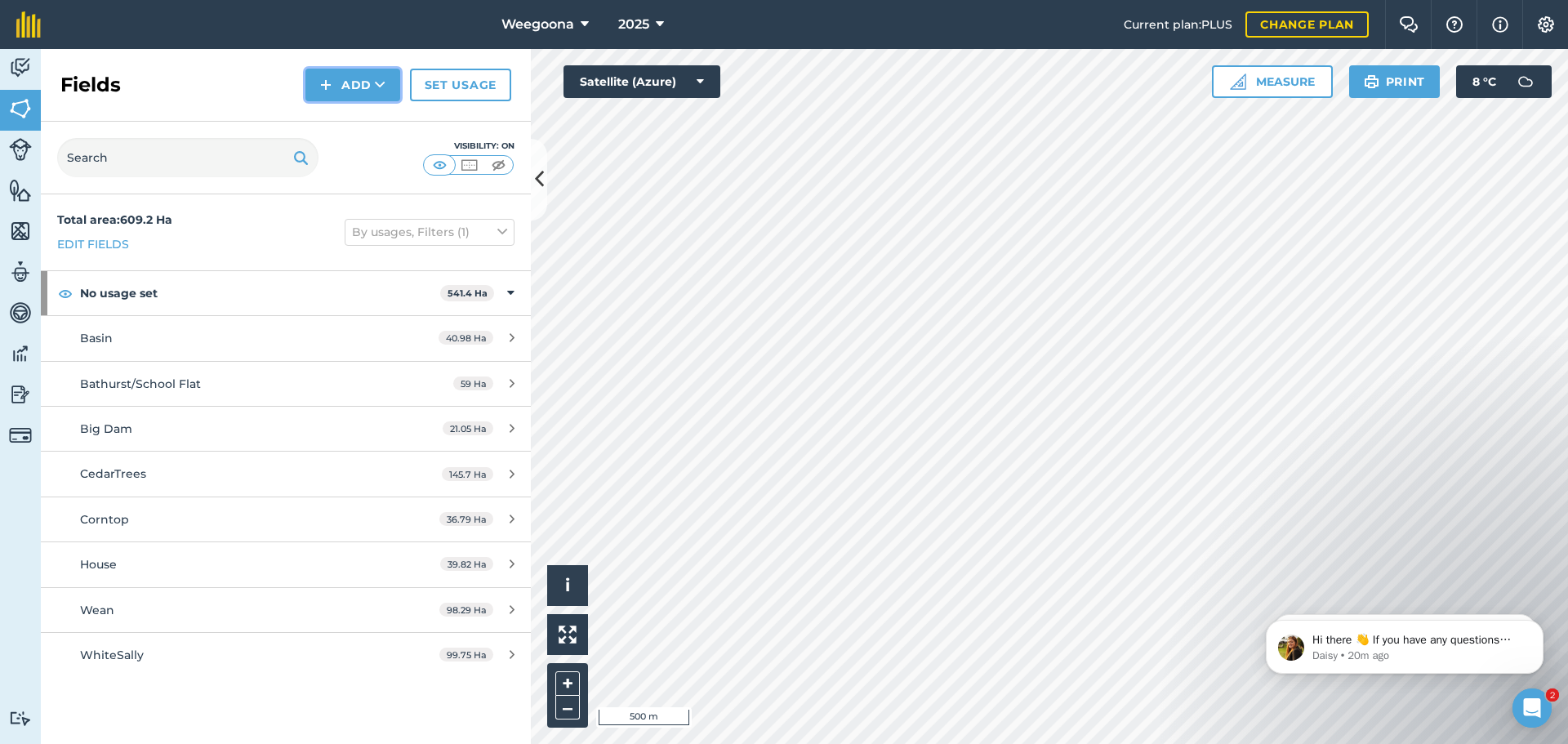 click on "Add" at bounding box center [353, 85] 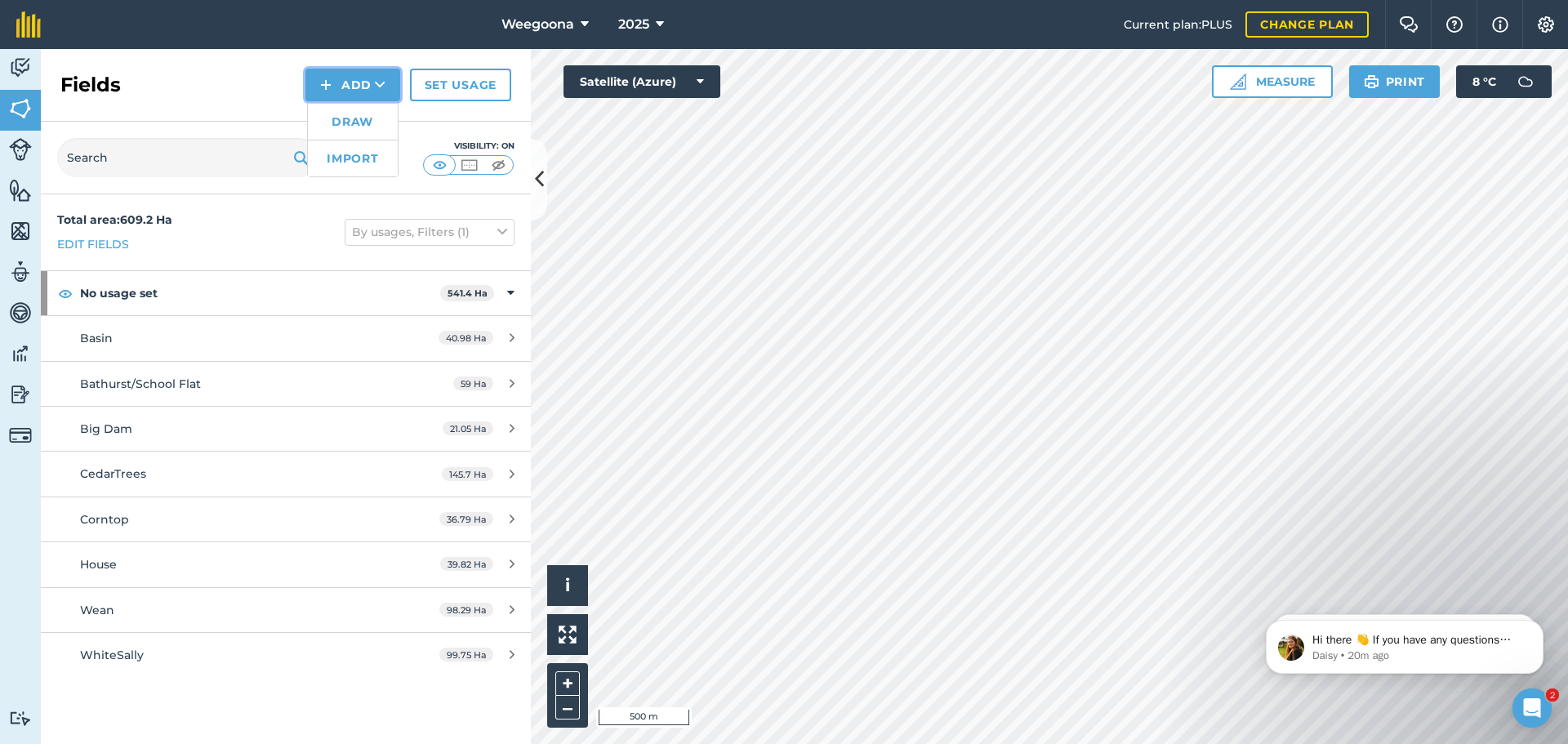click on "Add   Draw Import" at bounding box center [353, 85] 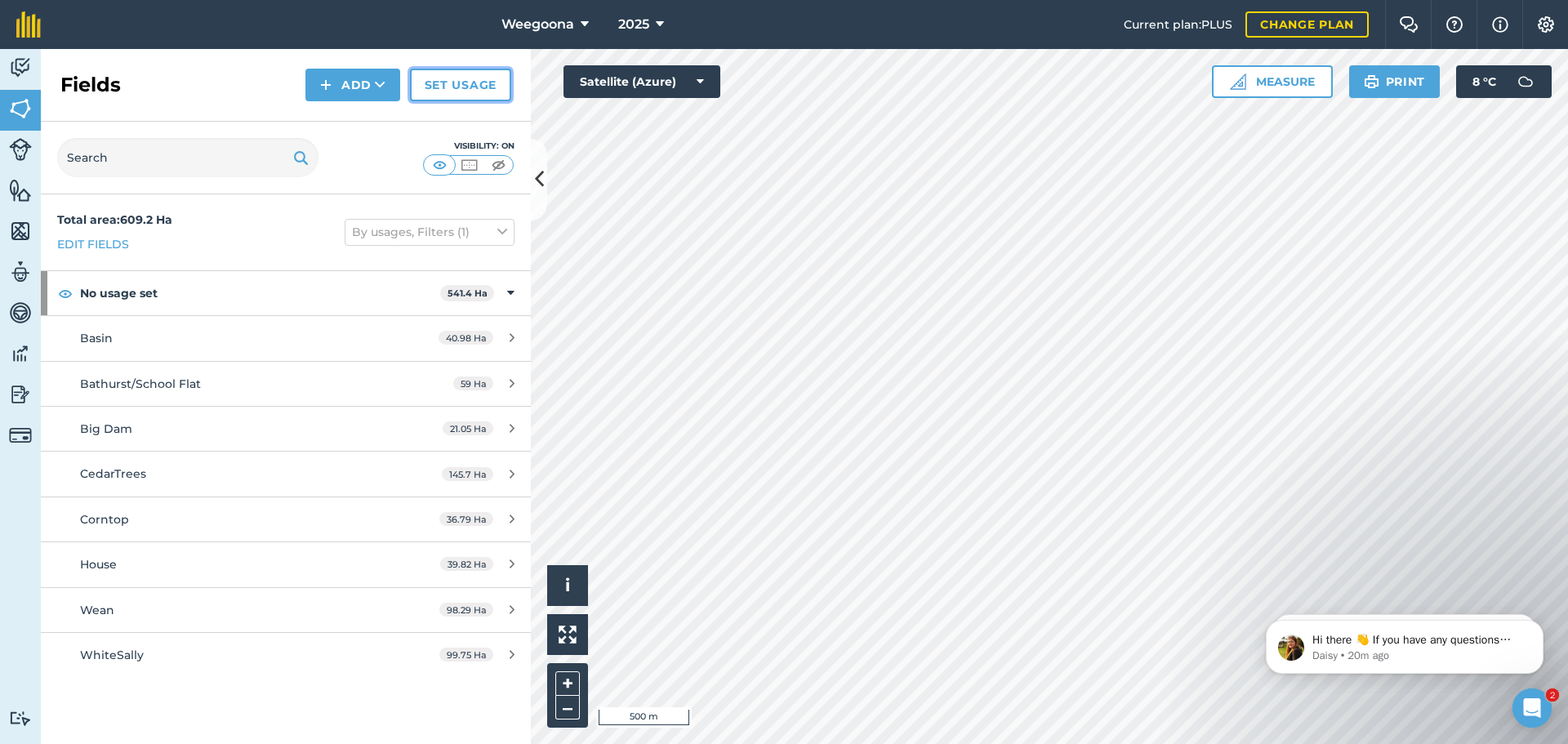 click on "Set usage" at bounding box center (461, 85) 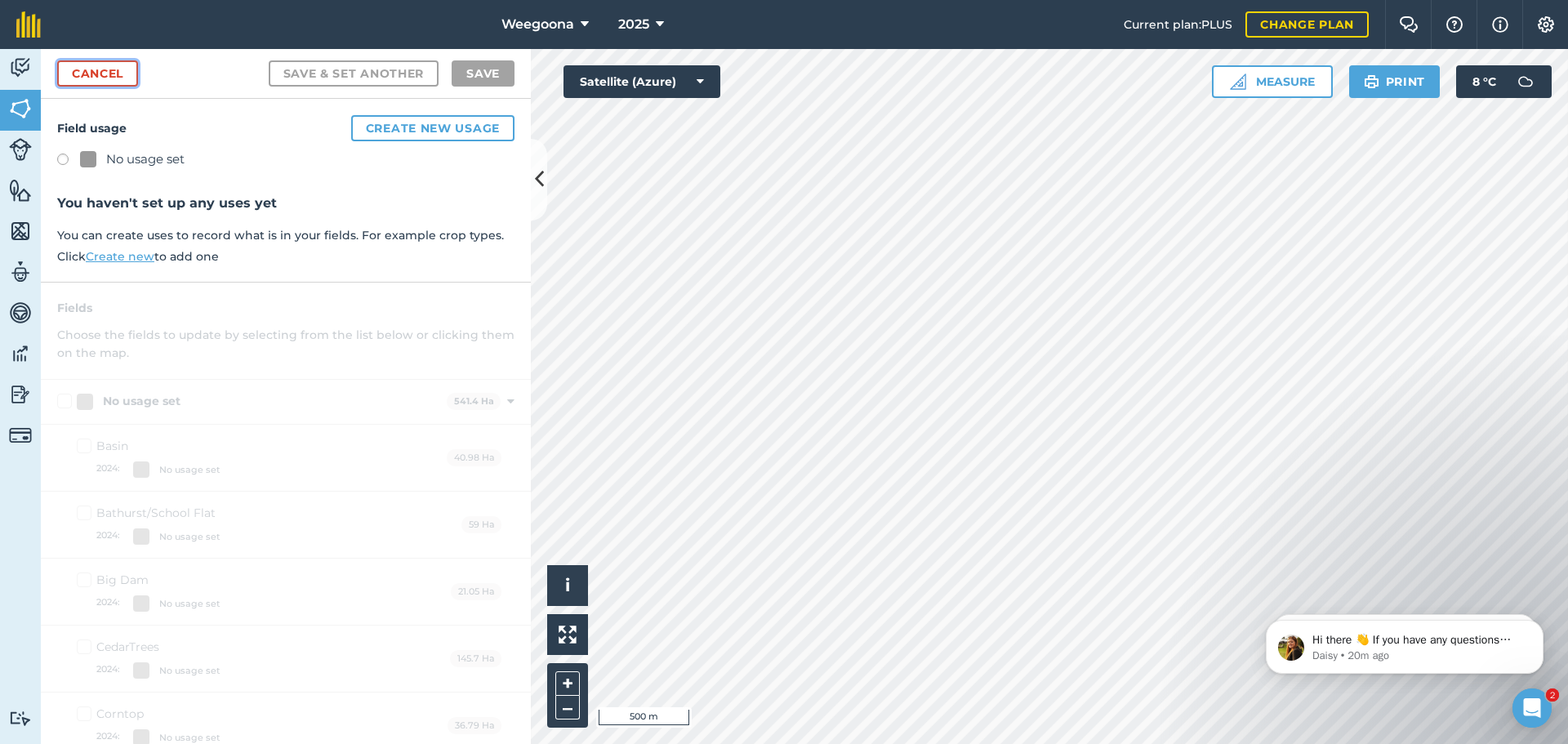 click on "Cancel" at bounding box center [97, 74] 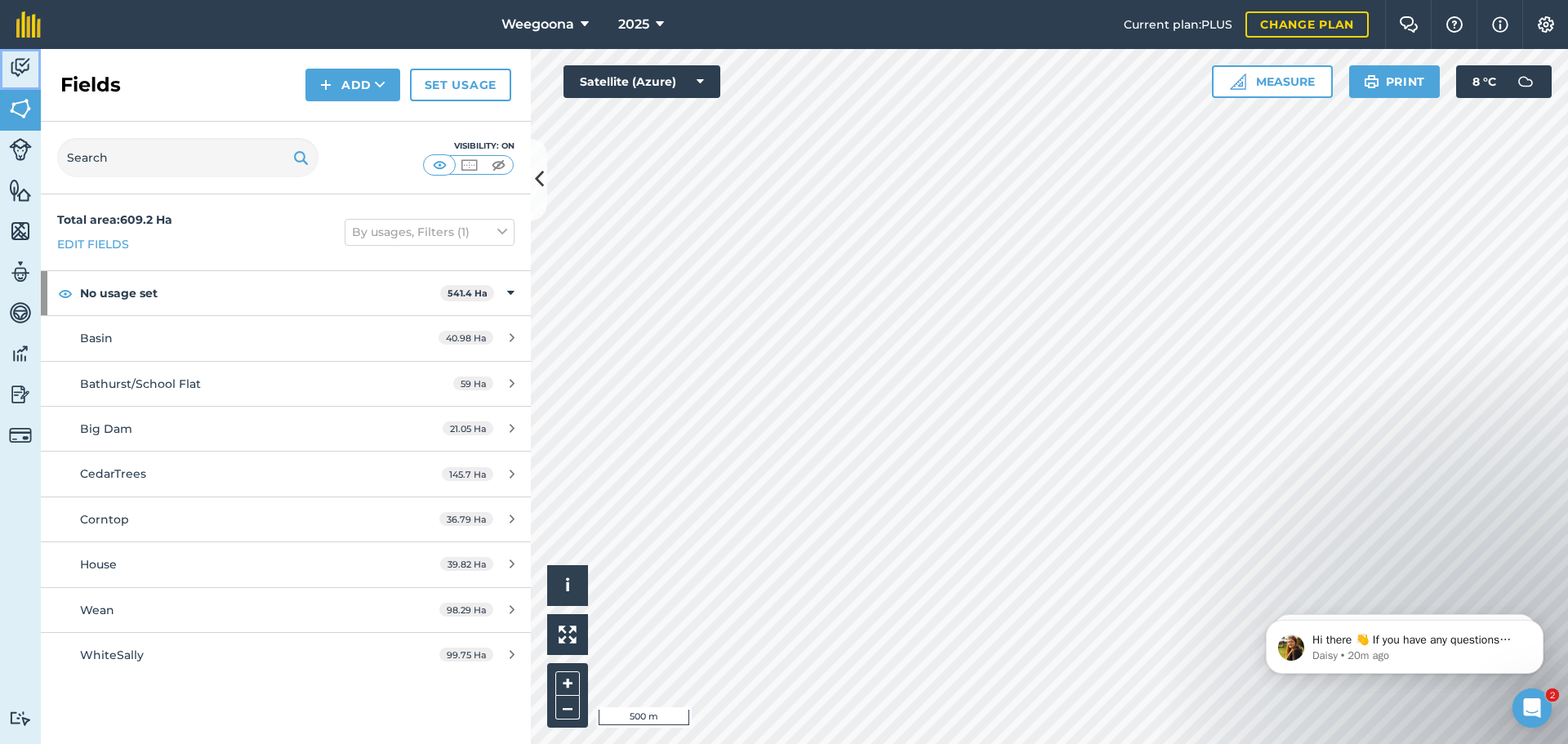 click at bounding box center (20, 68) 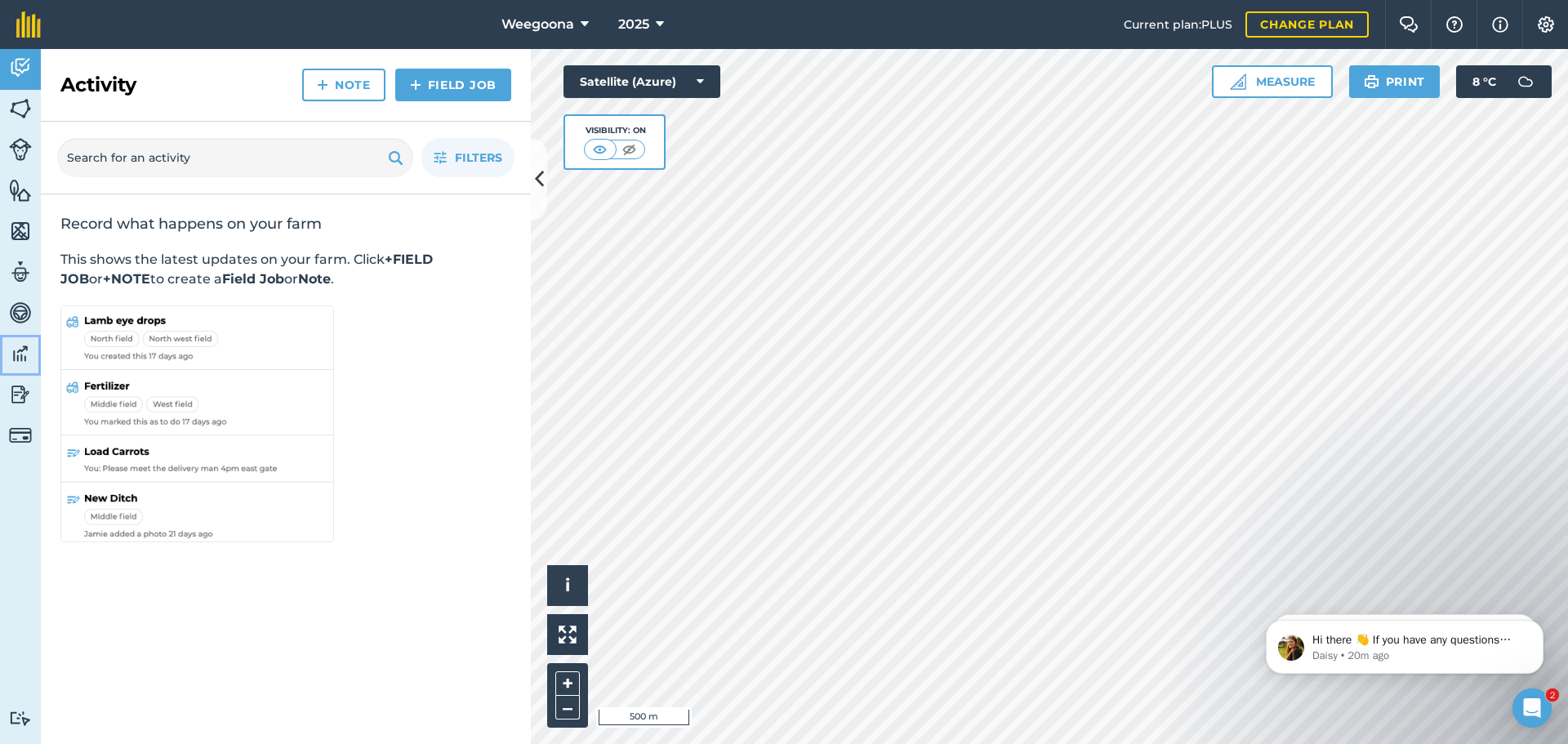 click at bounding box center (20, 354) 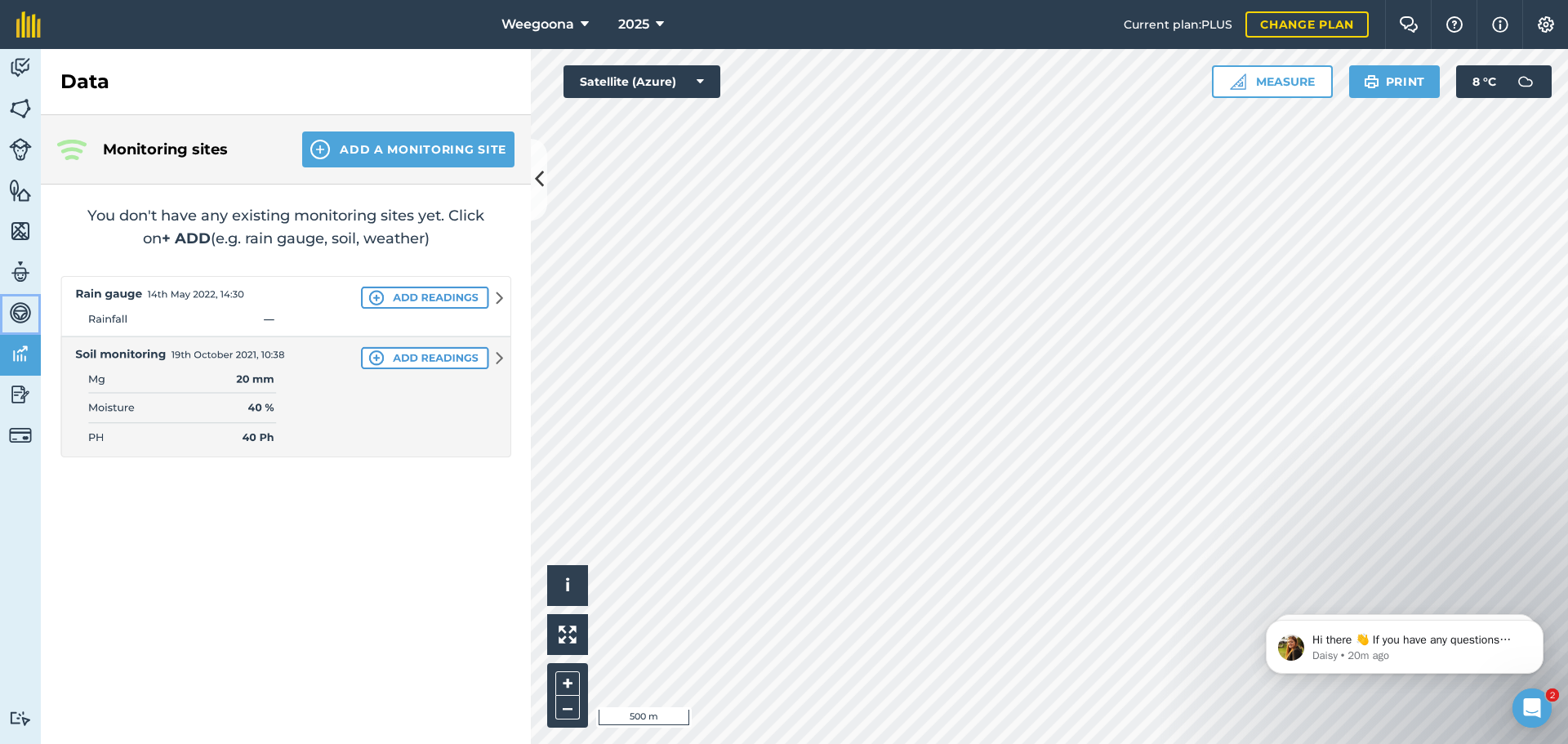 click at bounding box center (20, 313) 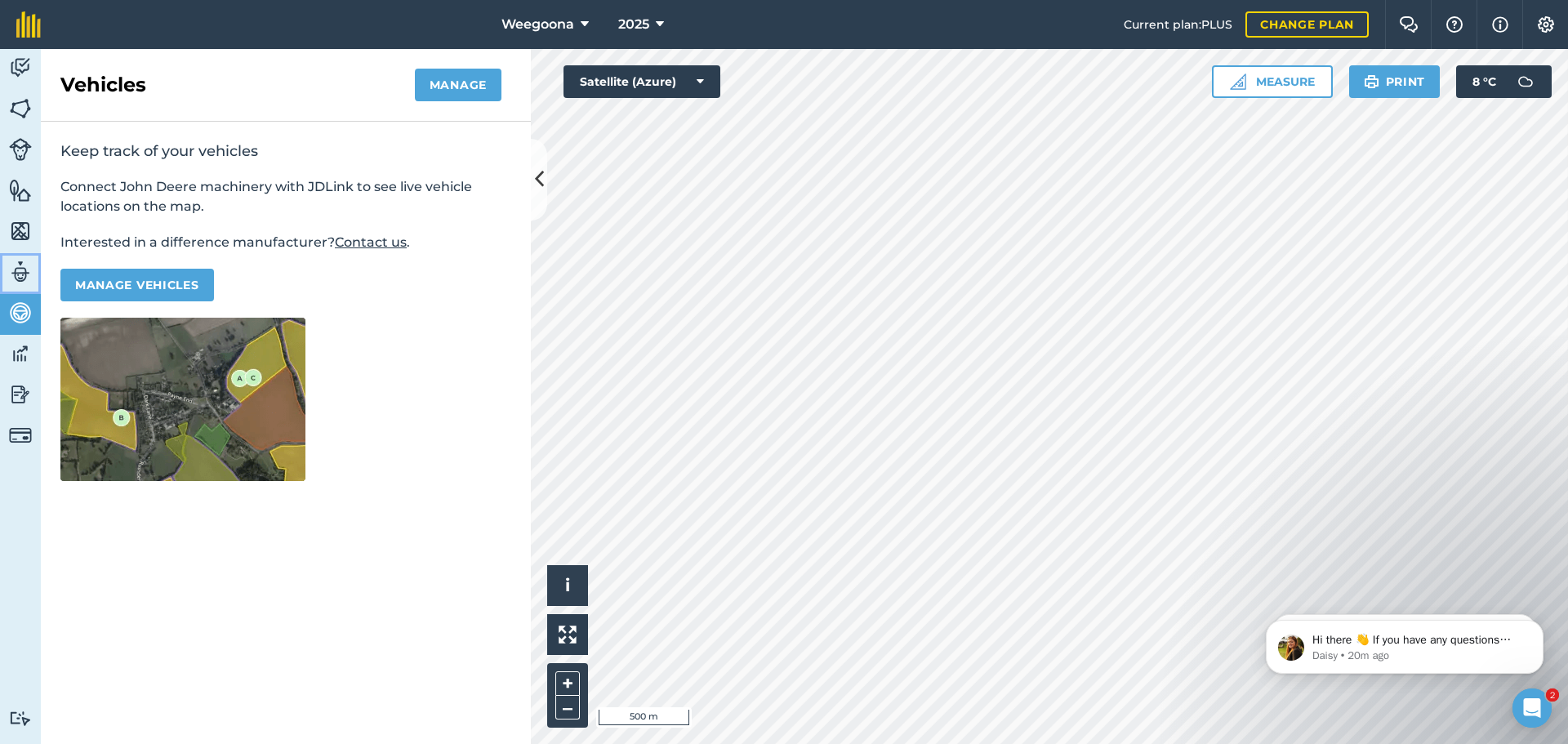 click at bounding box center [20, 272] 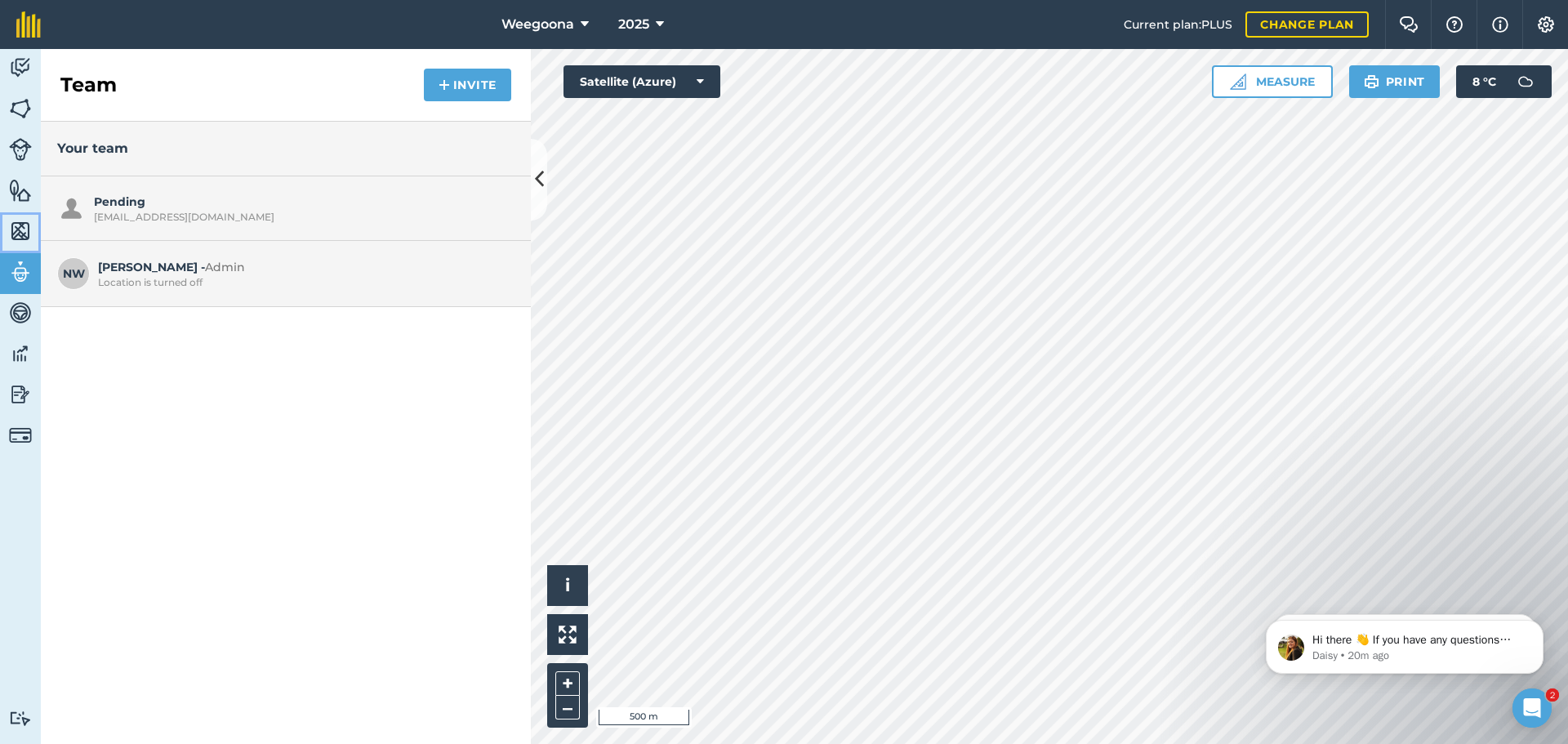 click at bounding box center [20, 231] 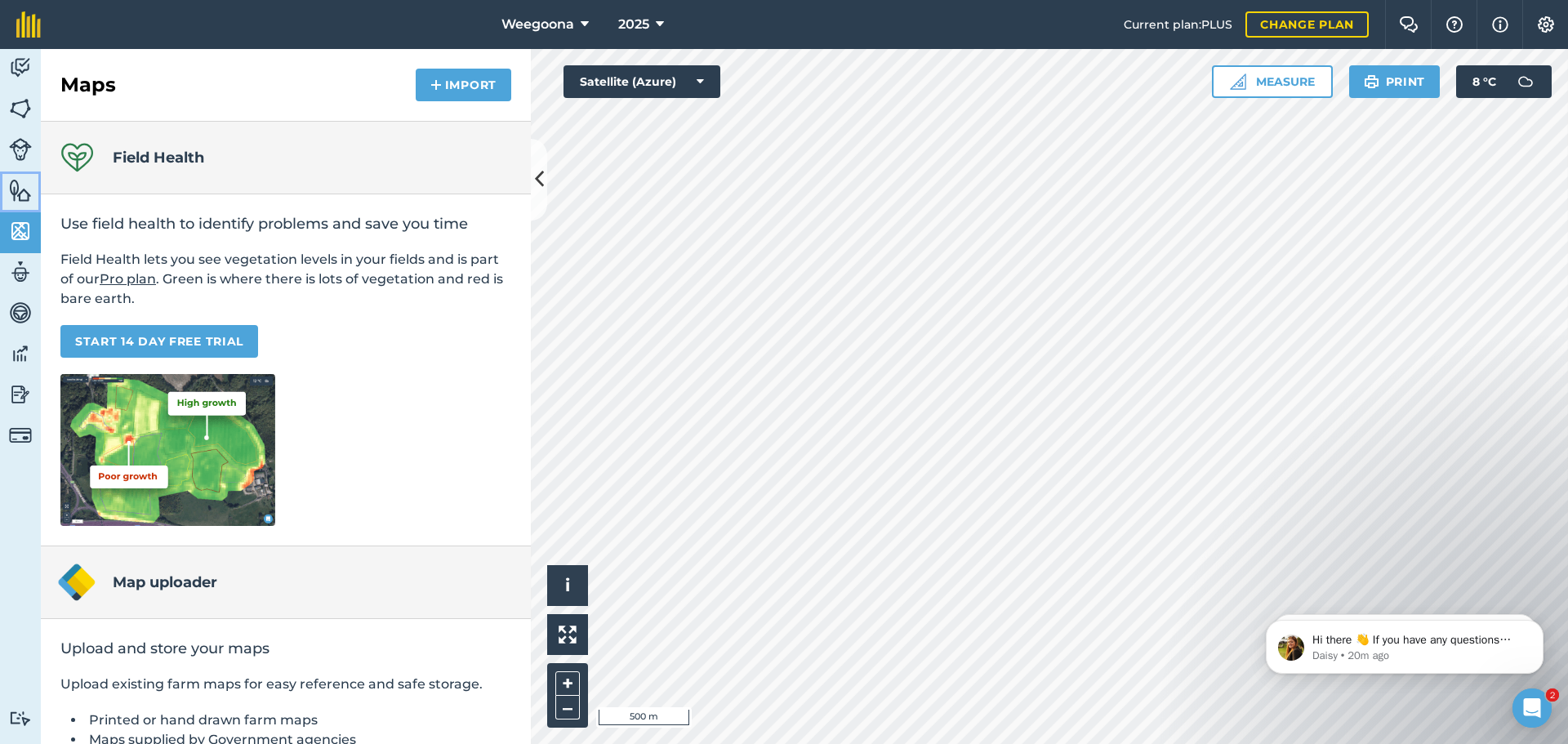 click on "Features" at bounding box center (20, 192) 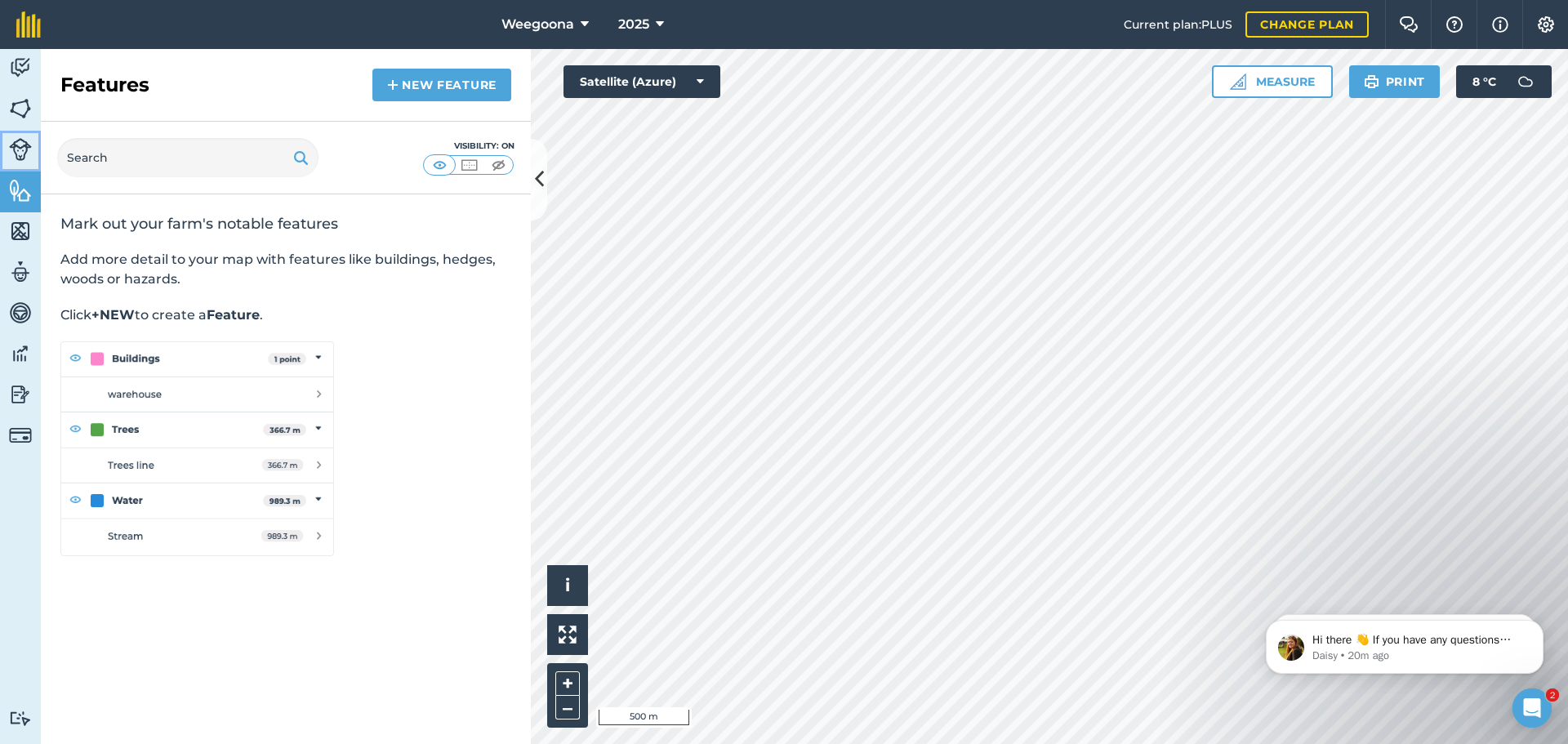 click at bounding box center [20, 149] 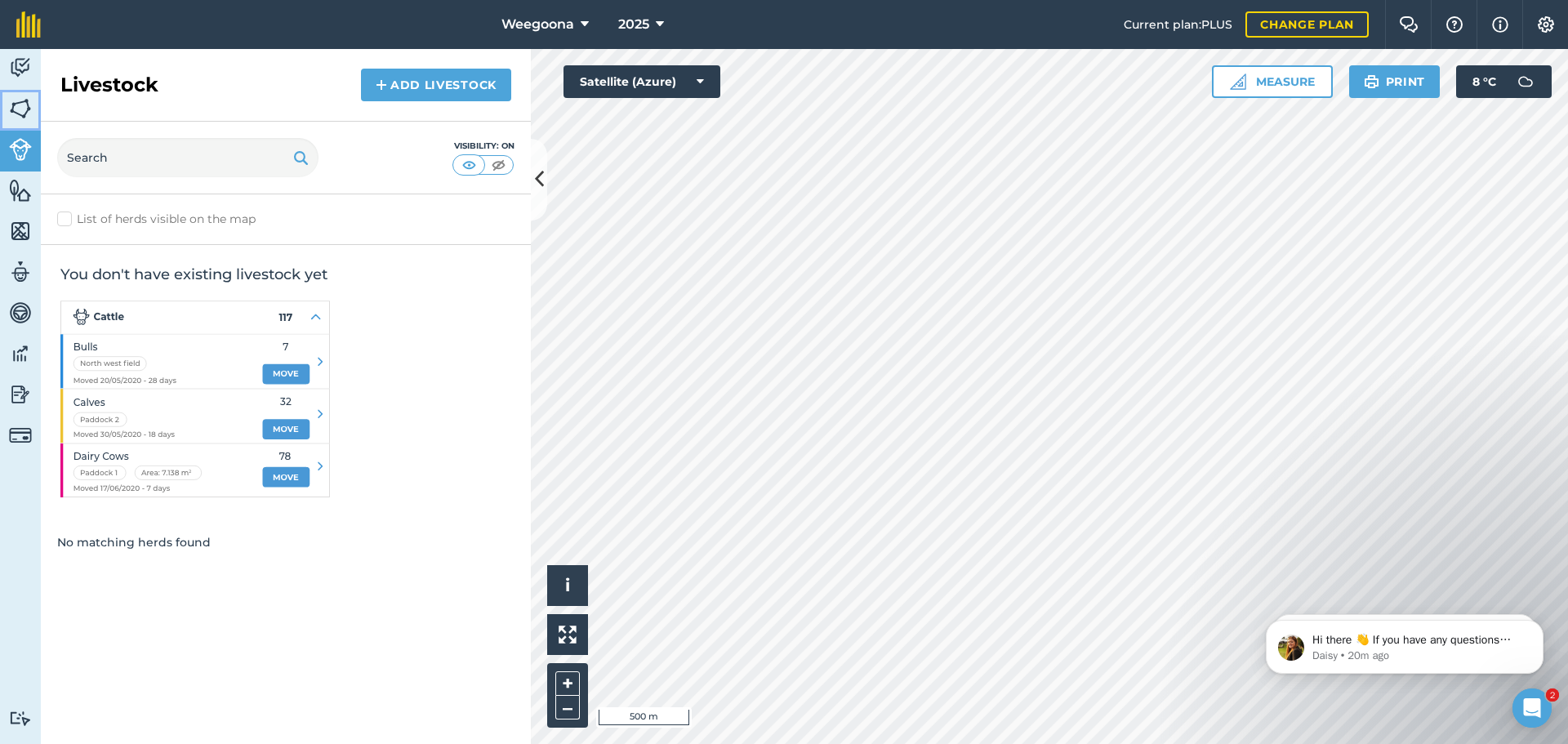 click at bounding box center [20, 109] 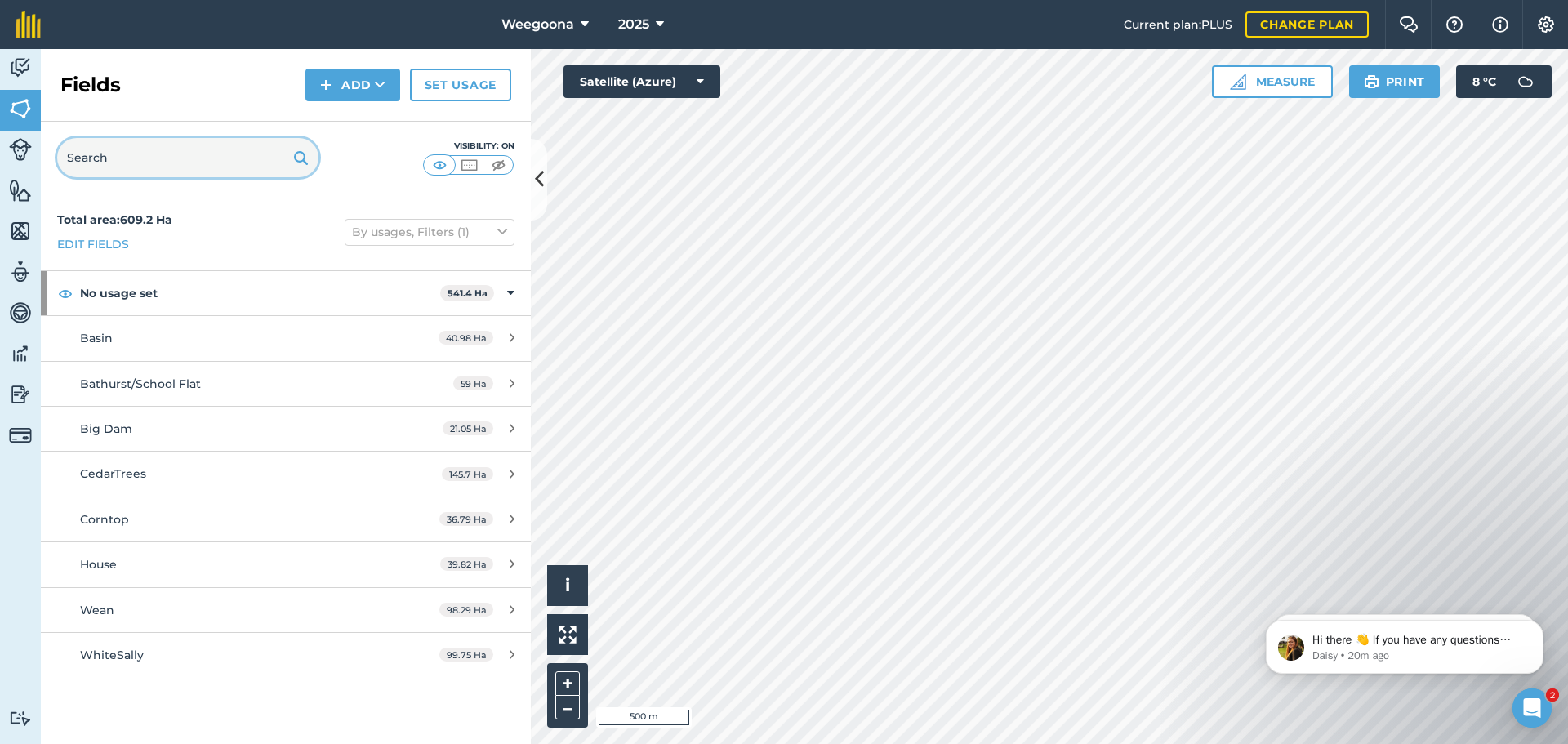 click at bounding box center [188, 158] 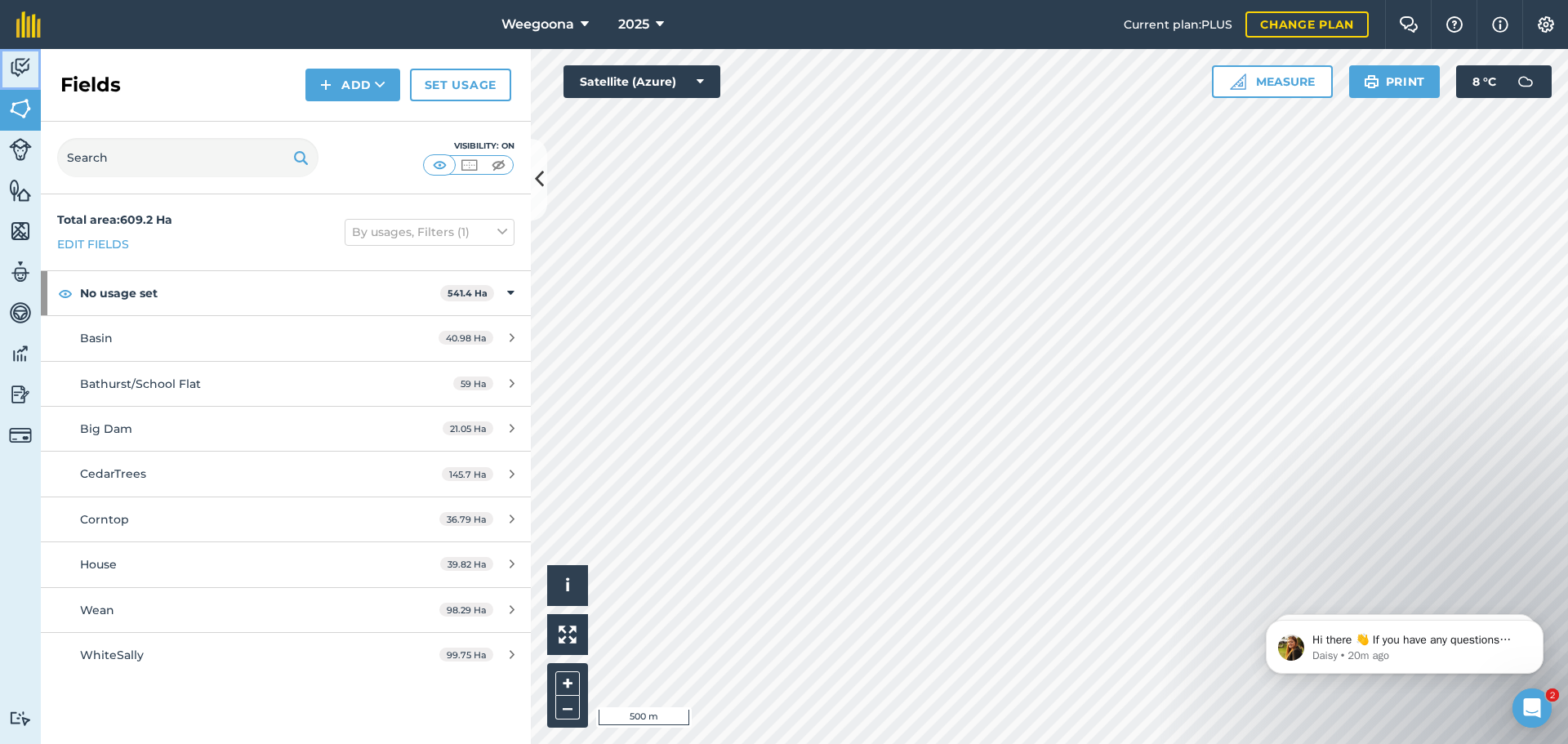 click at bounding box center [20, 68] 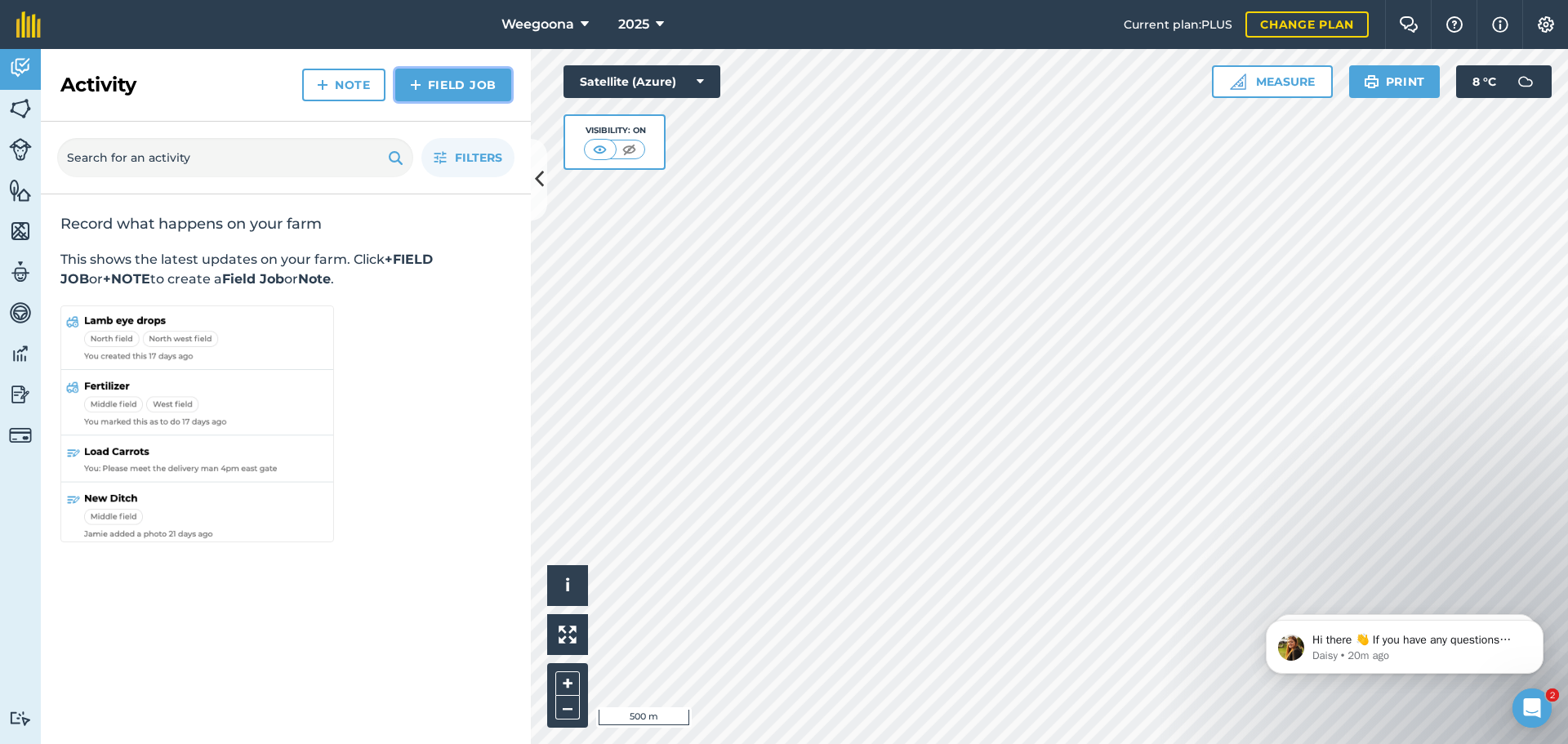 click on "Field Job" at bounding box center [453, 85] 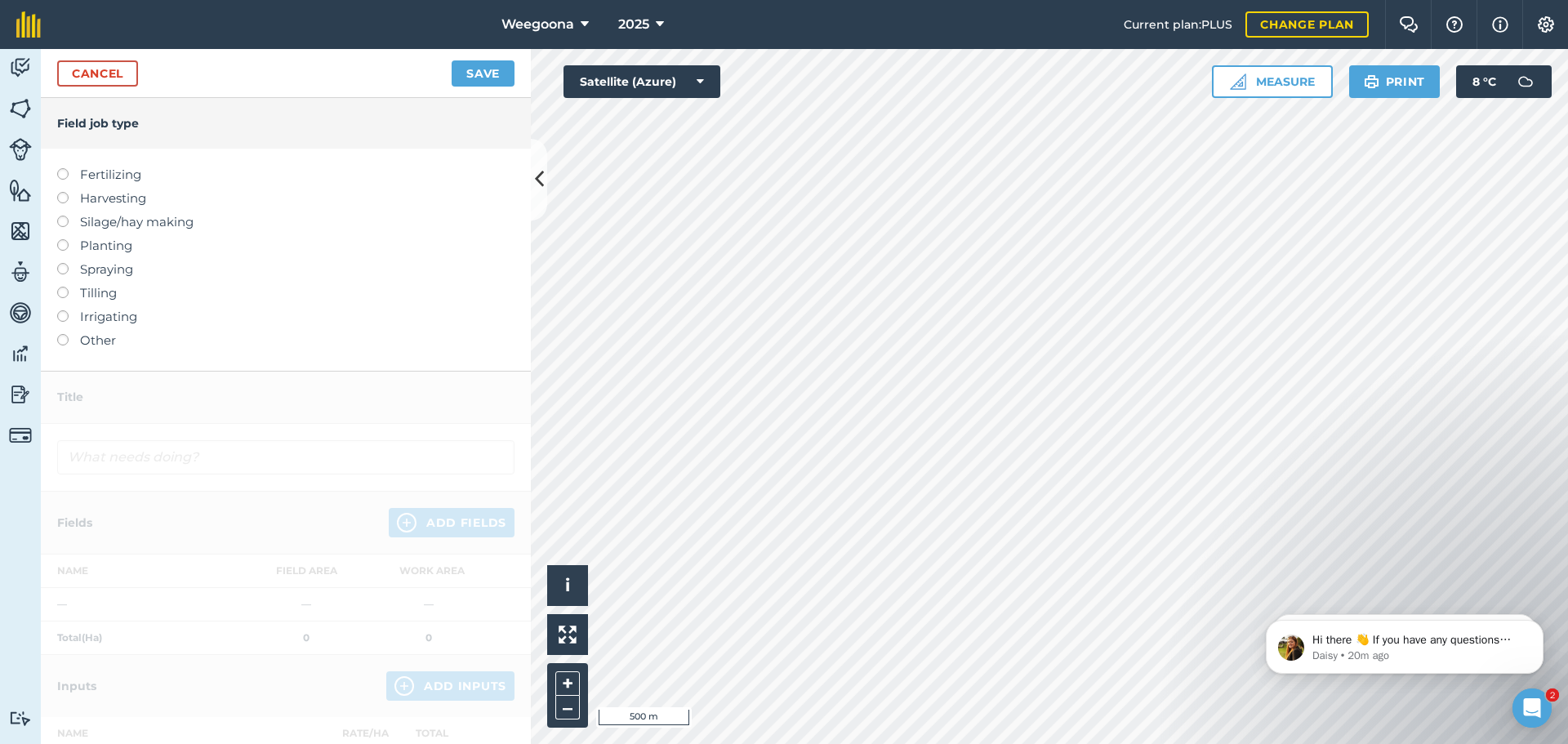 click at bounding box center (69, 168) 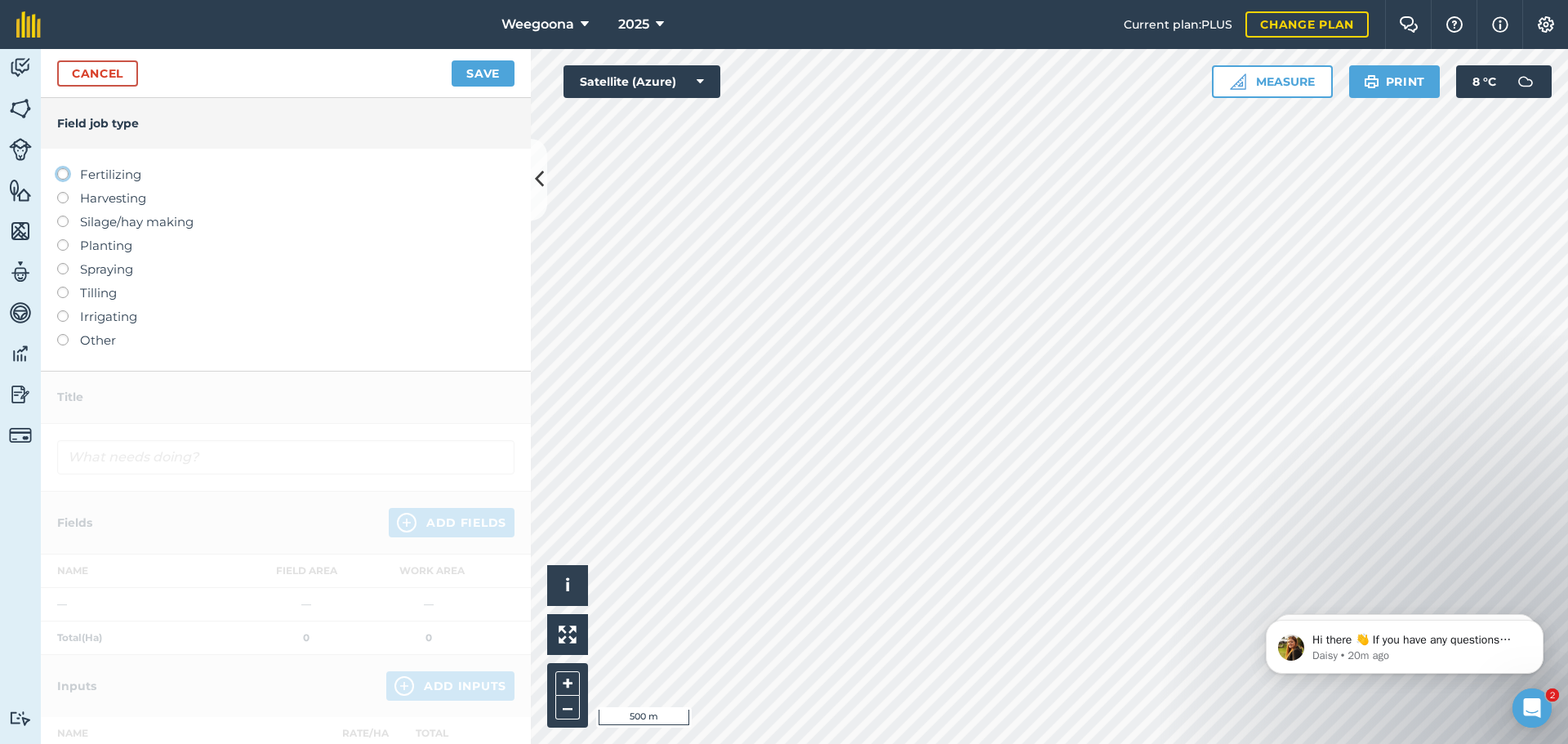 click on "Fertilizing" at bounding box center [-8120, 173] 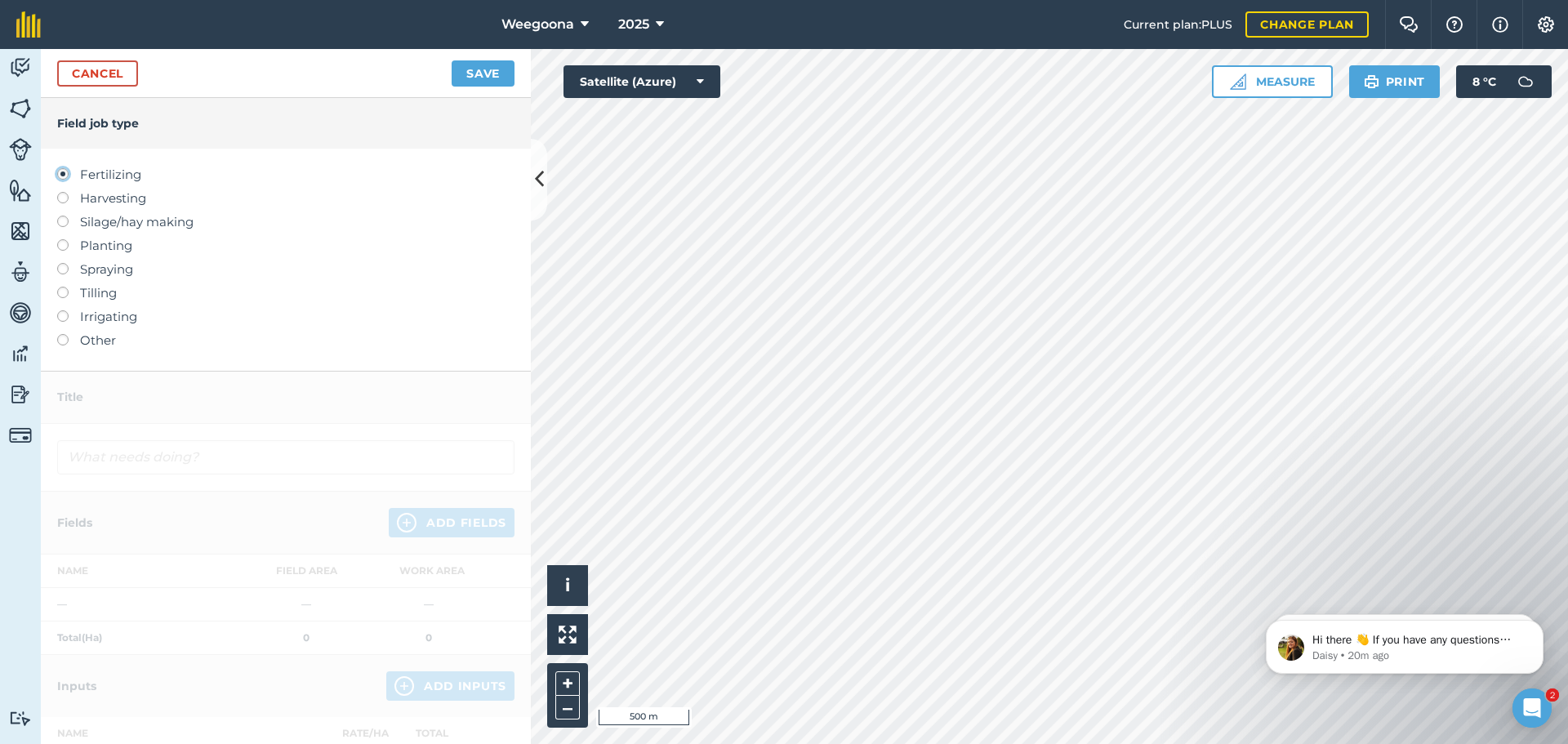 type on "Fertilizing" 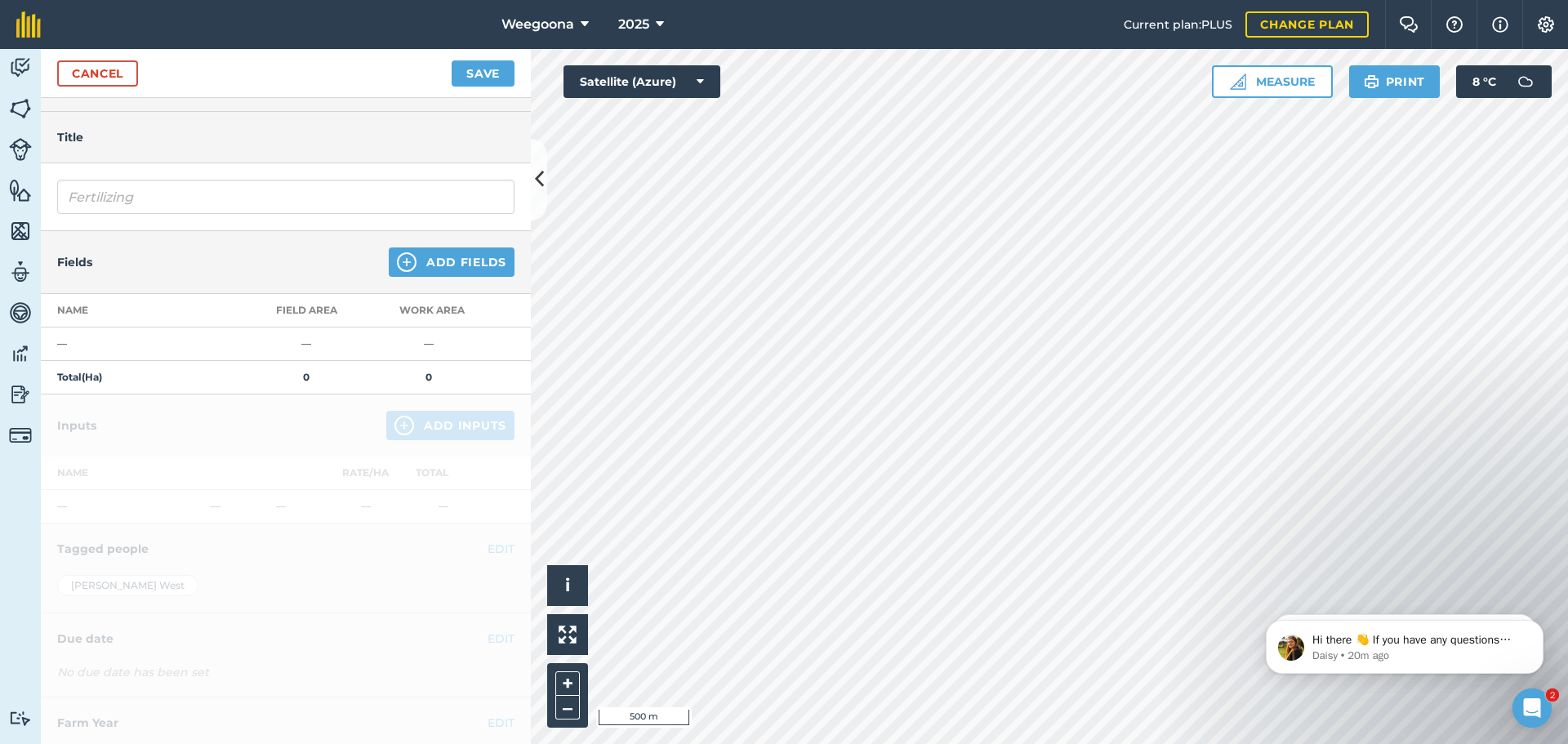 scroll, scrollTop: 0, scrollLeft: 0, axis: both 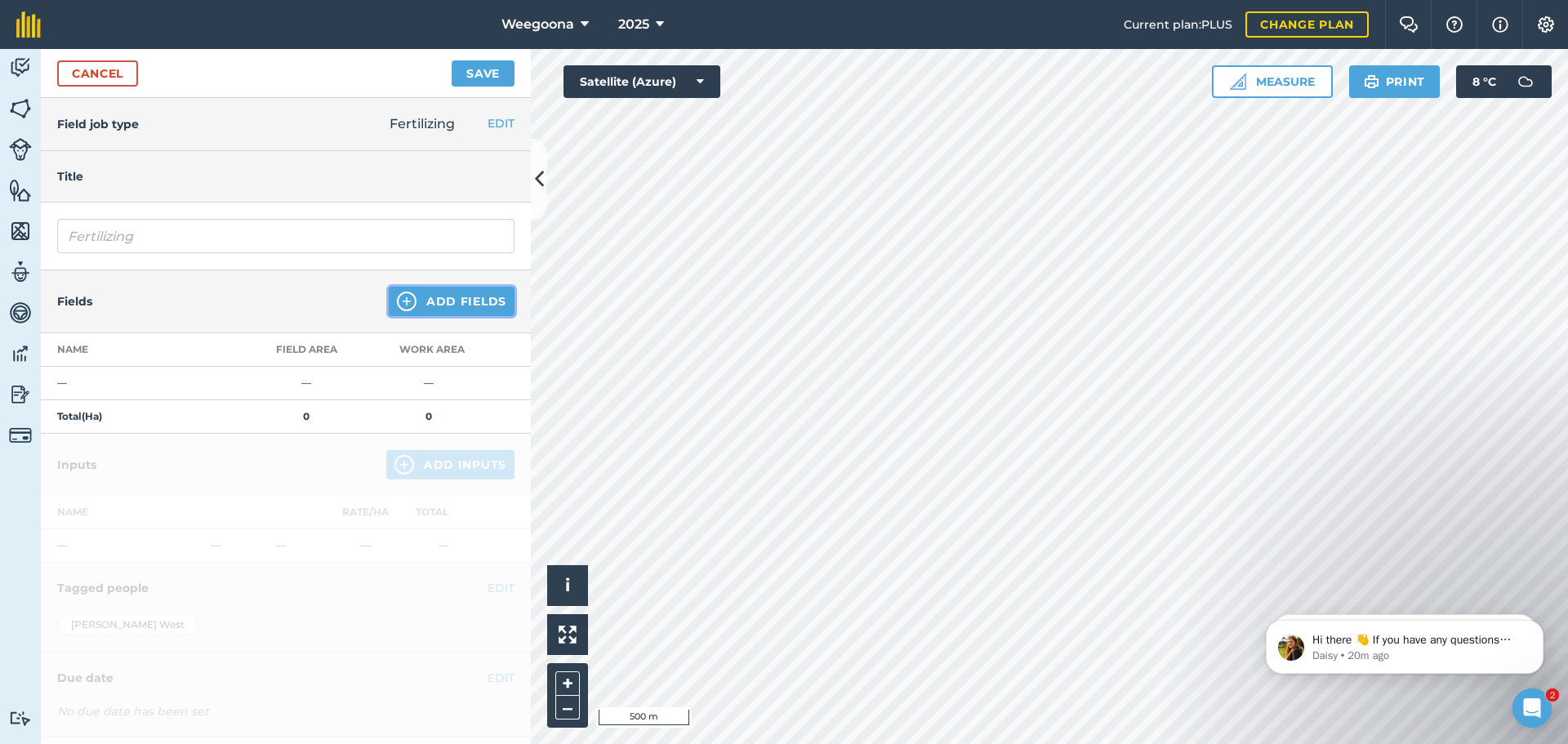 click at bounding box center [407, 301] 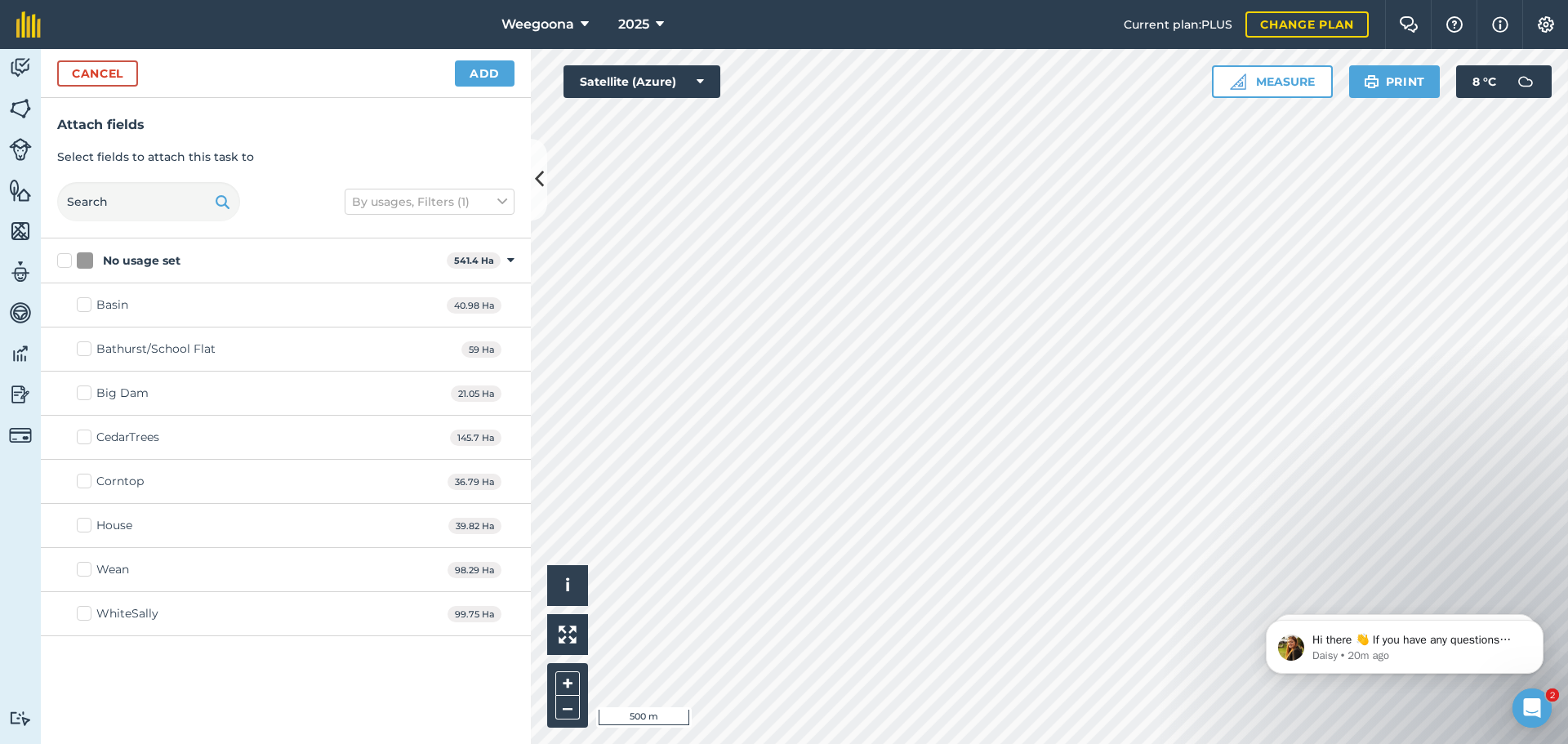 click on "Basin" at bounding box center [102, 305] 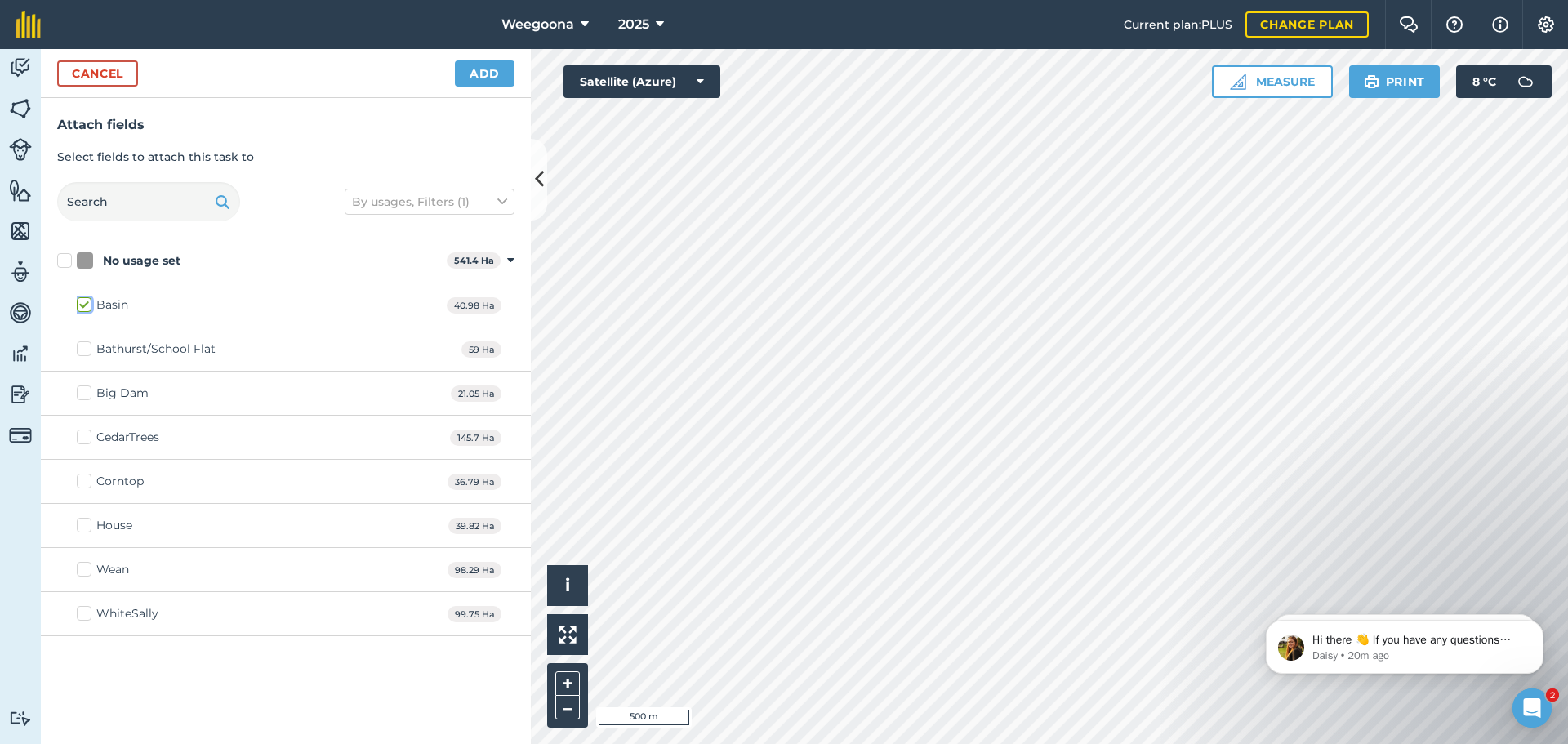 checkbox on "true" 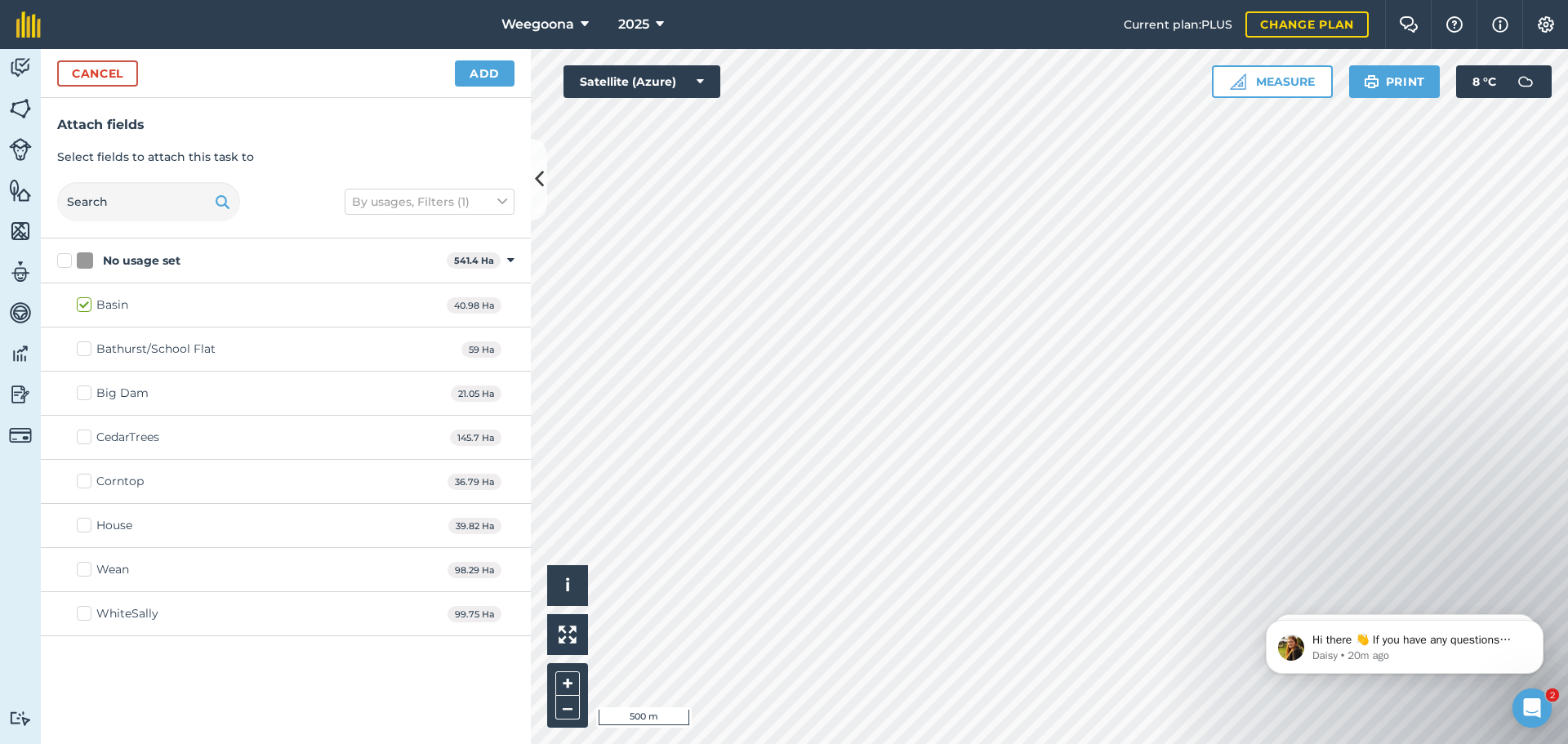 click on "Big Dam" at bounding box center (113, 393) 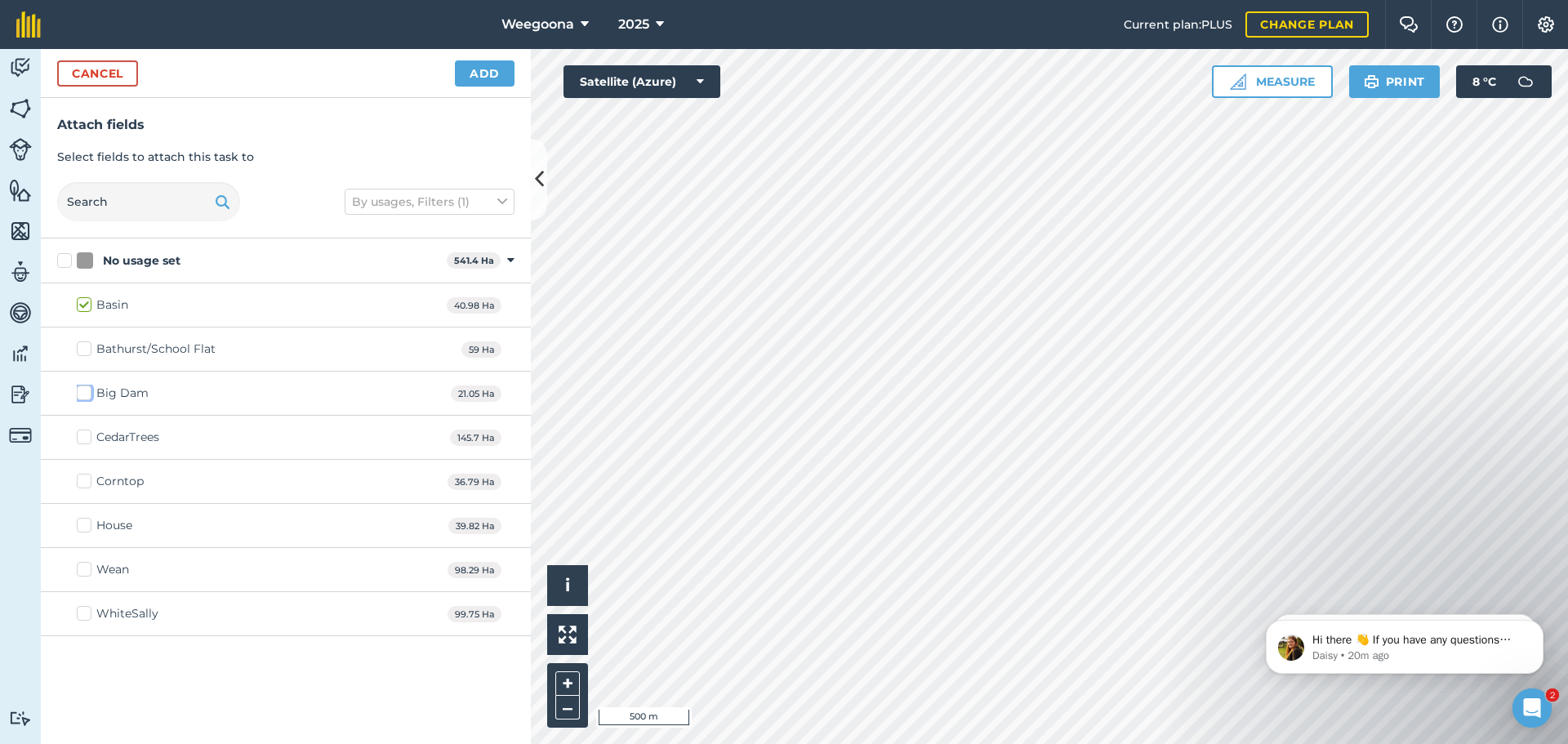 click on "Big Dam" at bounding box center (82, 390) 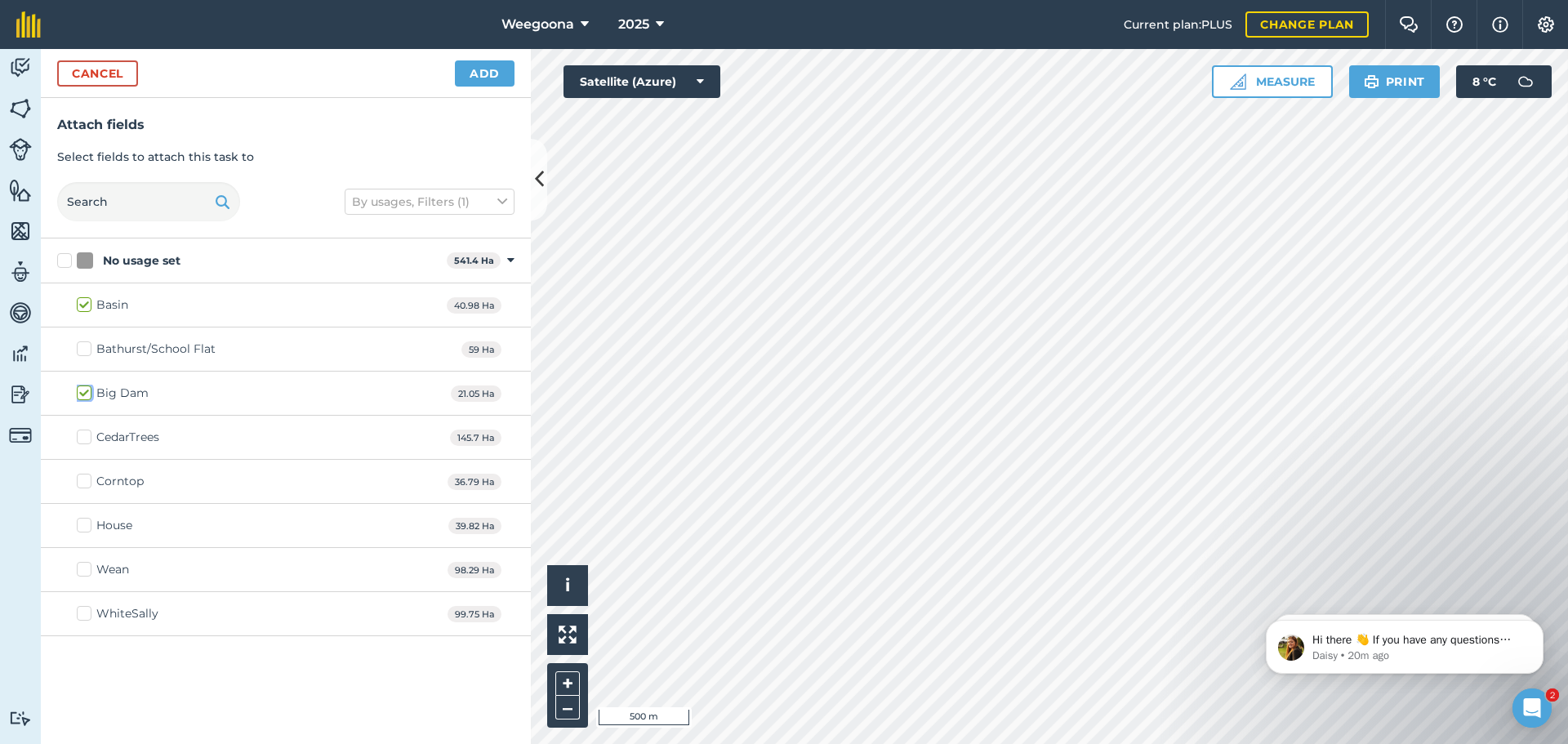 checkbox on "true" 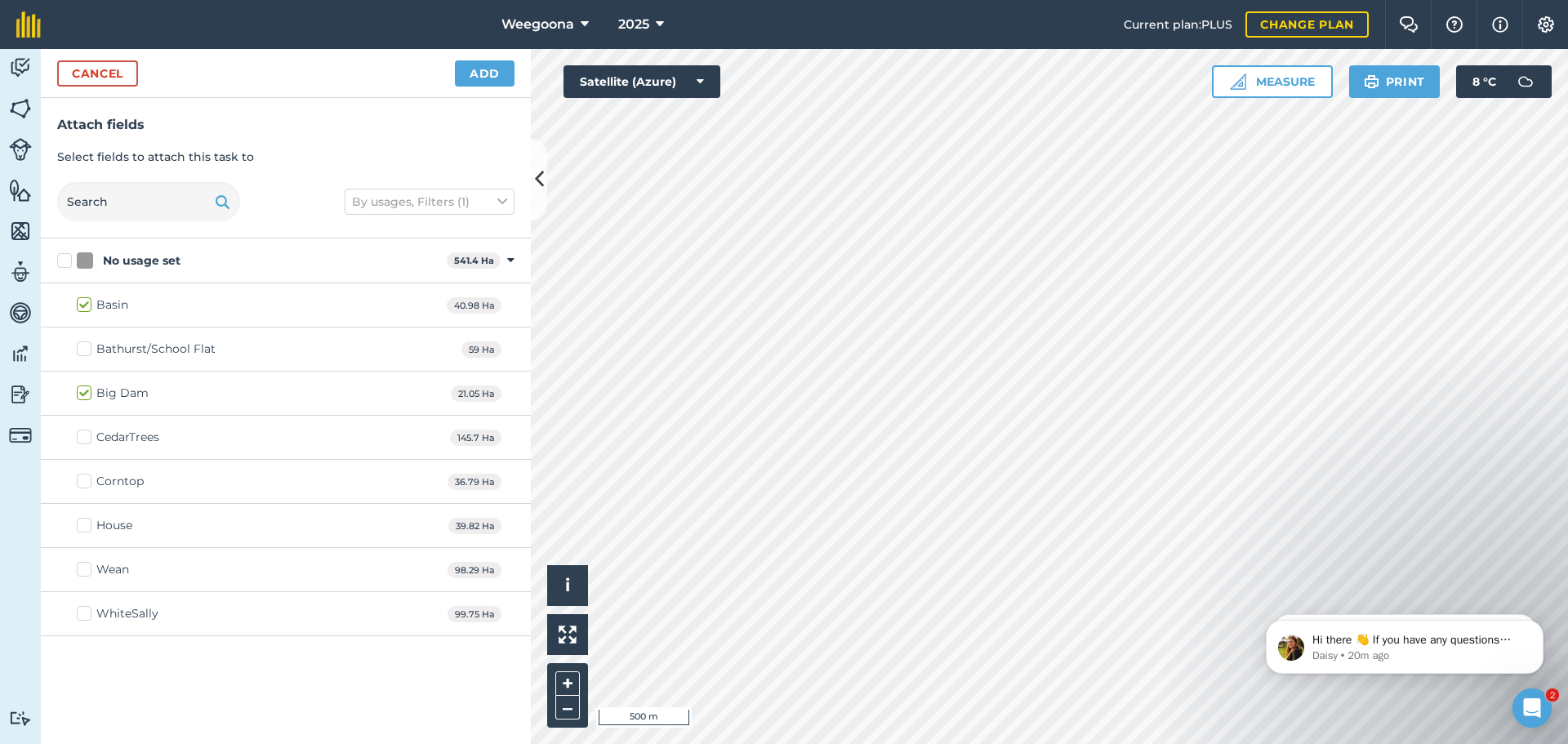 click on "CedarTrees" at bounding box center (118, 437) 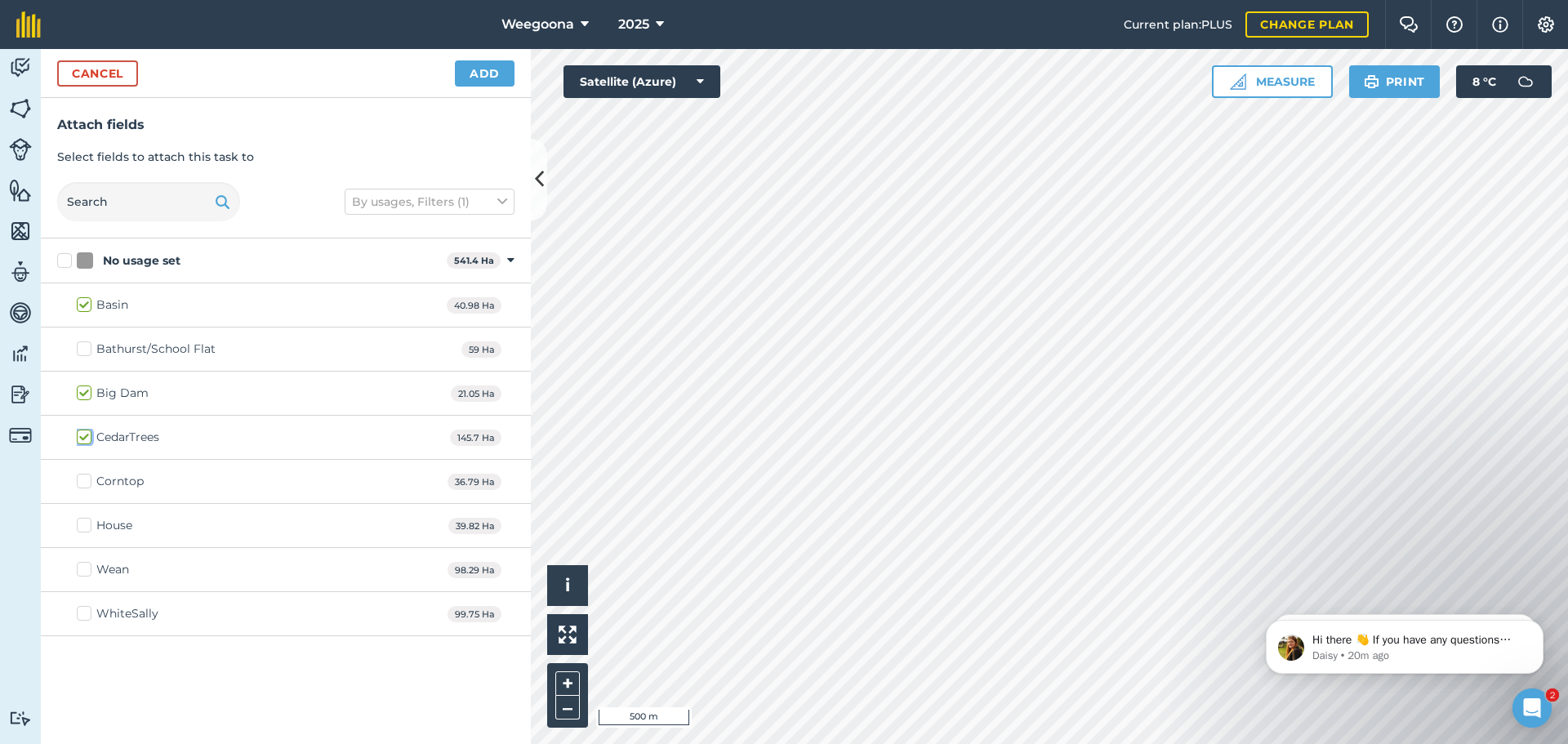 checkbox on "true" 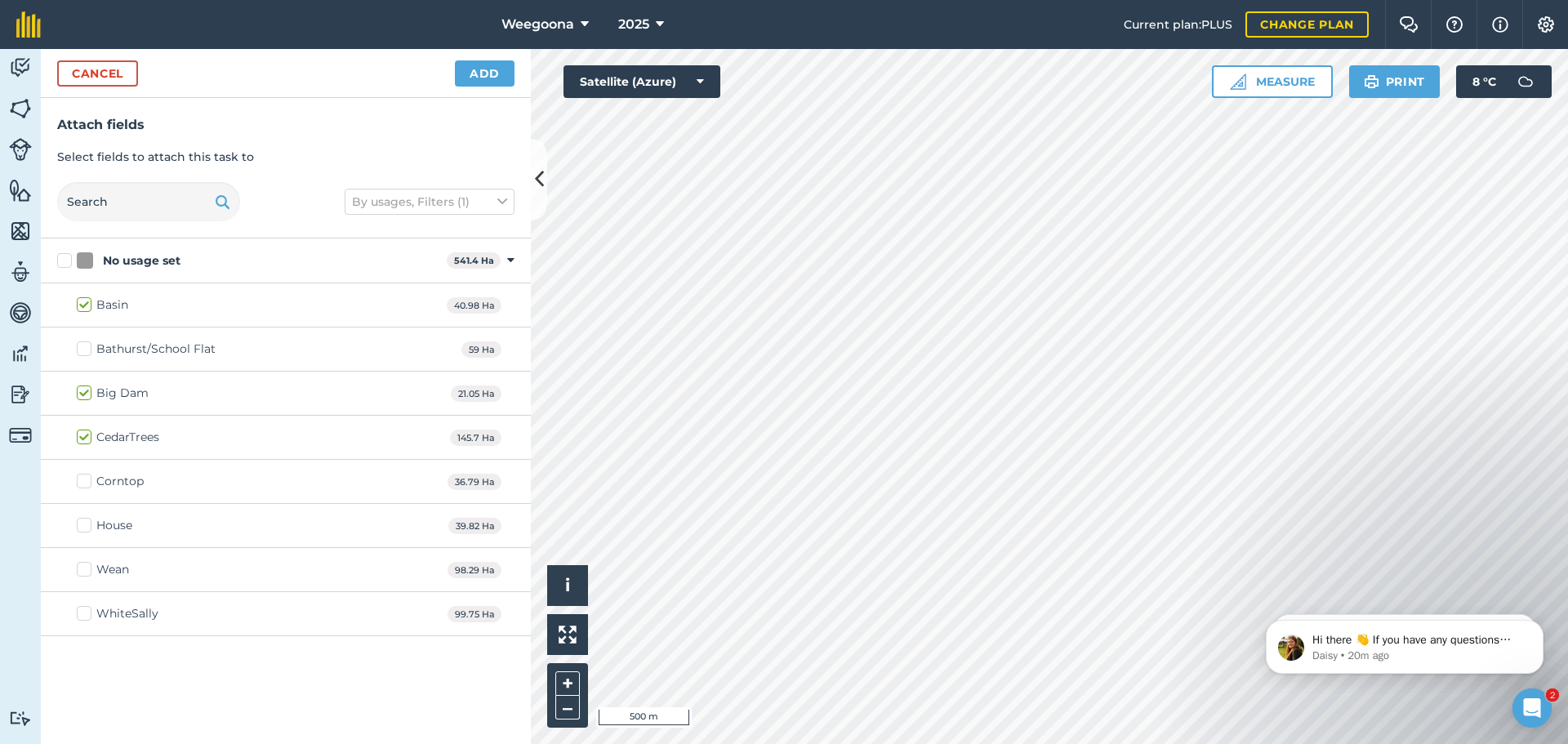 click on "Corntop" at bounding box center (110, 481) 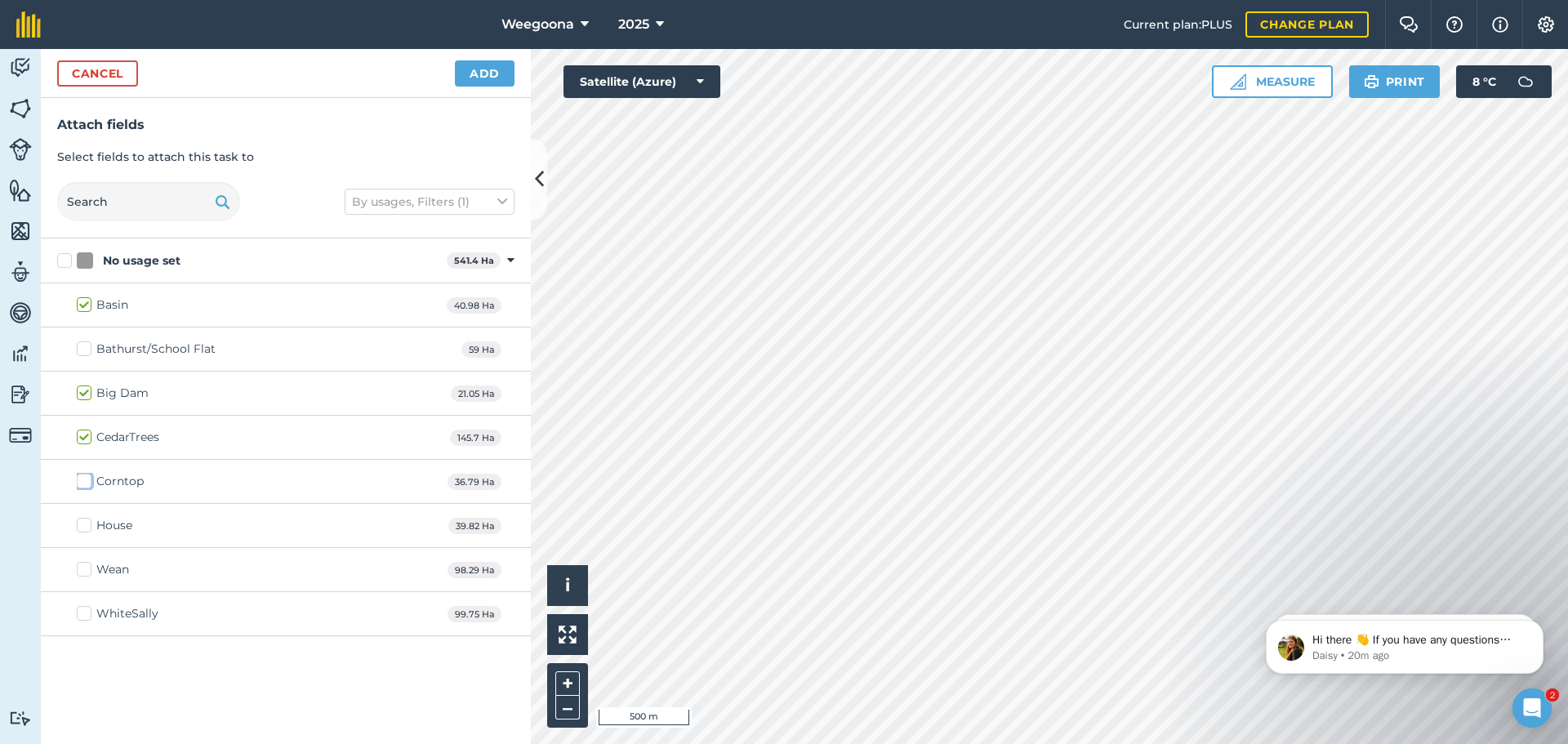 click on "Corntop" at bounding box center (82, 478) 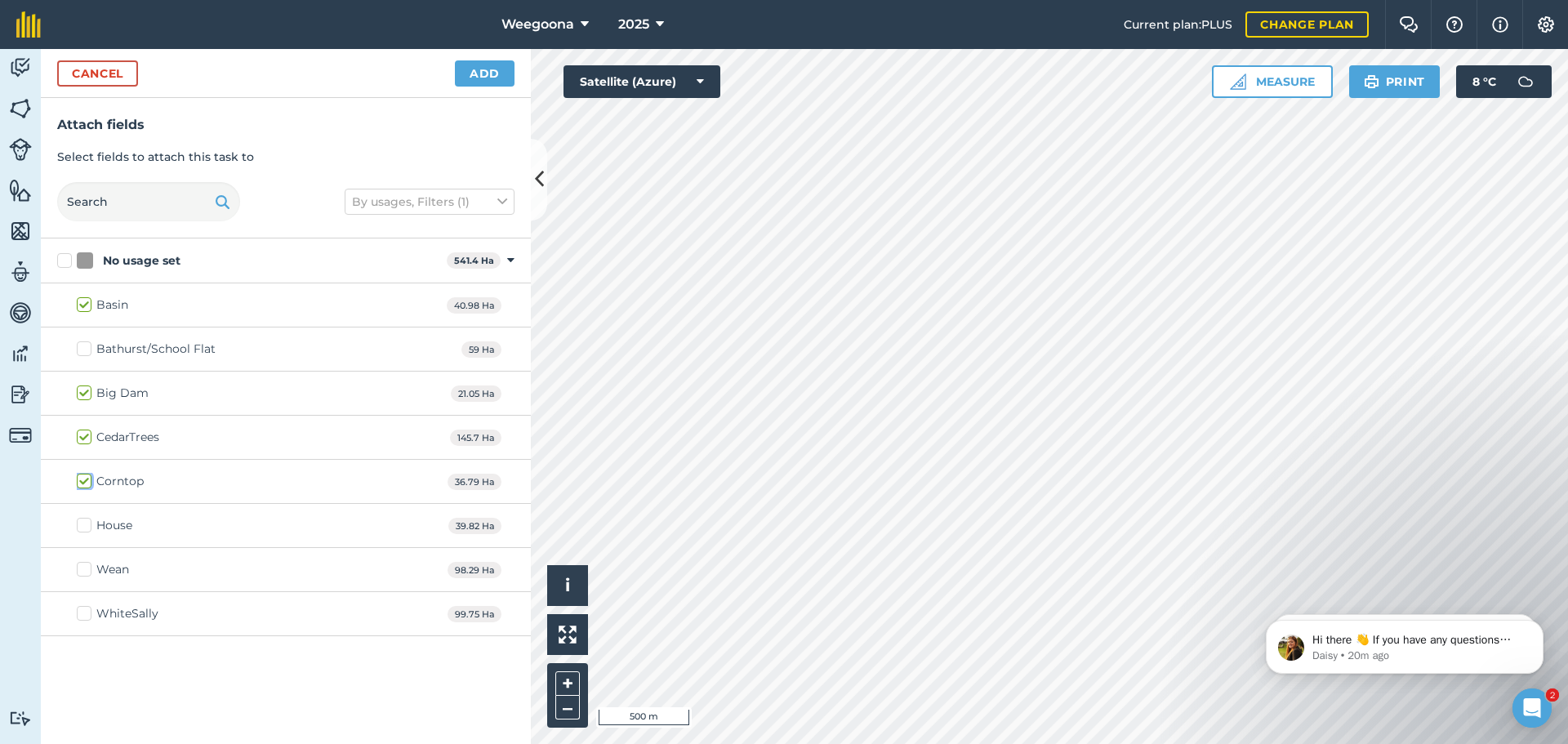 checkbox on "true" 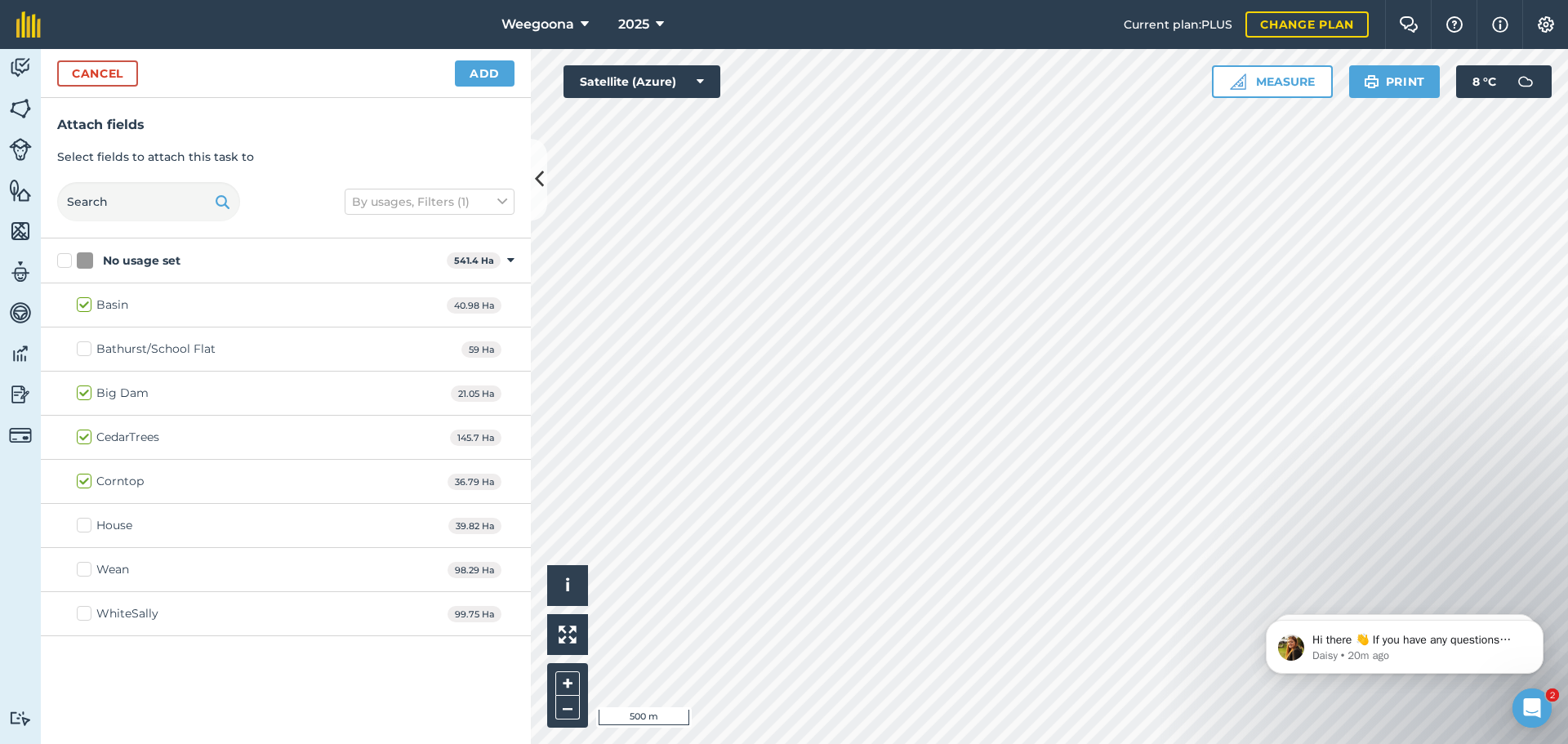 click on "House" at bounding box center (105, 525) 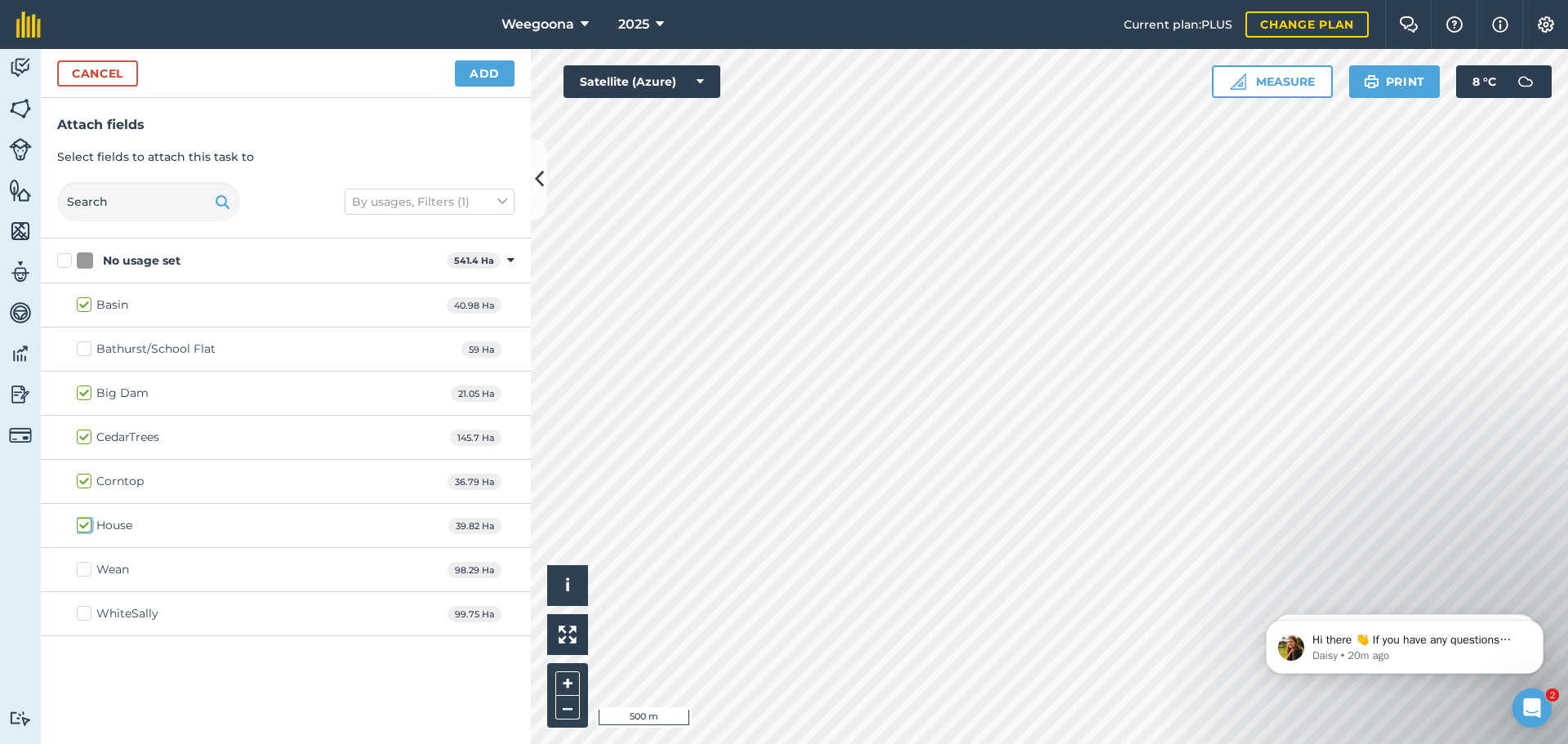 checkbox on "true" 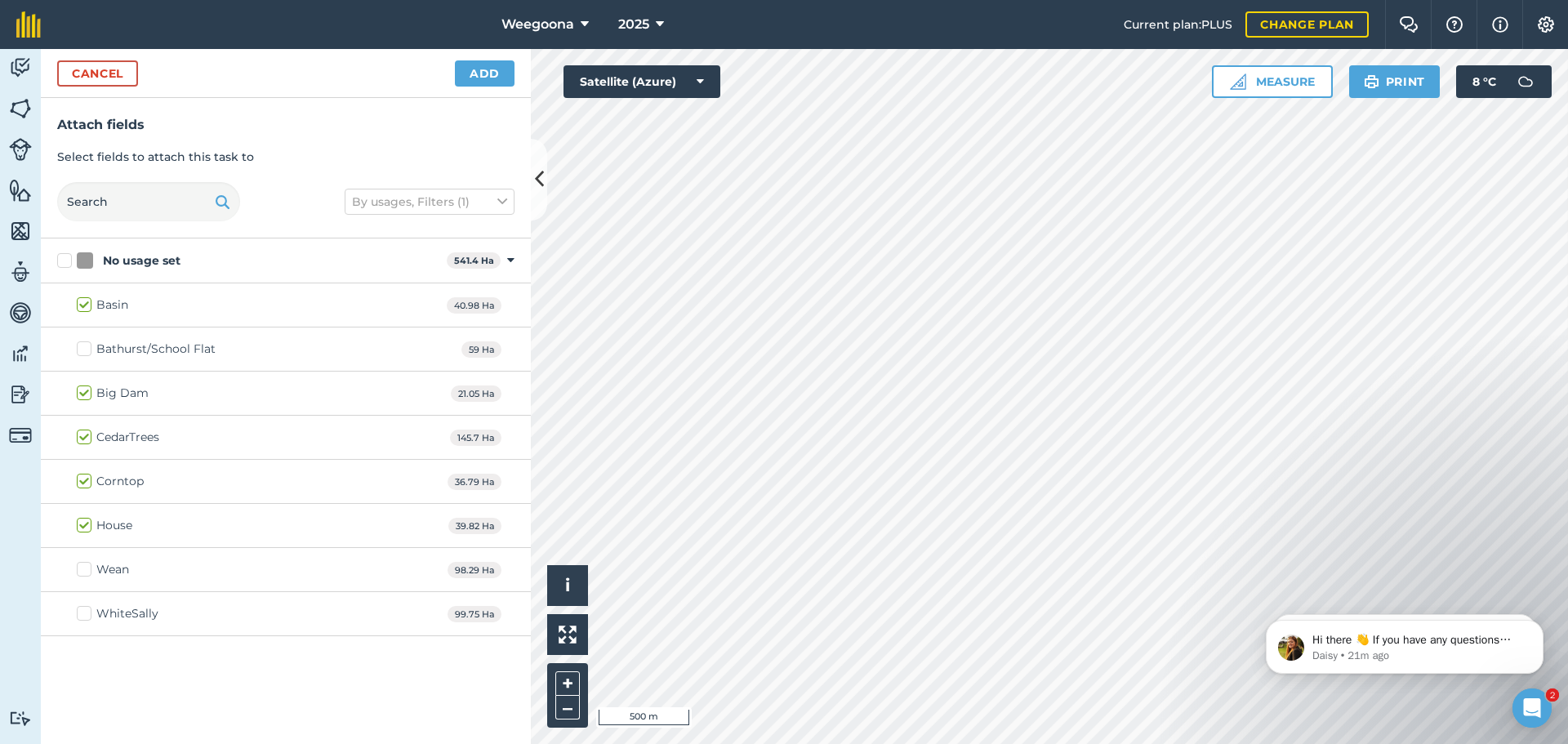 click on "WhiteSally" at bounding box center [118, 613] 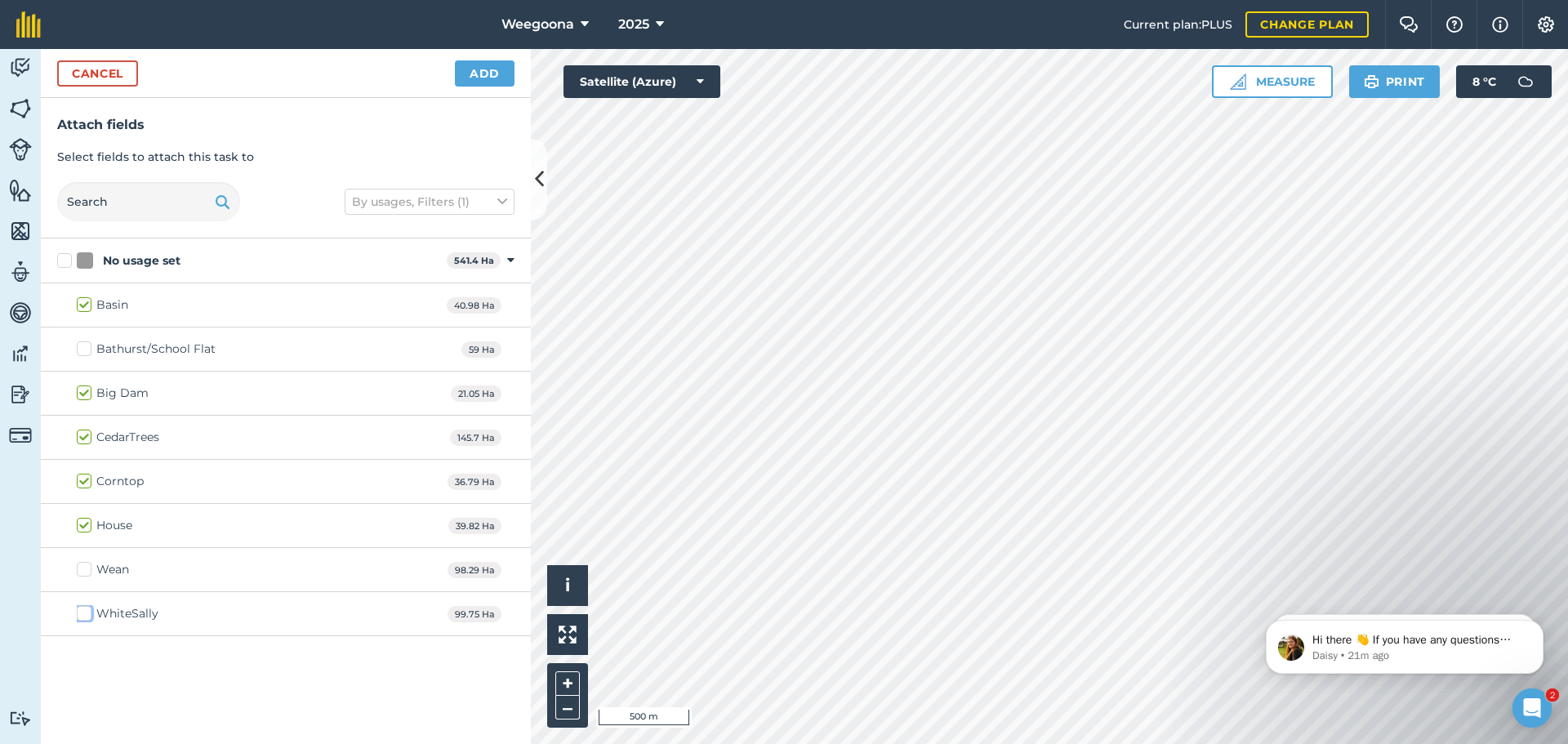 checkbox on "true" 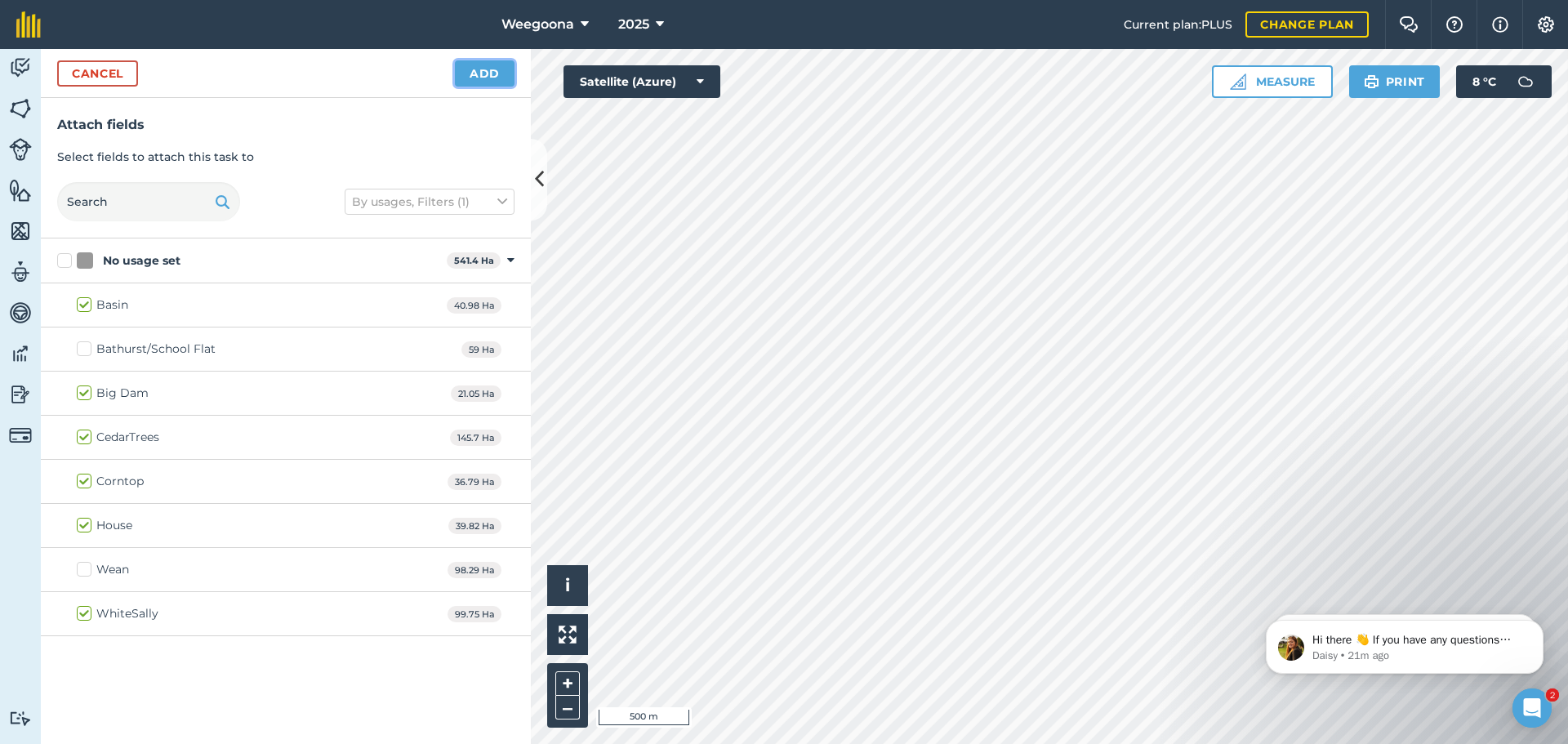 click on "Add" at bounding box center (484, 74) 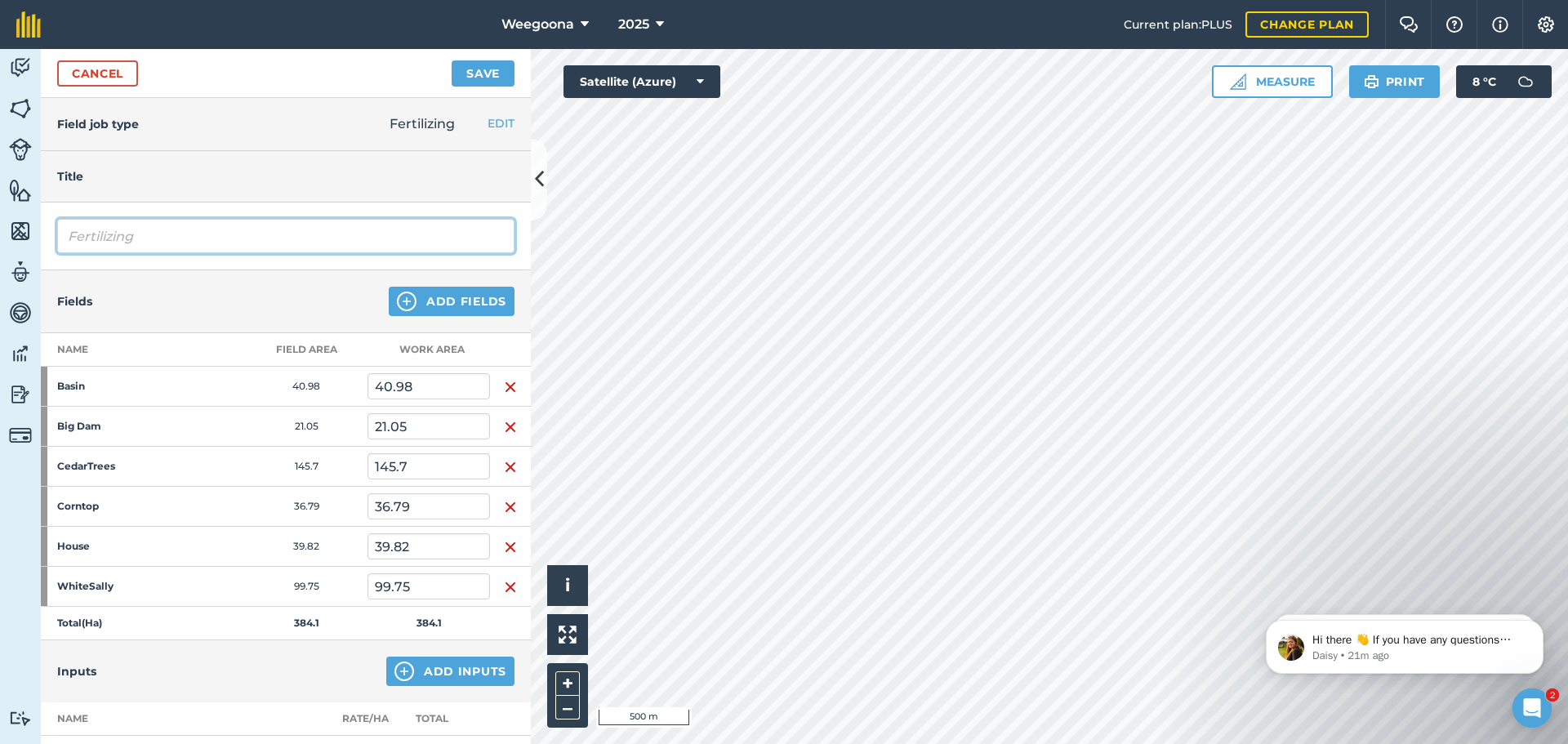 click on "Fertilizing" at bounding box center (286, 236) 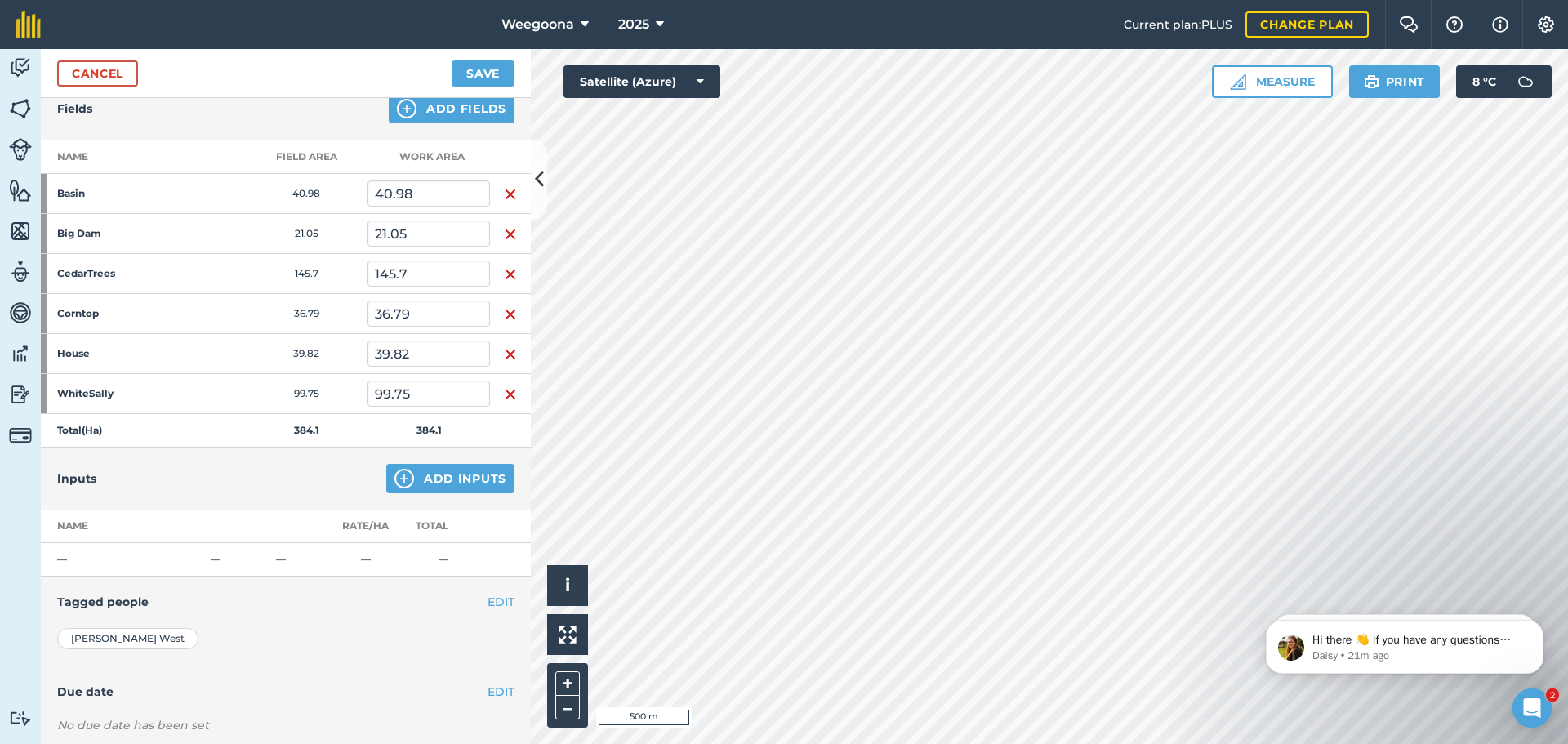 scroll, scrollTop: 245, scrollLeft: 0, axis: vertical 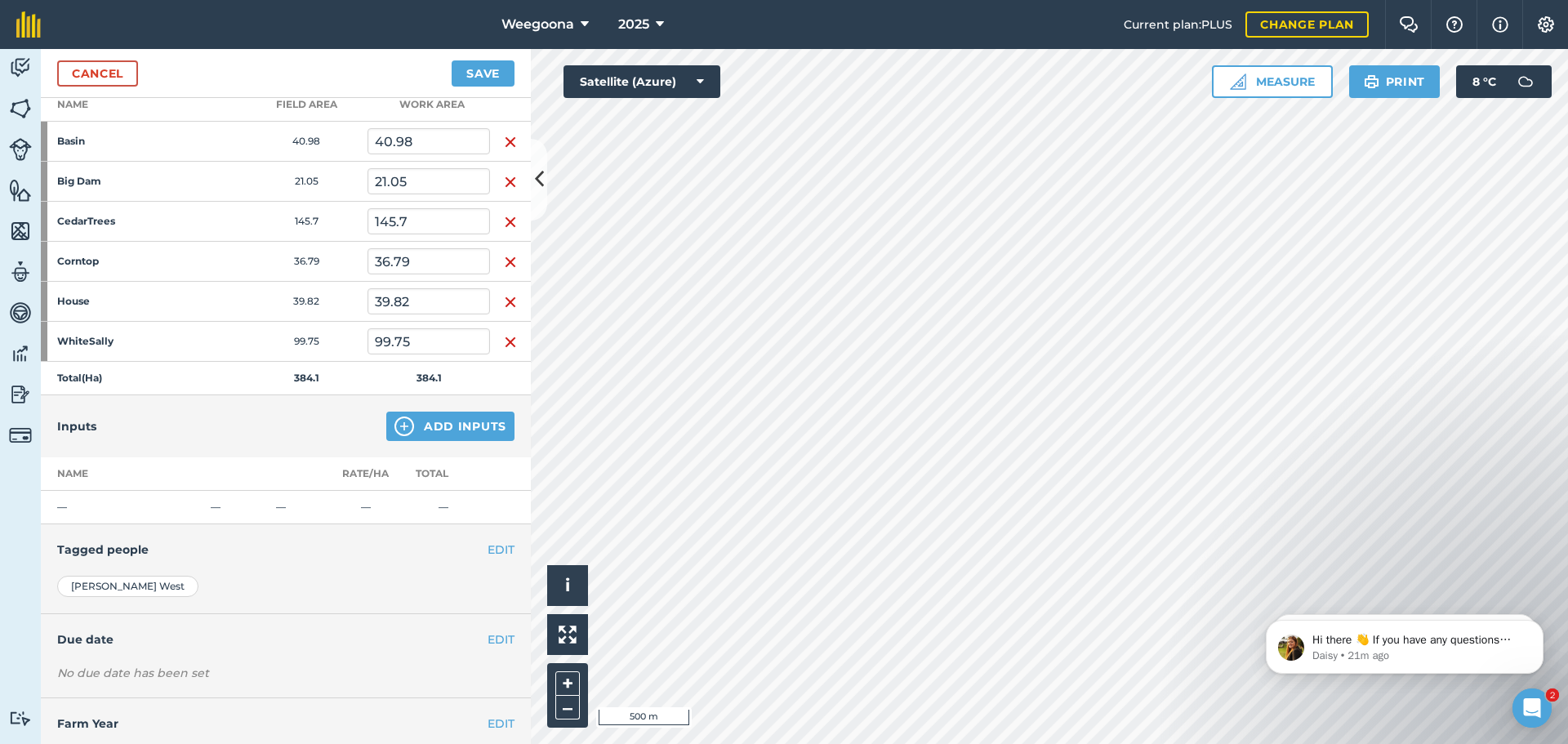 type on "Manure" 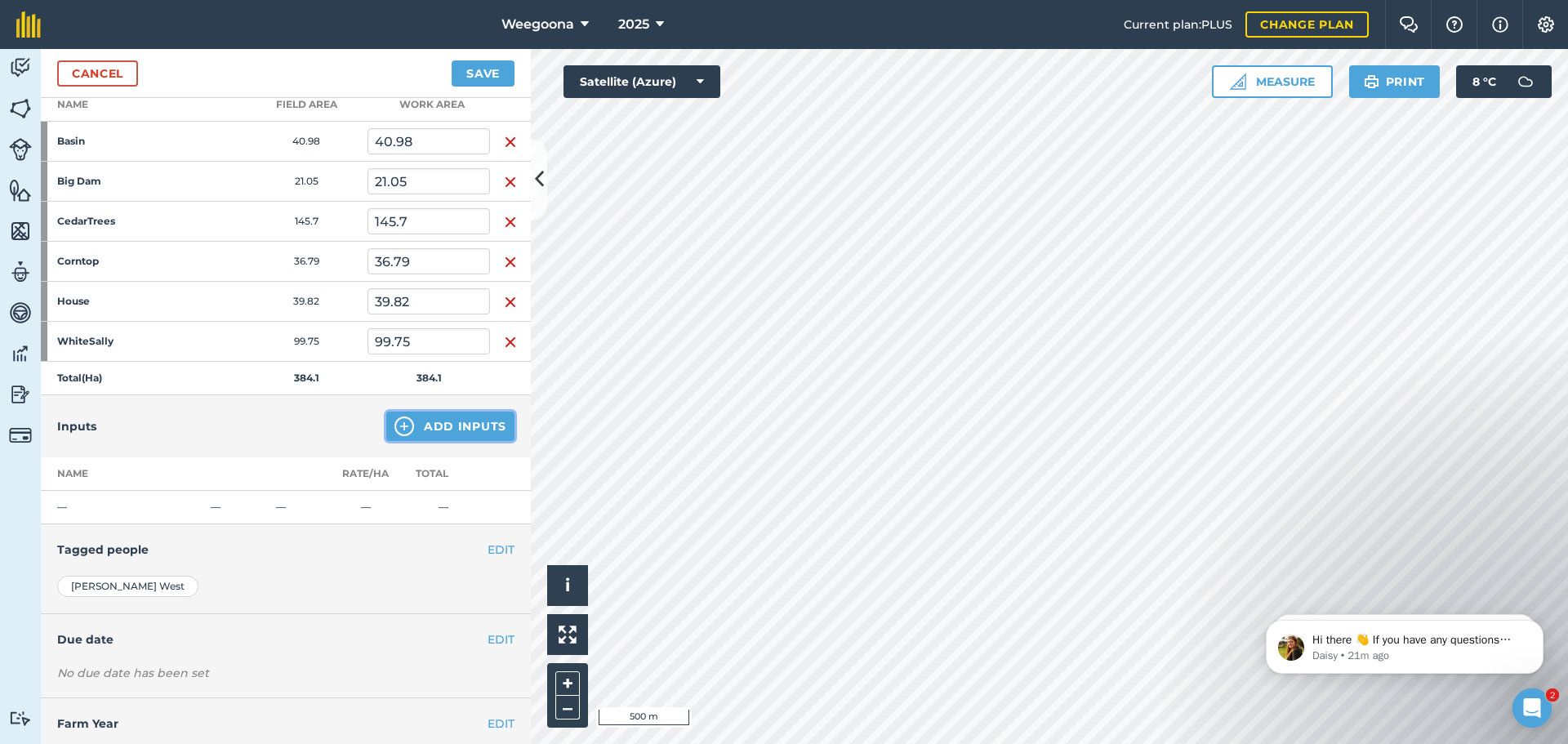 click on "Add Inputs" at bounding box center (450, 426) 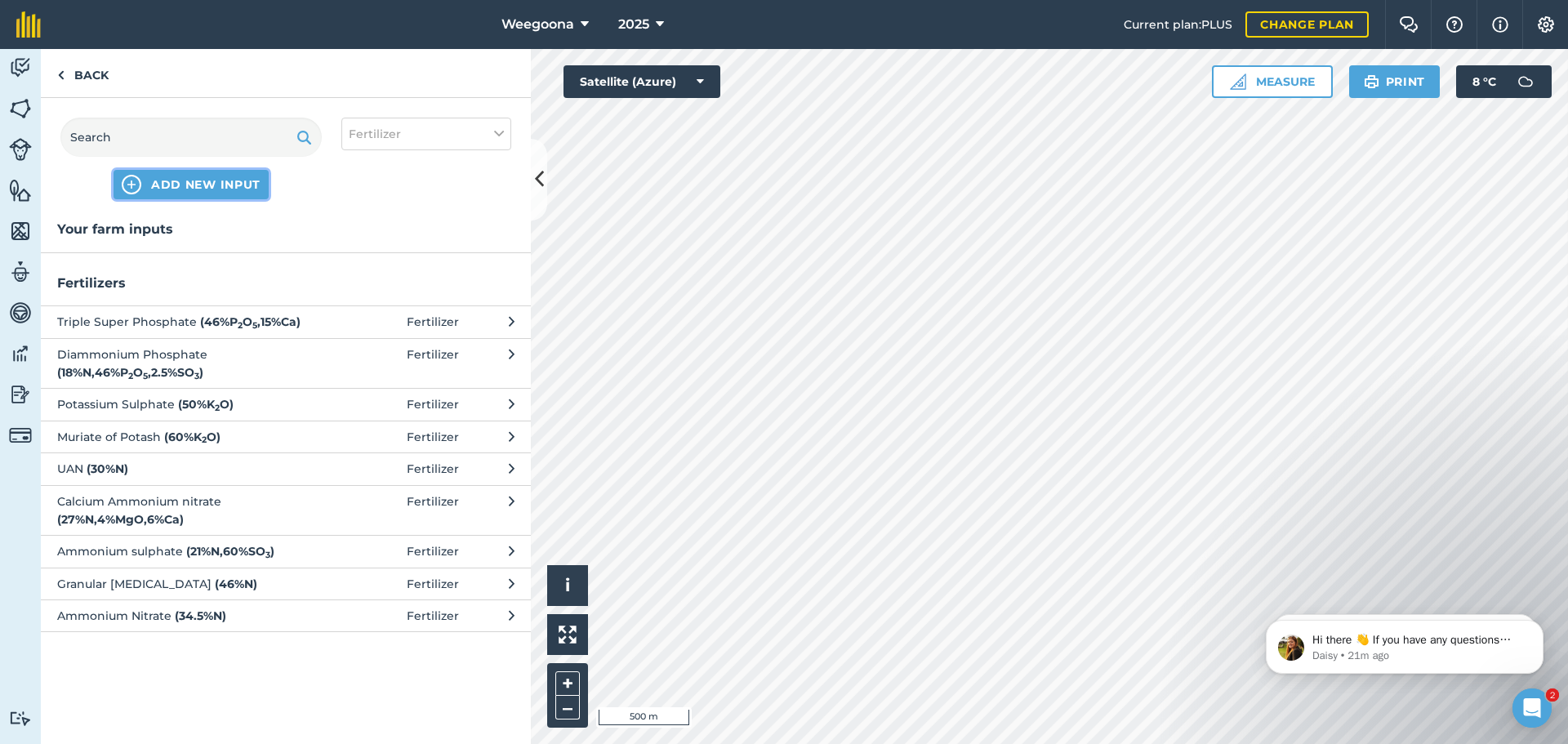click on "ADD NEW INPUT" at bounding box center [206, 185] 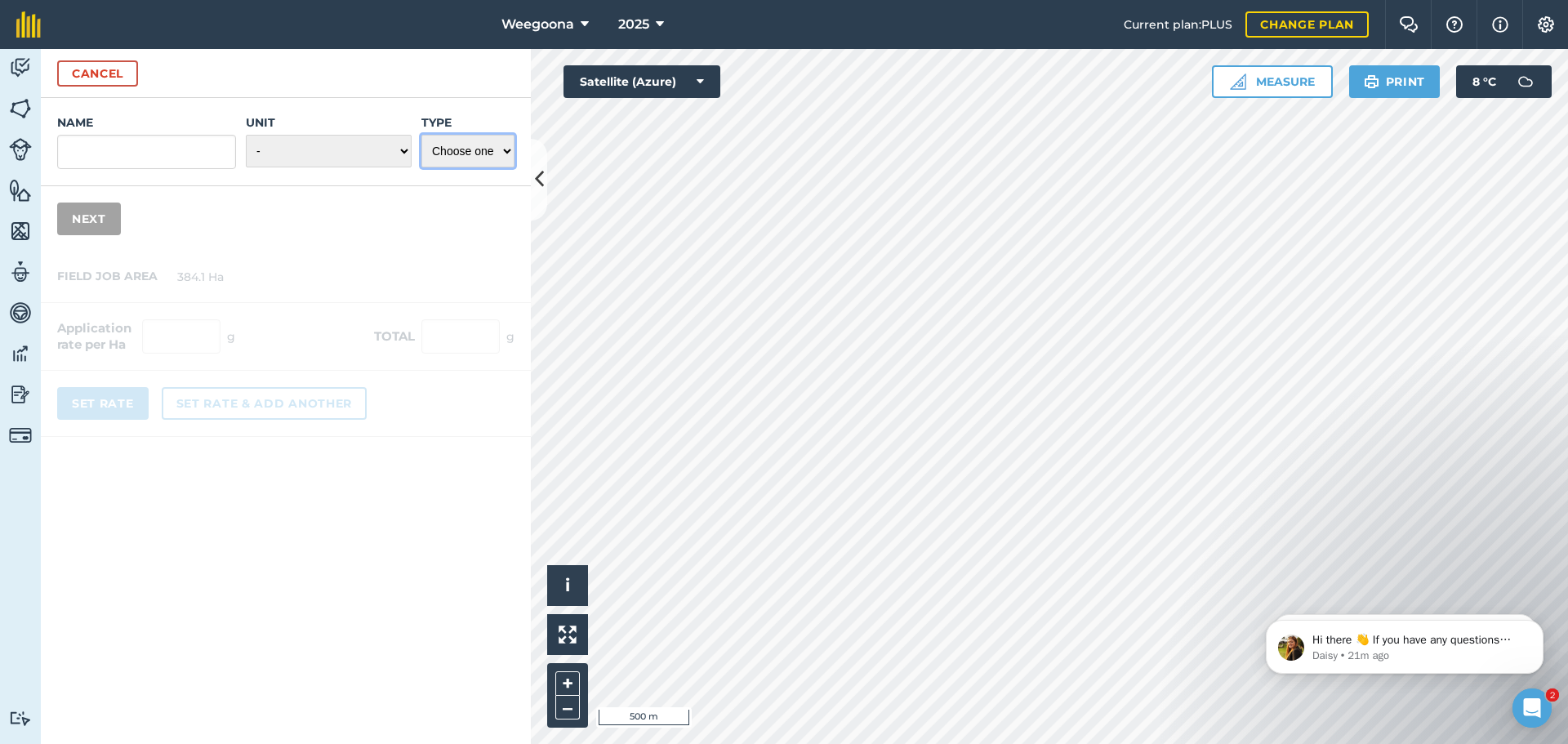 click on "Choose one Fertilizer Seed Spray Fuel Other" at bounding box center (468, 151) 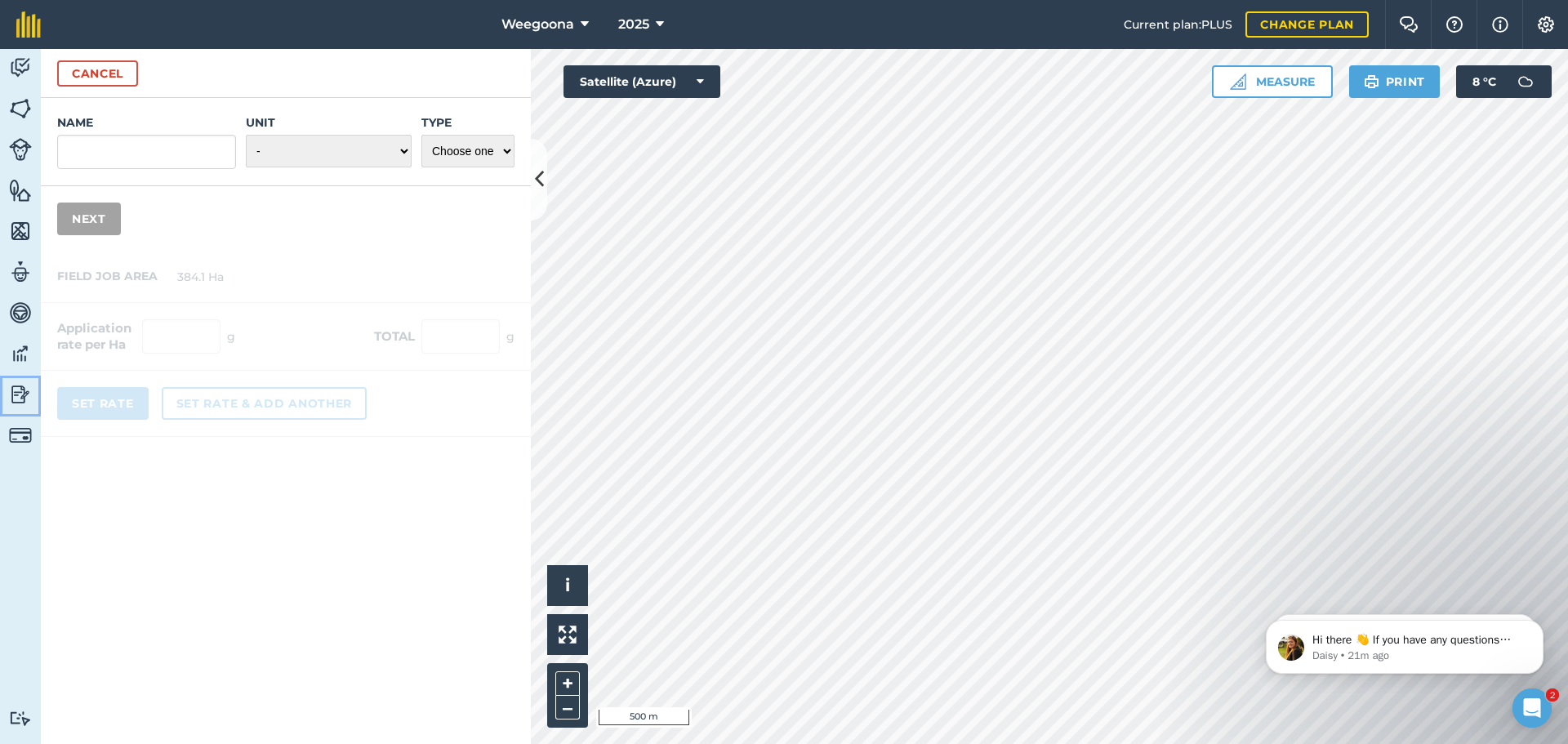 click at bounding box center [20, 394] 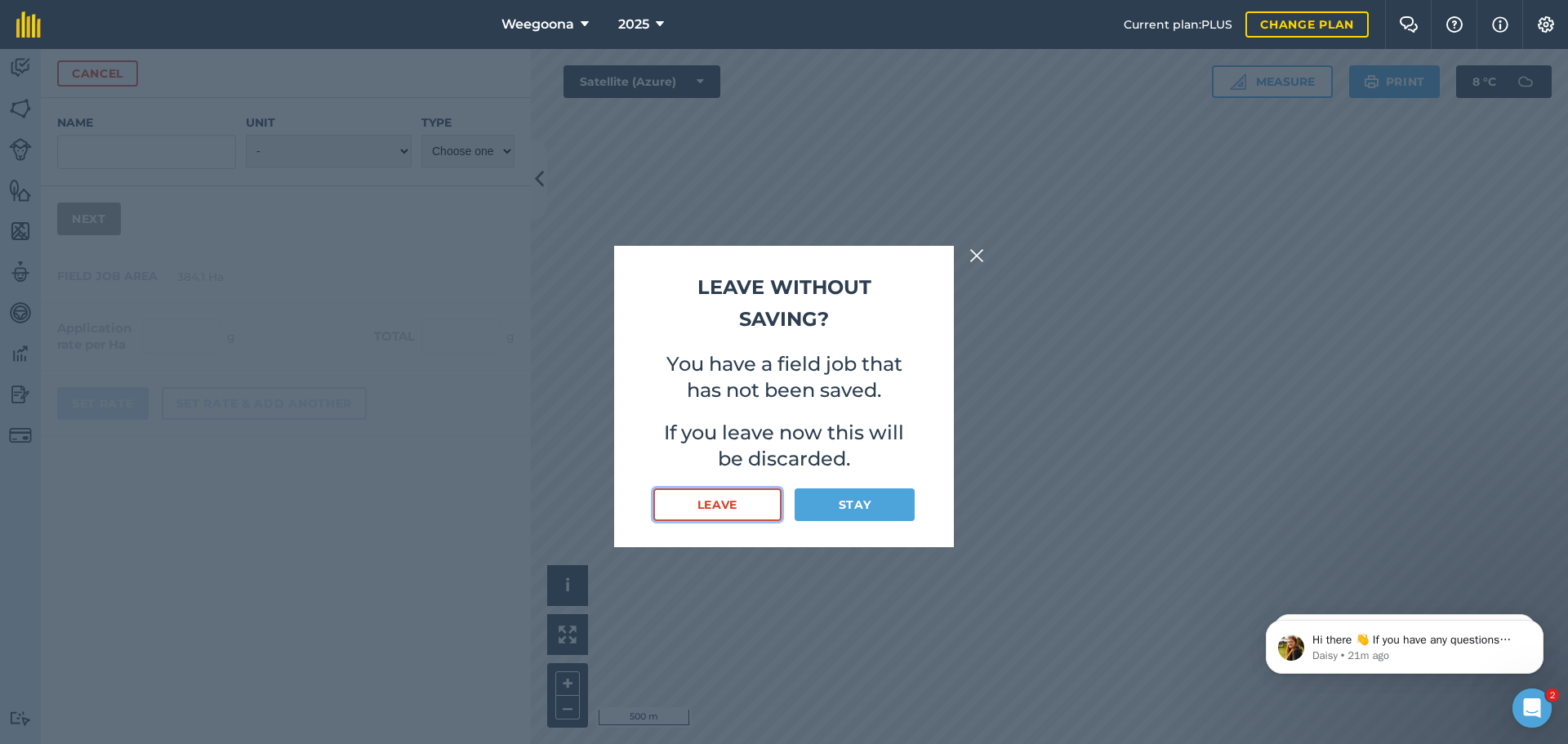 click on "Leave" at bounding box center (717, 505) 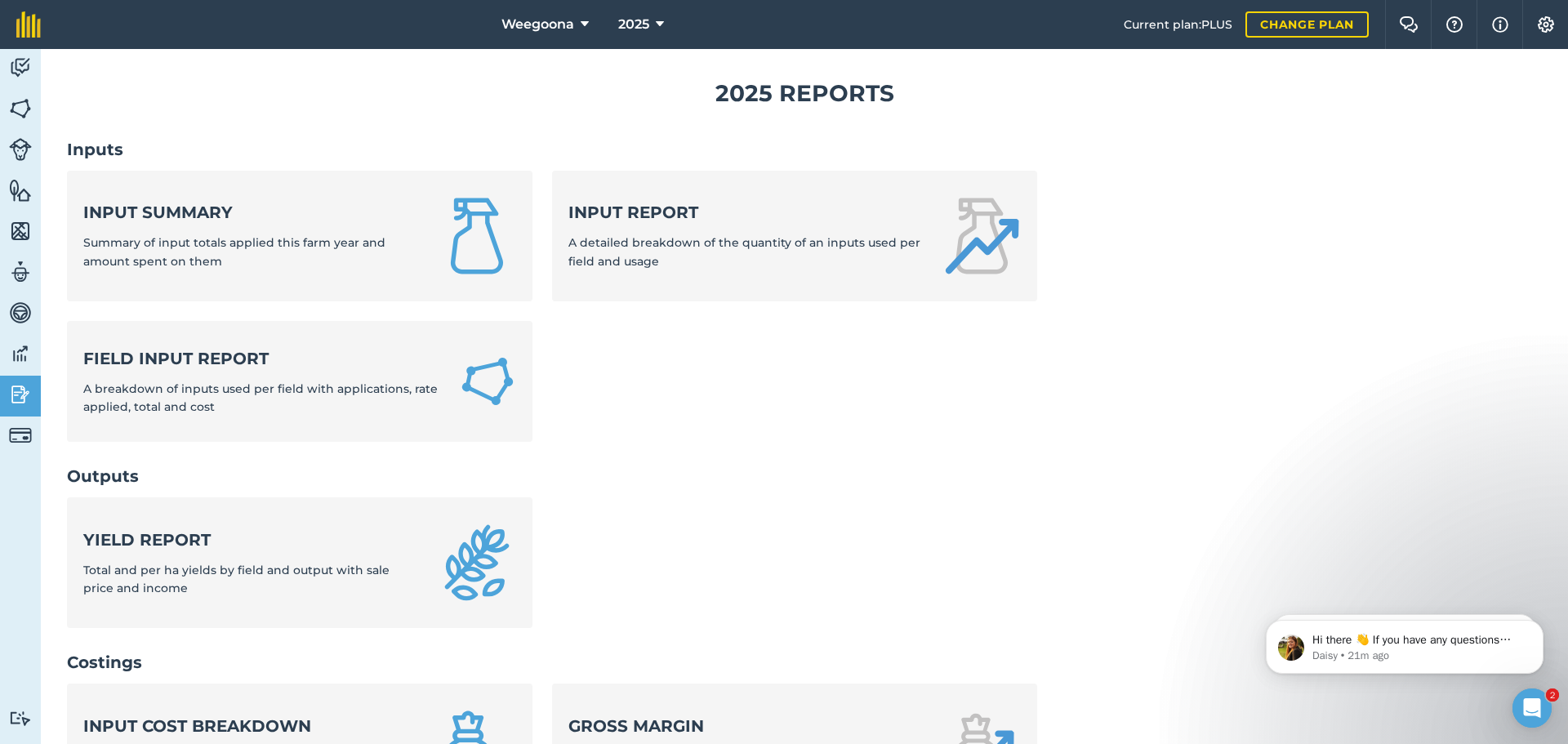 scroll, scrollTop: 0, scrollLeft: 0, axis: both 